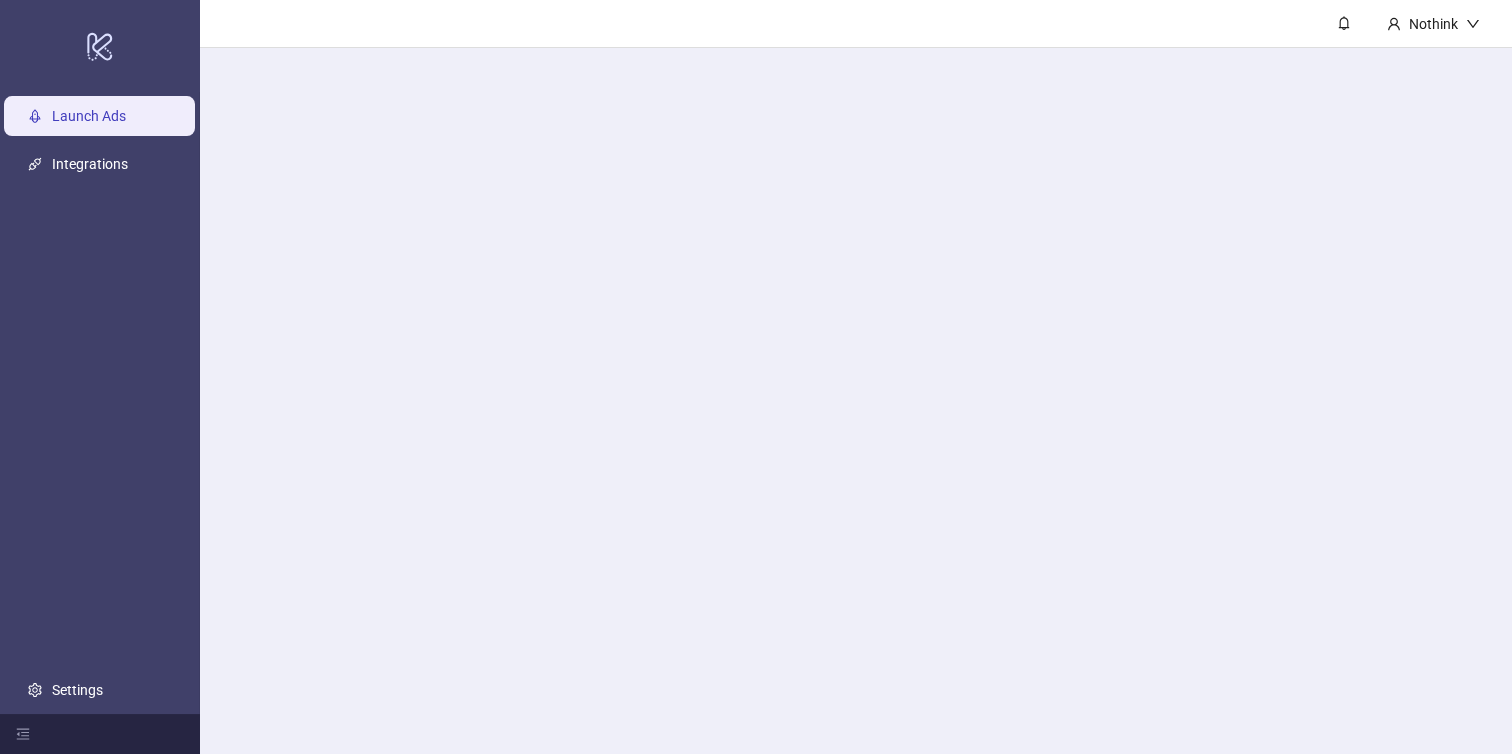 scroll, scrollTop: 0, scrollLeft: 0, axis: both 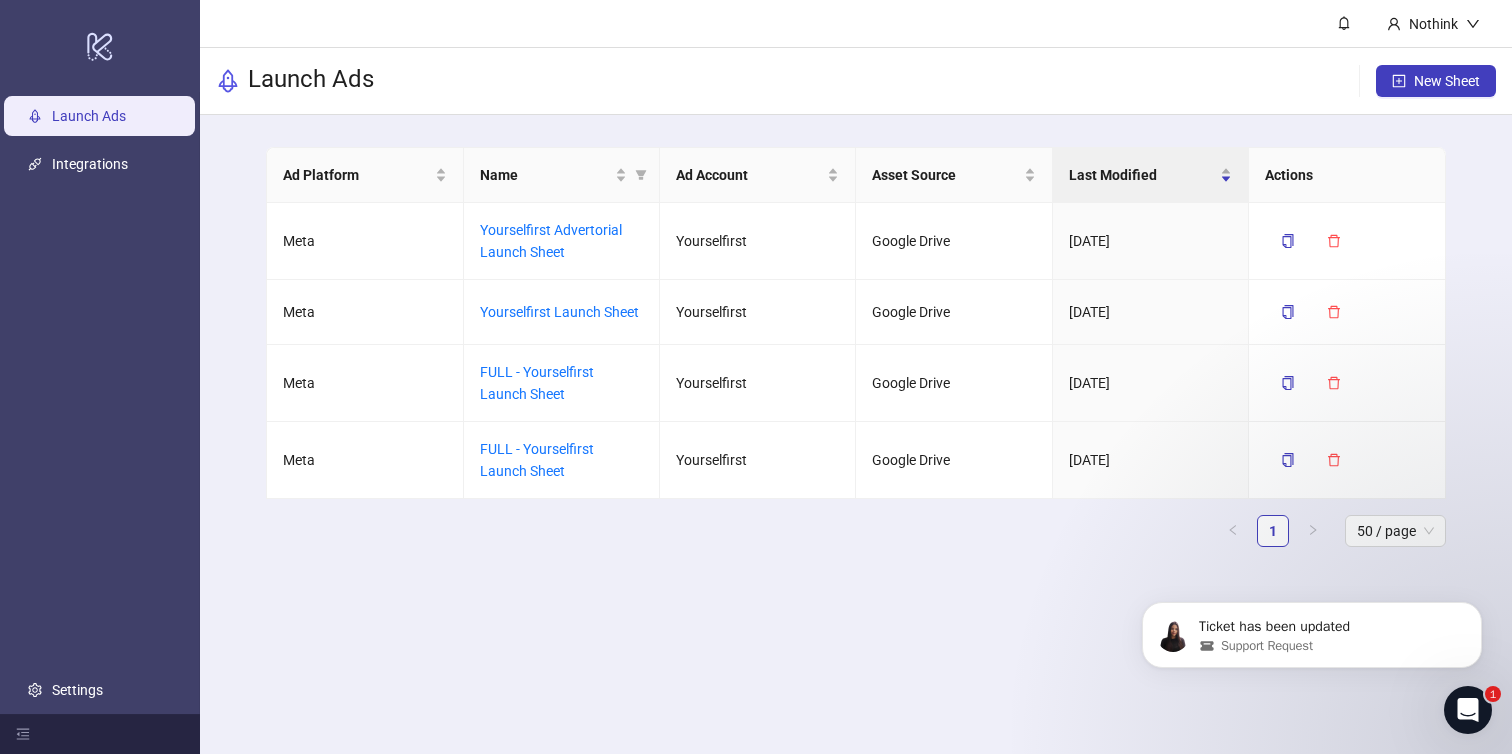 click on "1" at bounding box center (1493, 694) 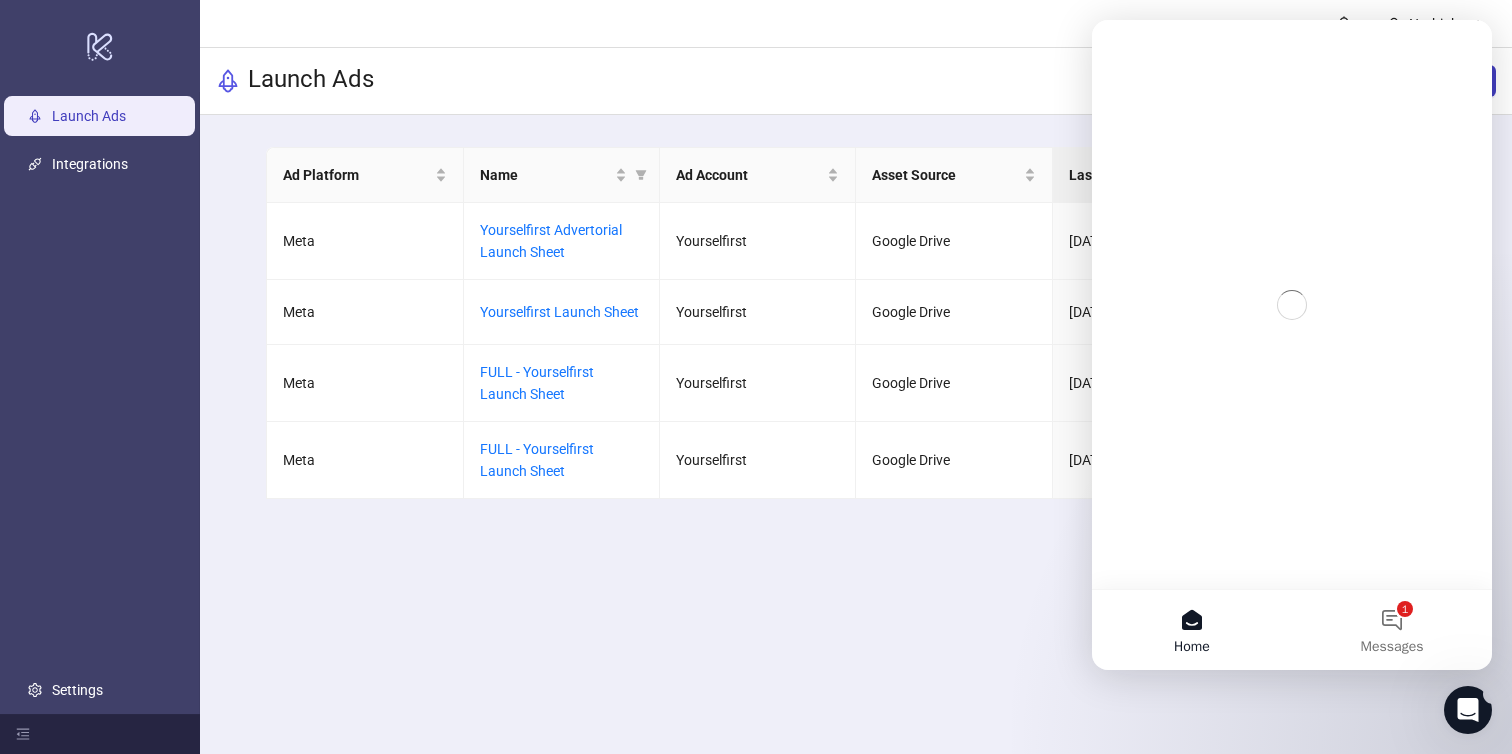 scroll, scrollTop: 0, scrollLeft: 0, axis: both 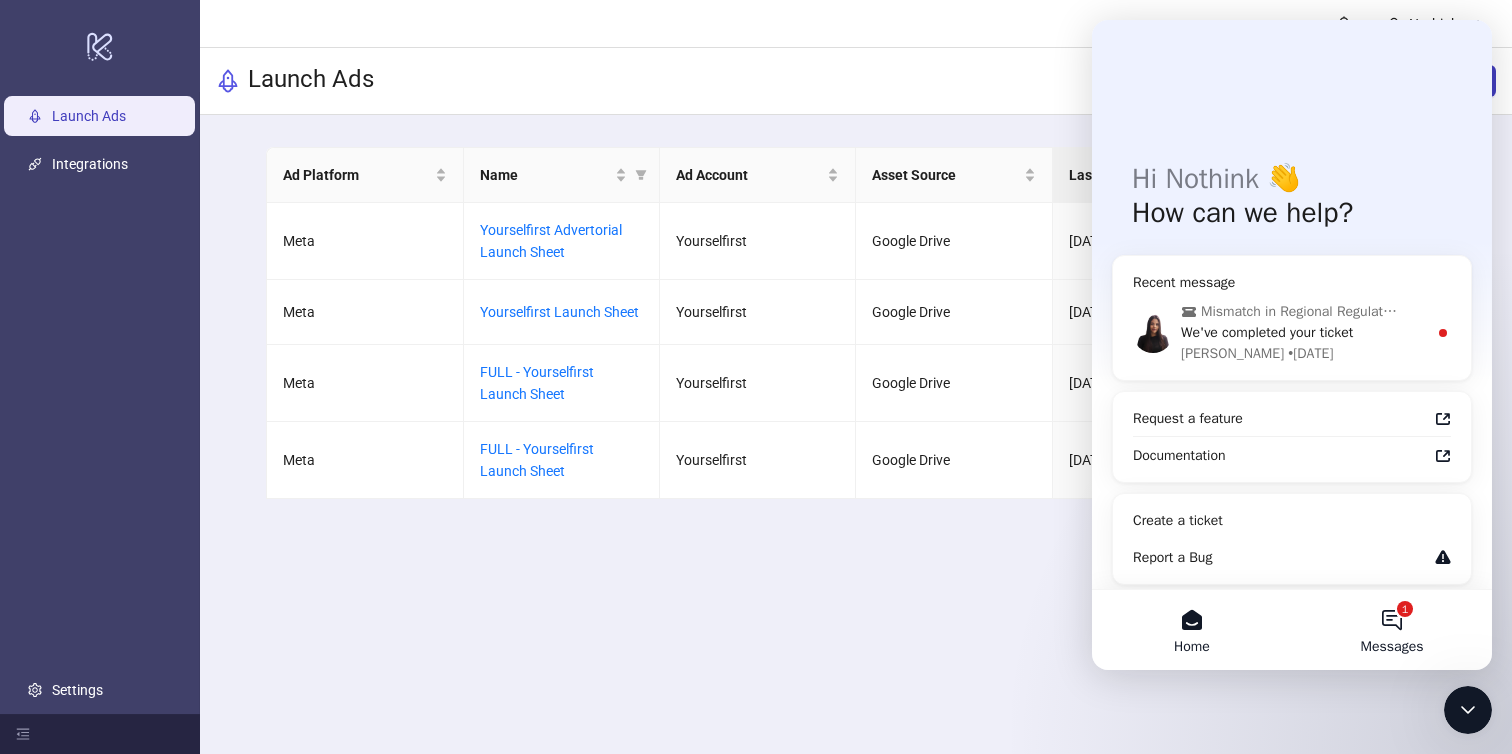 click on "1 Messages" at bounding box center [1392, 630] 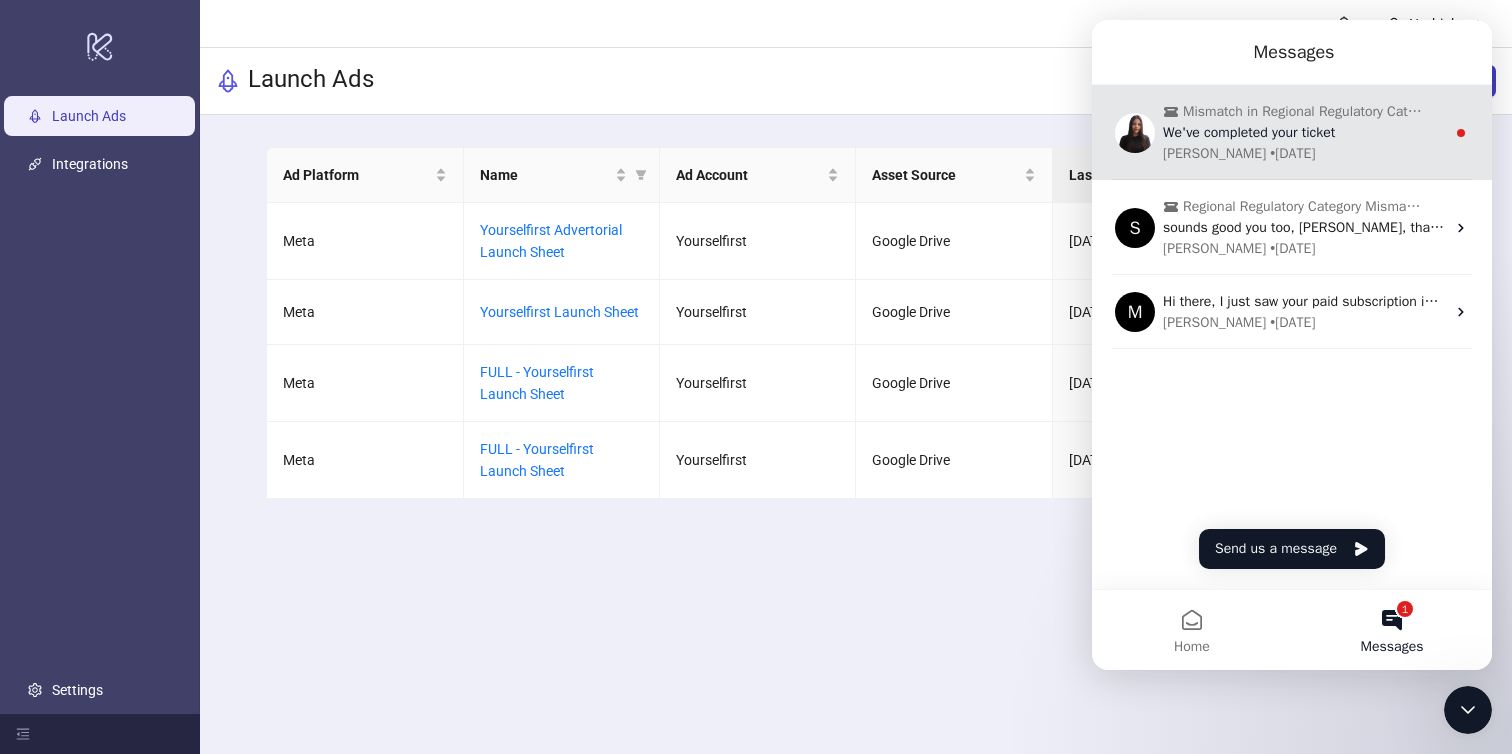 click on "We've completed your ticket" at bounding box center (1249, 132) 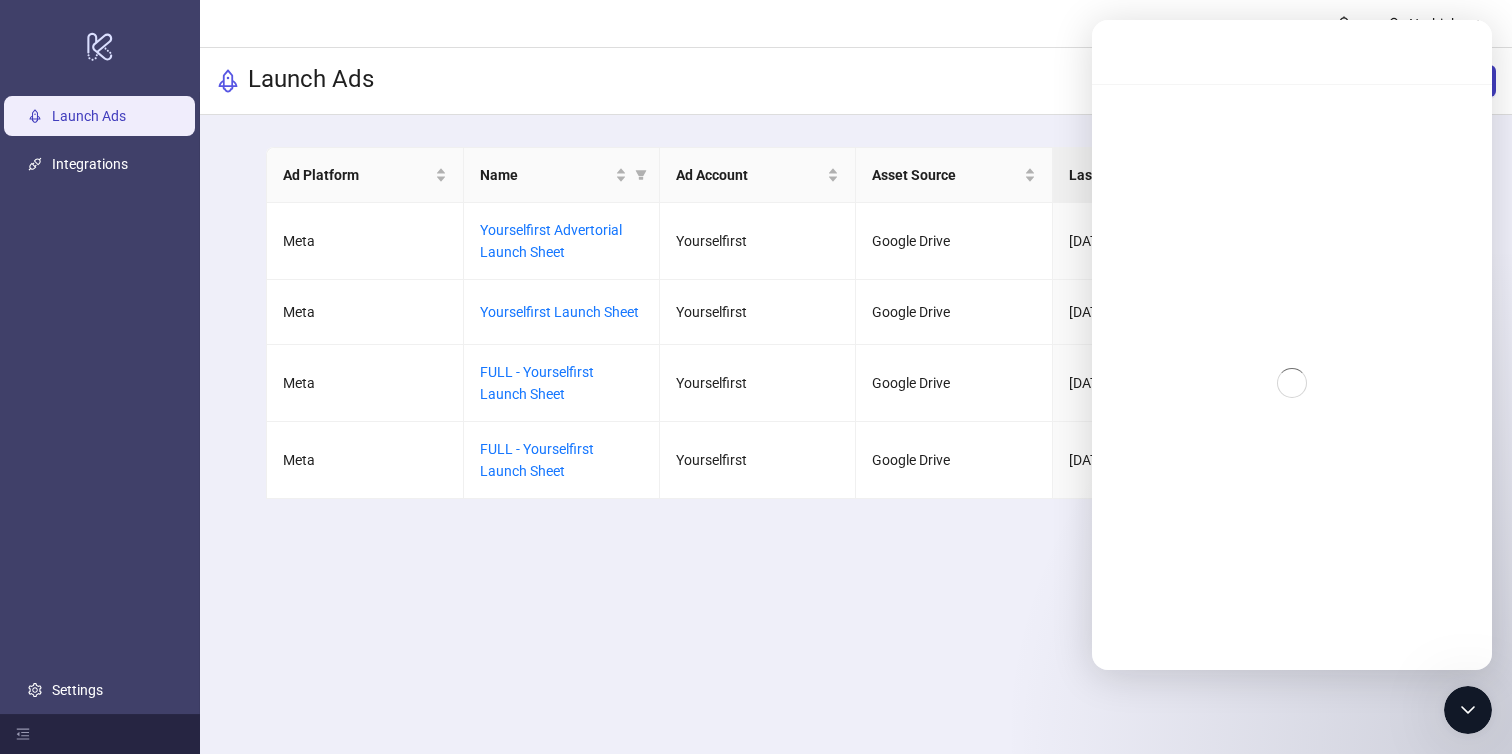 scroll, scrollTop: 3, scrollLeft: 0, axis: vertical 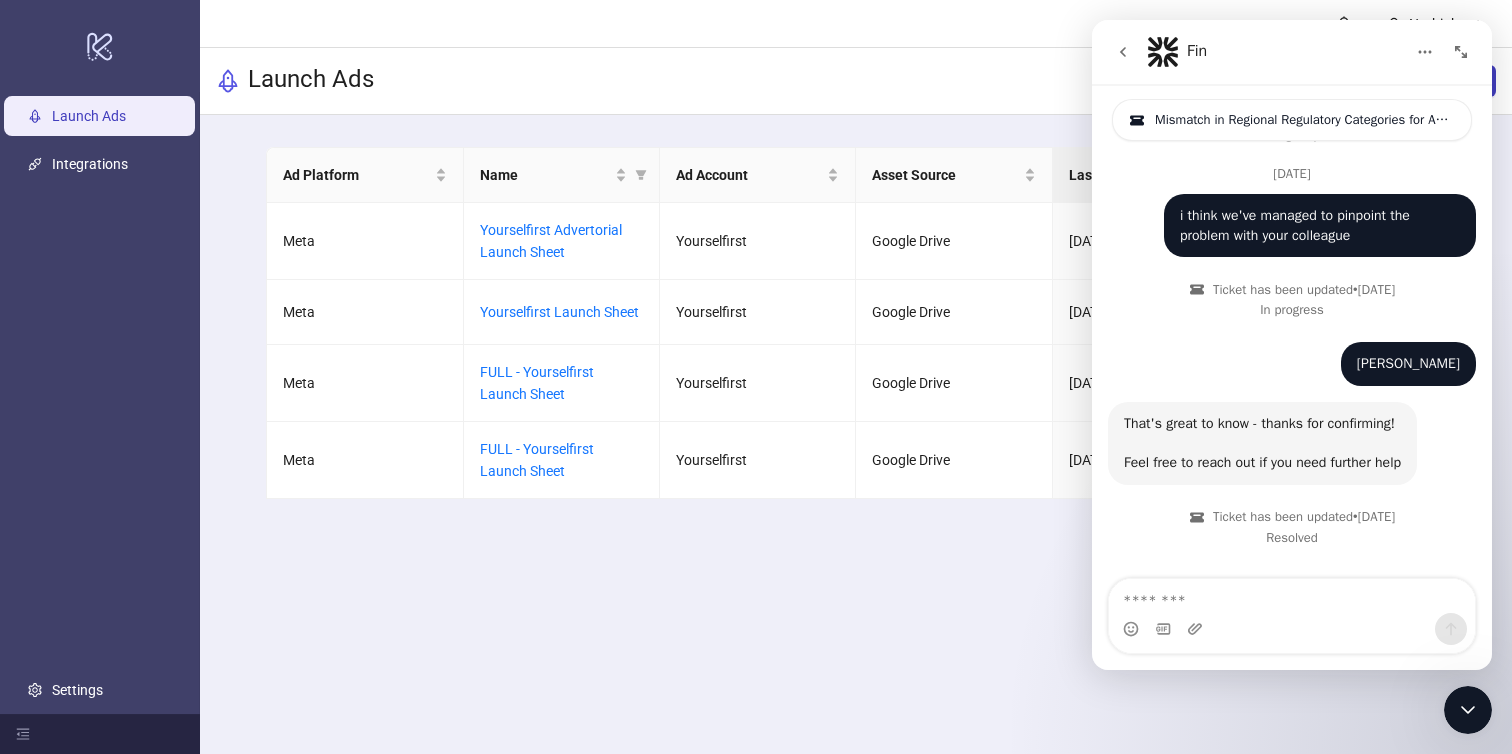click 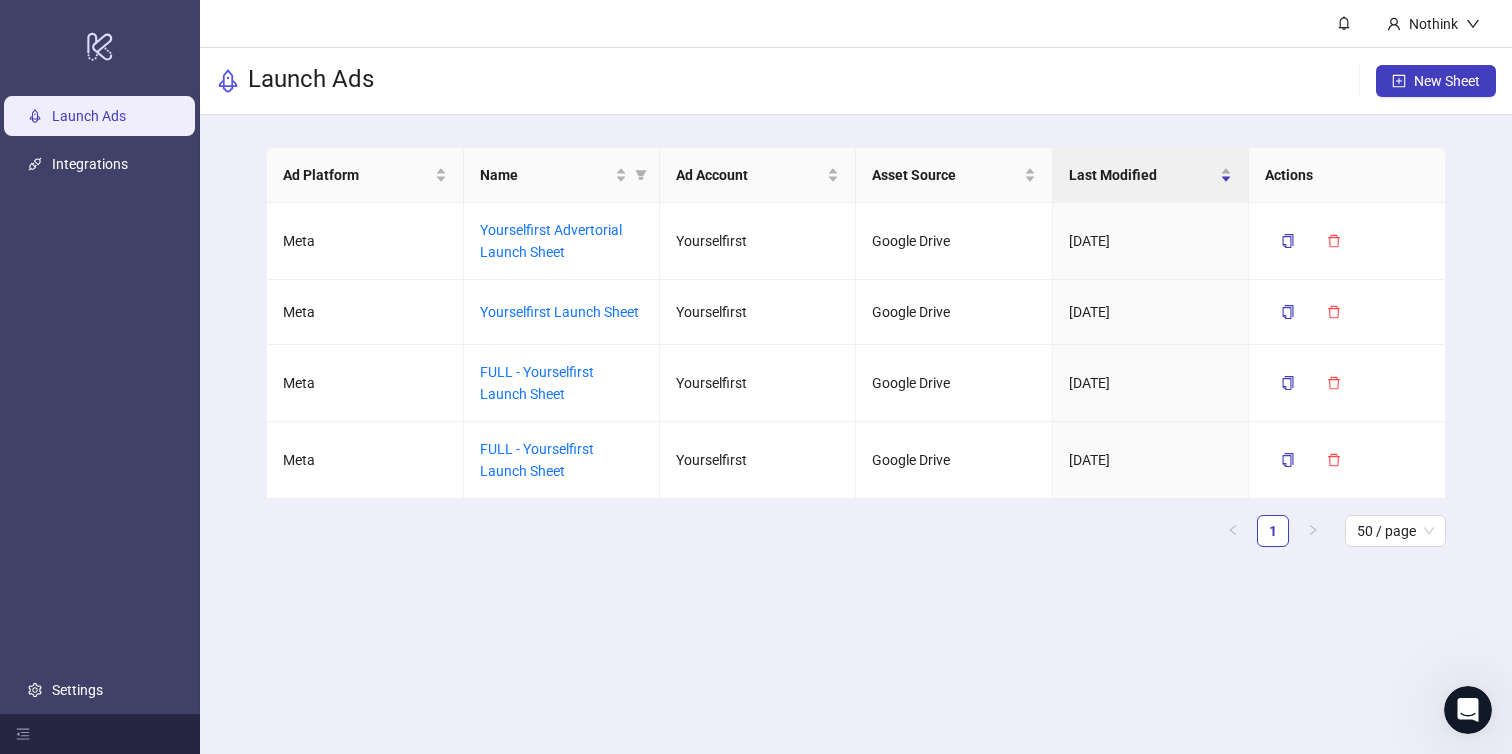 scroll, scrollTop: 0, scrollLeft: 0, axis: both 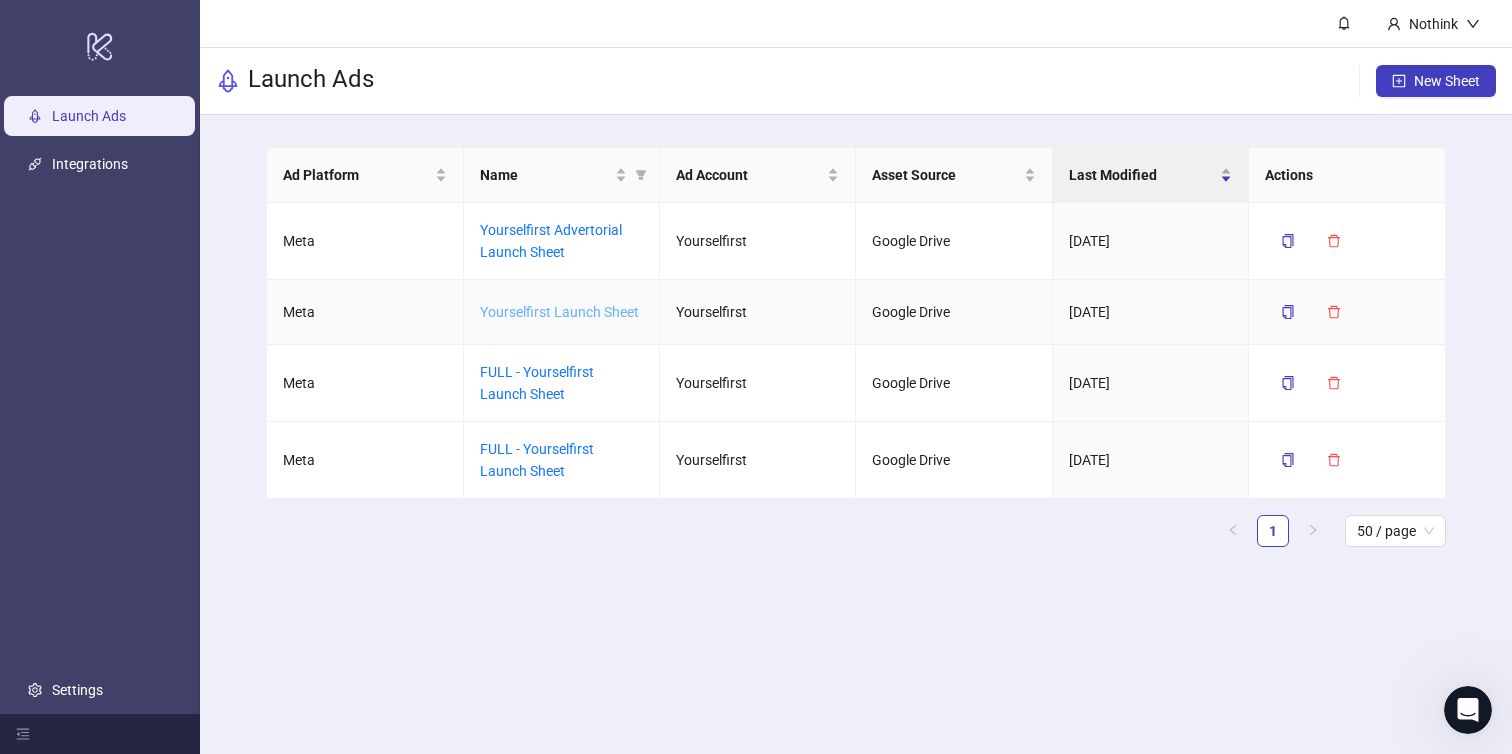 click on "Yourselfirst Launch Sheet" at bounding box center (559, 312) 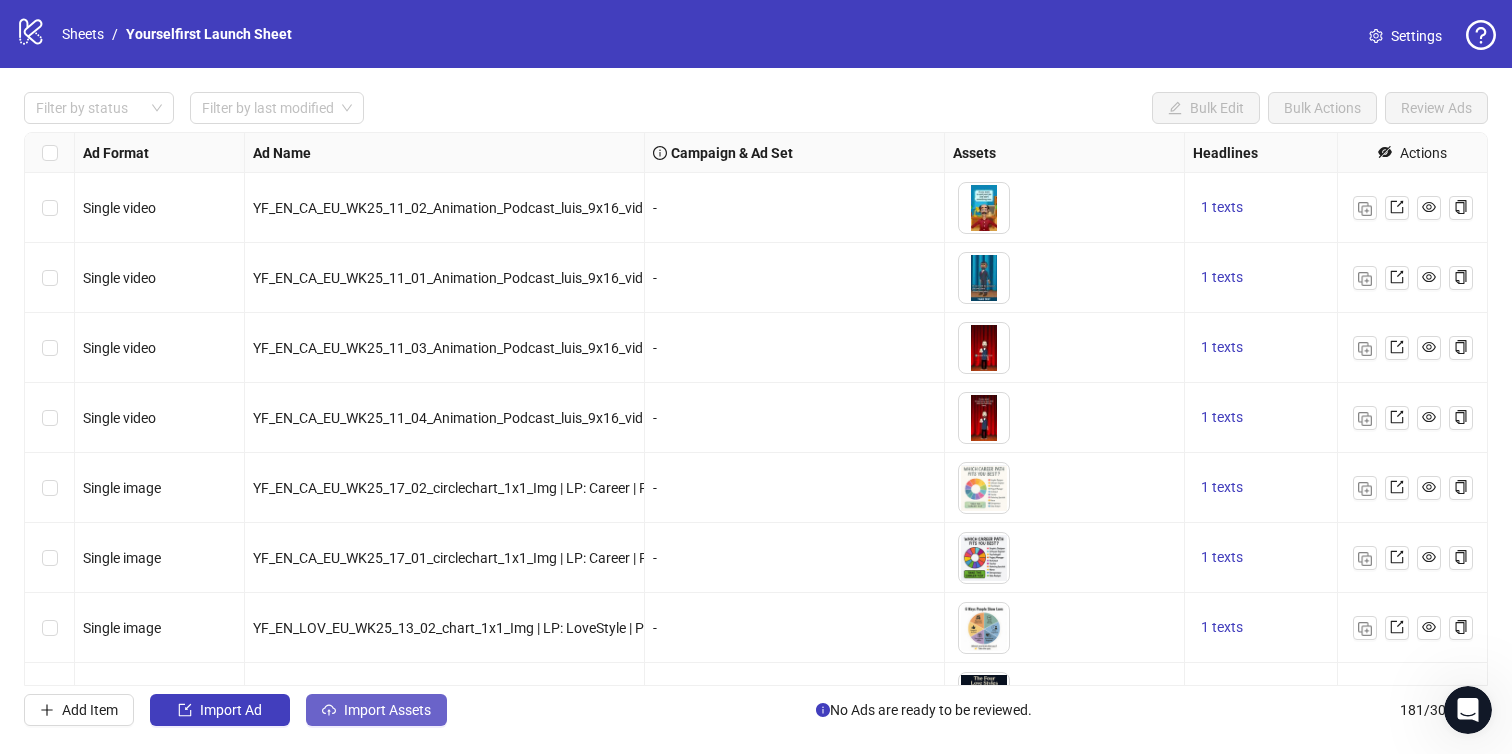 click on "Import Assets" at bounding box center [387, 710] 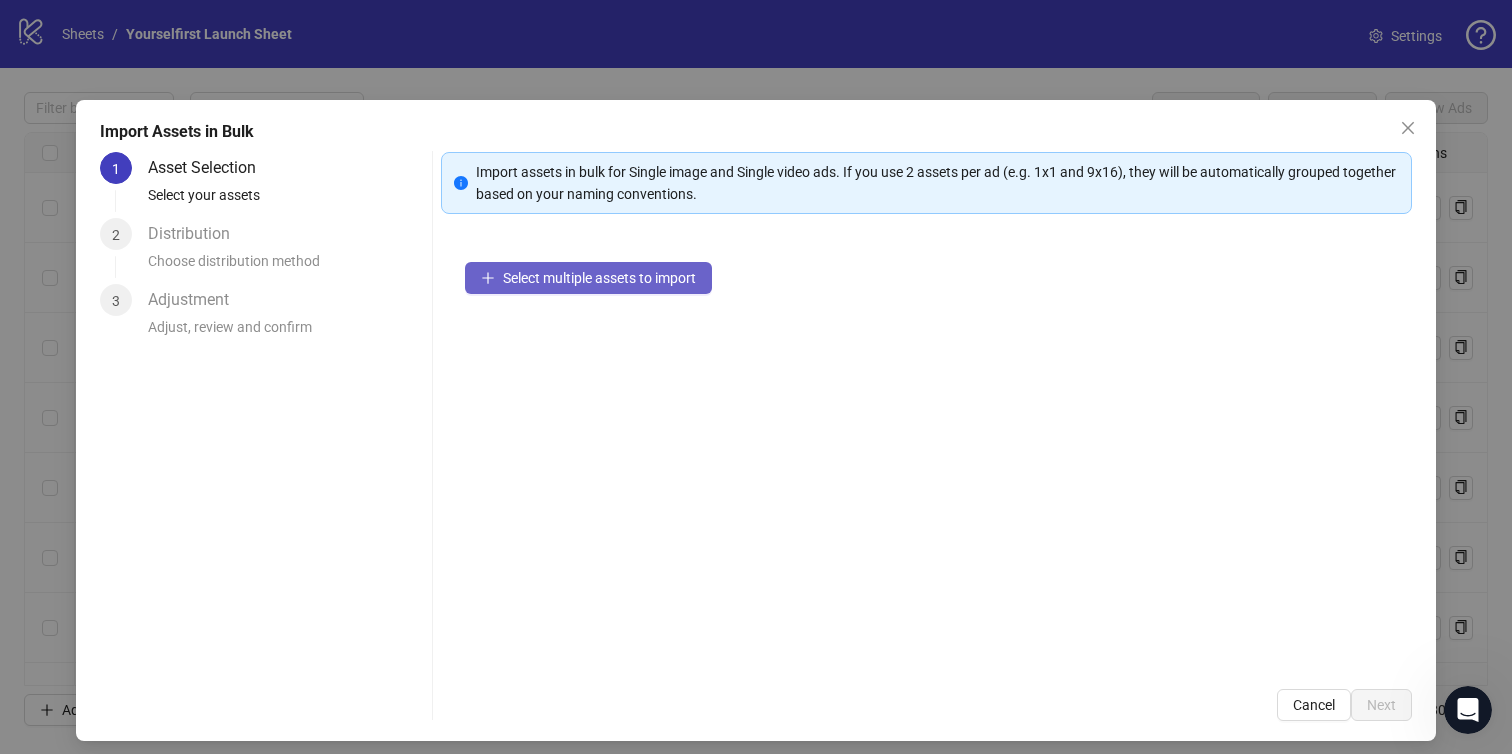 click on "Select multiple assets to import" at bounding box center (599, 278) 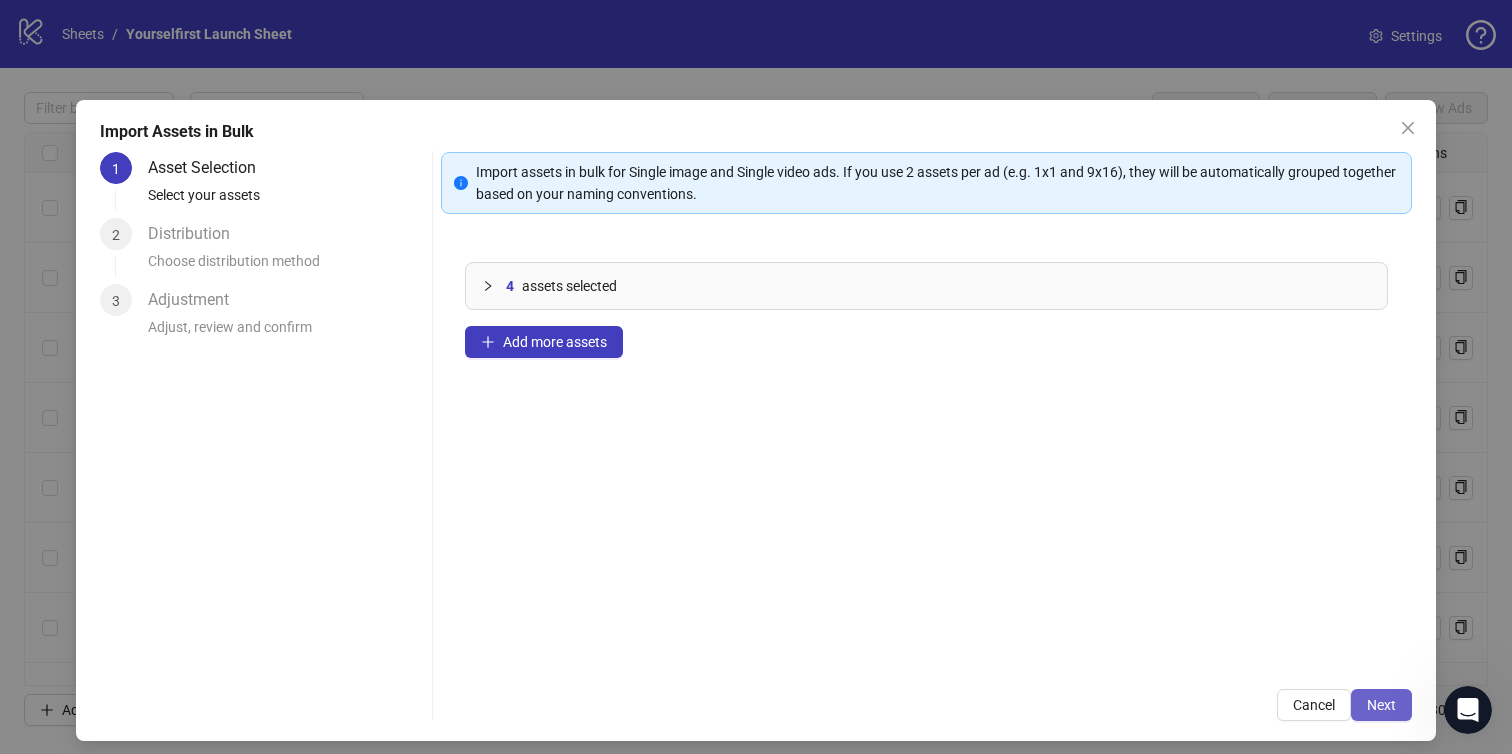 click on "Next" at bounding box center (1381, 705) 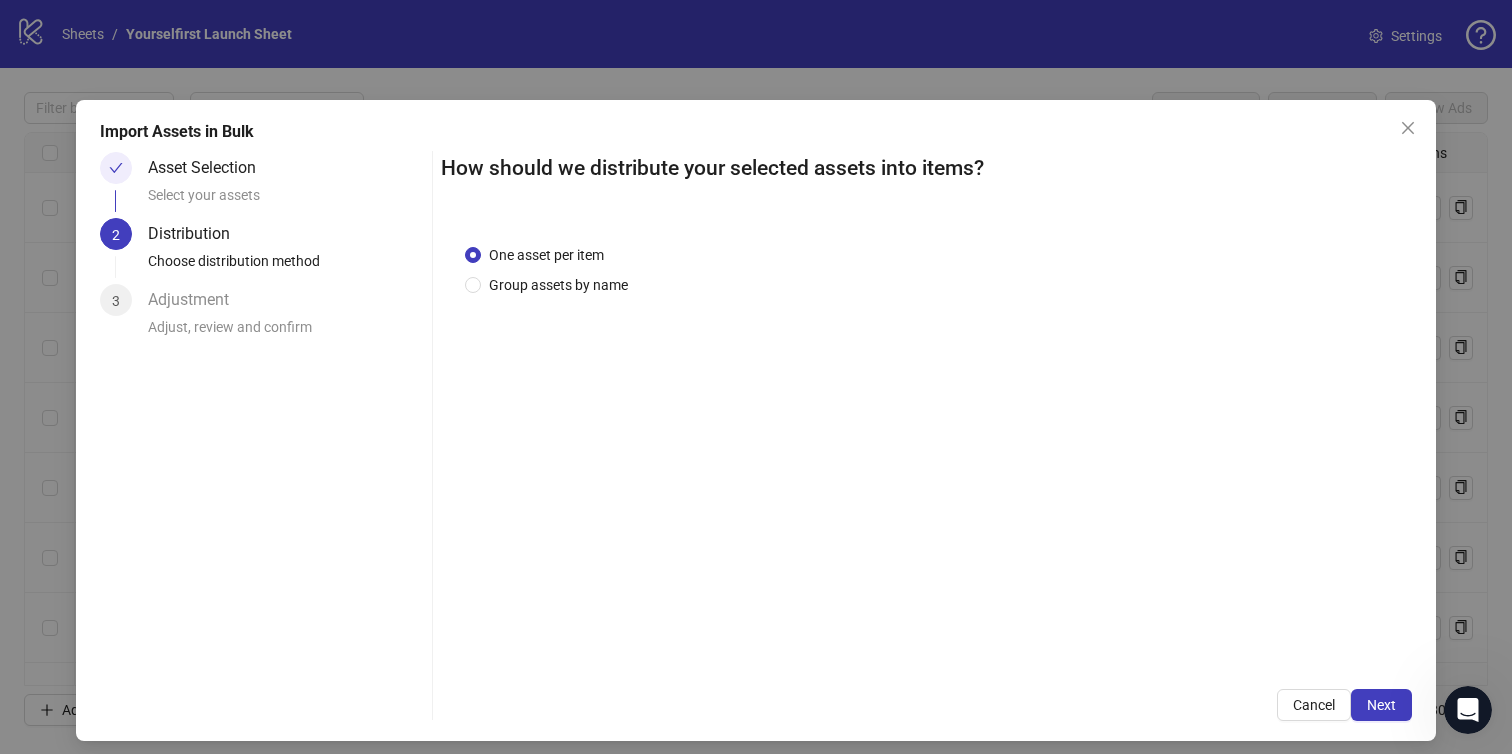 click on "Next" at bounding box center (1381, 705) 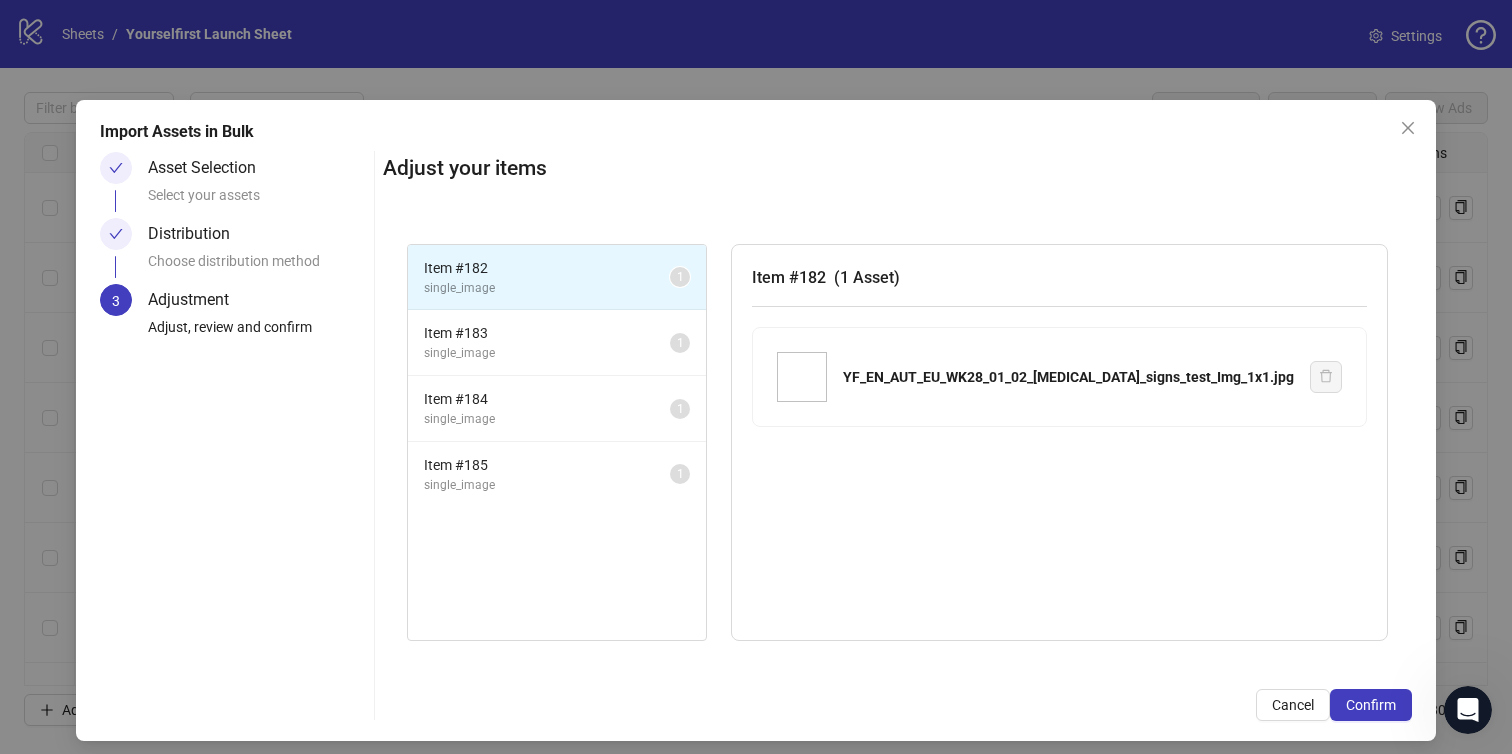click on "Confirm" at bounding box center (1371, 705) 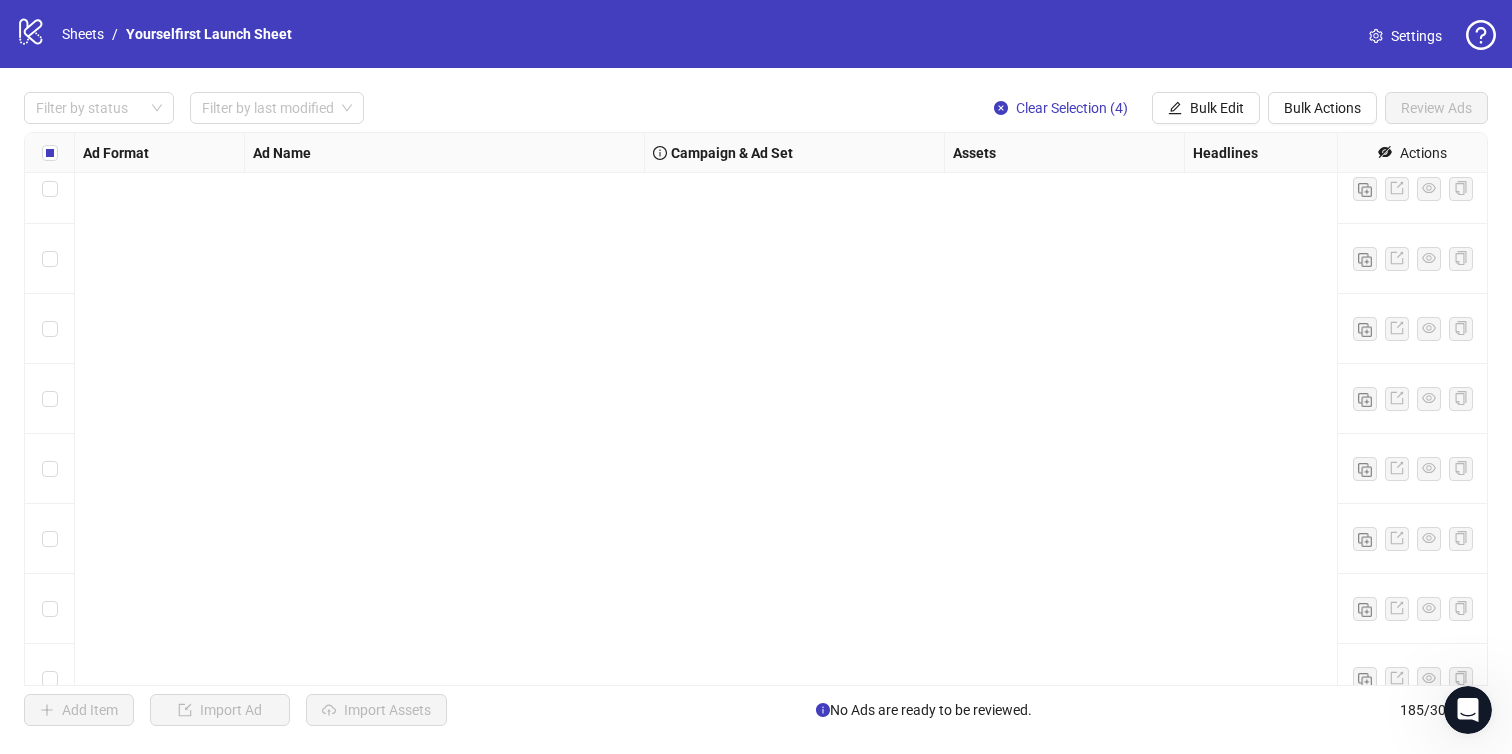 scroll, scrollTop: 12438, scrollLeft: 0, axis: vertical 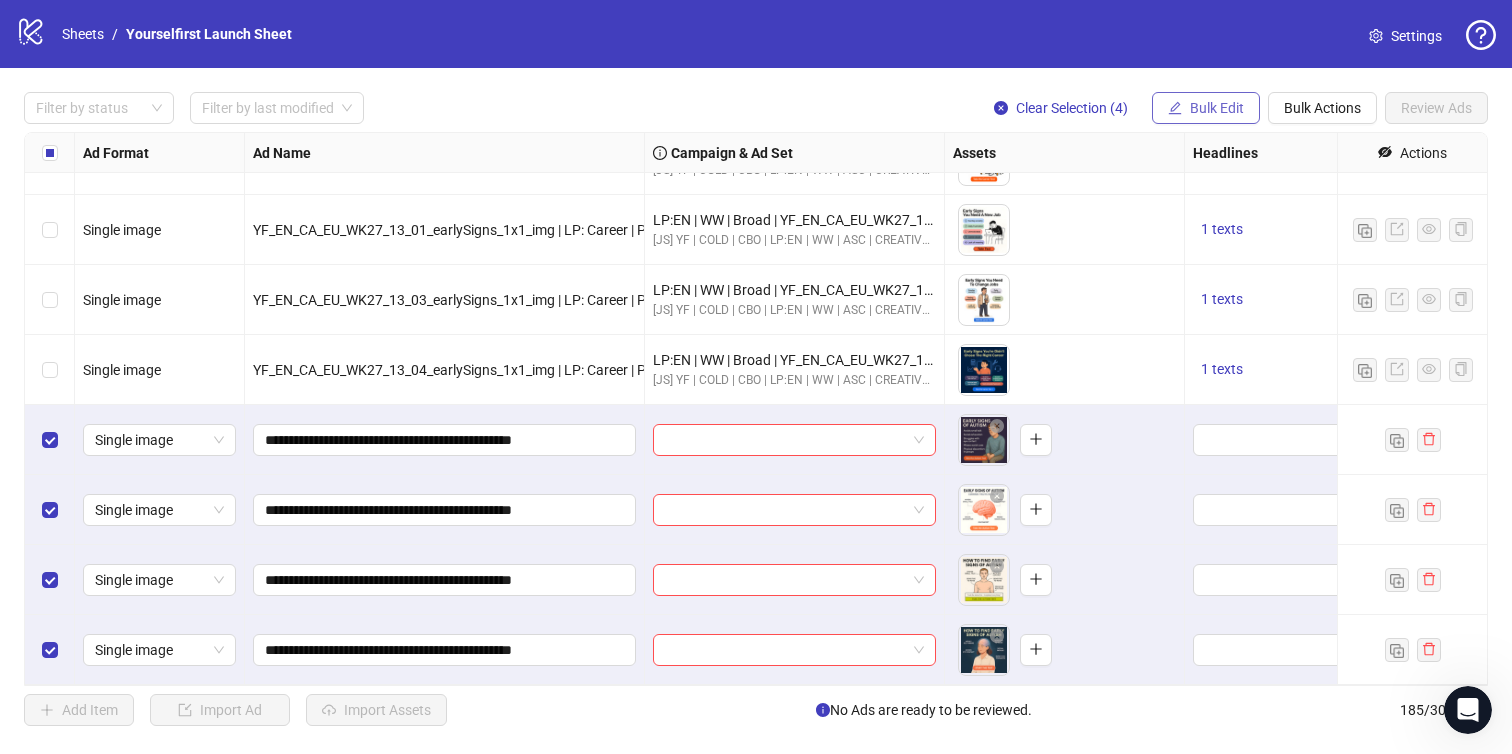 click on "Bulk Edit" at bounding box center [1217, 108] 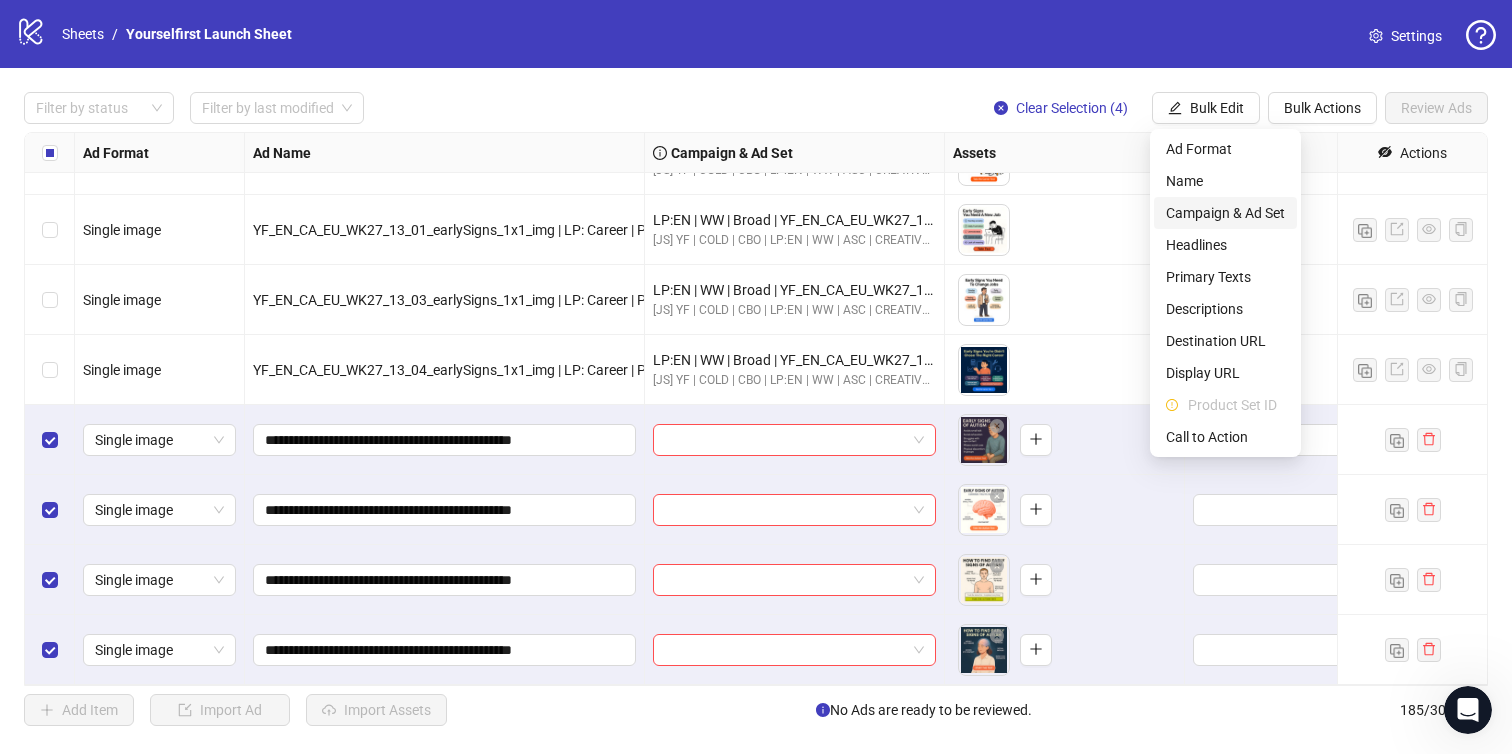 click on "Campaign & Ad Set" at bounding box center [1225, 213] 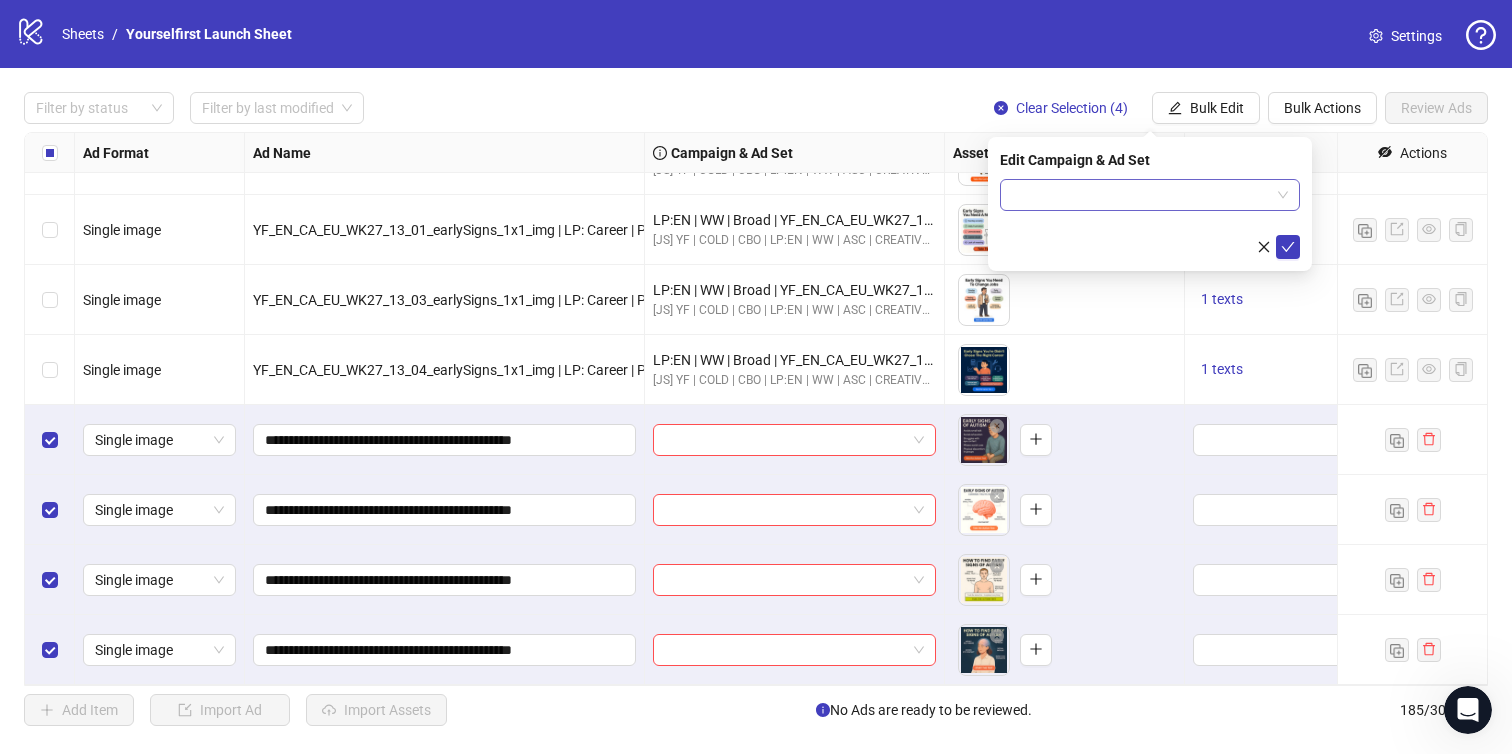 click at bounding box center (1141, 195) 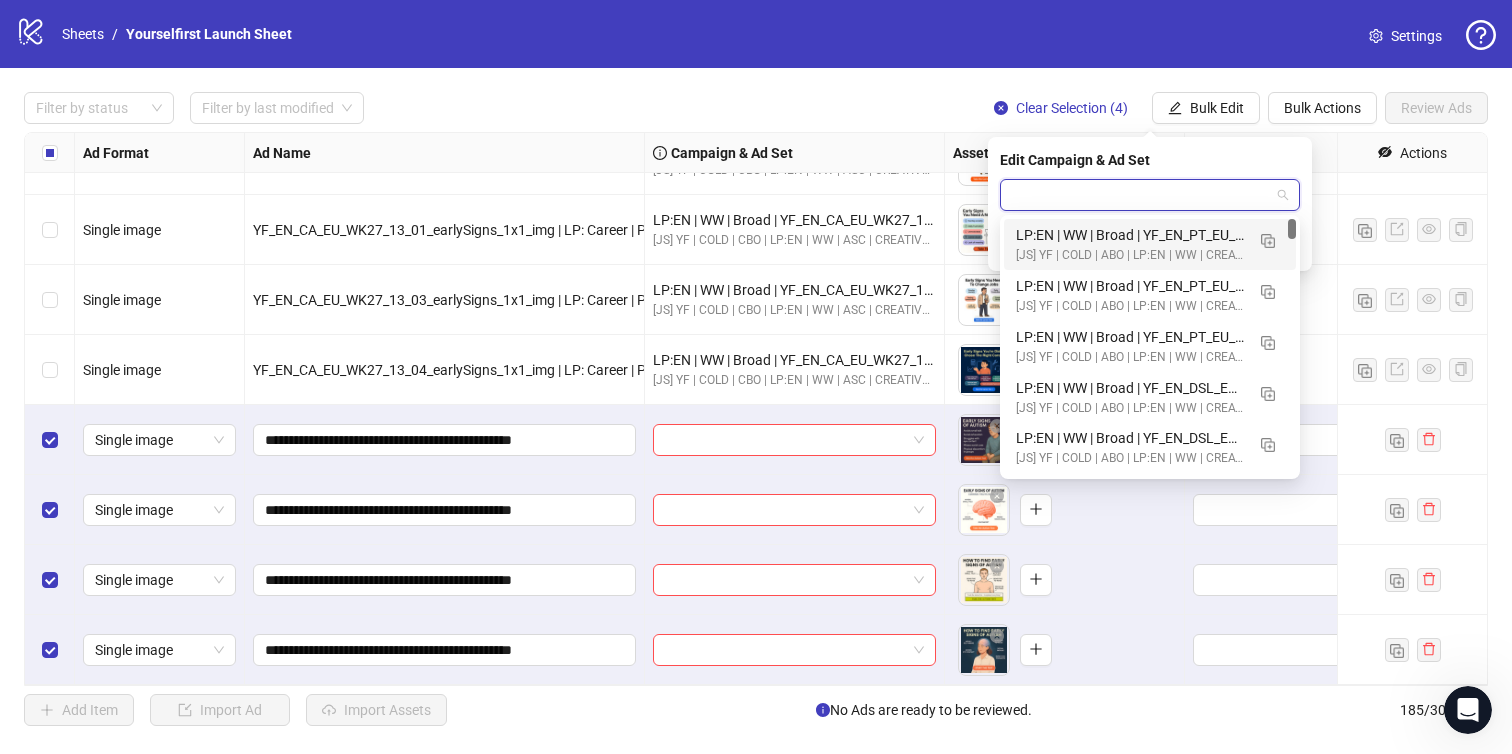 paste on "**********" 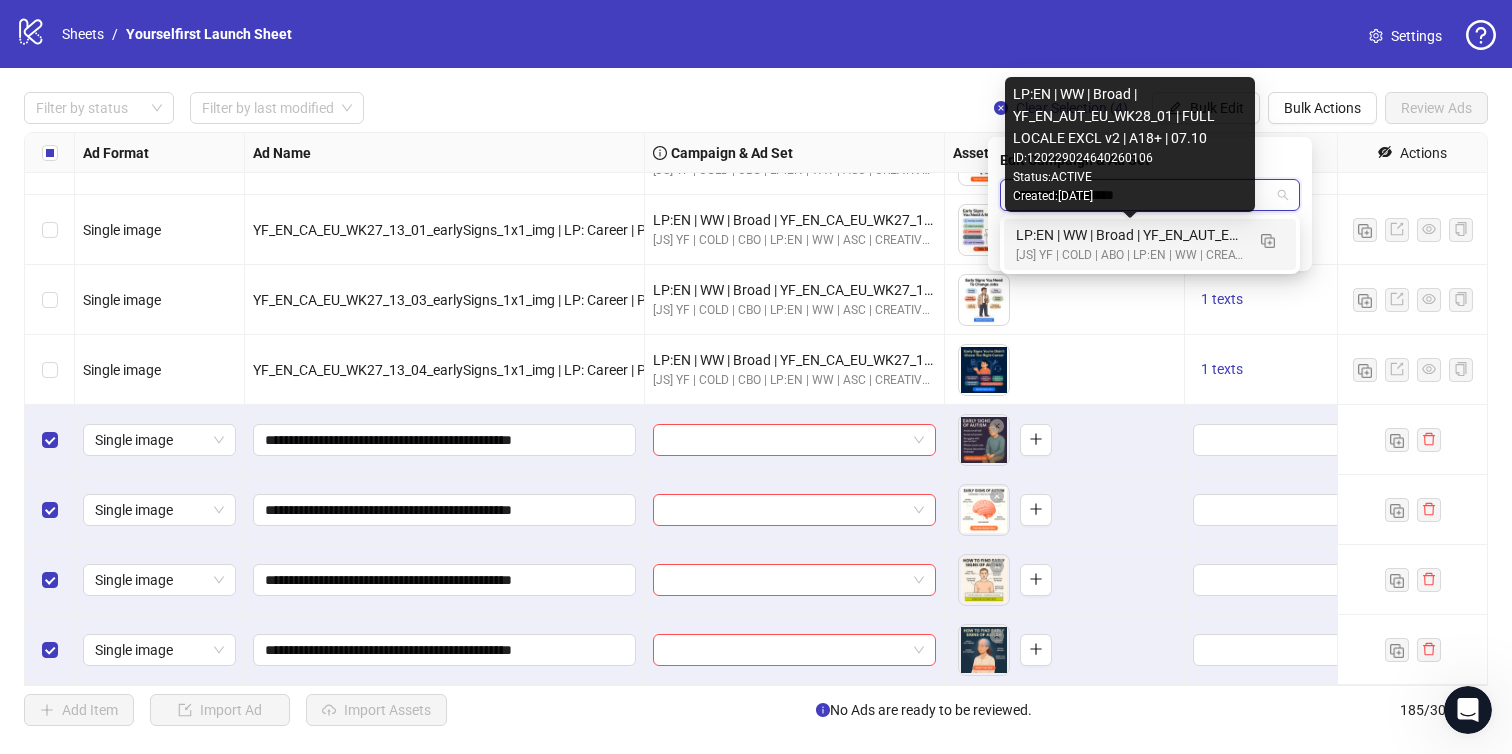 click on "LP:EN | WW | Broad | YF_EN_AUT_EU_WK28_01 | FULL LOCALE EXCL v2 | A18+ | 07.10" at bounding box center [1130, 235] 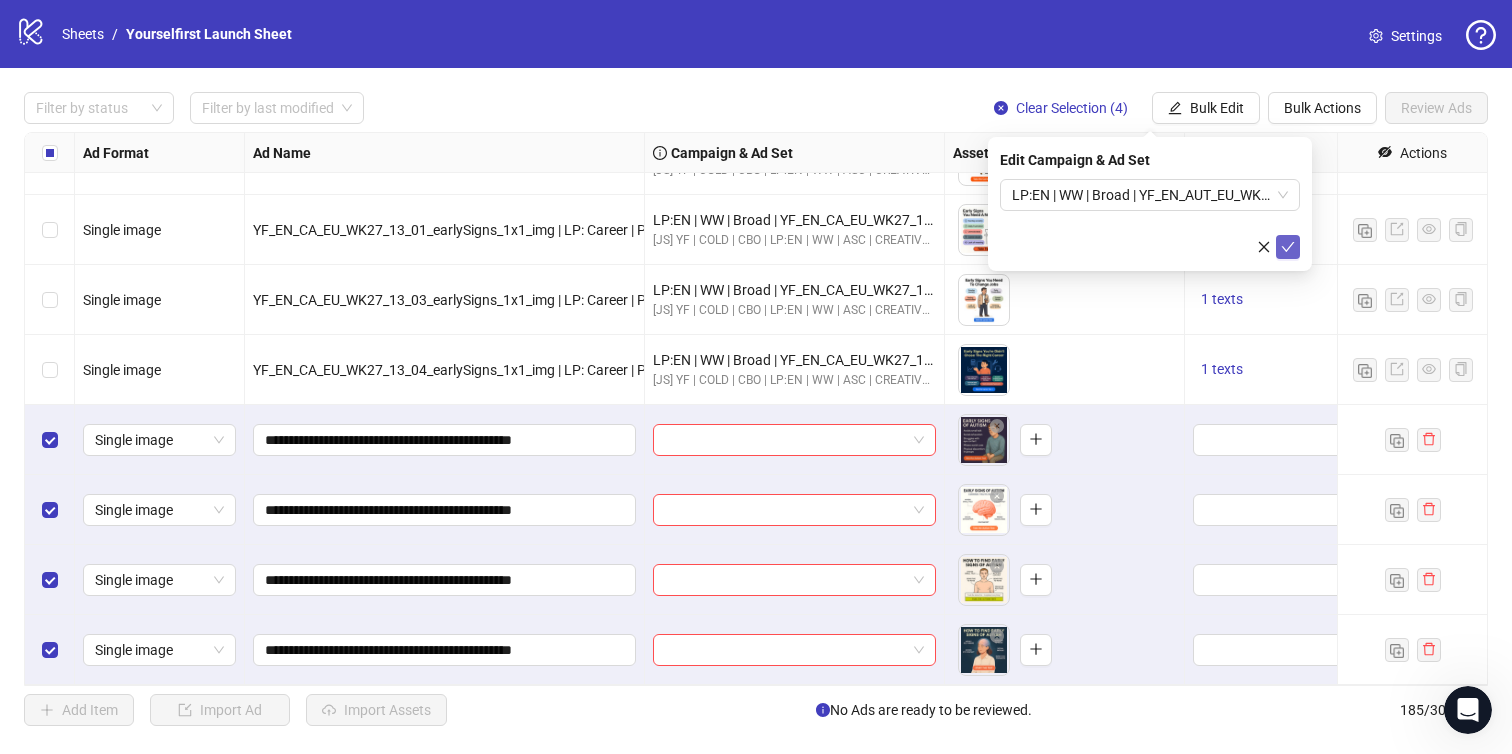 click 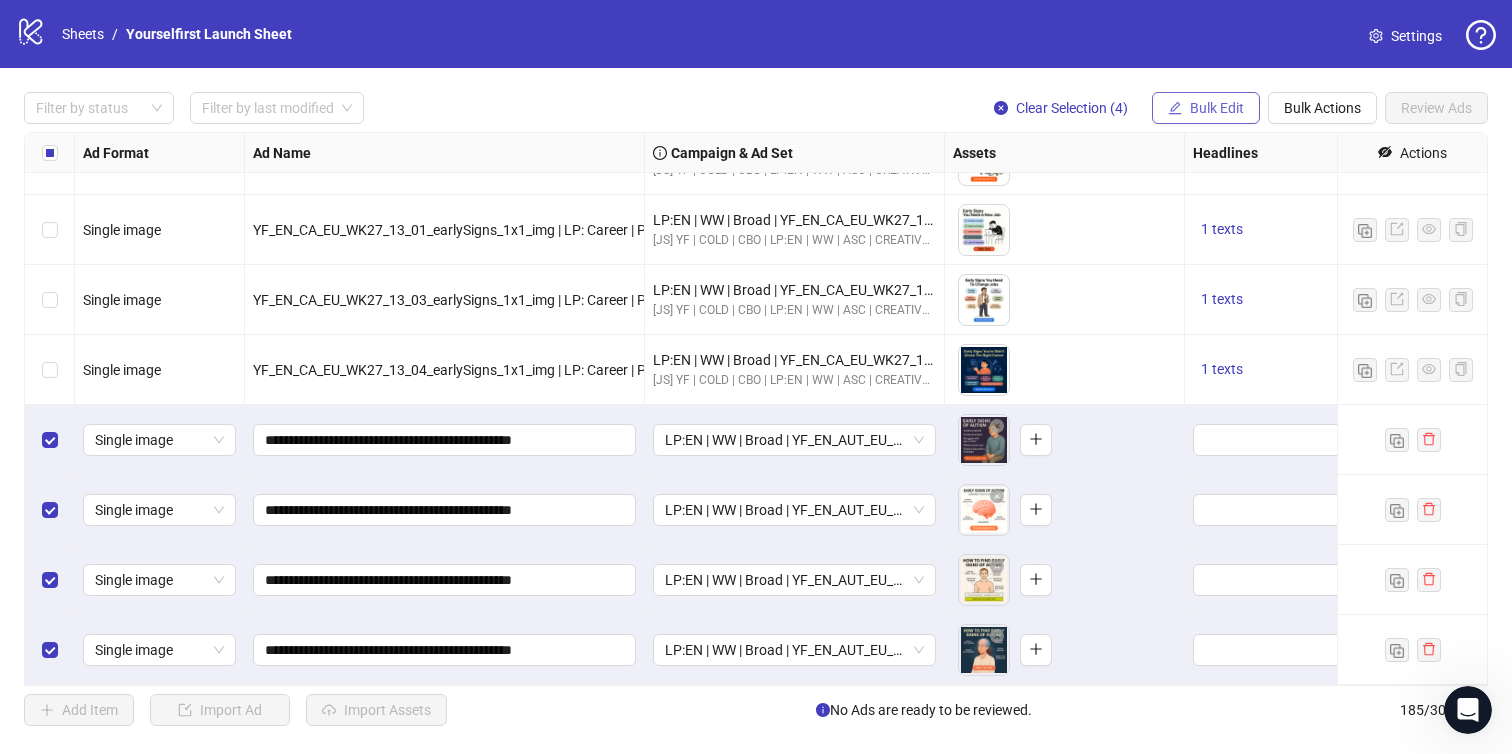 click on "Bulk Edit" at bounding box center (1217, 108) 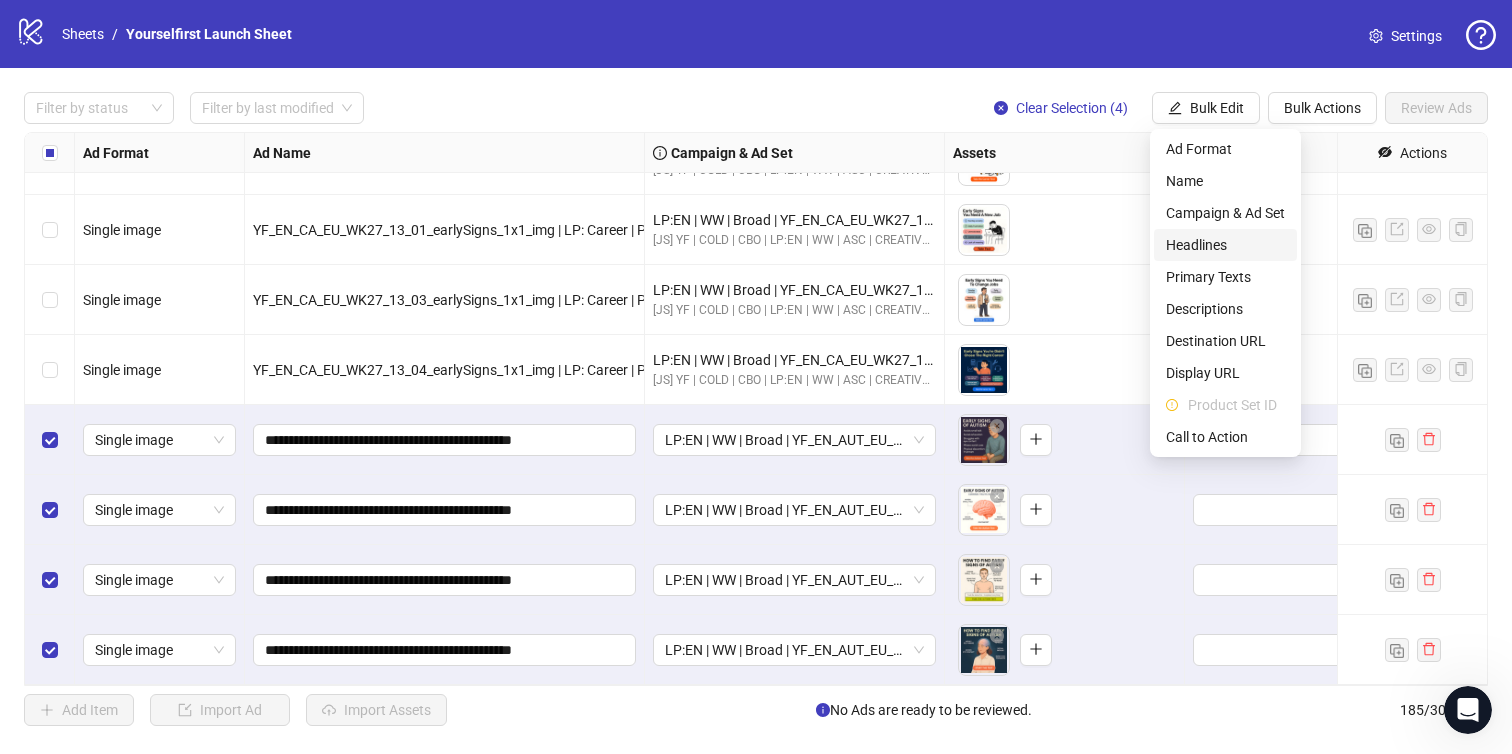 click on "Headlines" at bounding box center [1225, 245] 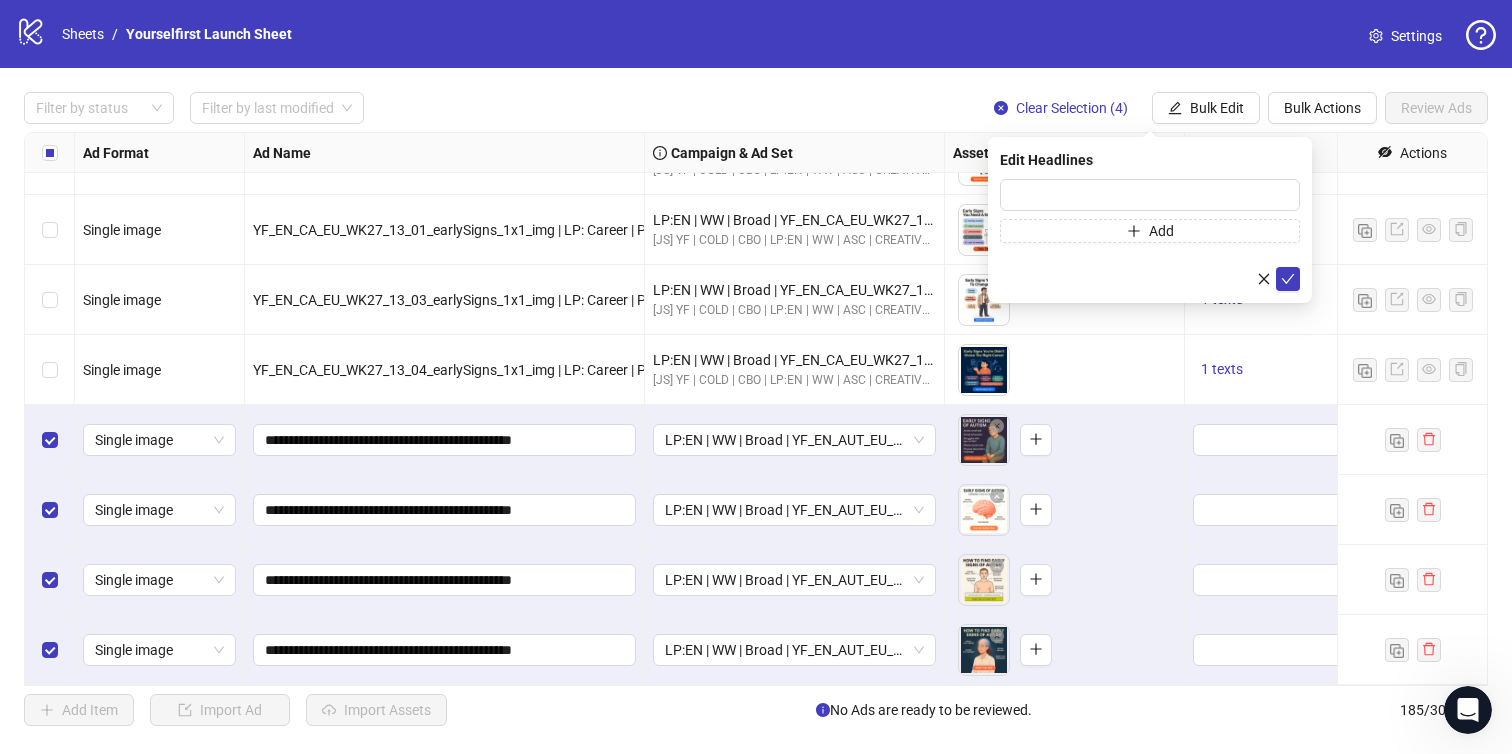 click on "Edit Headlines Add" at bounding box center (1150, 220) 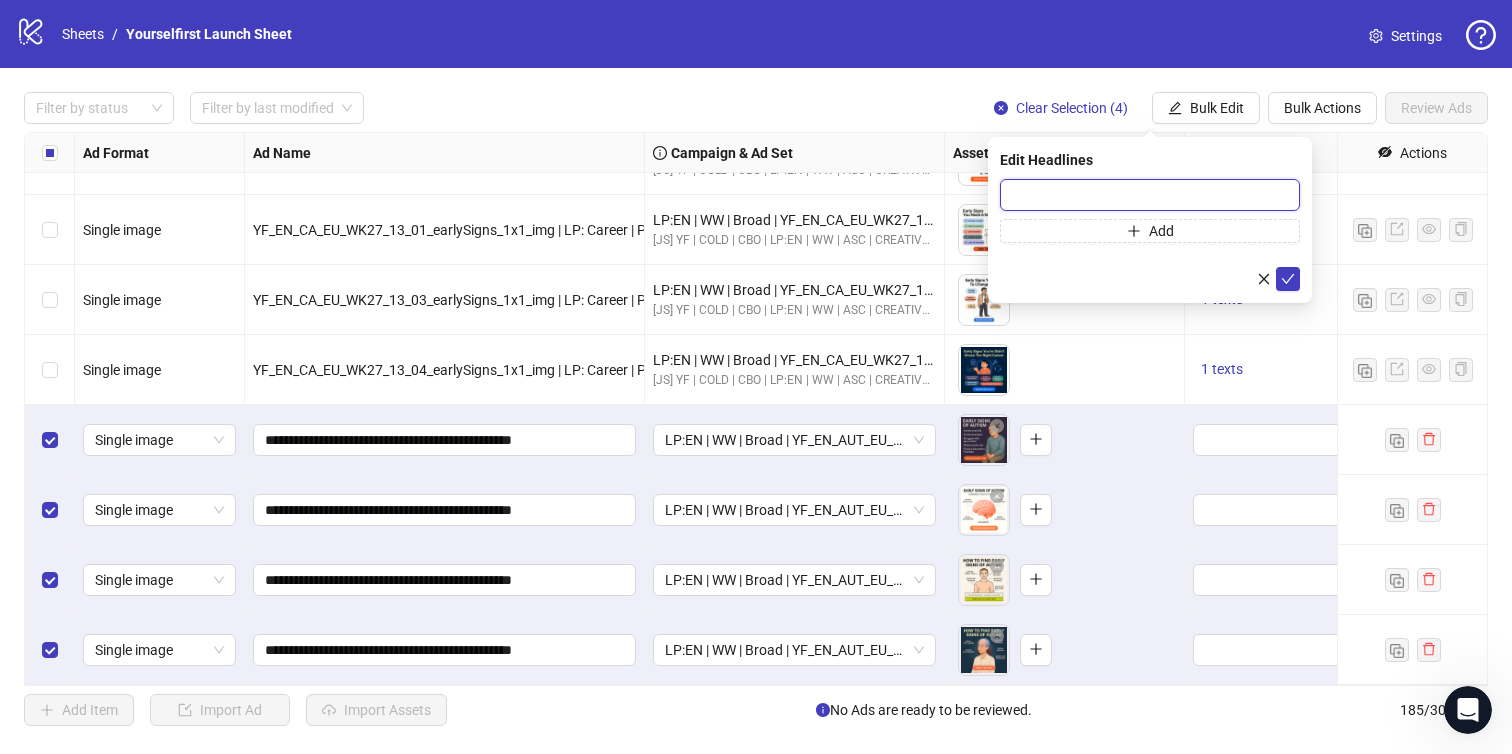 click at bounding box center [1150, 195] 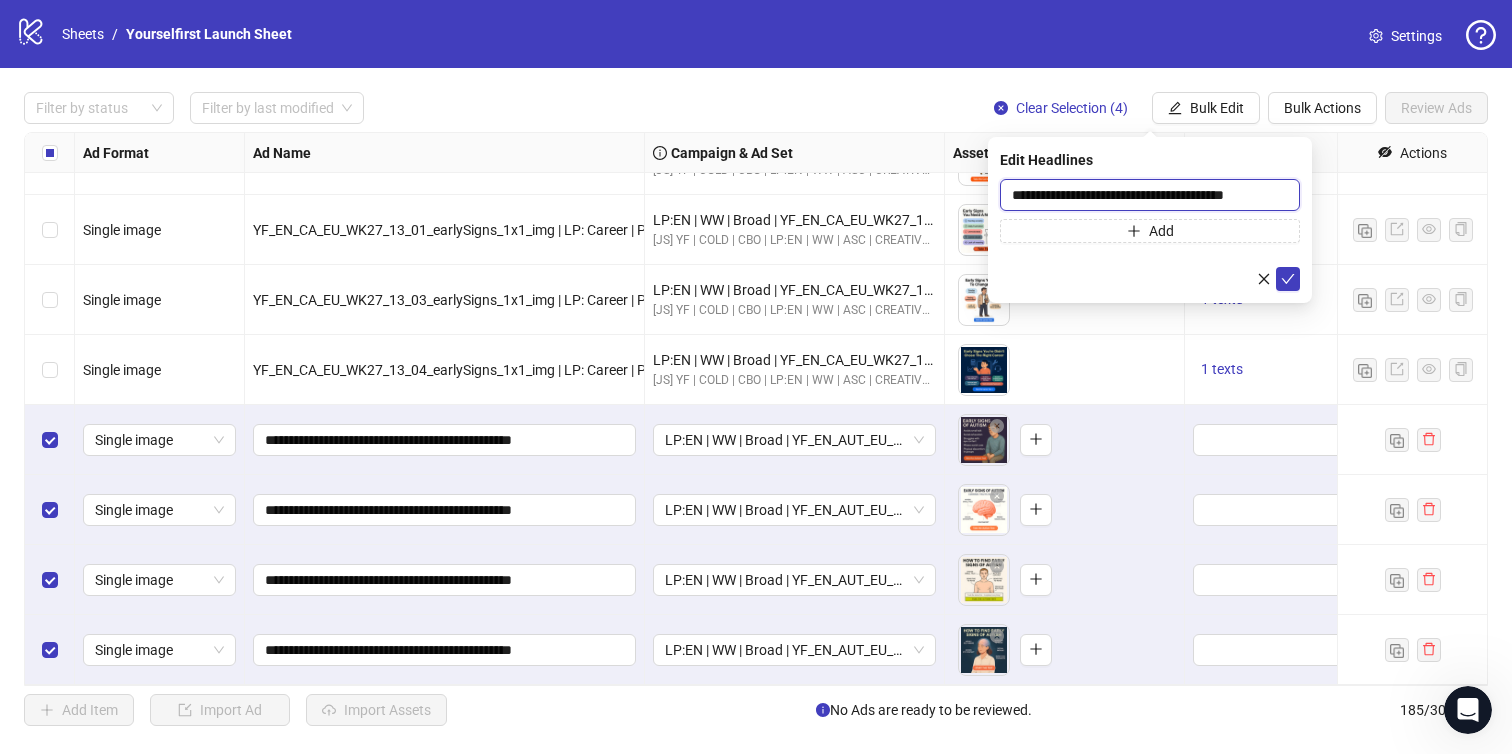 scroll, scrollTop: 0, scrollLeft: 1, axis: horizontal 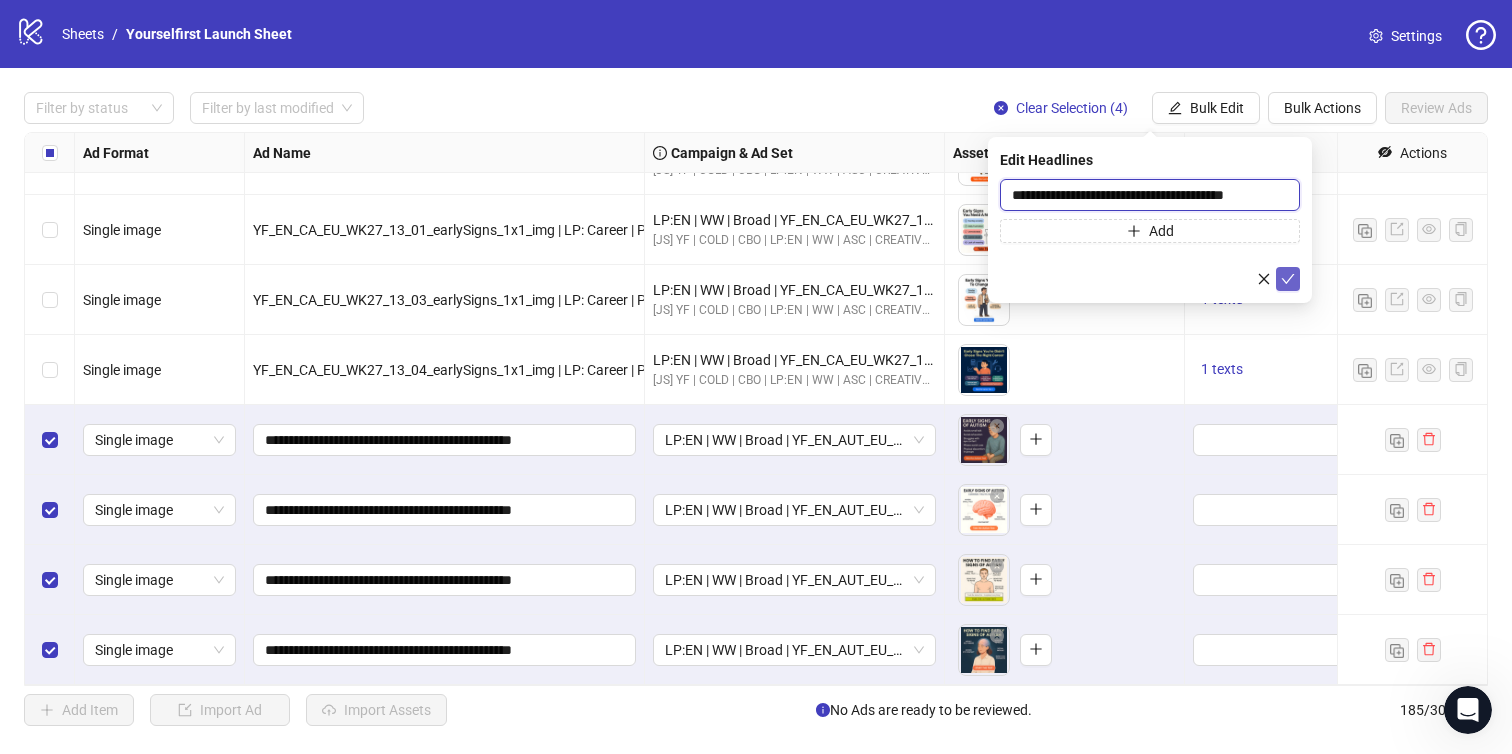 type on "**********" 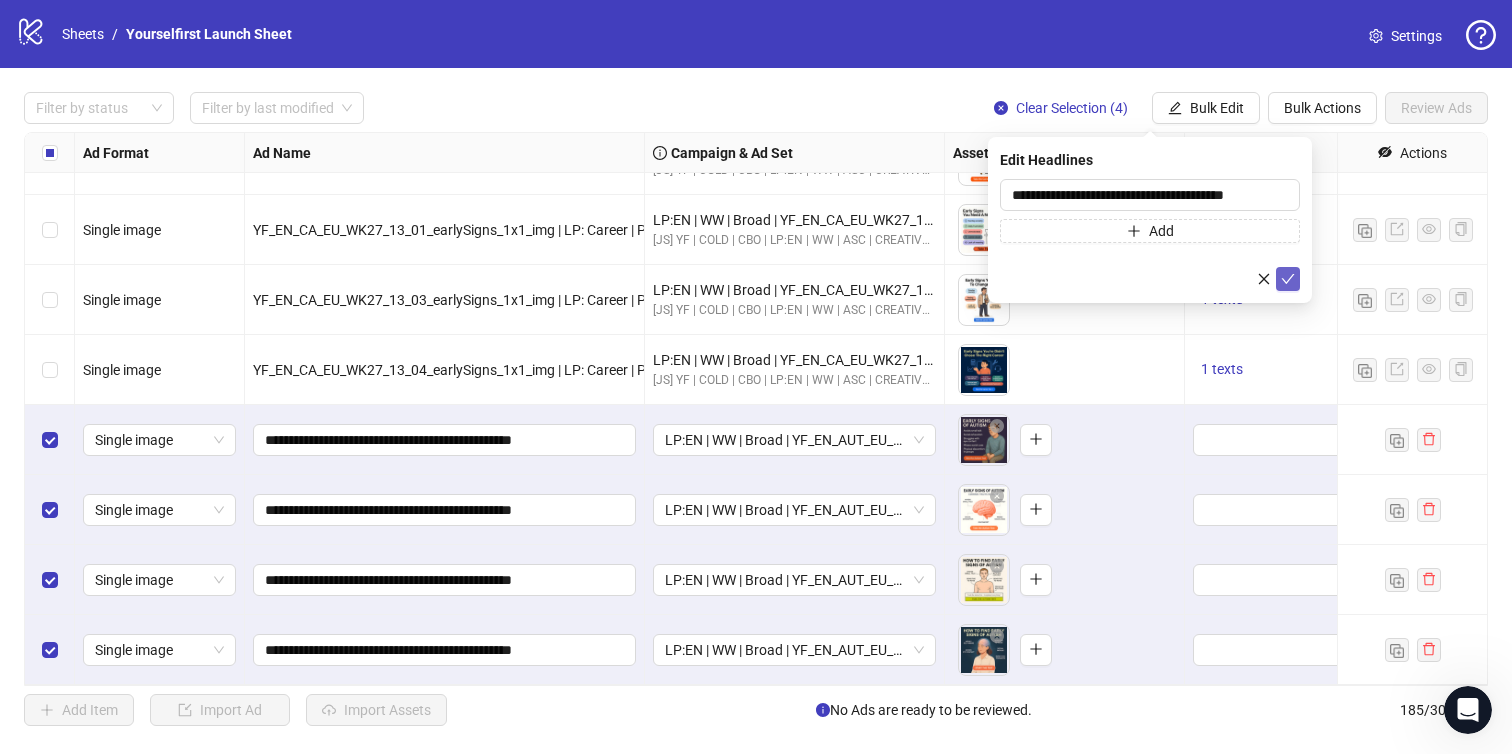 click at bounding box center (1288, 279) 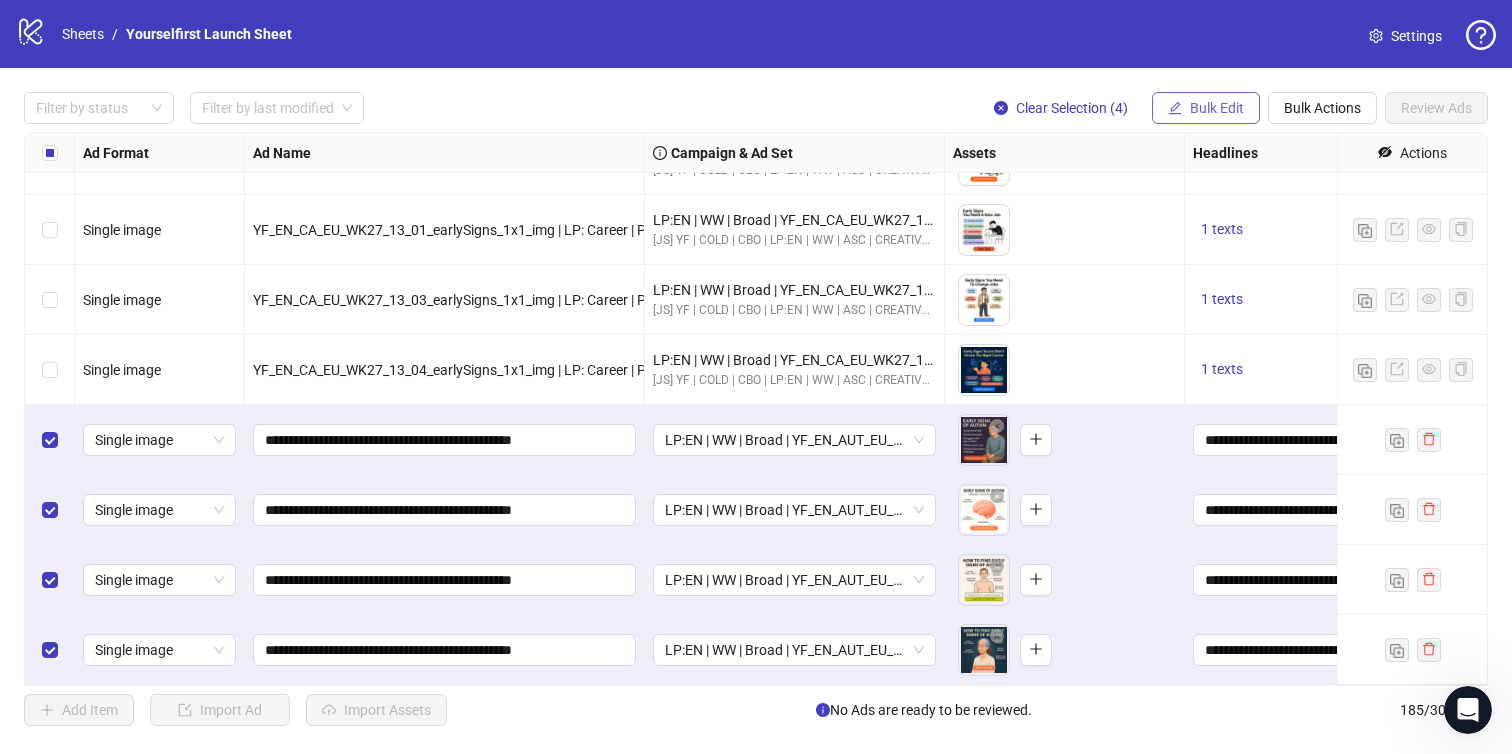 click on "Bulk Edit" at bounding box center (1217, 108) 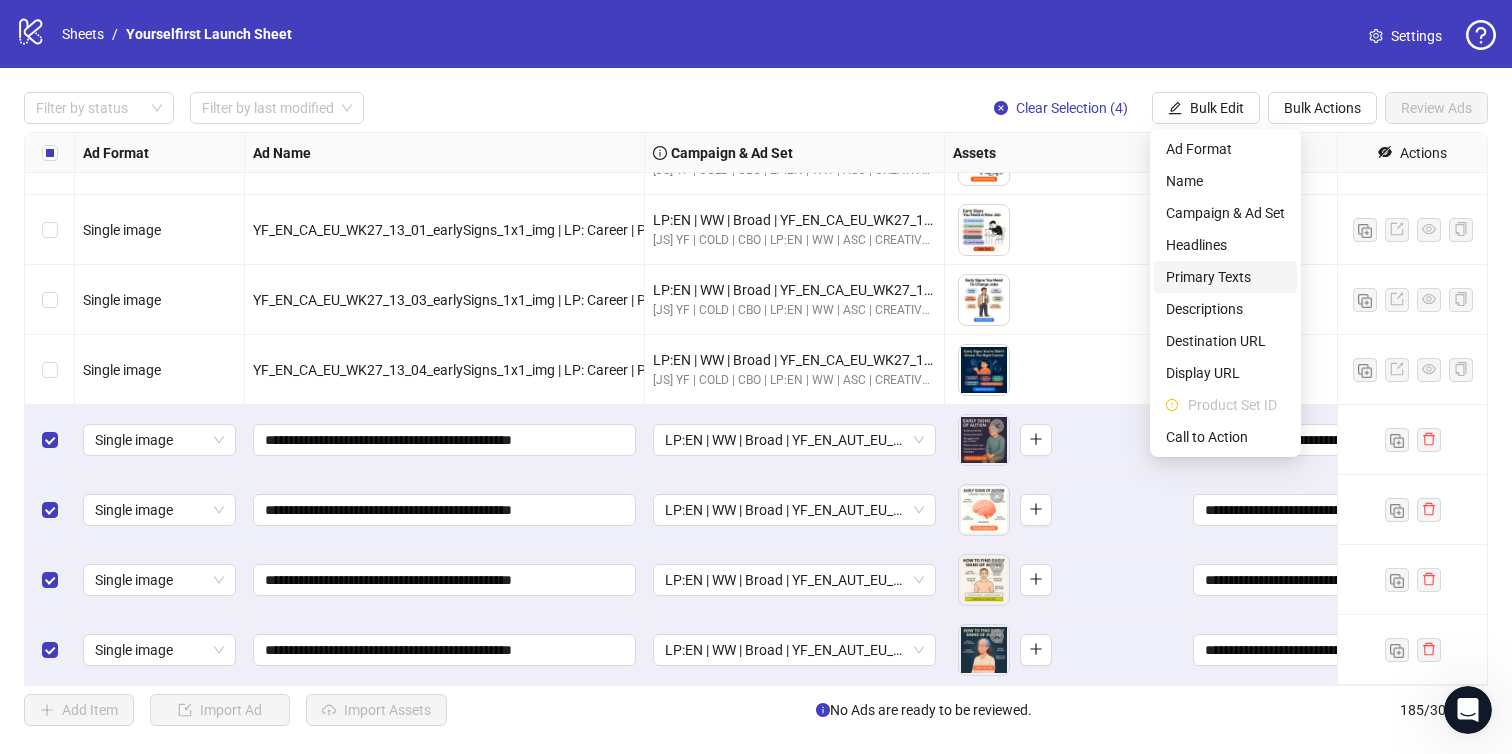 click on "Primary Texts" at bounding box center [1225, 277] 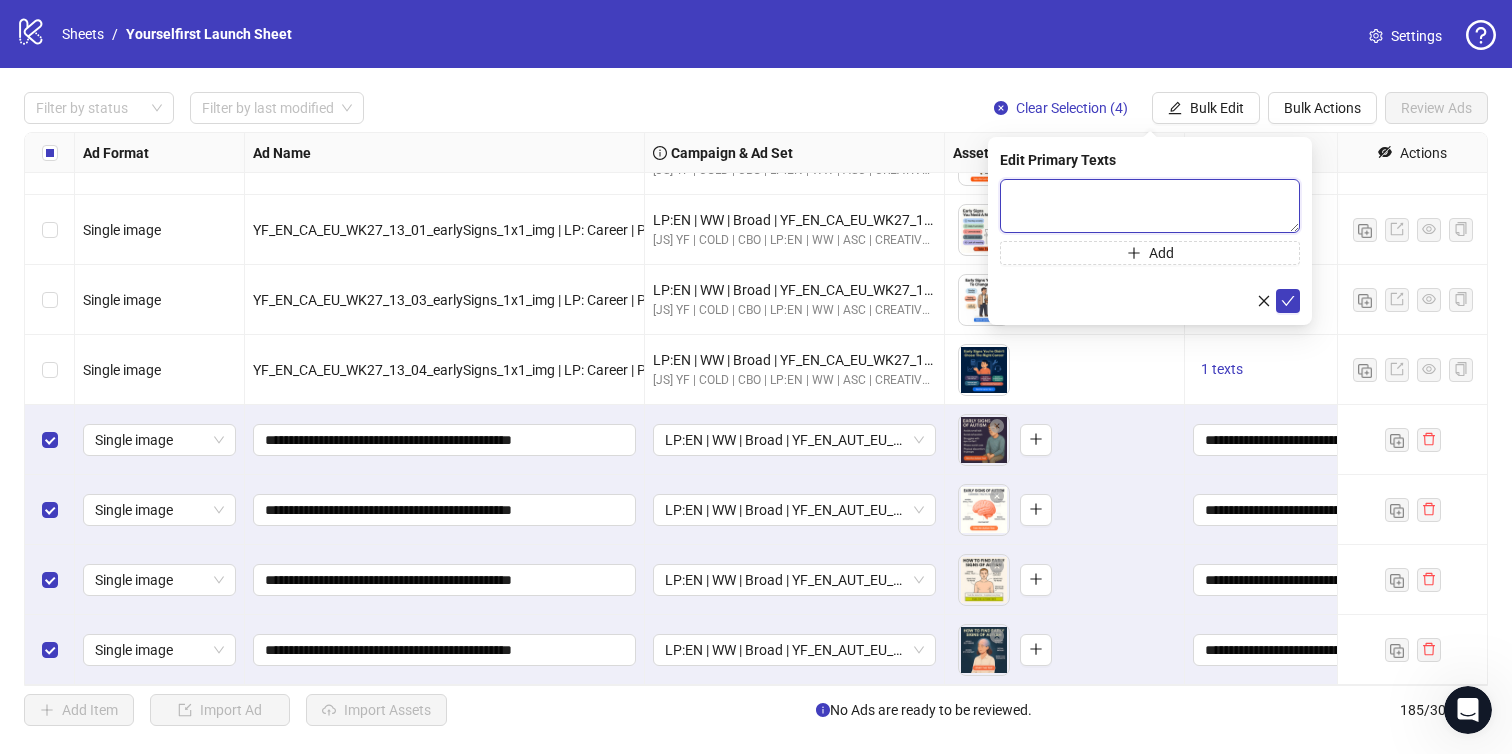 click at bounding box center [1150, 206] 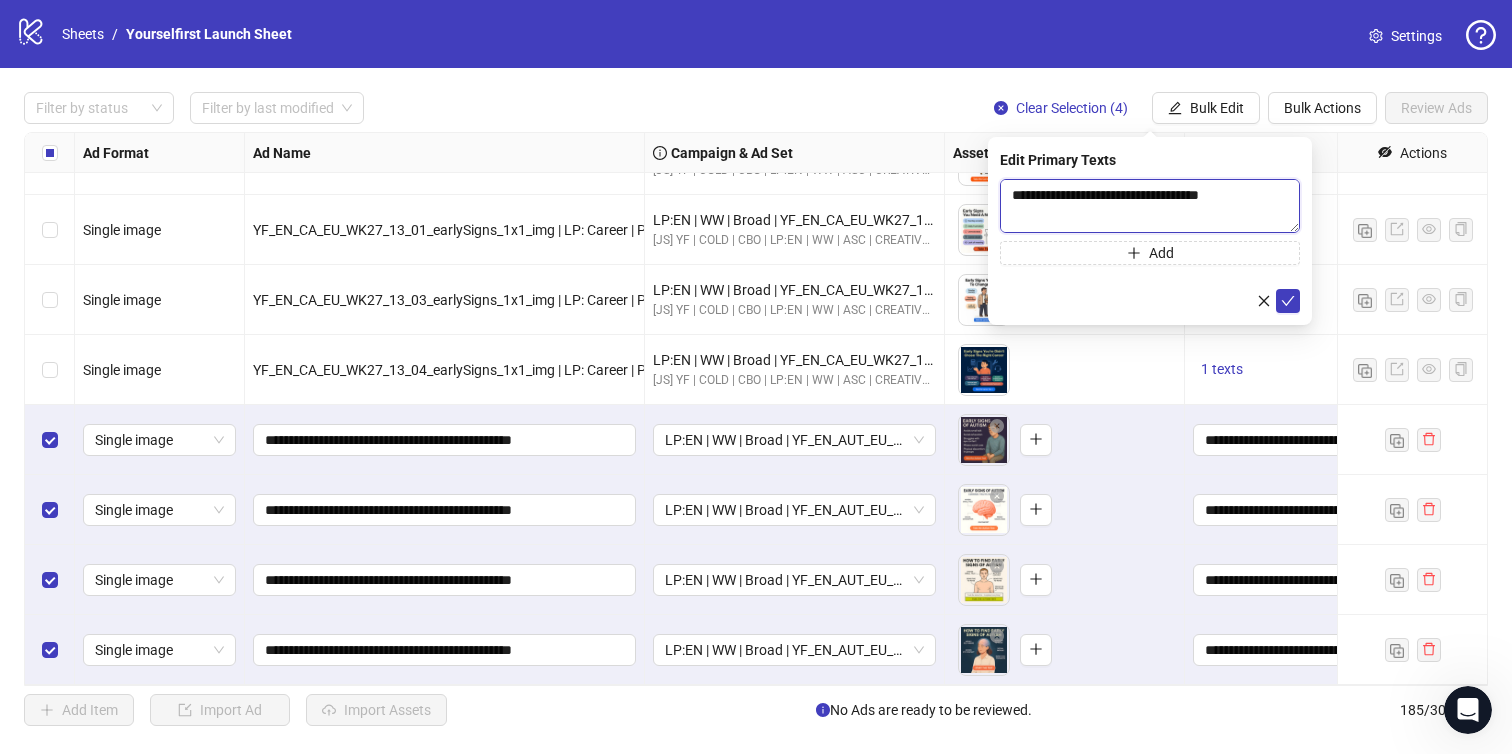 scroll, scrollTop: 81, scrollLeft: 0, axis: vertical 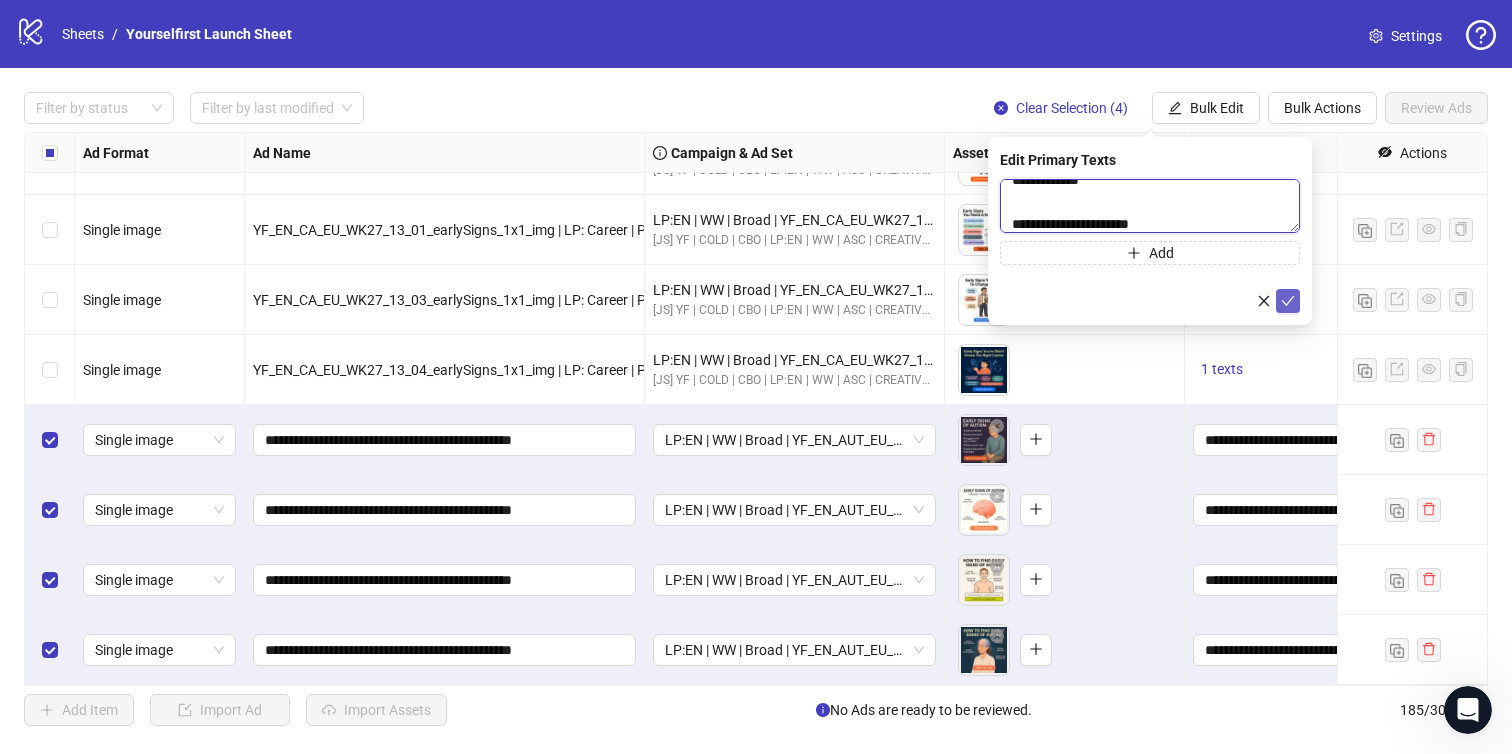 type on "**********" 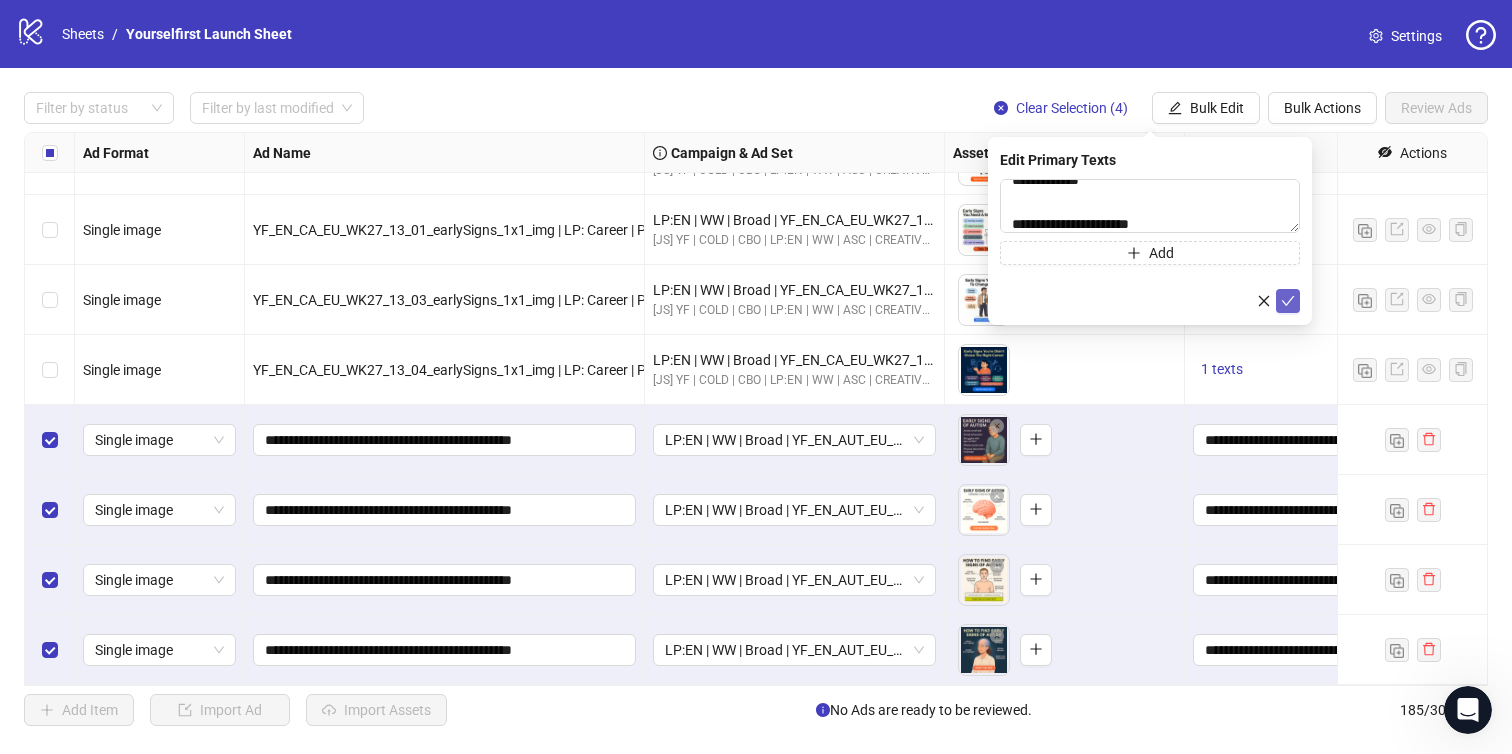 click at bounding box center (1288, 301) 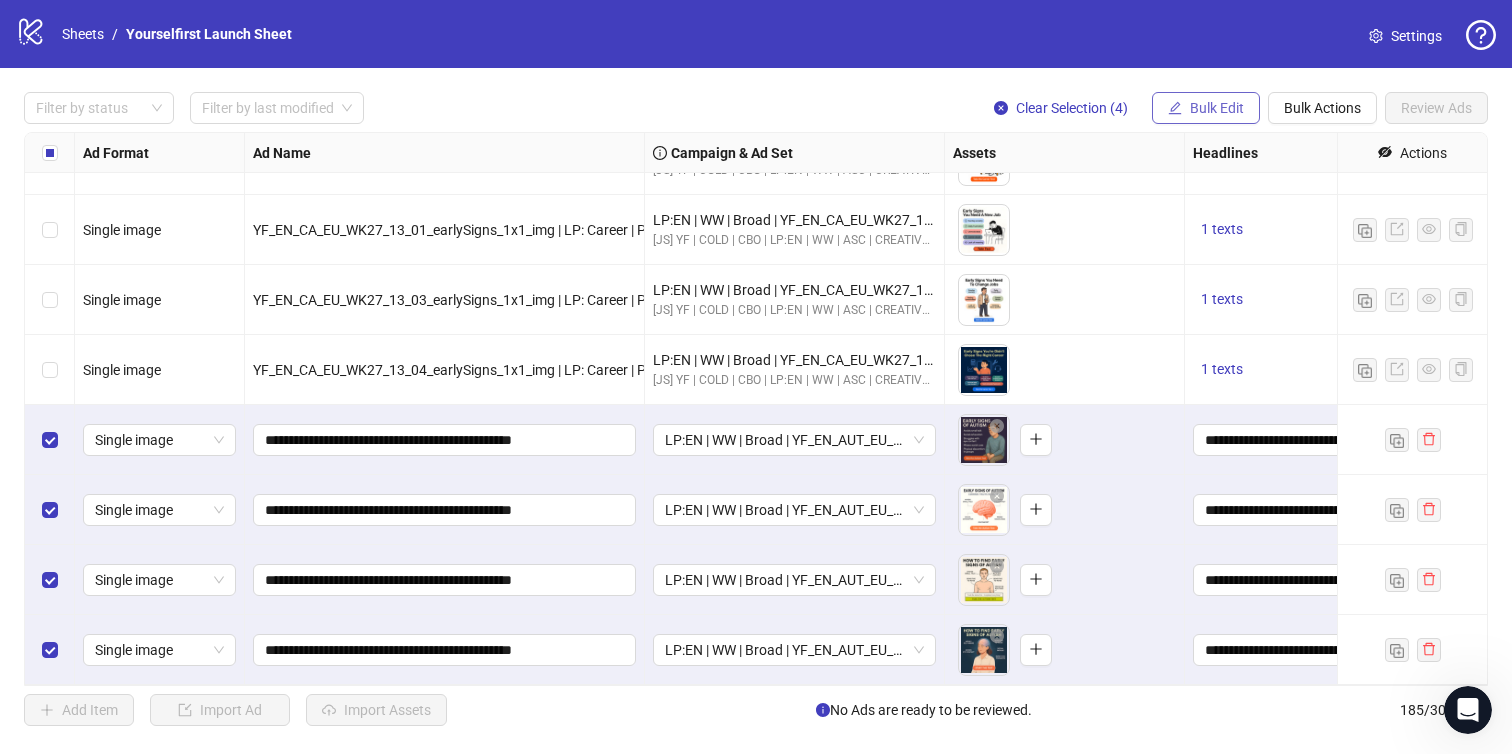 click on "Bulk Edit" at bounding box center (1206, 108) 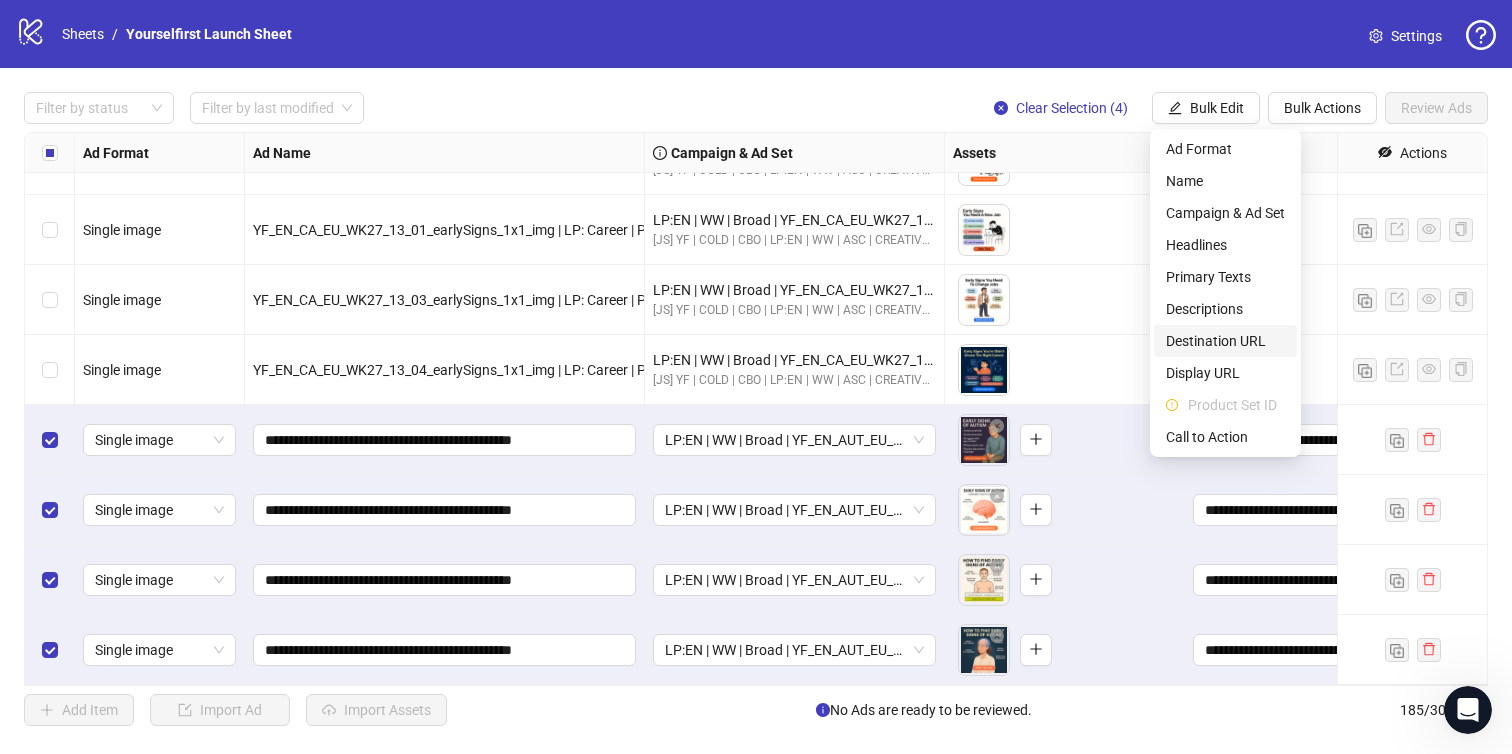 click on "Destination URL" at bounding box center (1225, 341) 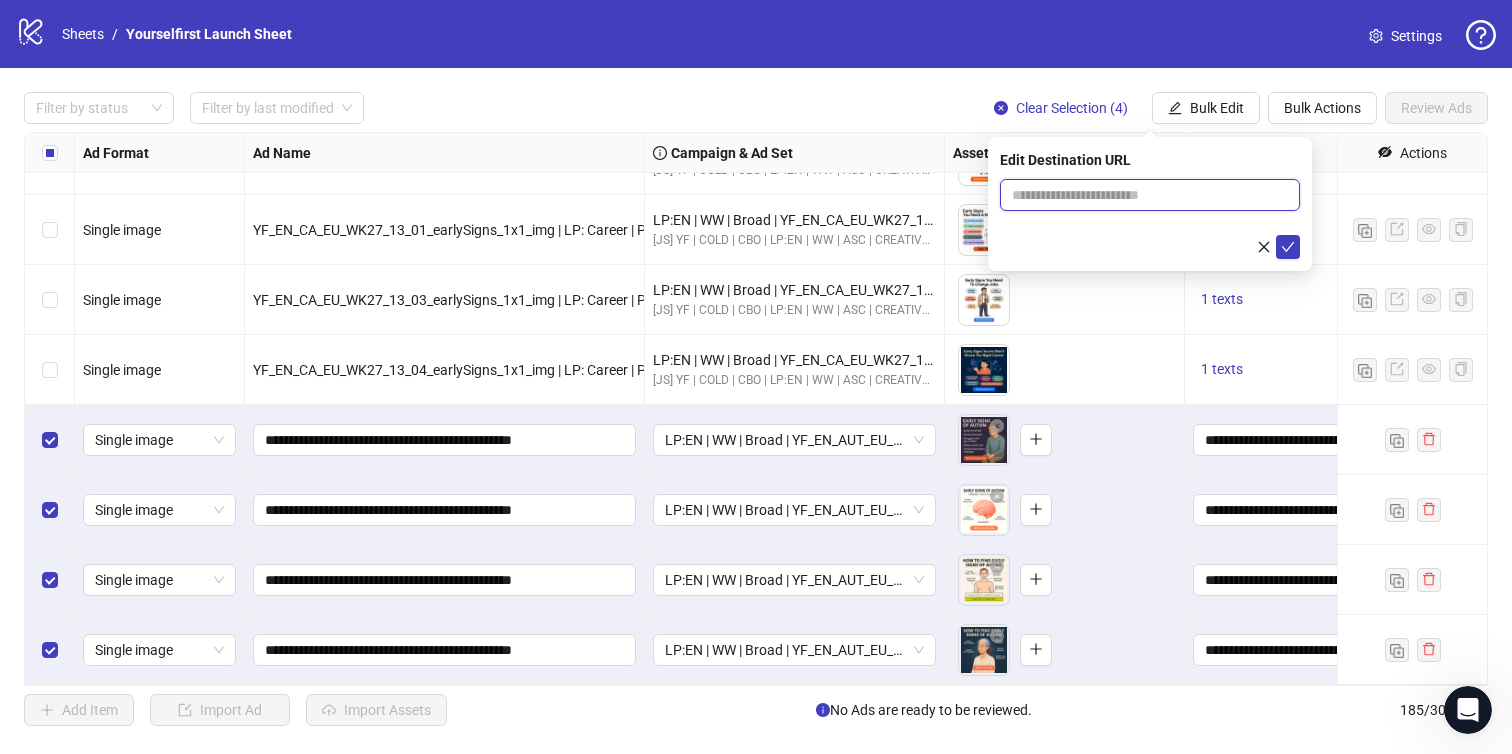 click at bounding box center (1142, 195) 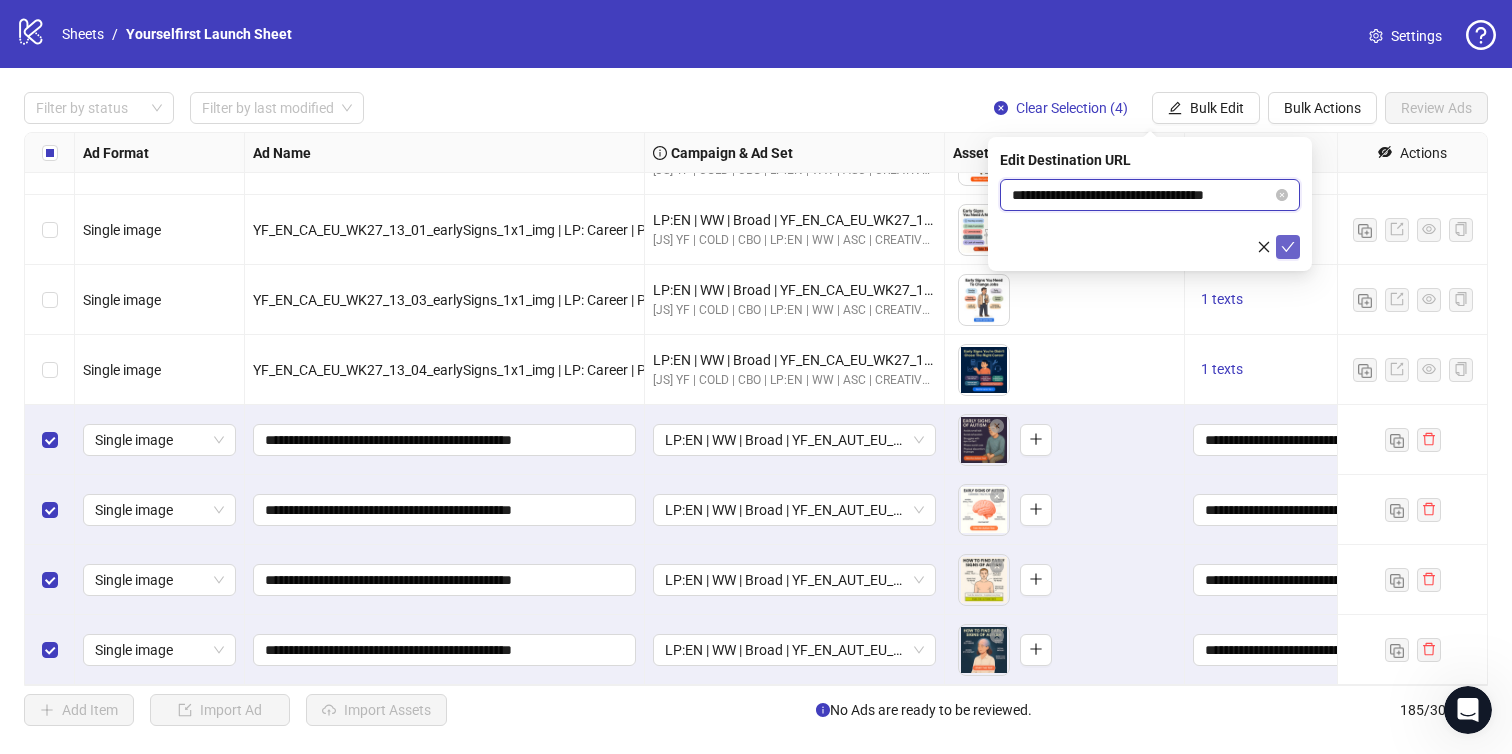type on "**********" 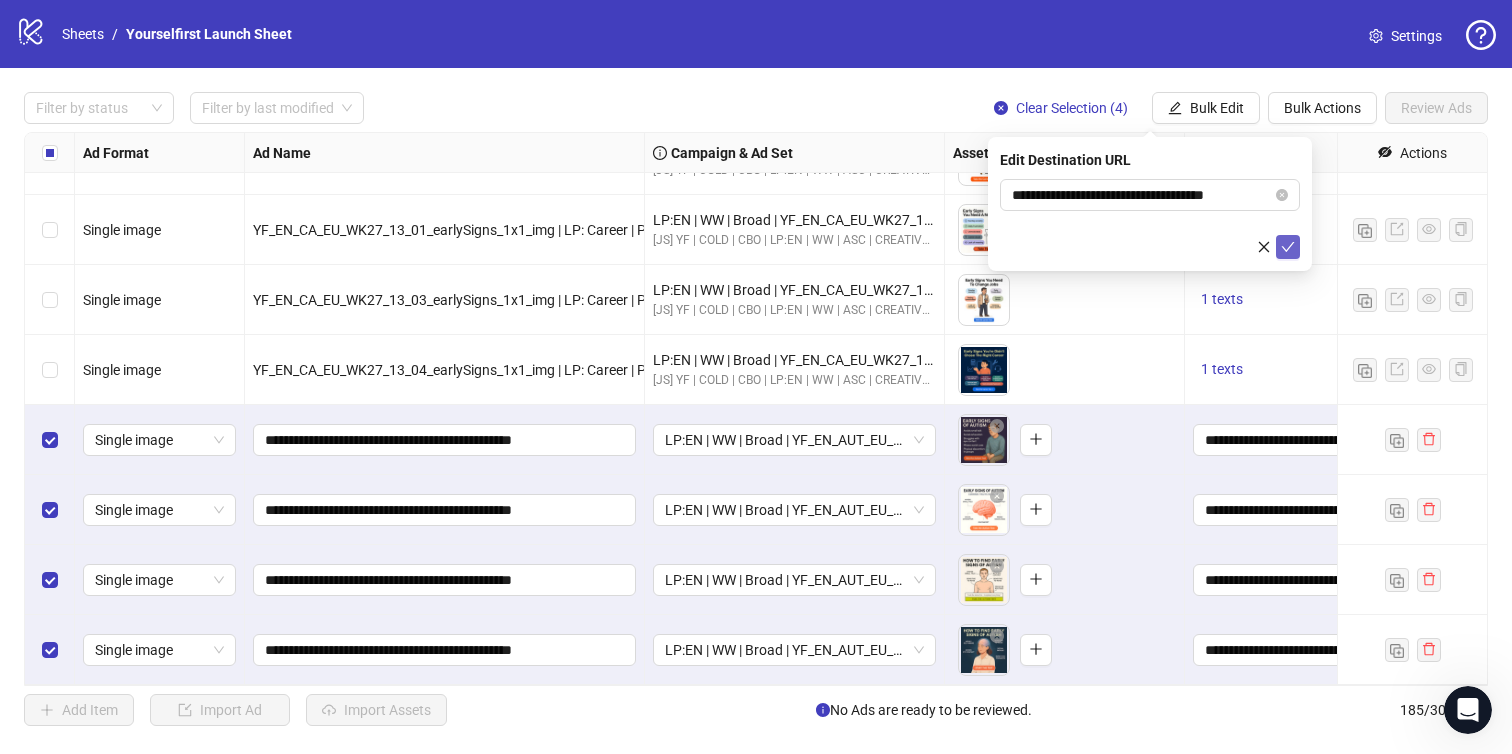 click at bounding box center (1288, 247) 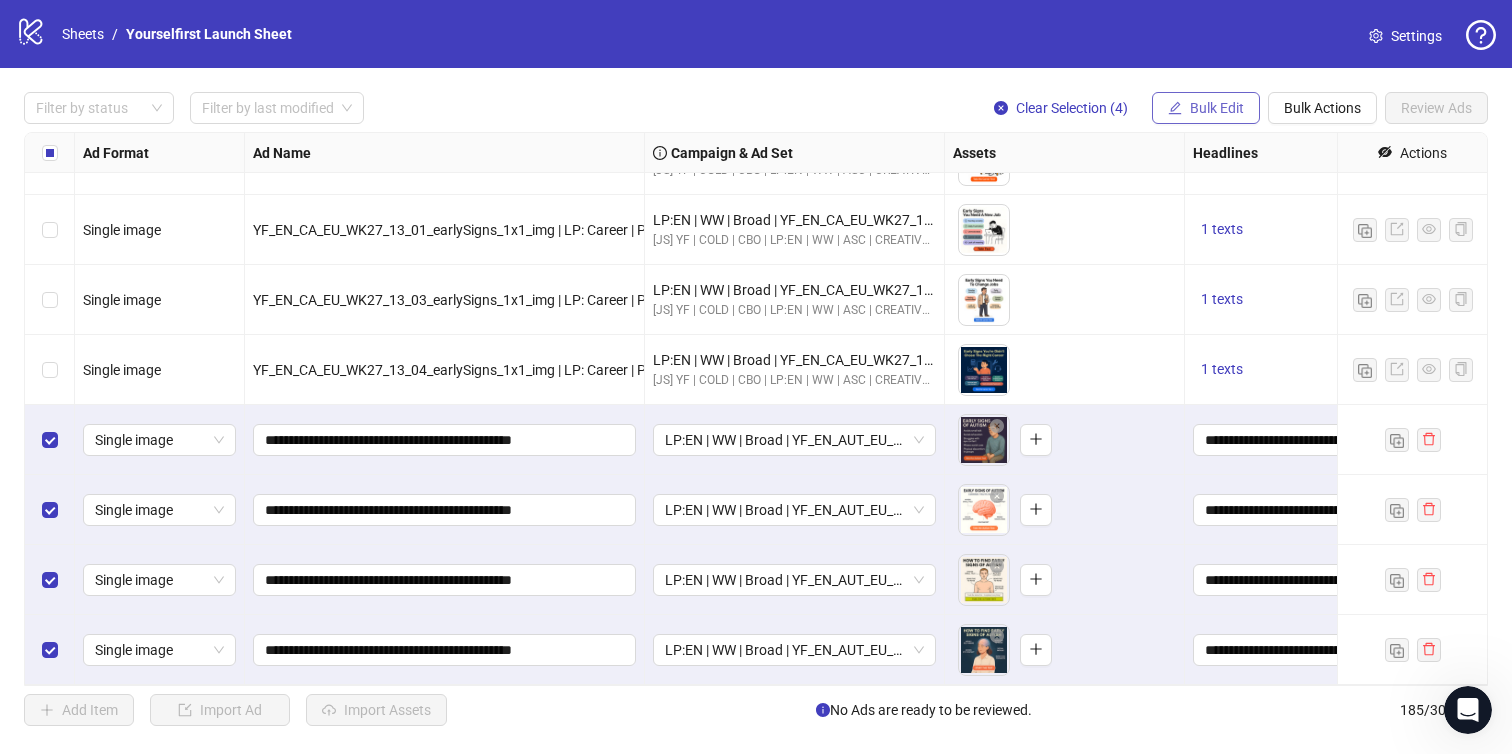 click on "Bulk Edit" at bounding box center [1206, 108] 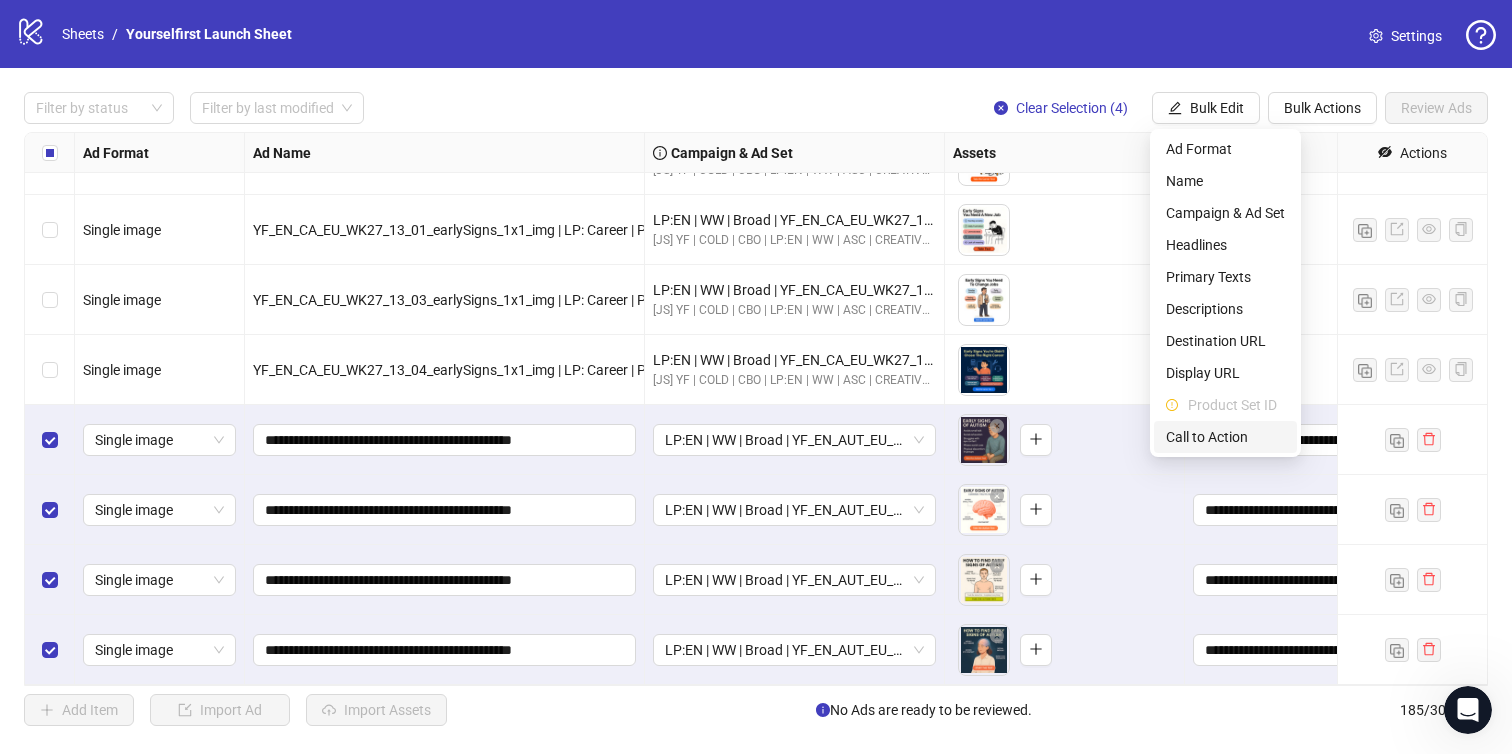 click on "Call to Action" at bounding box center (1225, 437) 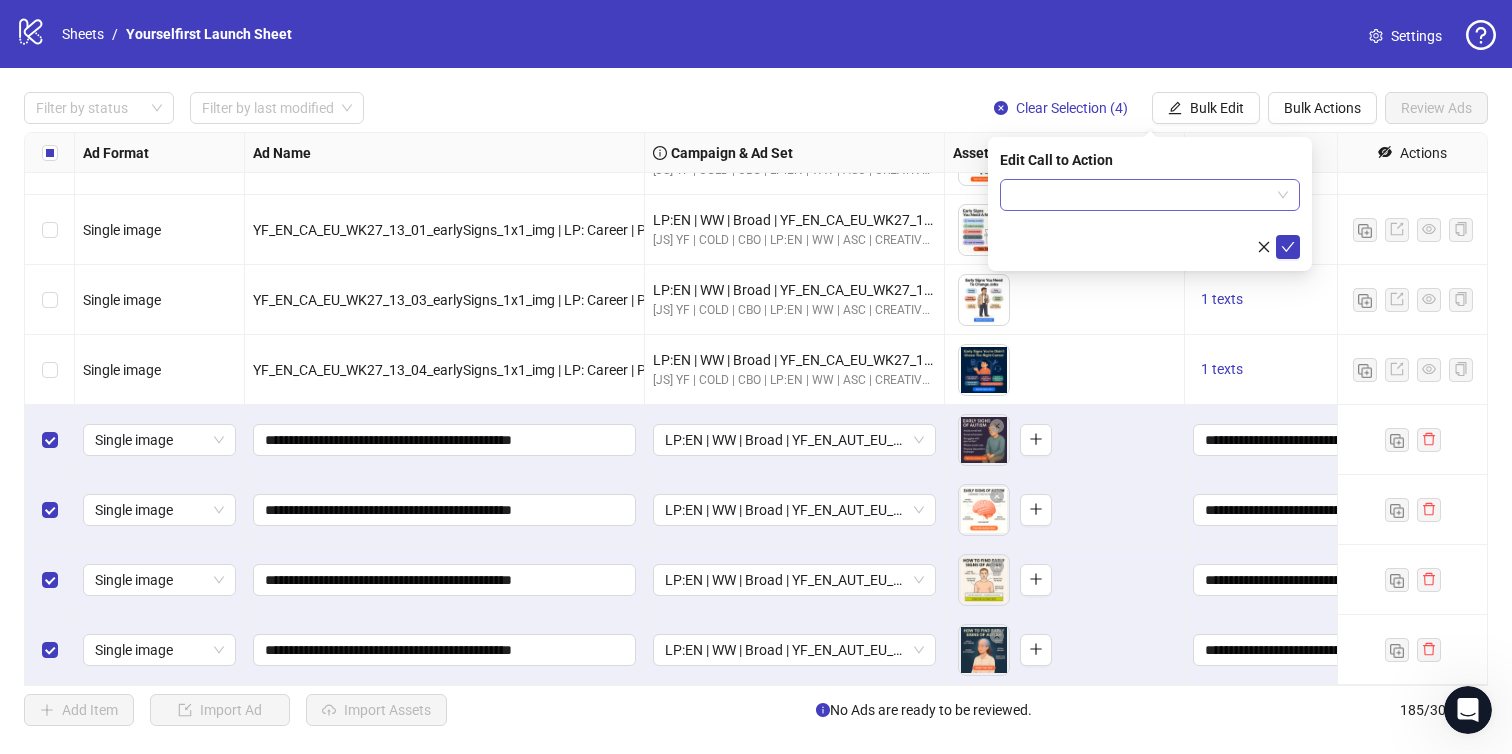 click at bounding box center [1141, 195] 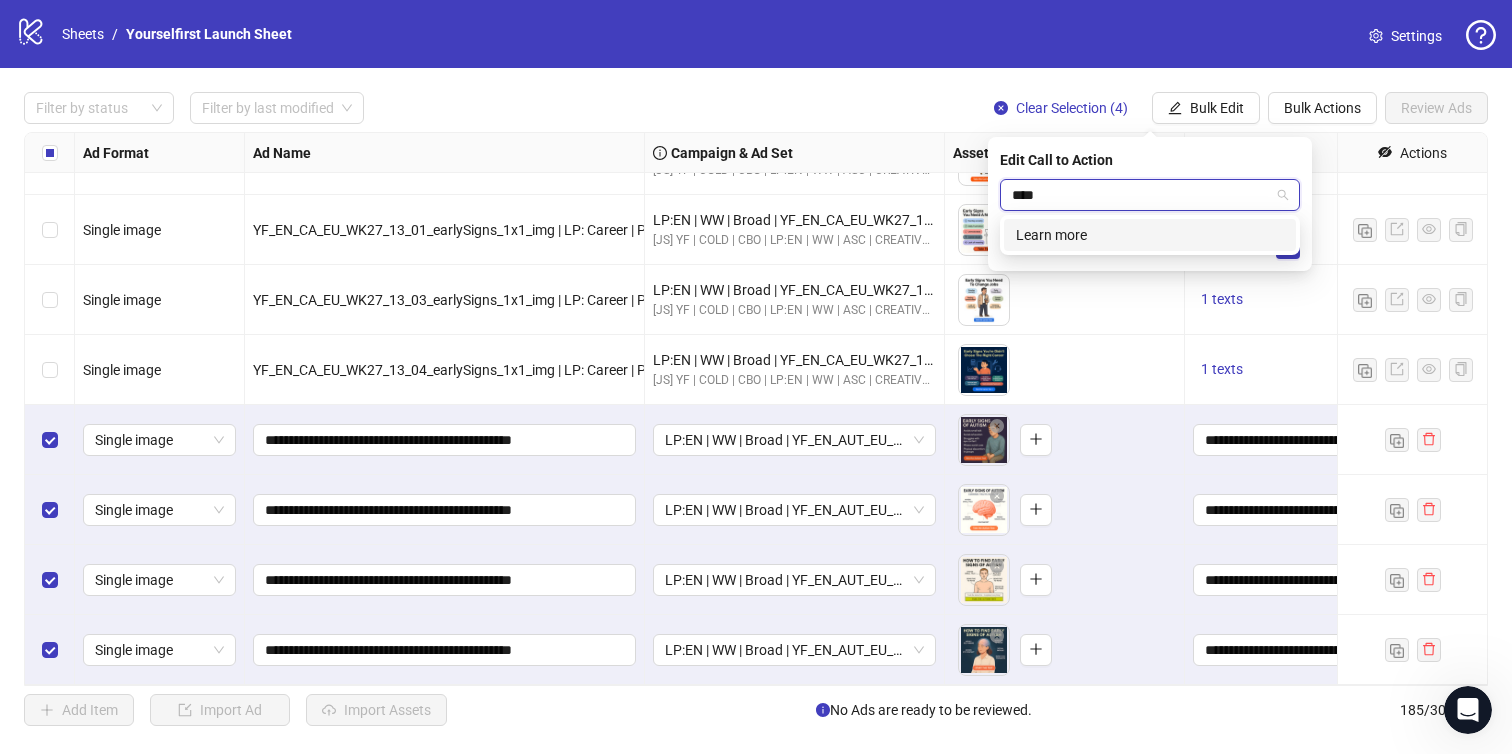 type on "*****" 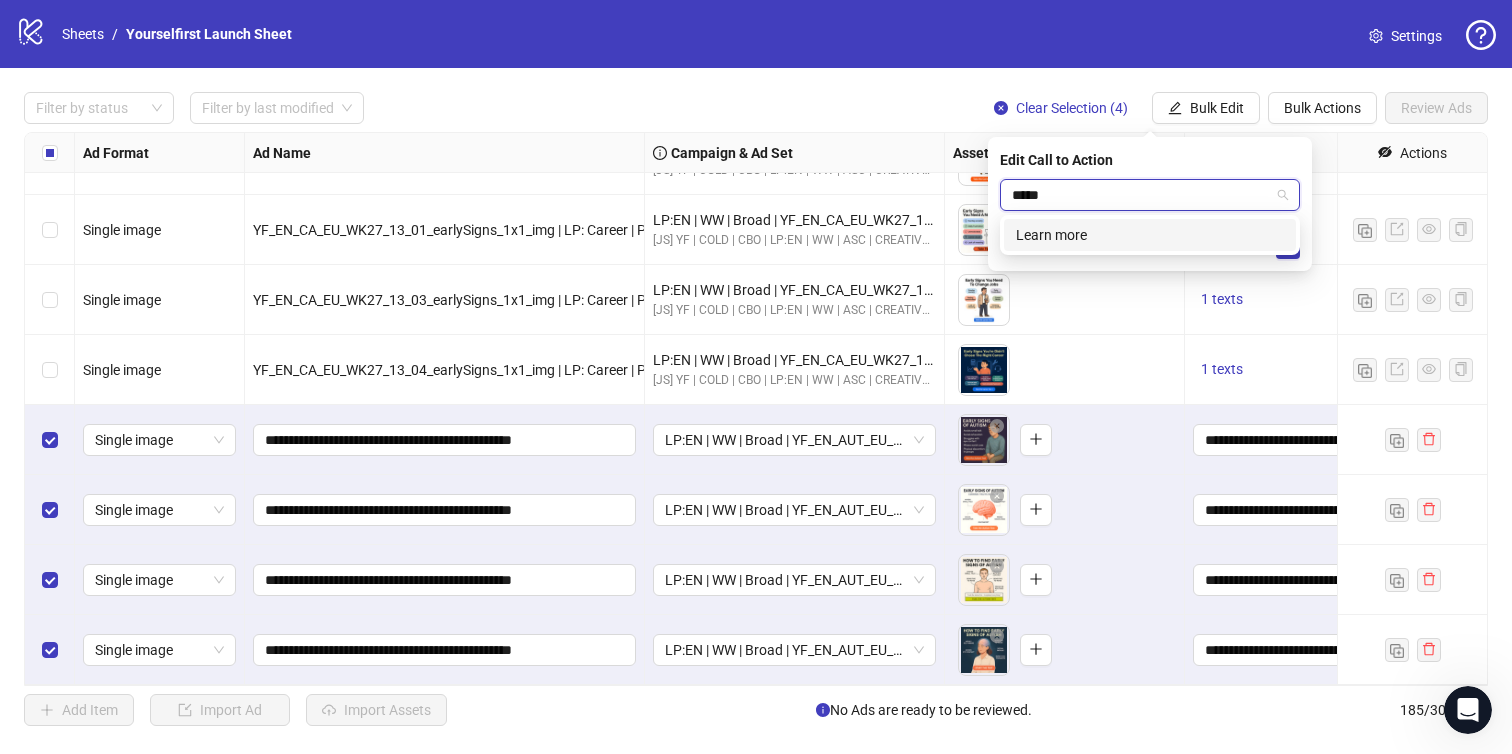 click on "Learn more" at bounding box center [1150, 235] 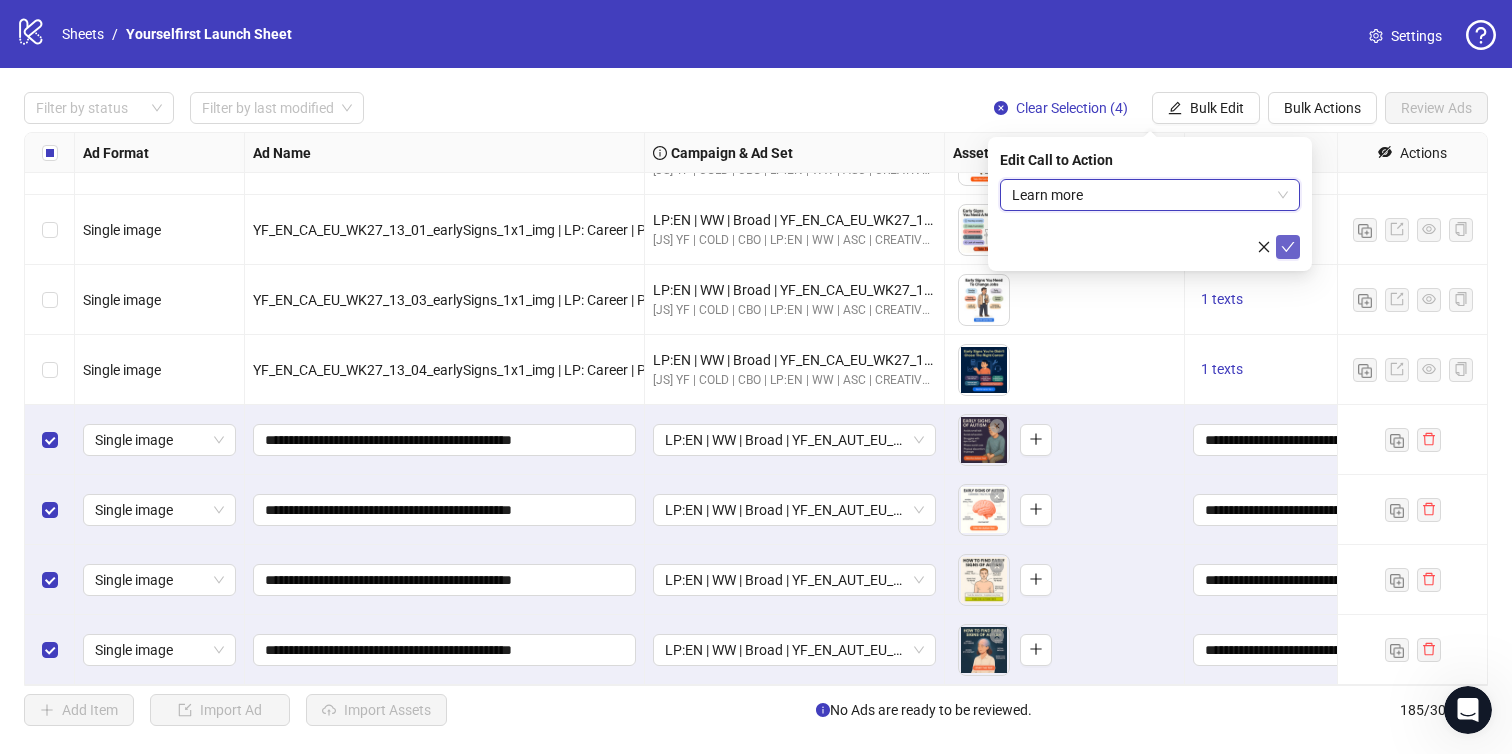 click at bounding box center [1288, 247] 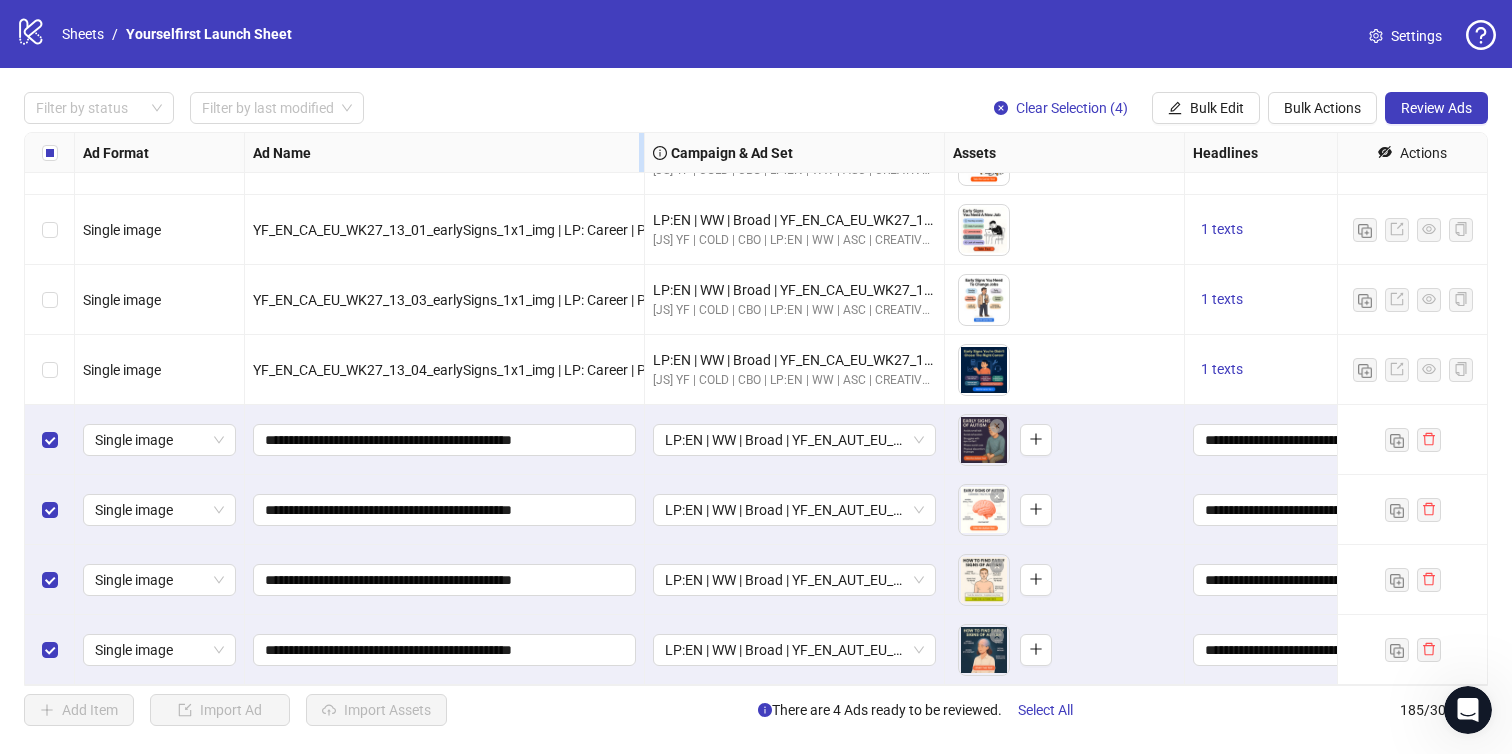 click at bounding box center (641, 152) 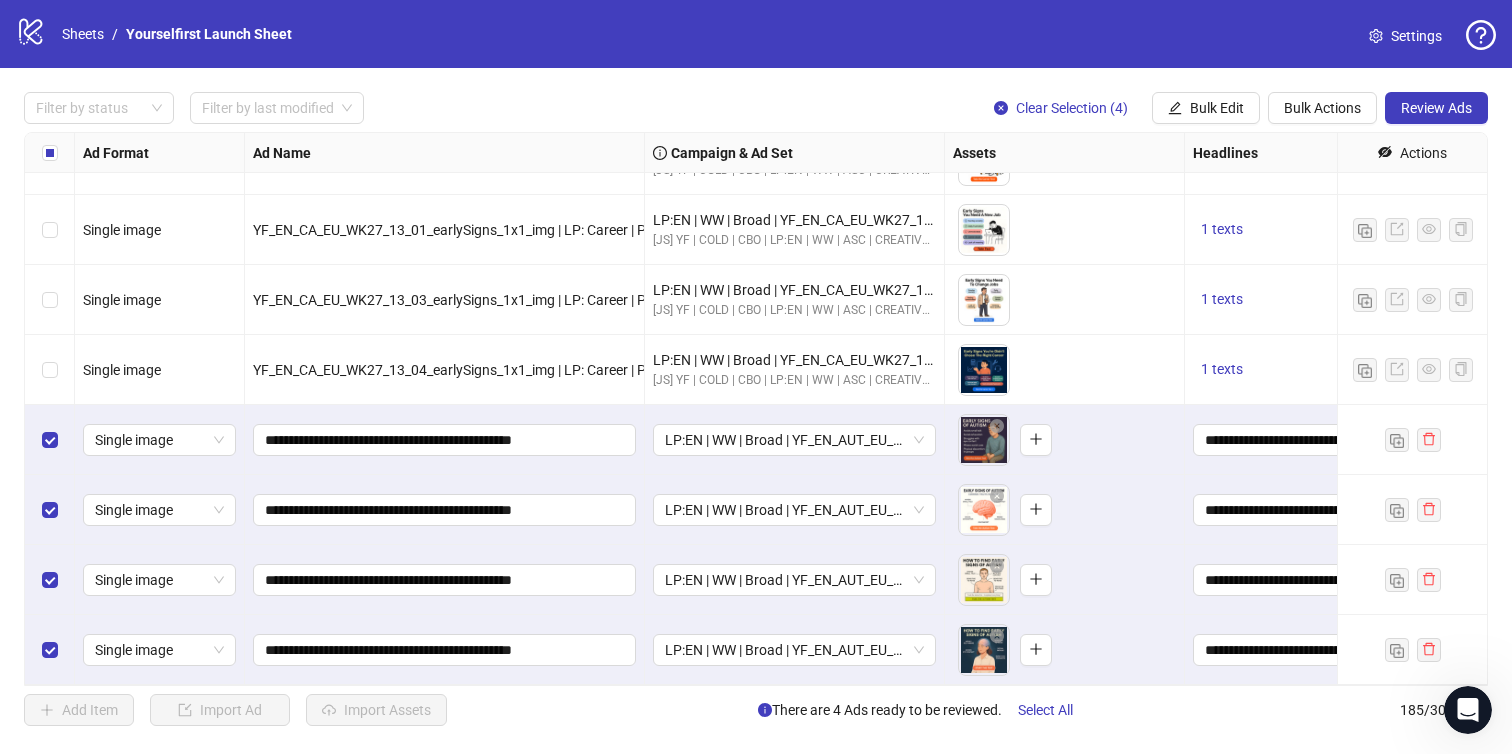 drag, startPoint x: 640, startPoint y: 151, endPoint x: 932, endPoint y: 198, distance: 295.75836 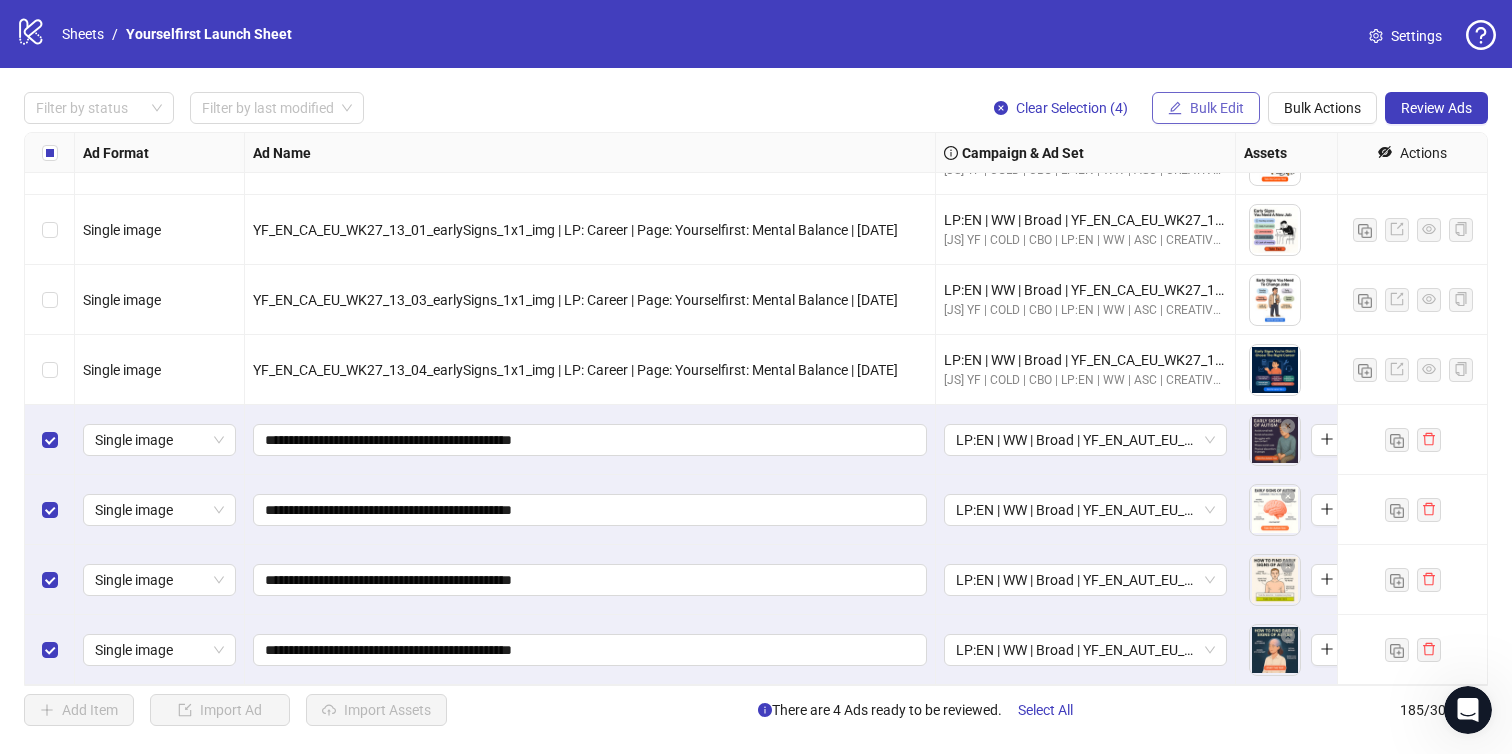 click on "Bulk Edit" at bounding box center [1217, 108] 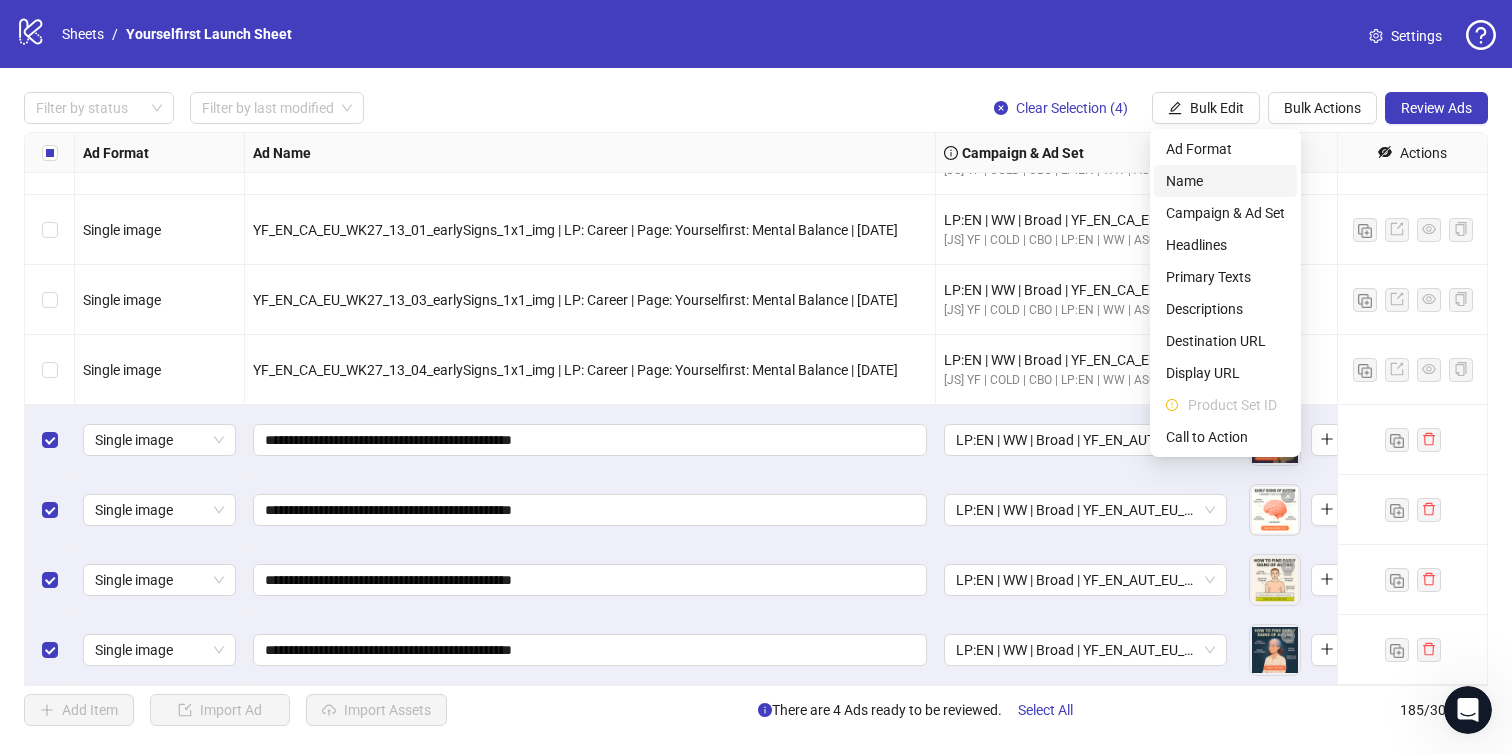 click on "Name" at bounding box center [1225, 181] 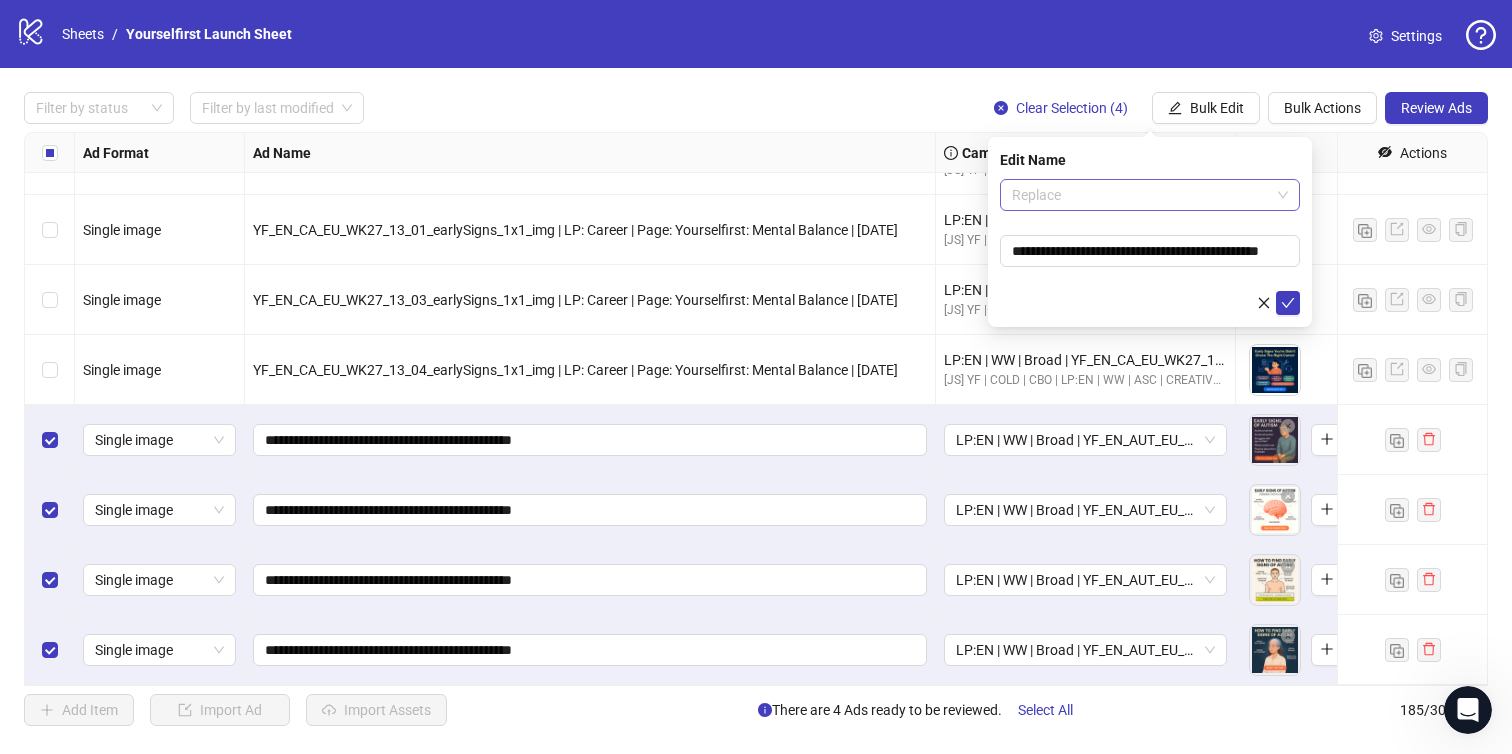 click on "Replace" at bounding box center (1150, 195) 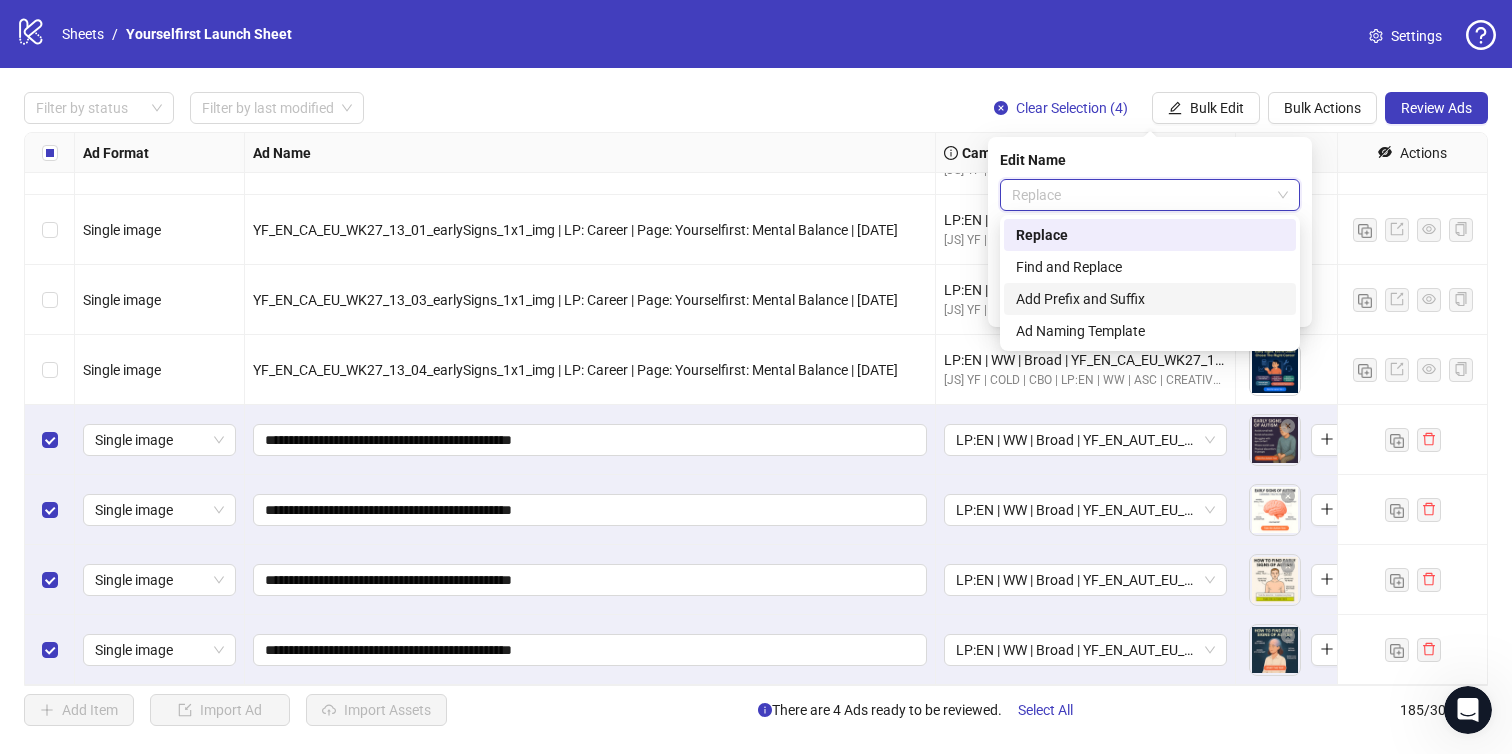 click on "Add Prefix and Suffix" at bounding box center (1150, 299) 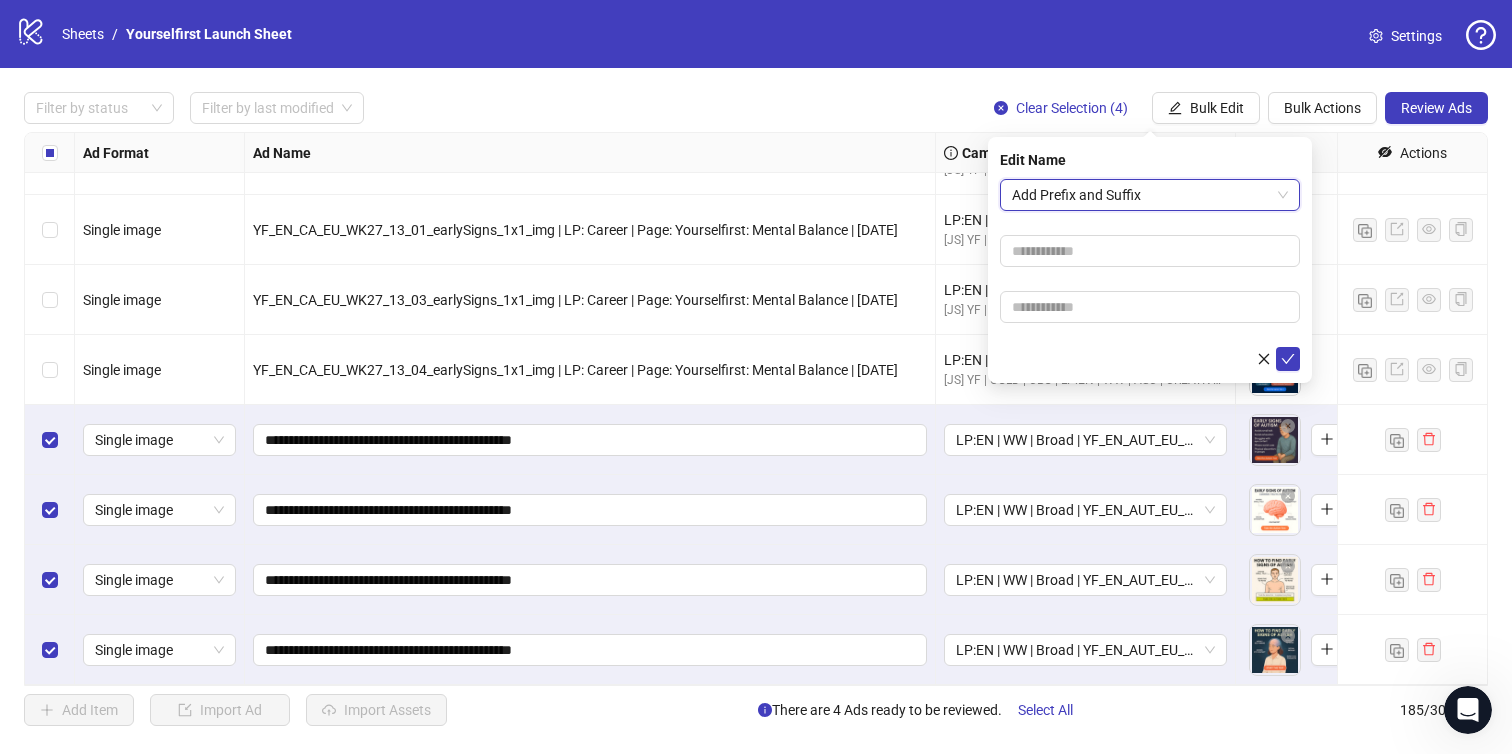 click on "Add Prefix and Suffix Add Prefix and Suffix" at bounding box center (1150, 275) 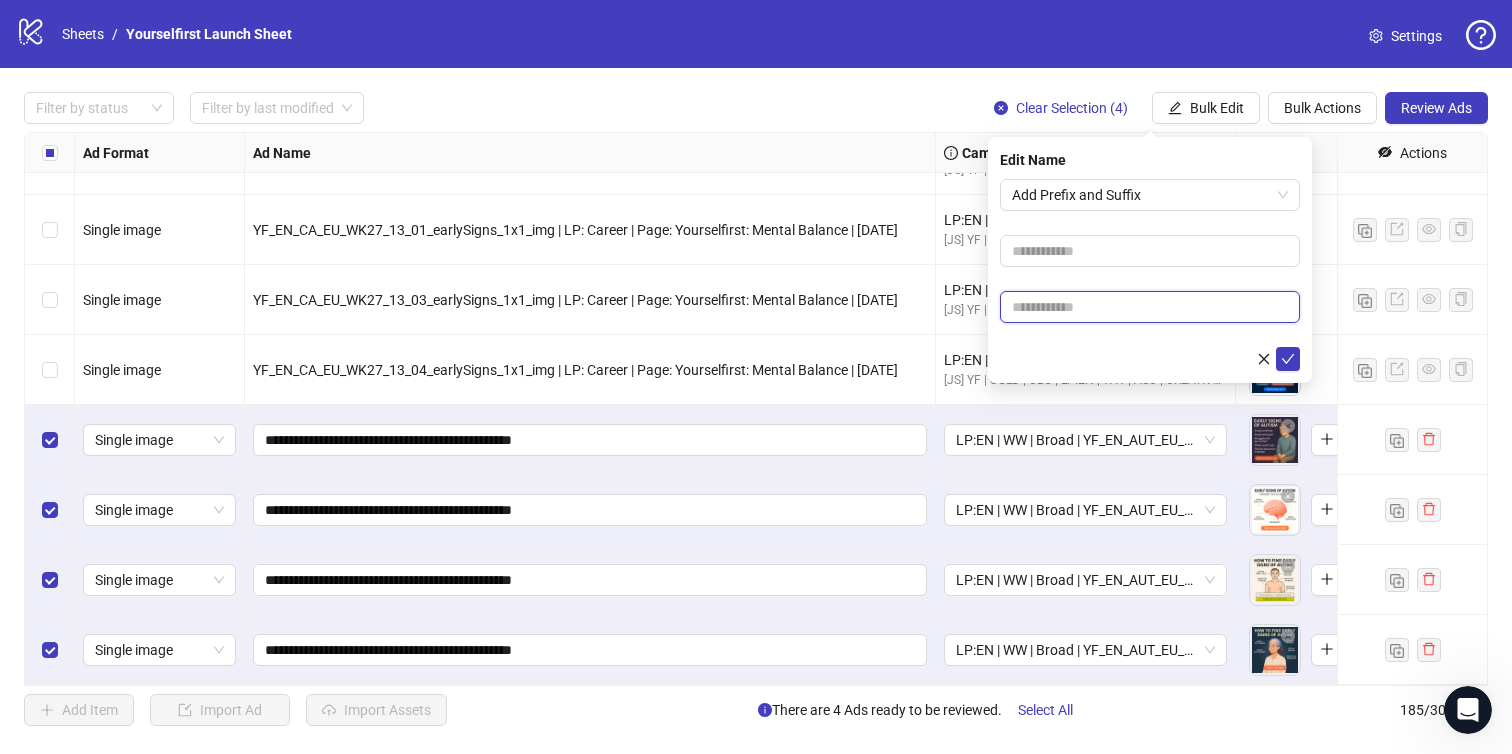 click at bounding box center (1150, 307) 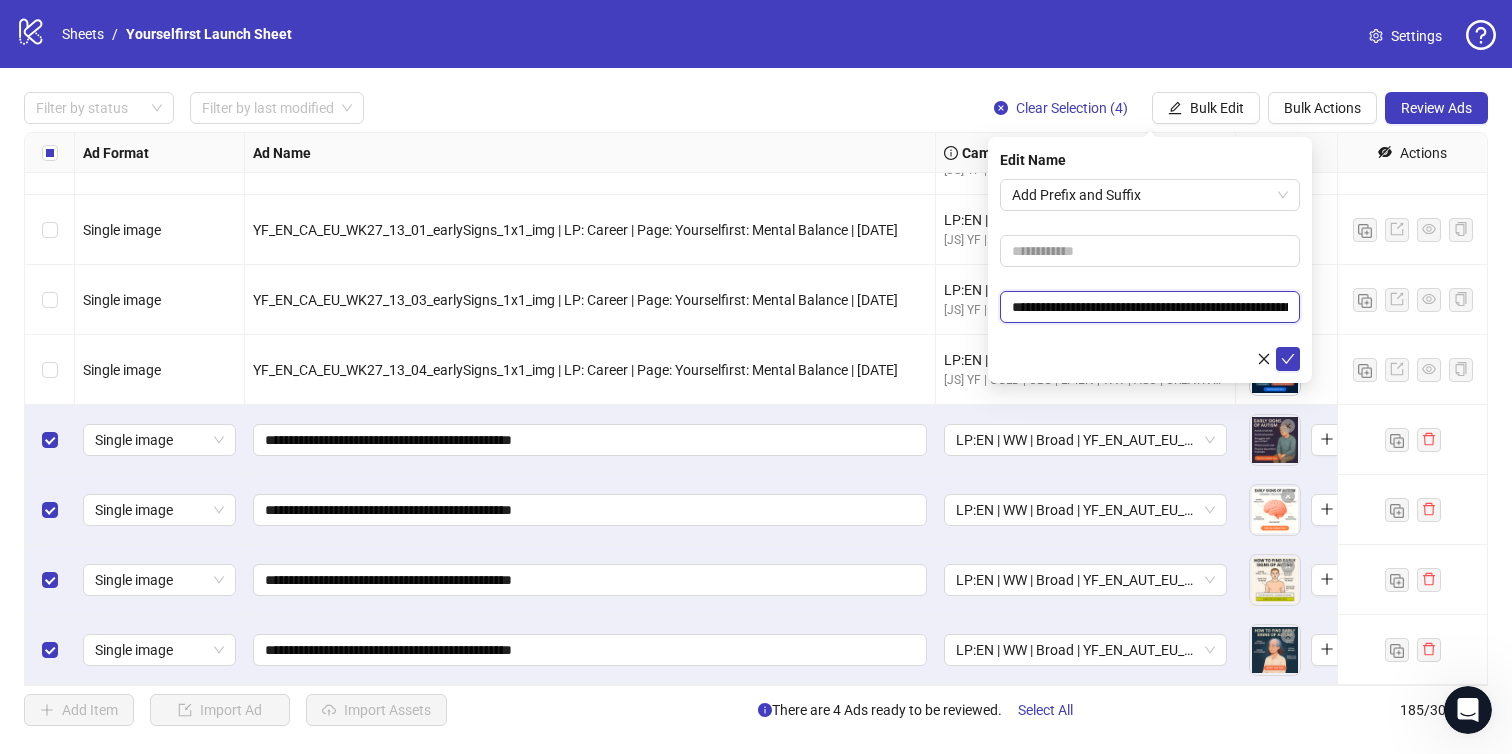 scroll, scrollTop: 0, scrollLeft: 105, axis: horizontal 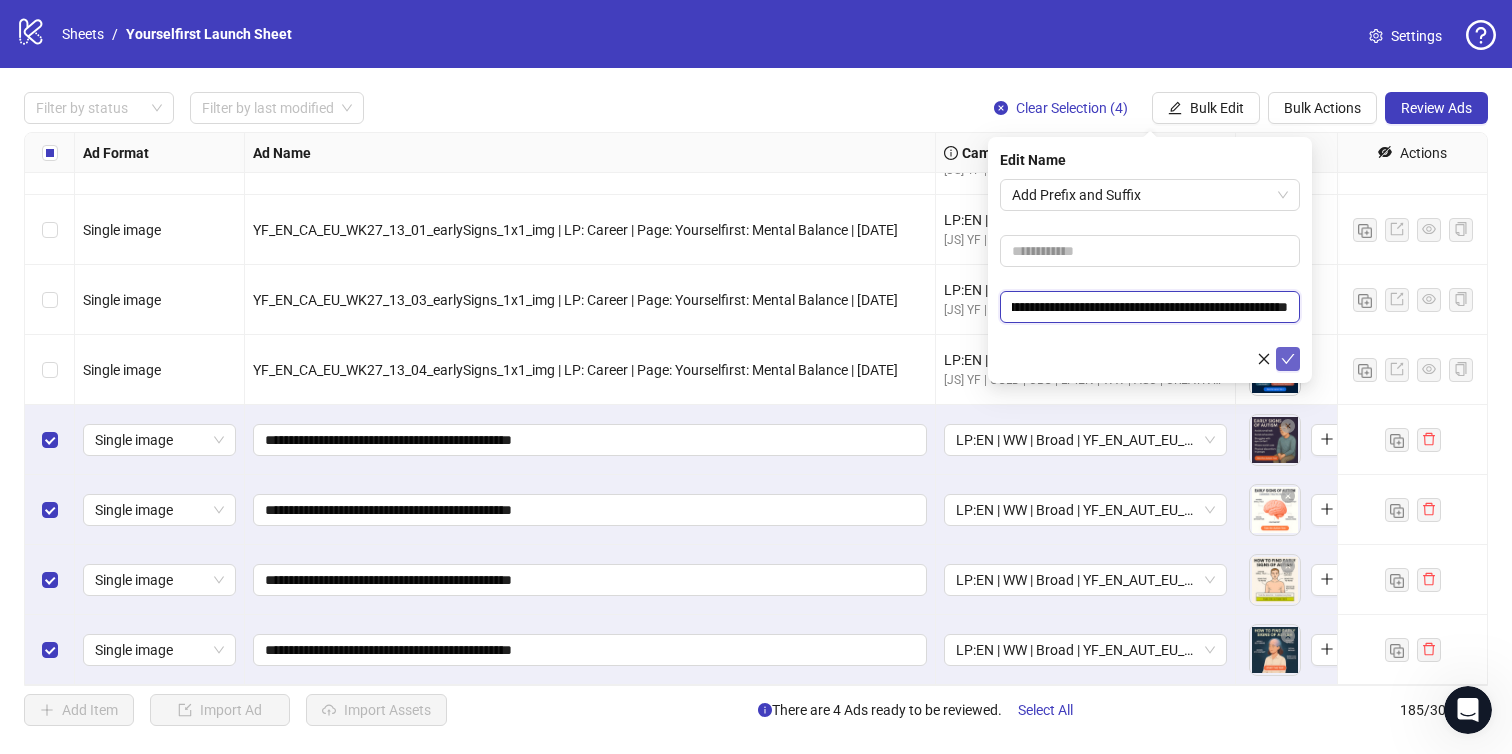 type on "**********" 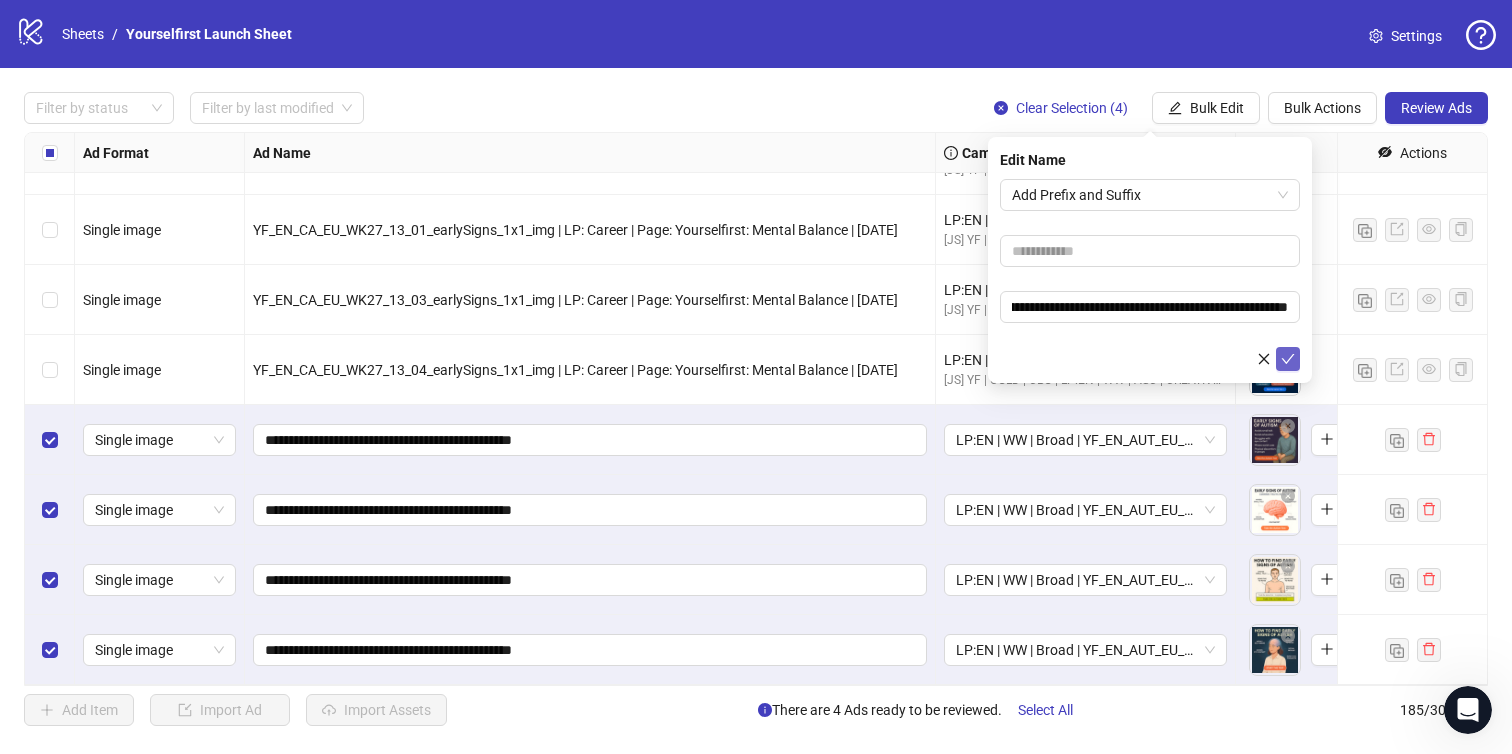 click 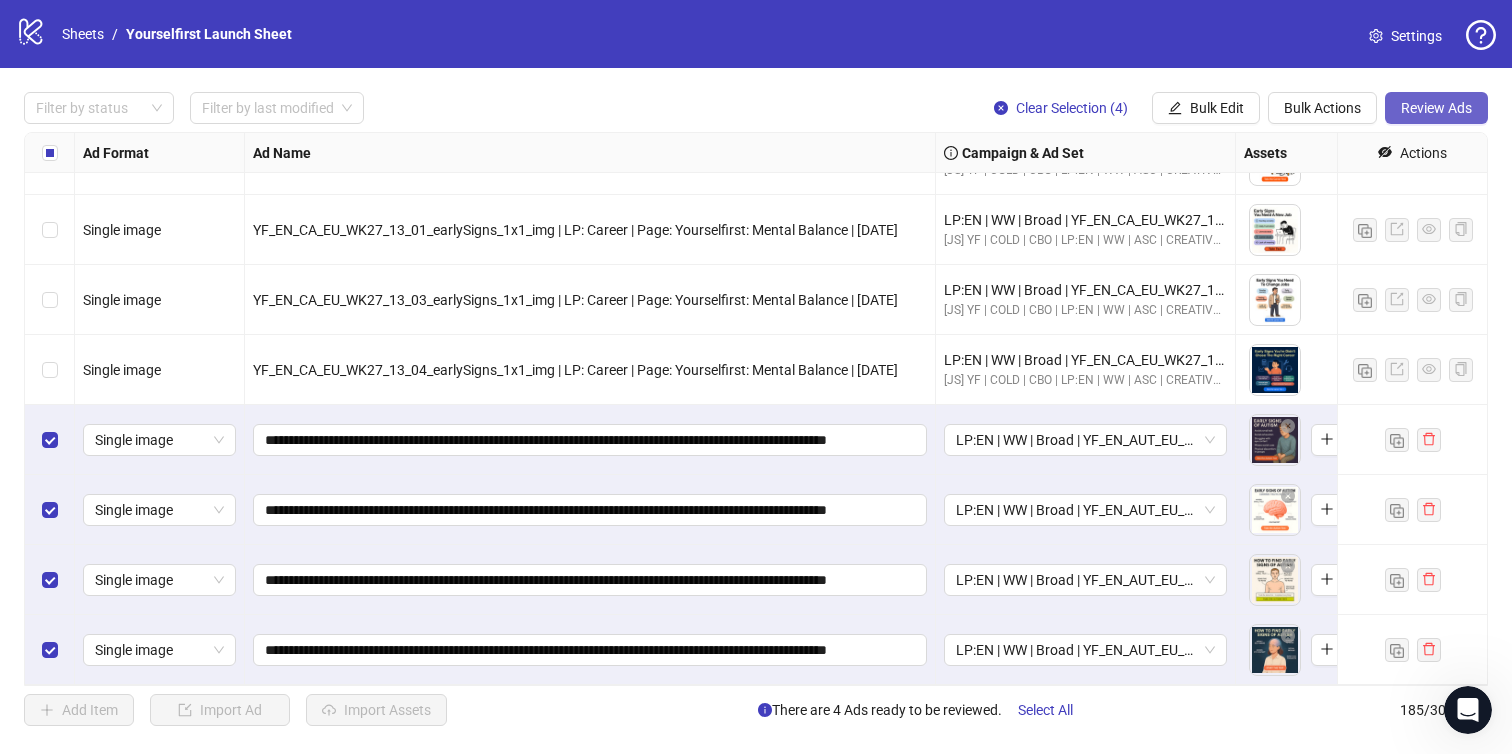 click on "Review Ads" at bounding box center [1436, 108] 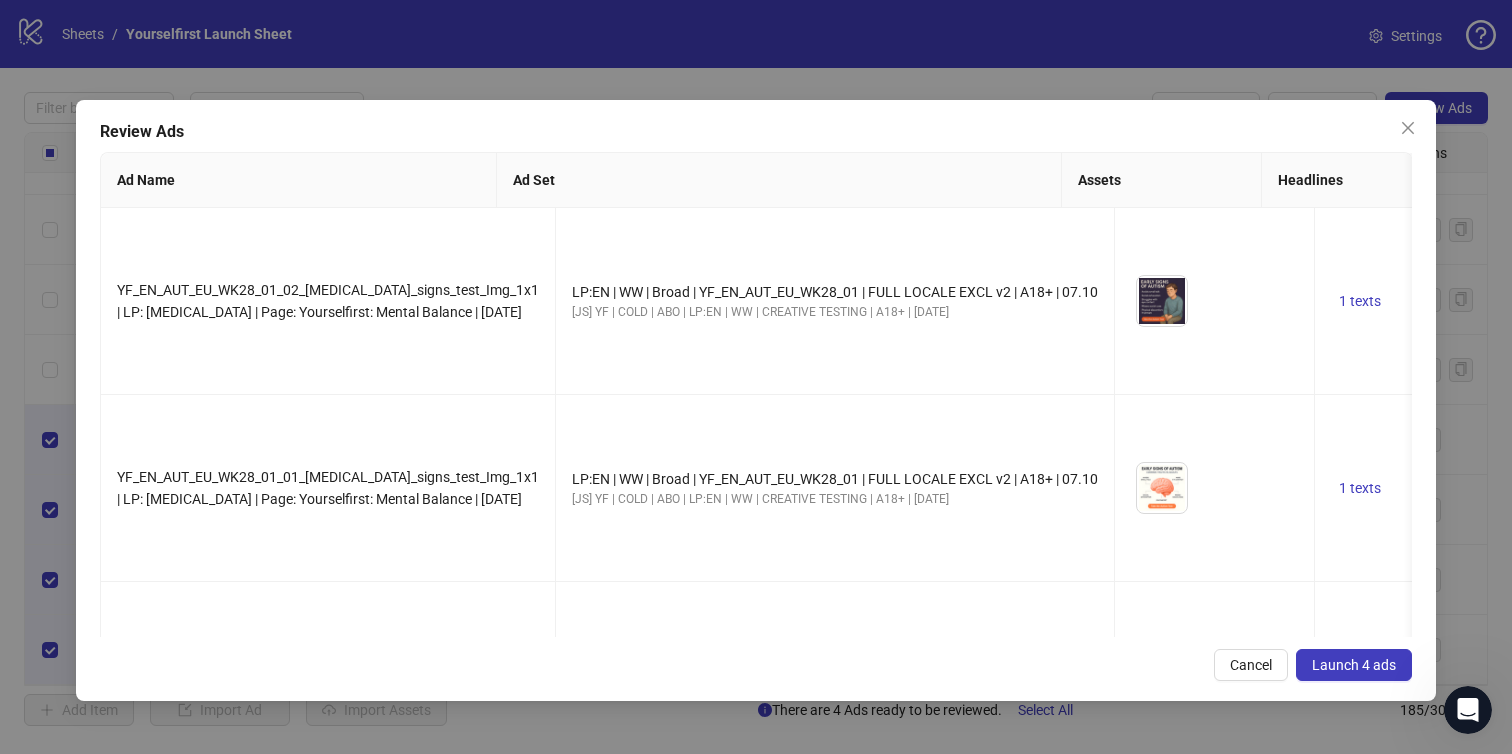 click on "Launch 4 ads" at bounding box center [1354, 665] 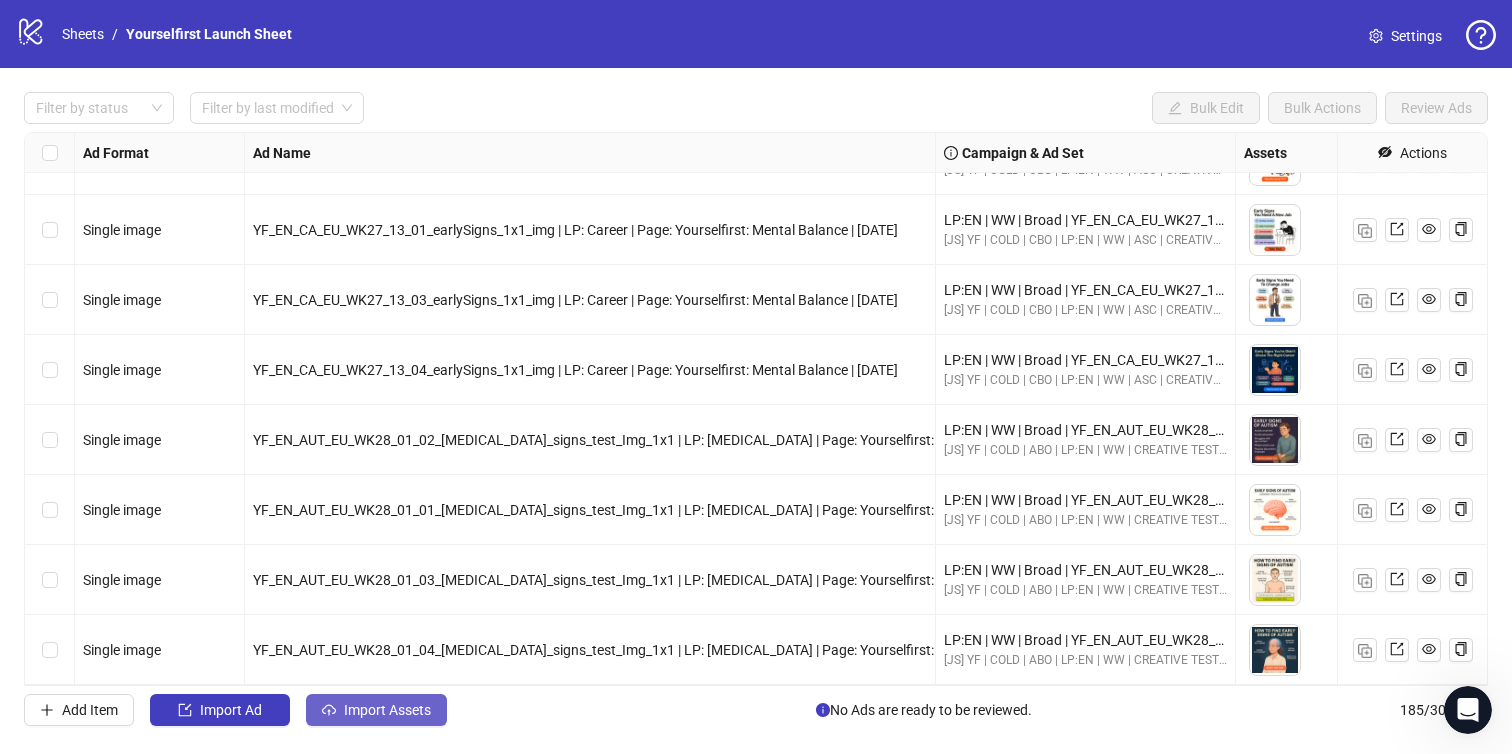 click on "Import Assets" at bounding box center (376, 710) 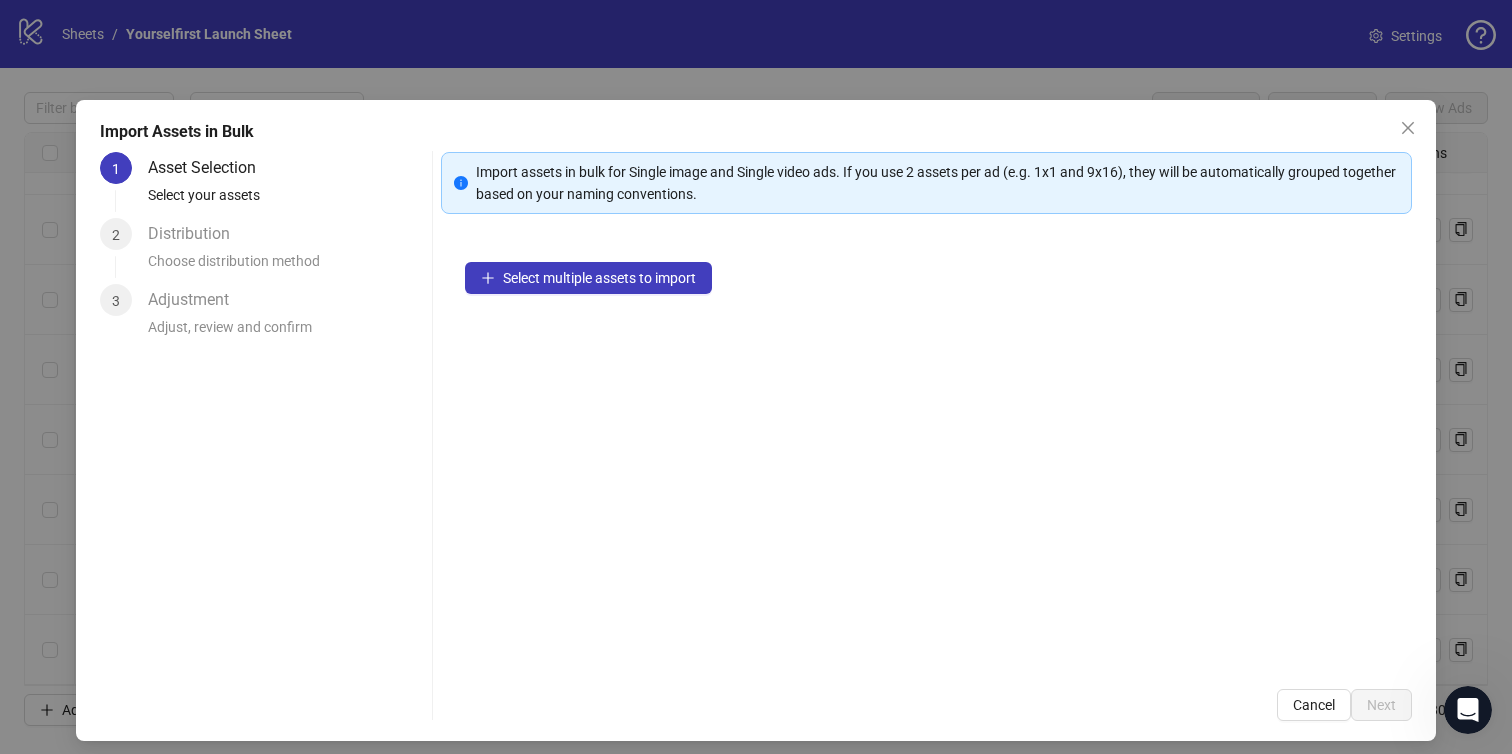 click on "Select multiple assets to import" at bounding box center [927, 451] 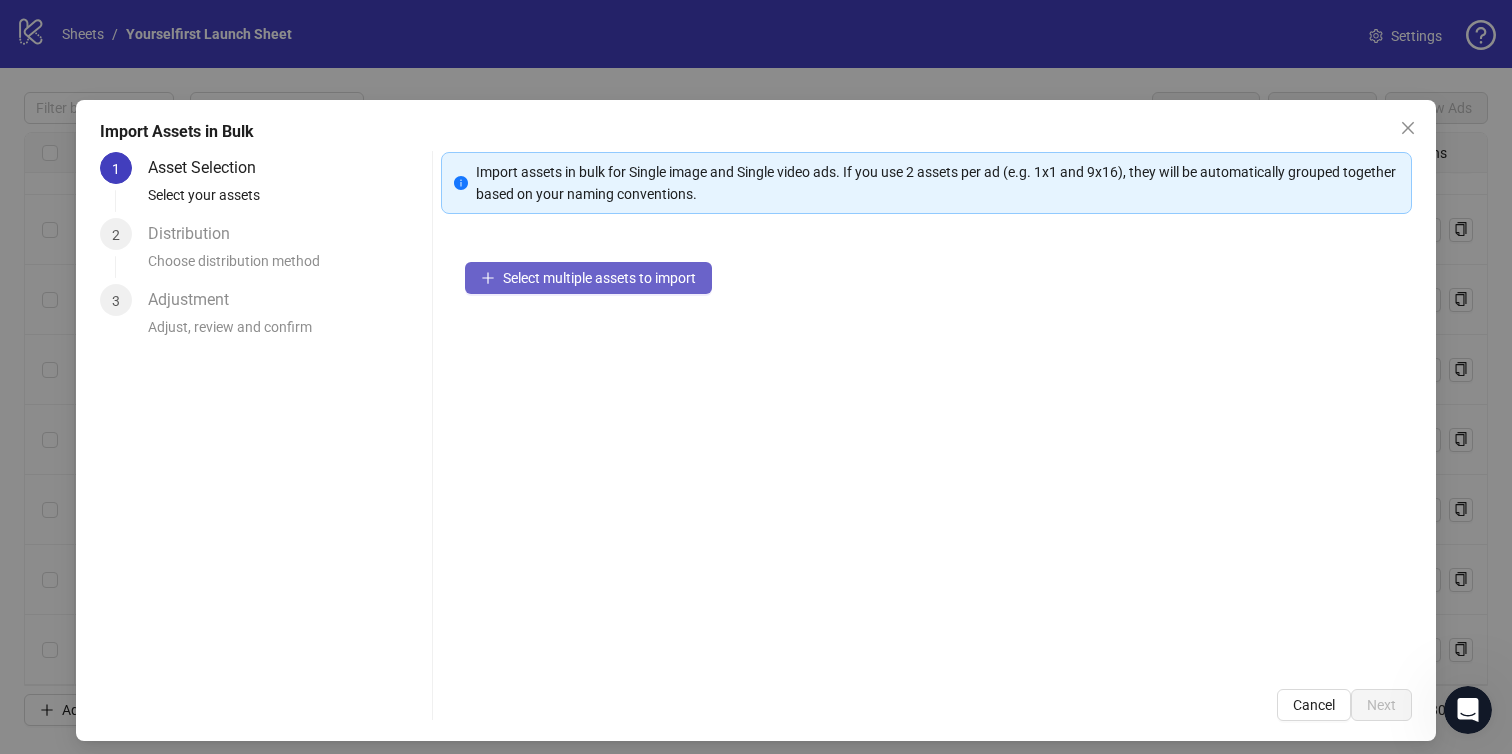 click on "Select multiple assets to import" at bounding box center (588, 278) 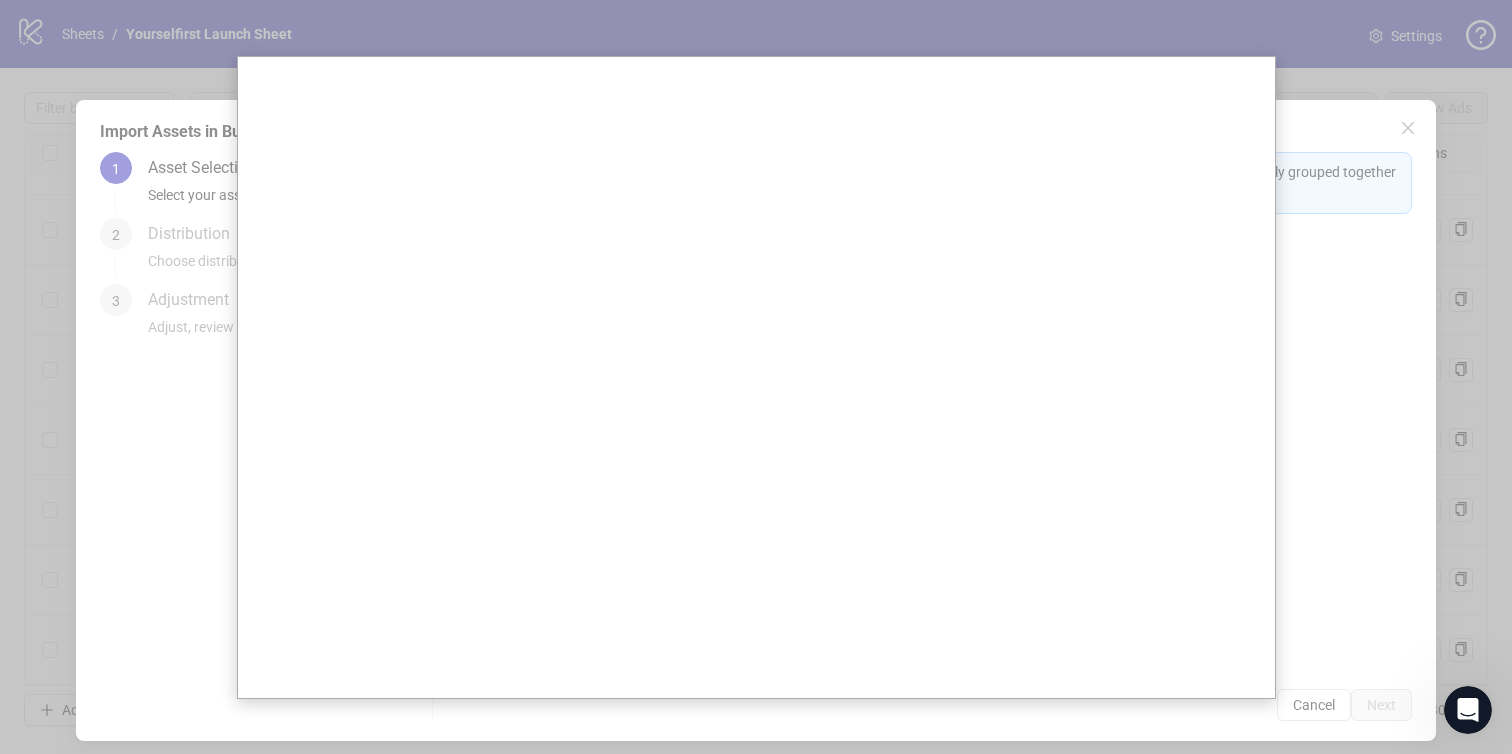 click at bounding box center [756, 377] 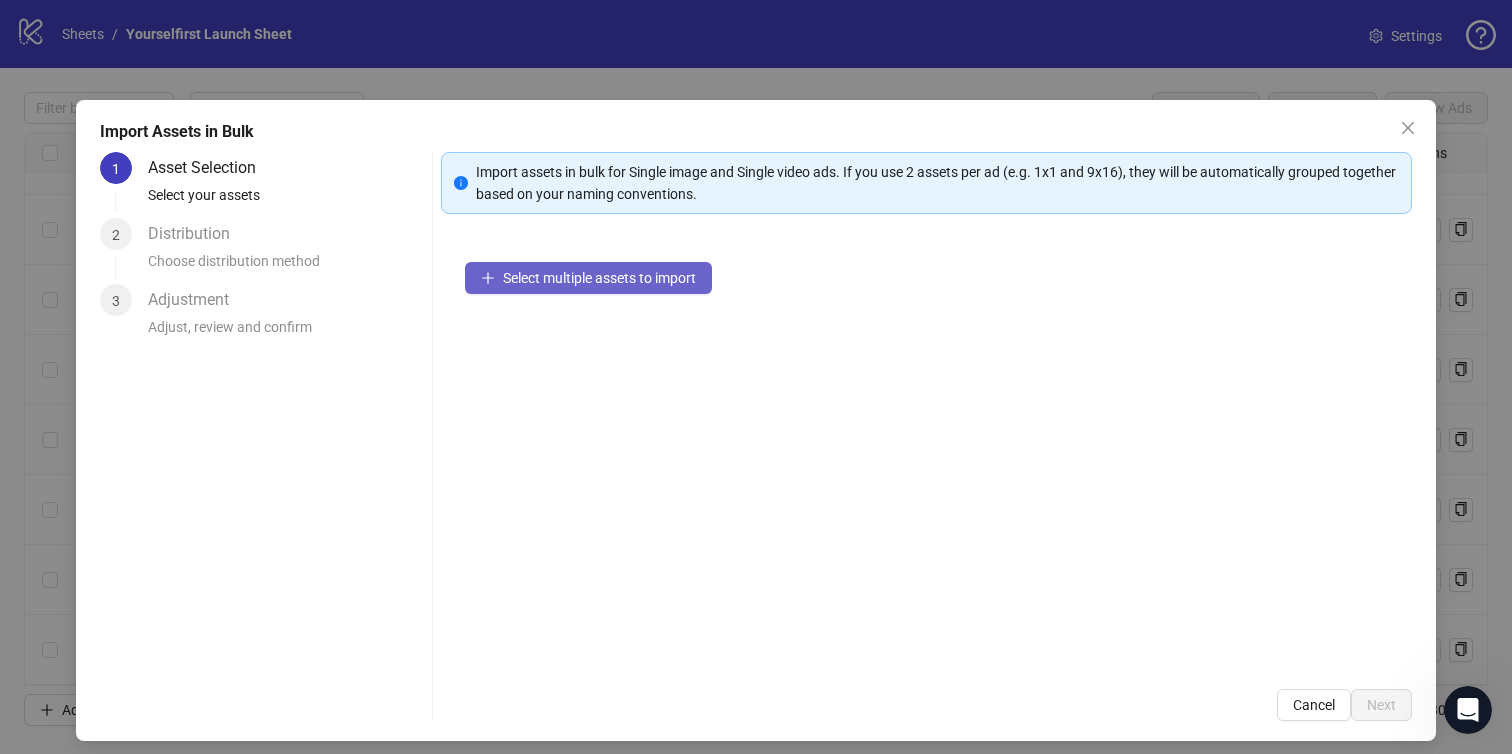click on "Select multiple assets to import" at bounding box center [588, 278] 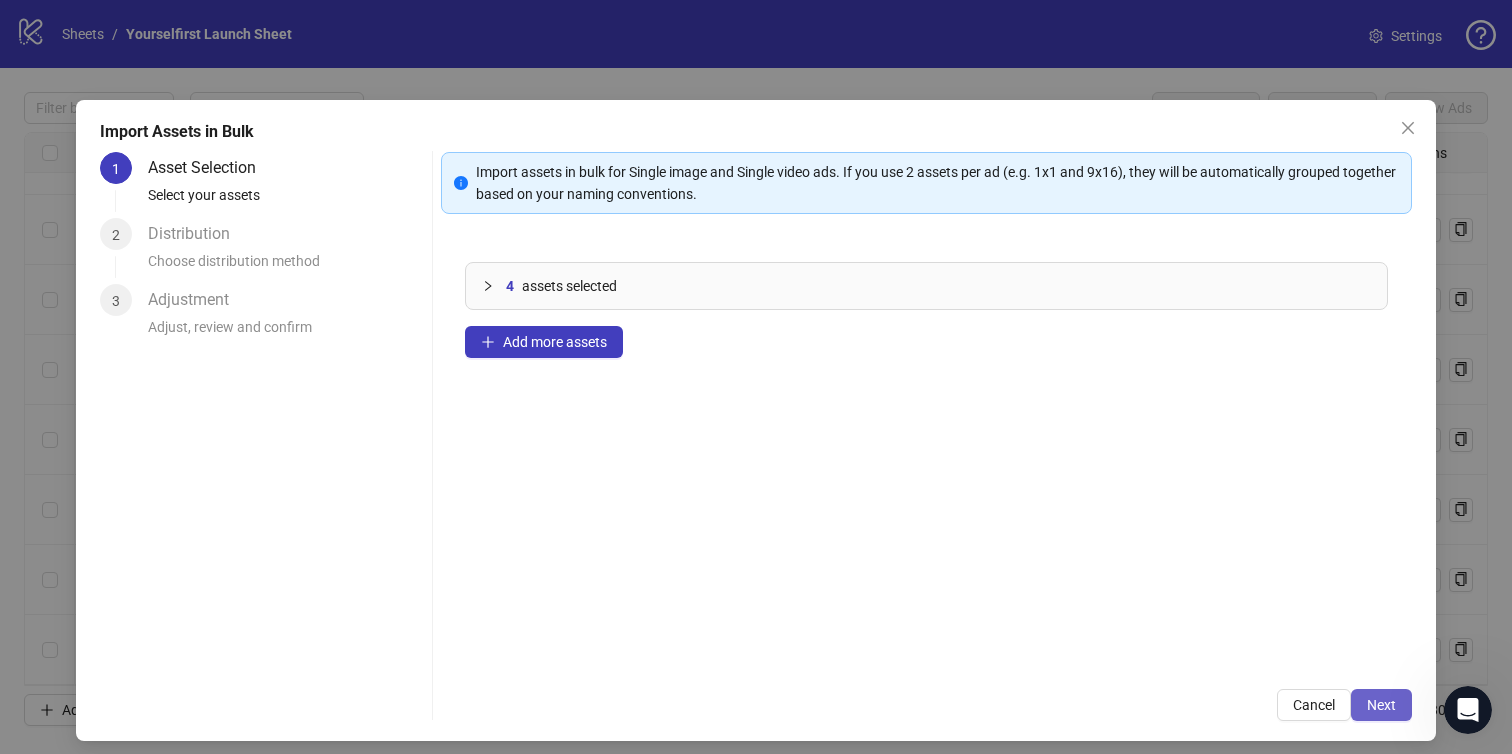 click on "Next" at bounding box center (1381, 705) 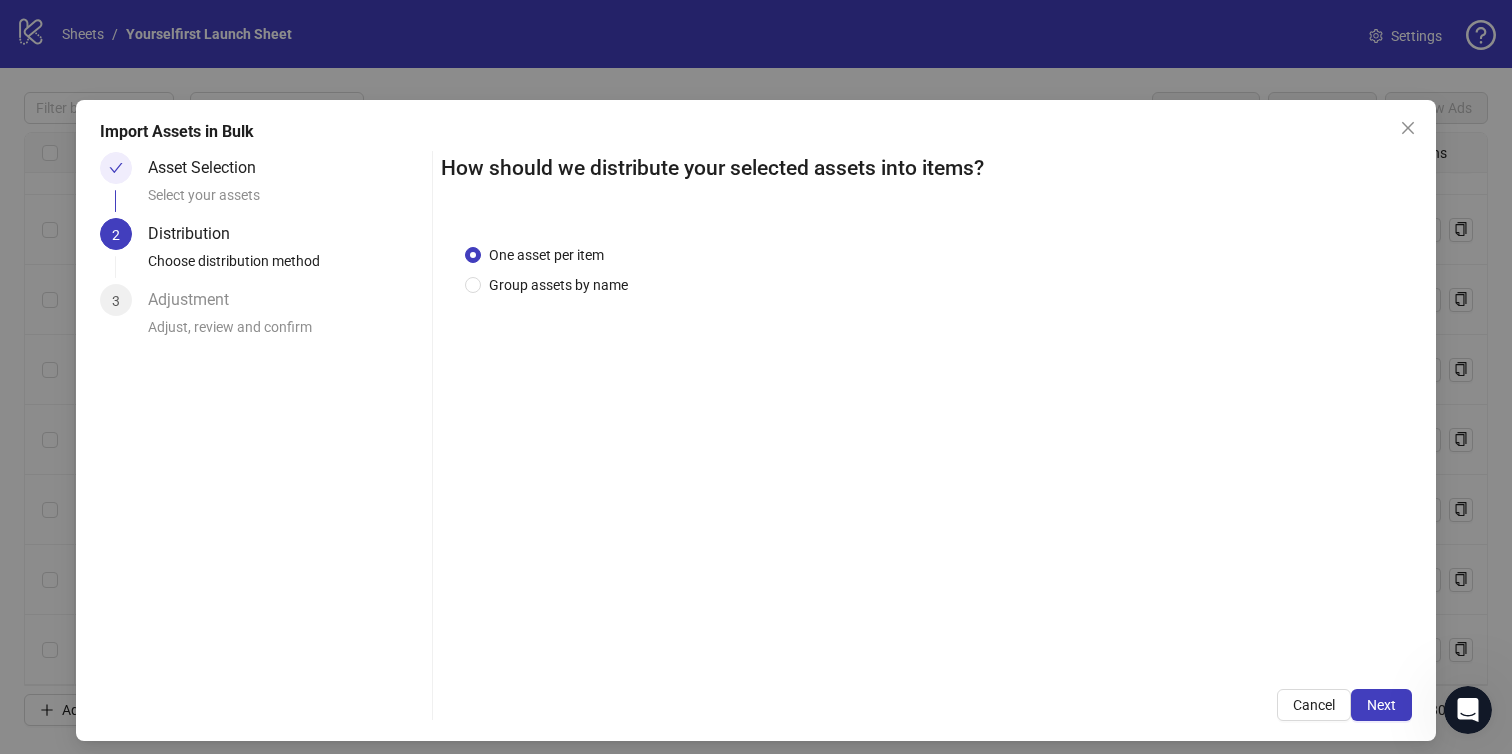 click on "Next" at bounding box center [1381, 705] 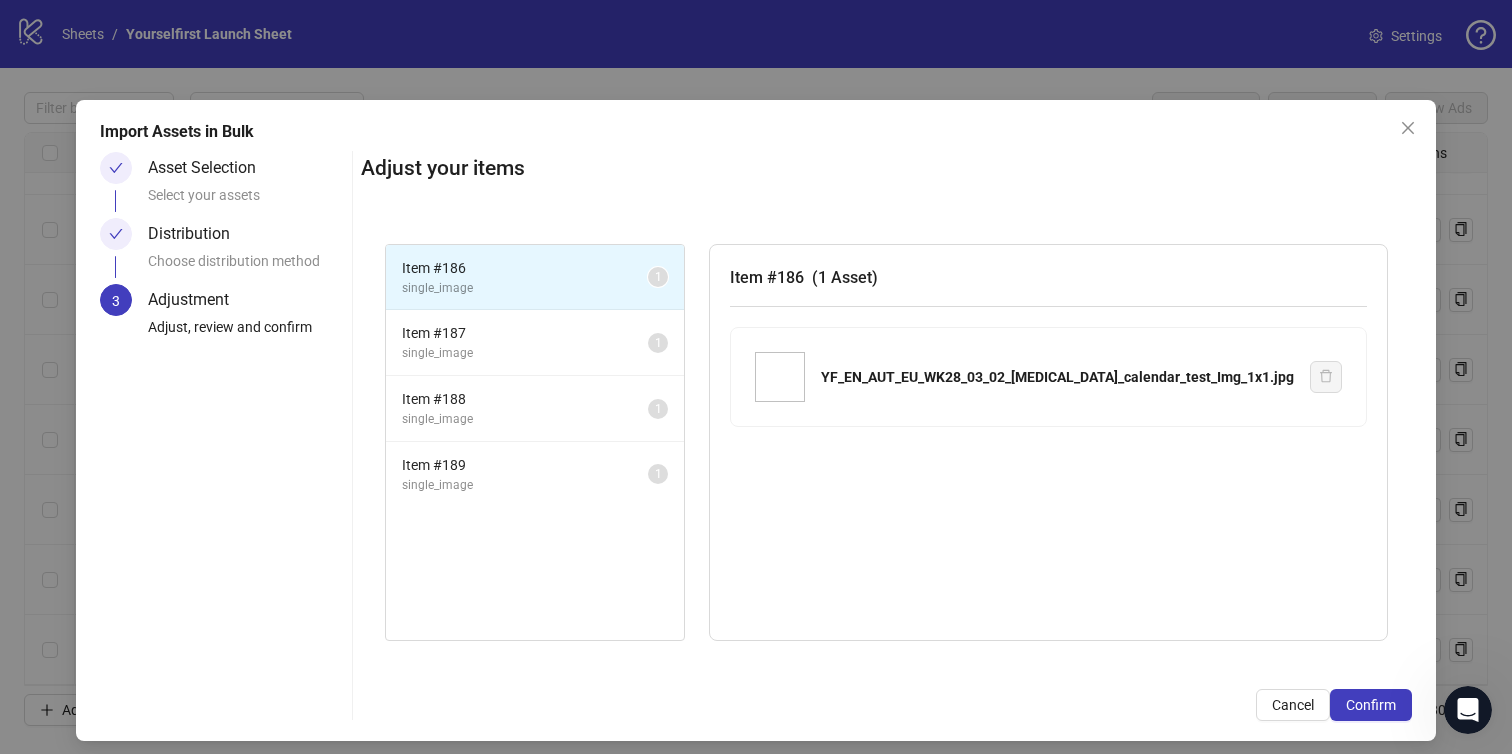 click on "Confirm" at bounding box center [1371, 705] 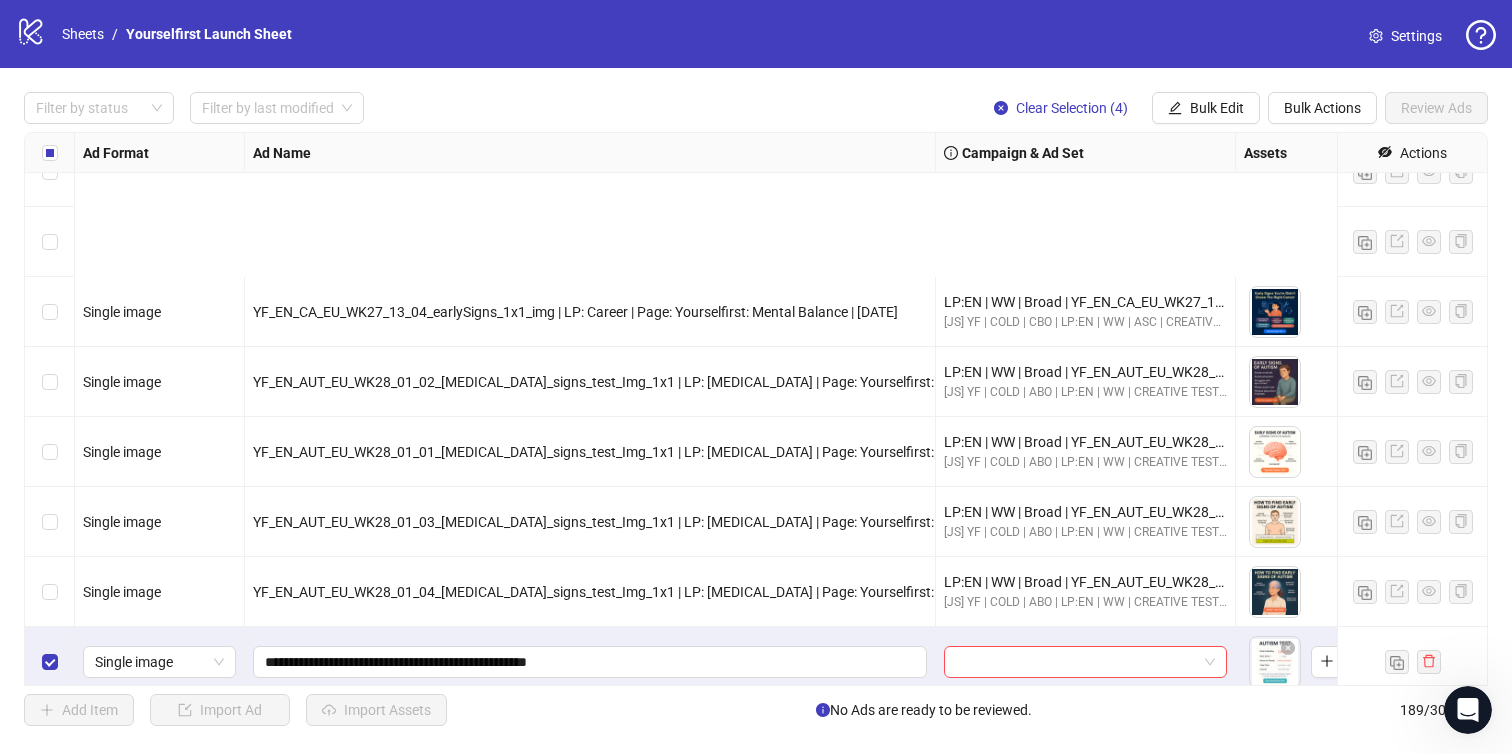scroll, scrollTop: 12718, scrollLeft: 0, axis: vertical 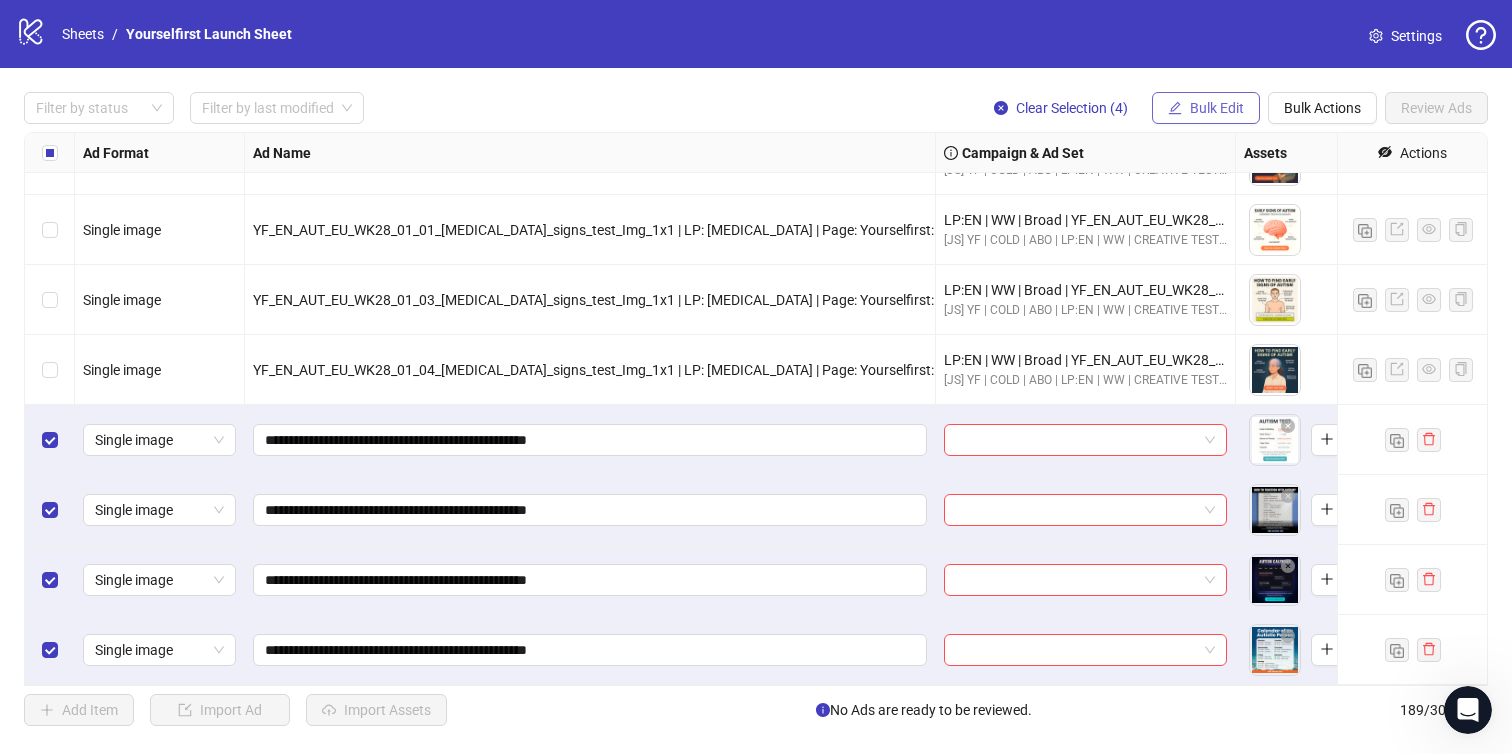 click on "Bulk Edit" at bounding box center [1217, 108] 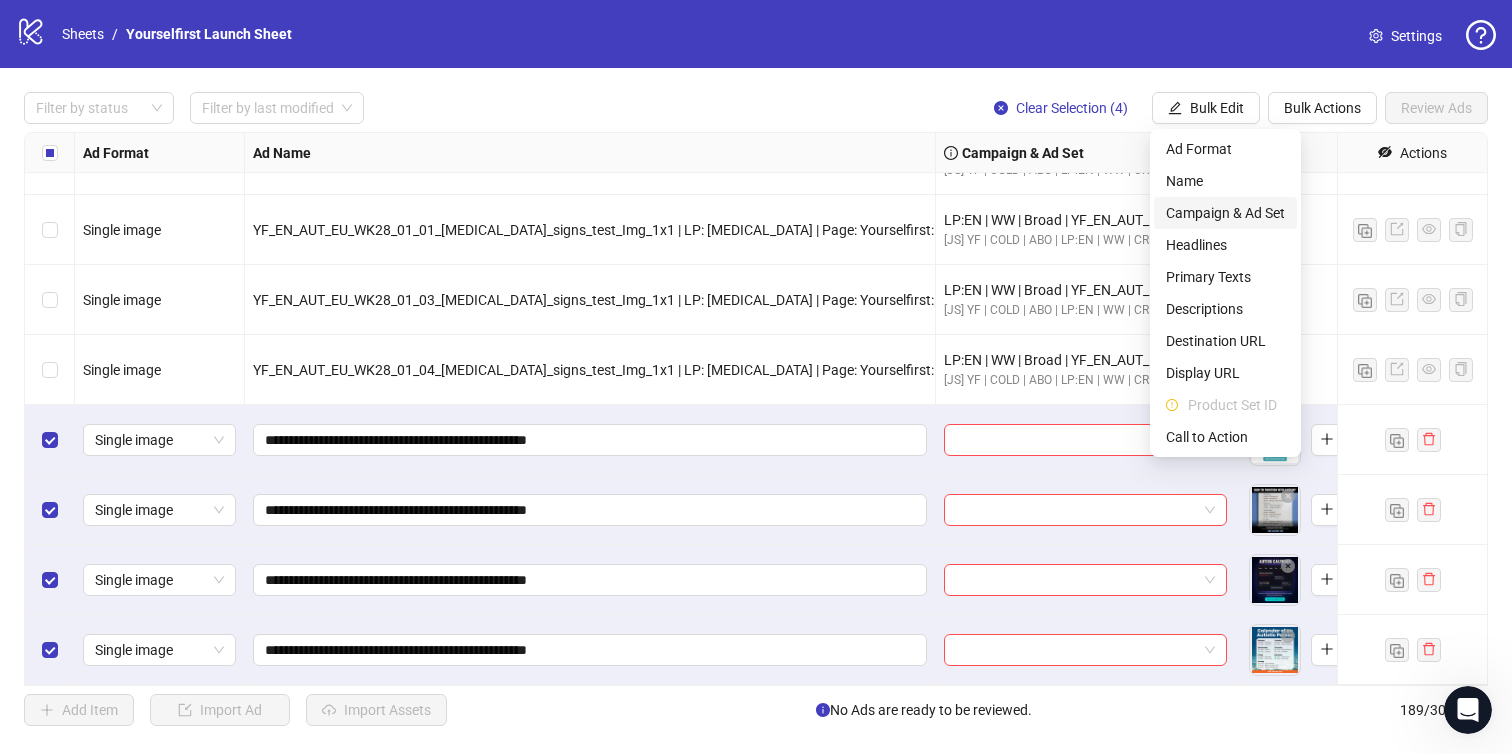 click on "Campaign & Ad Set" at bounding box center [1225, 213] 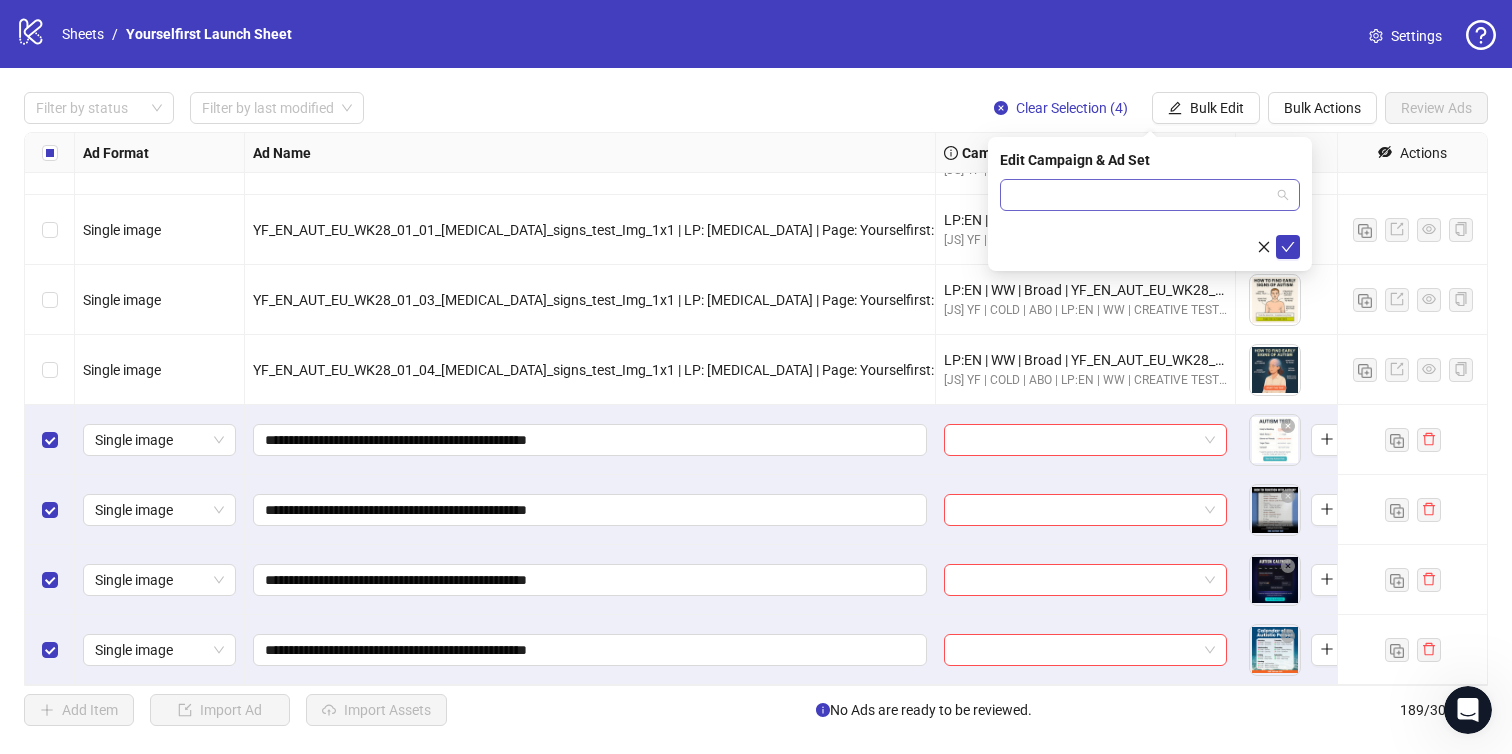 click at bounding box center [1141, 195] 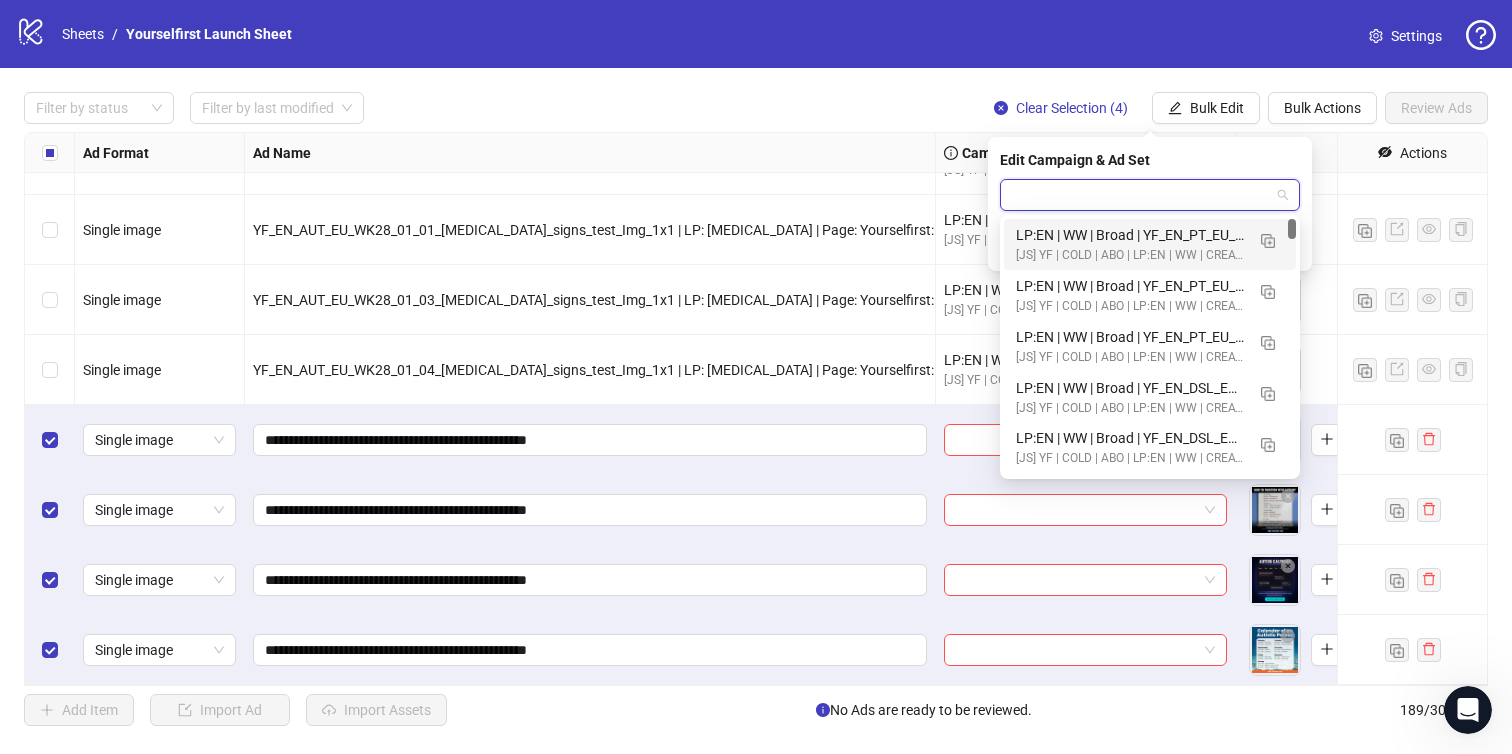 paste on "**********" 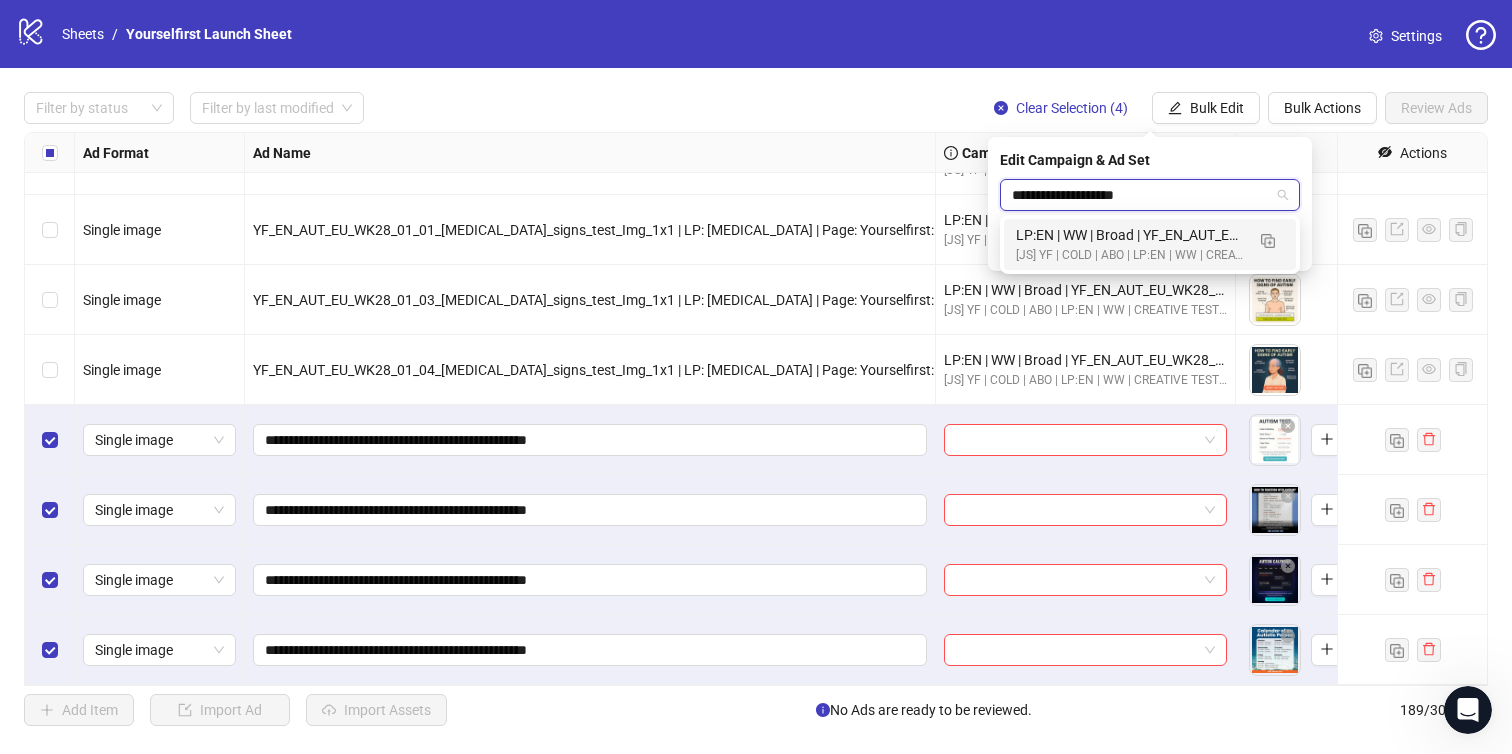 click on "[JS] YF | COLD | ABO | LP:EN | WW | CREATIVE TESTING | A18+ | [DATE]" at bounding box center (1130, 255) 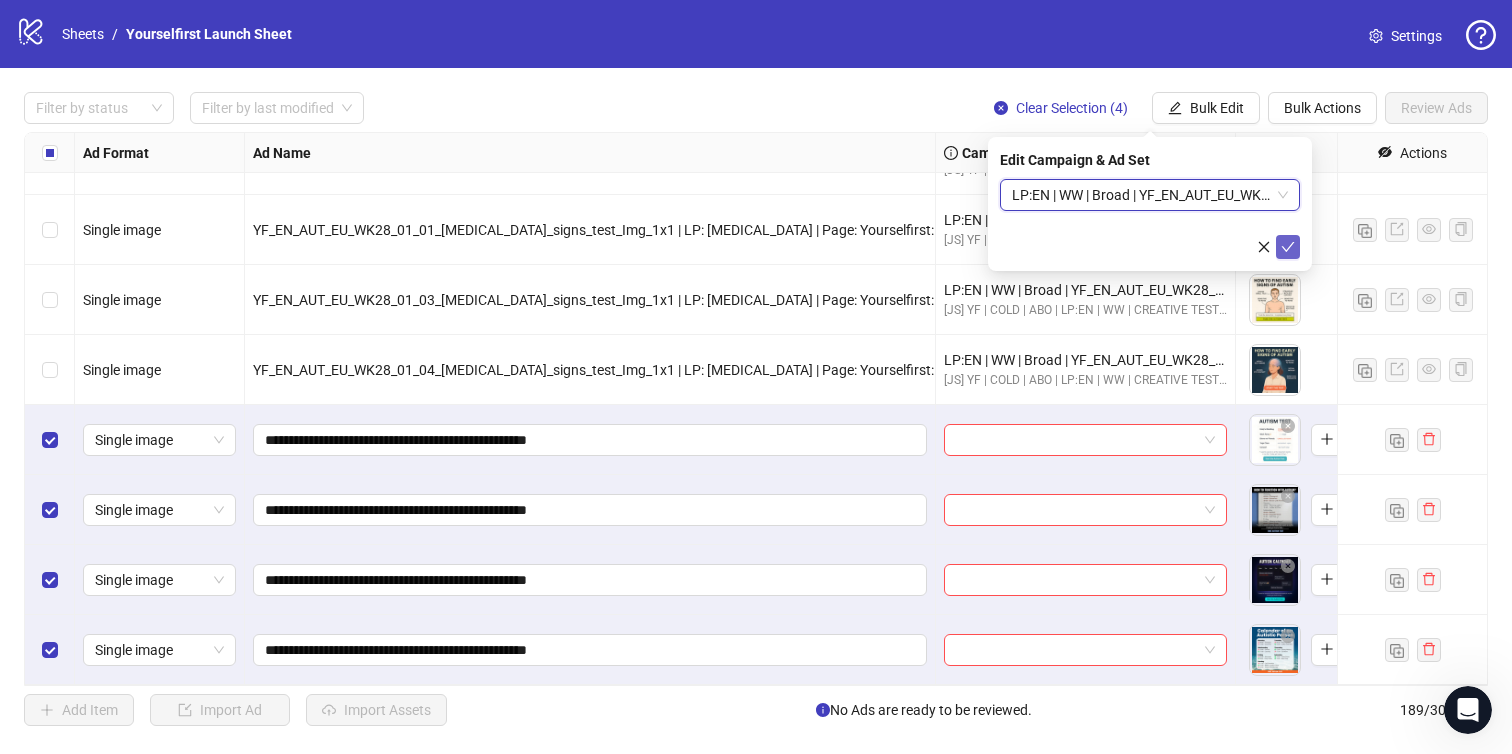 click 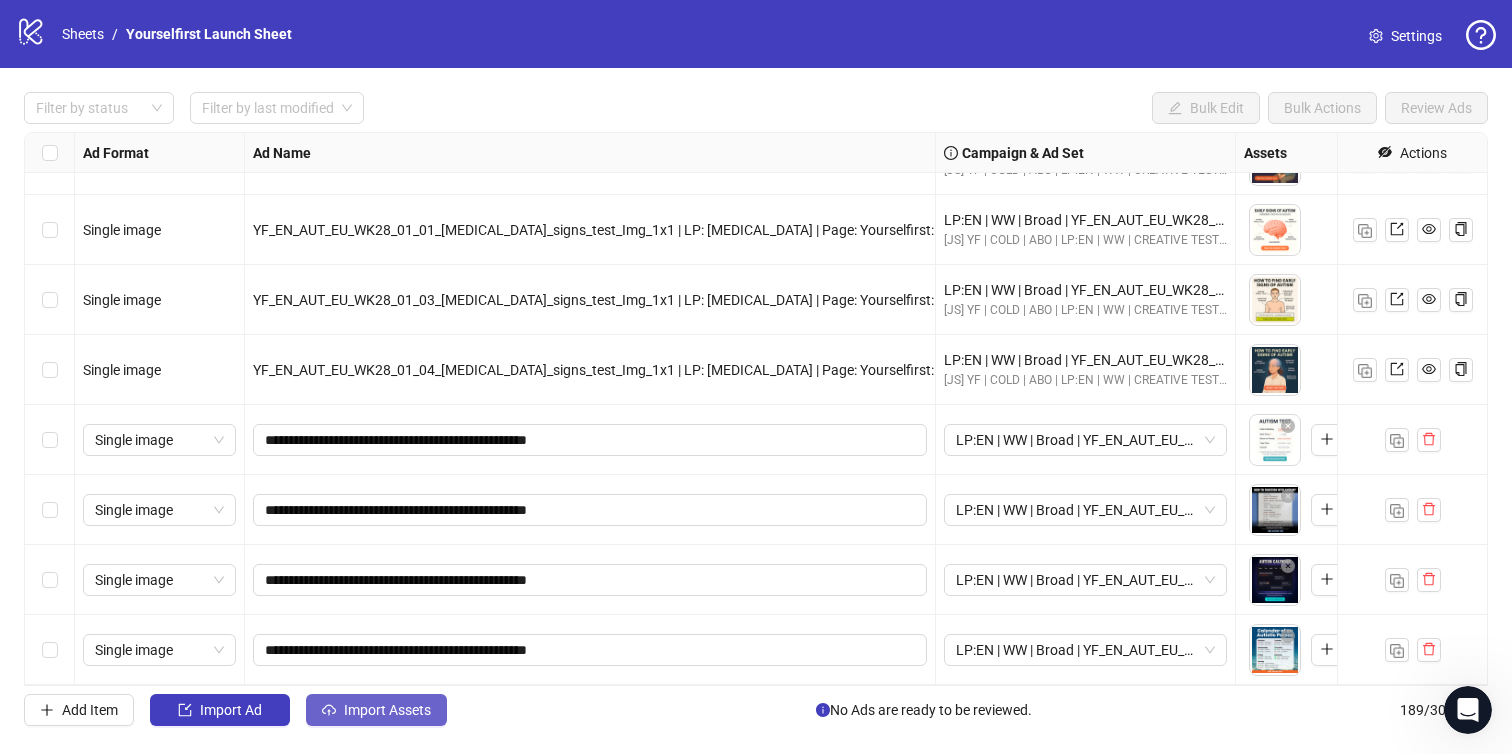 click on "Import Assets" at bounding box center [387, 710] 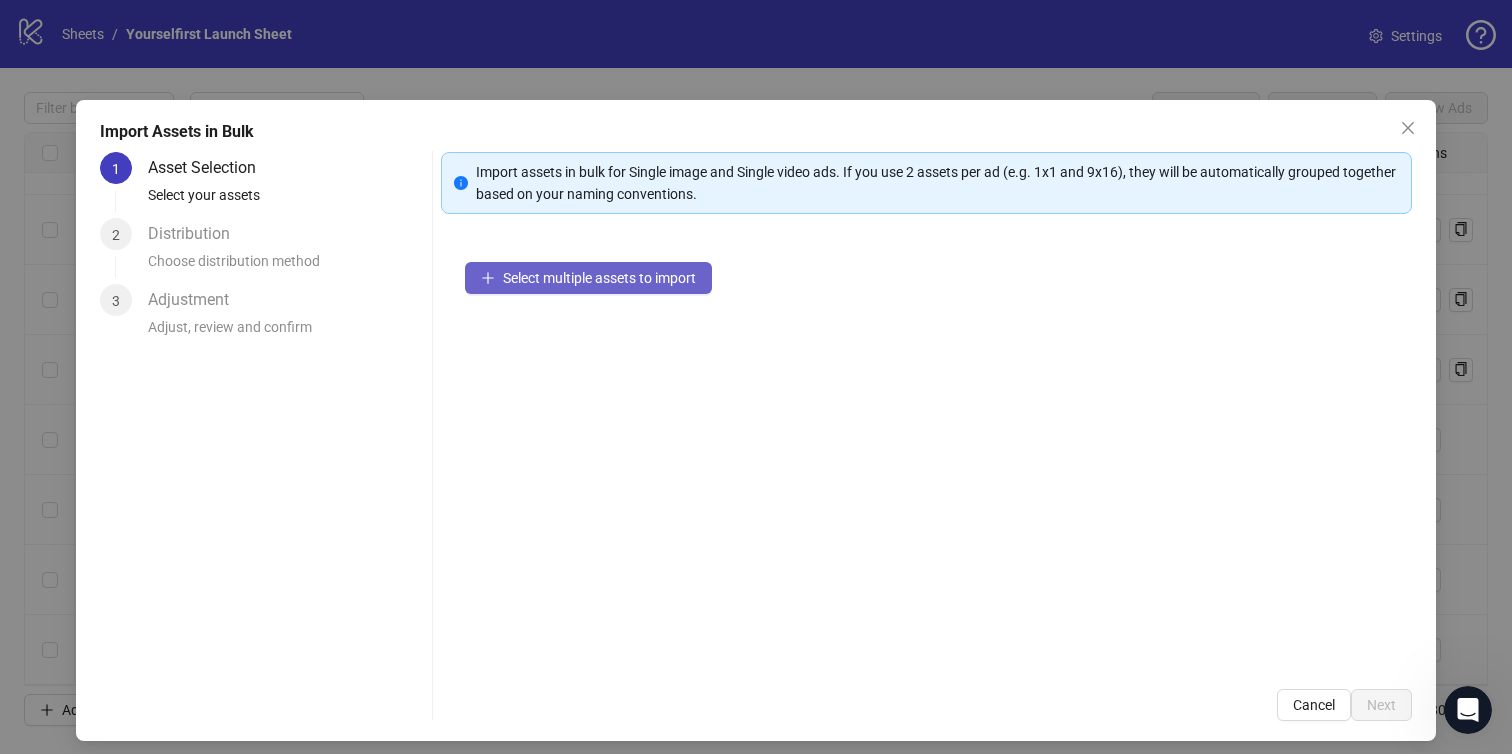 click on "Select multiple assets to import" at bounding box center (599, 278) 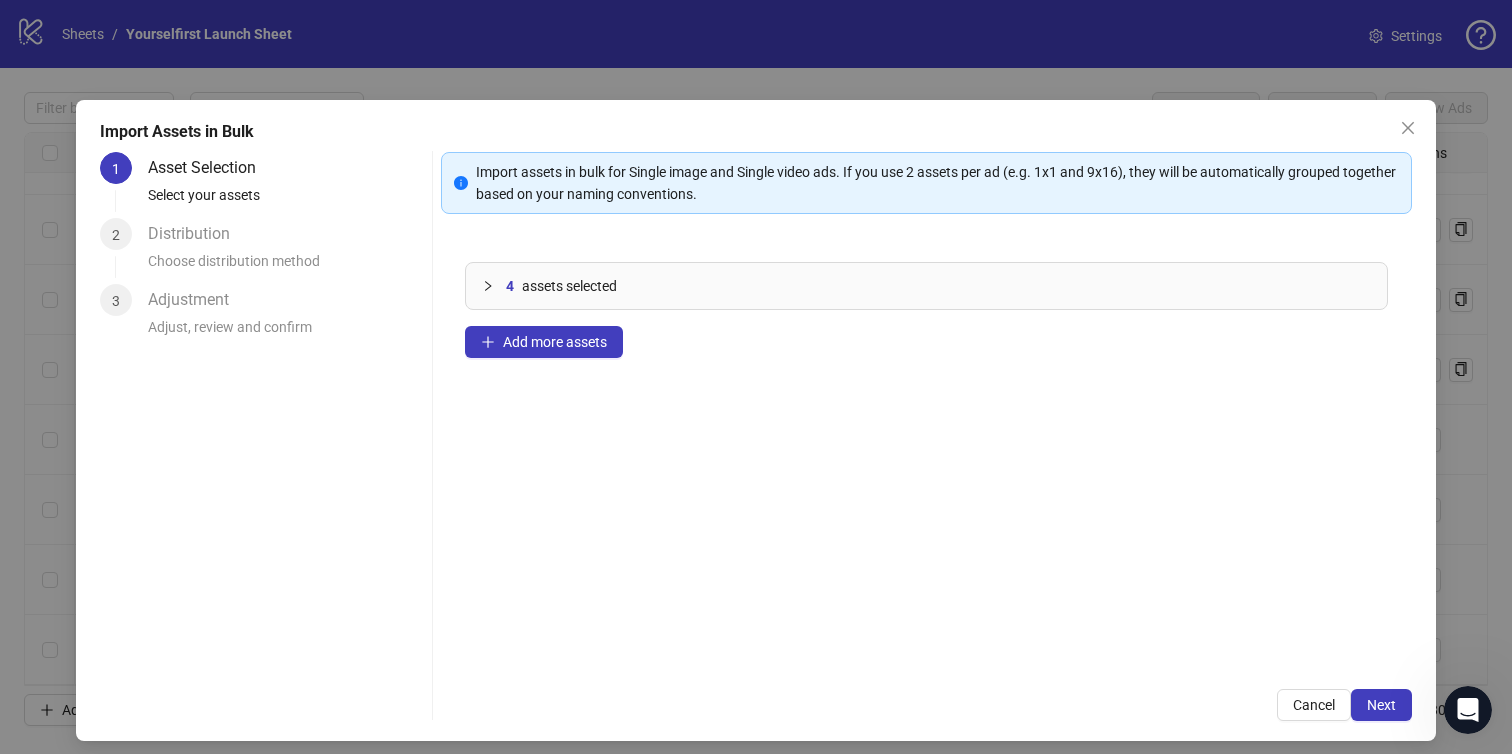 scroll, scrollTop: 2307, scrollLeft: 0, axis: vertical 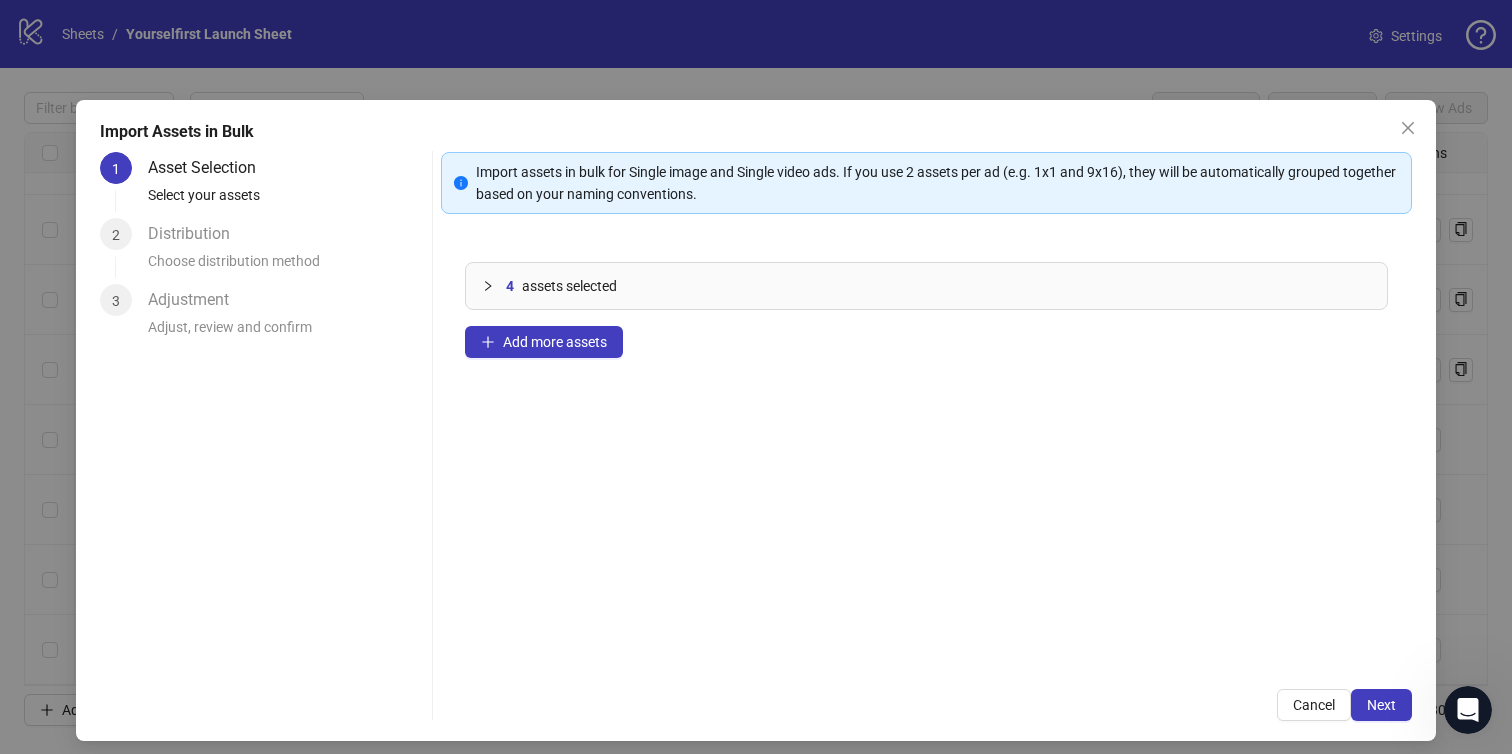 type 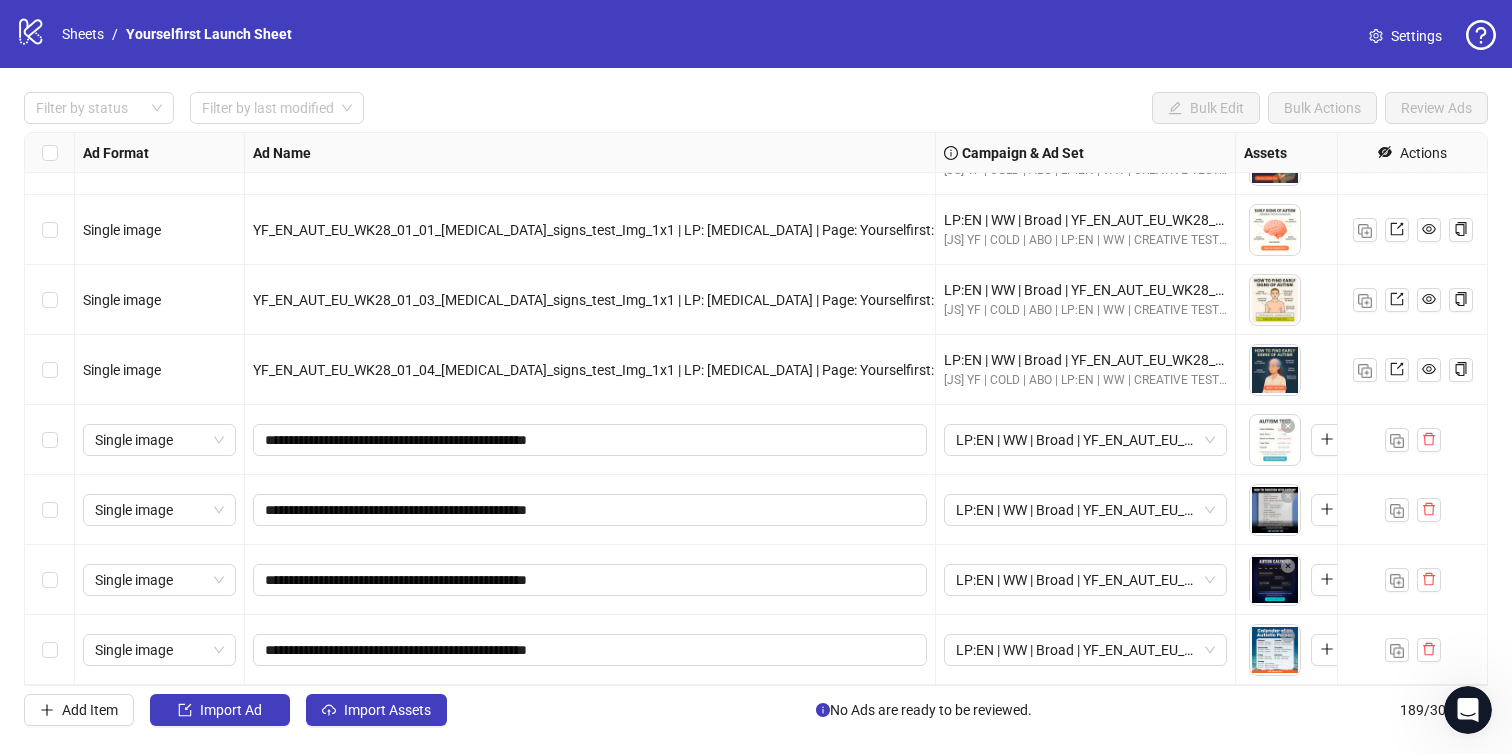 type 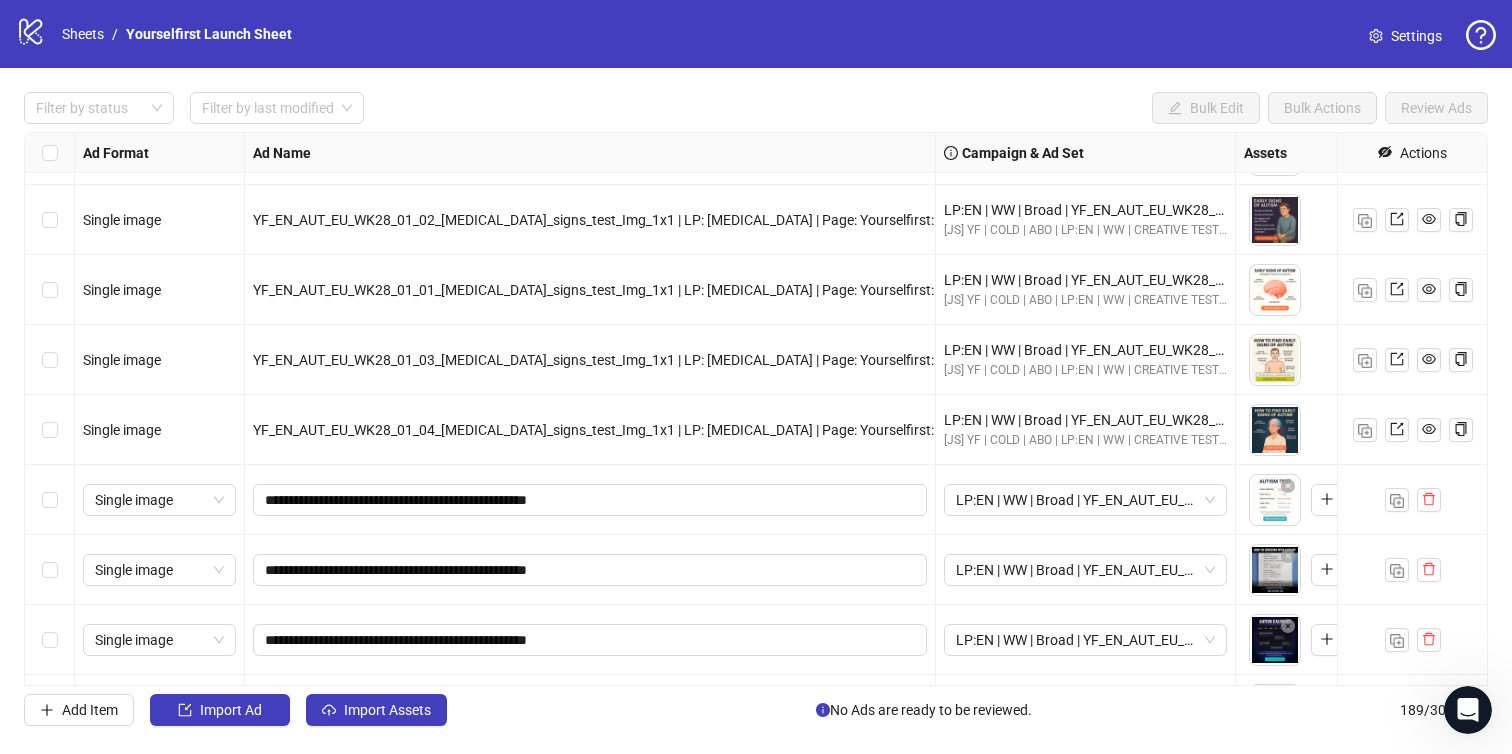 scroll, scrollTop: 12718, scrollLeft: 0, axis: vertical 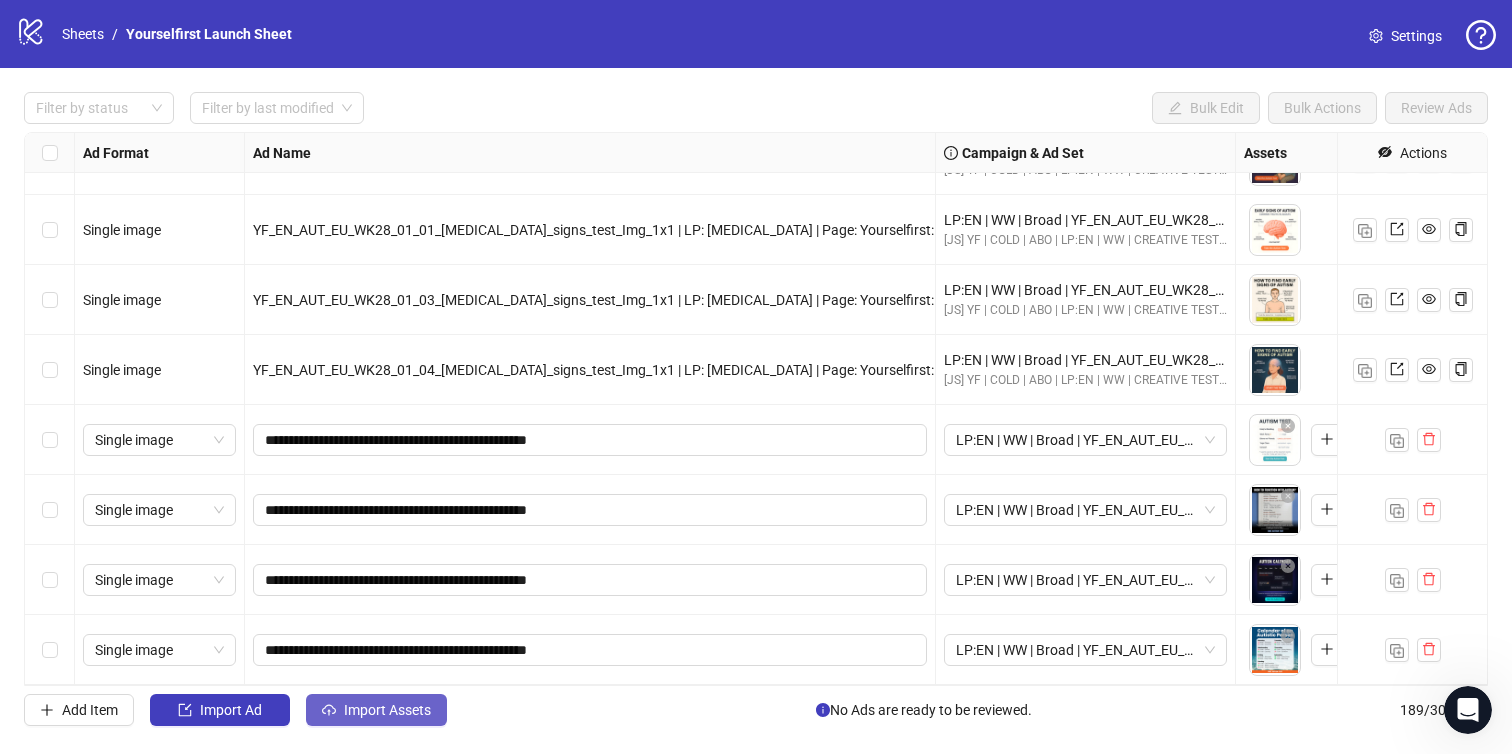 click on "Import Assets" at bounding box center [387, 710] 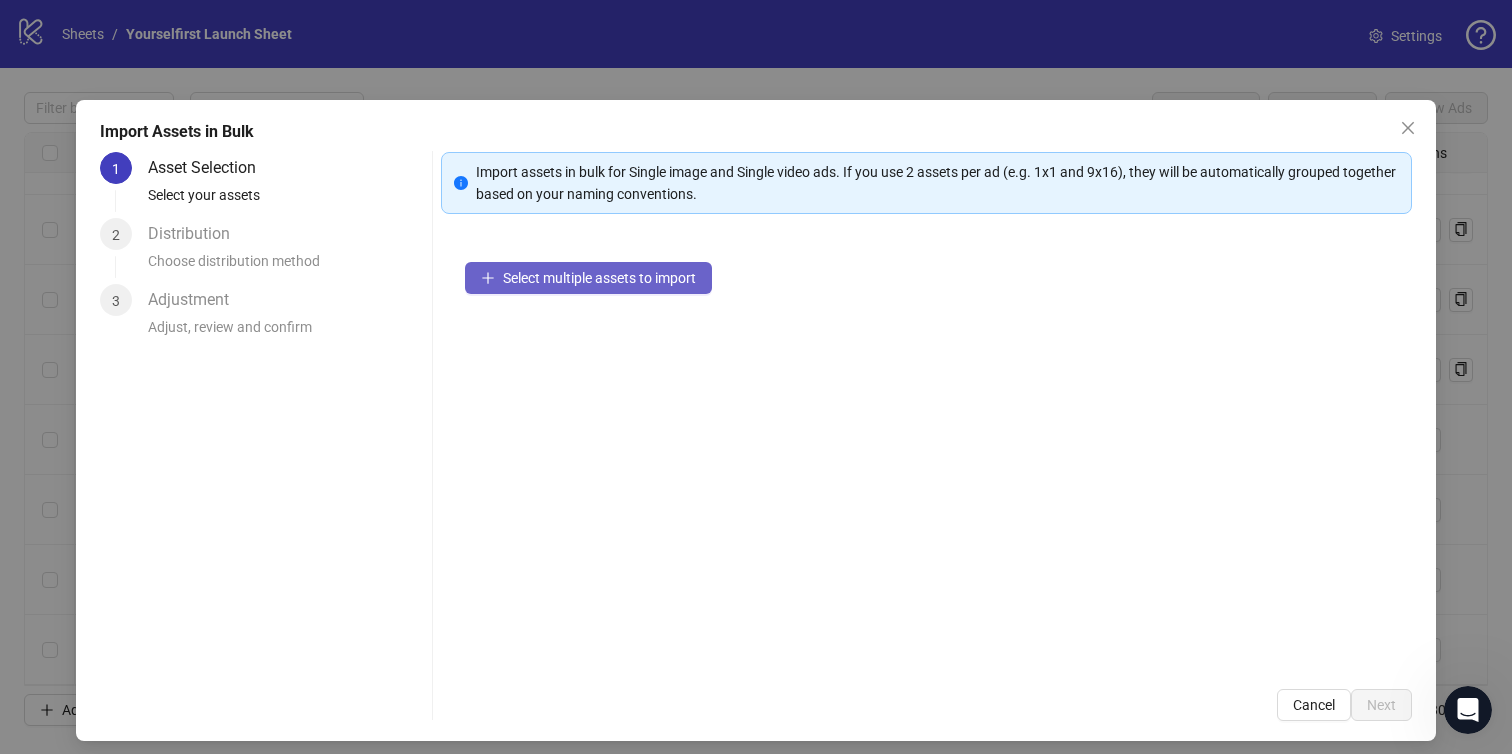 click on "Select multiple assets to import" at bounding box center (599, 278) 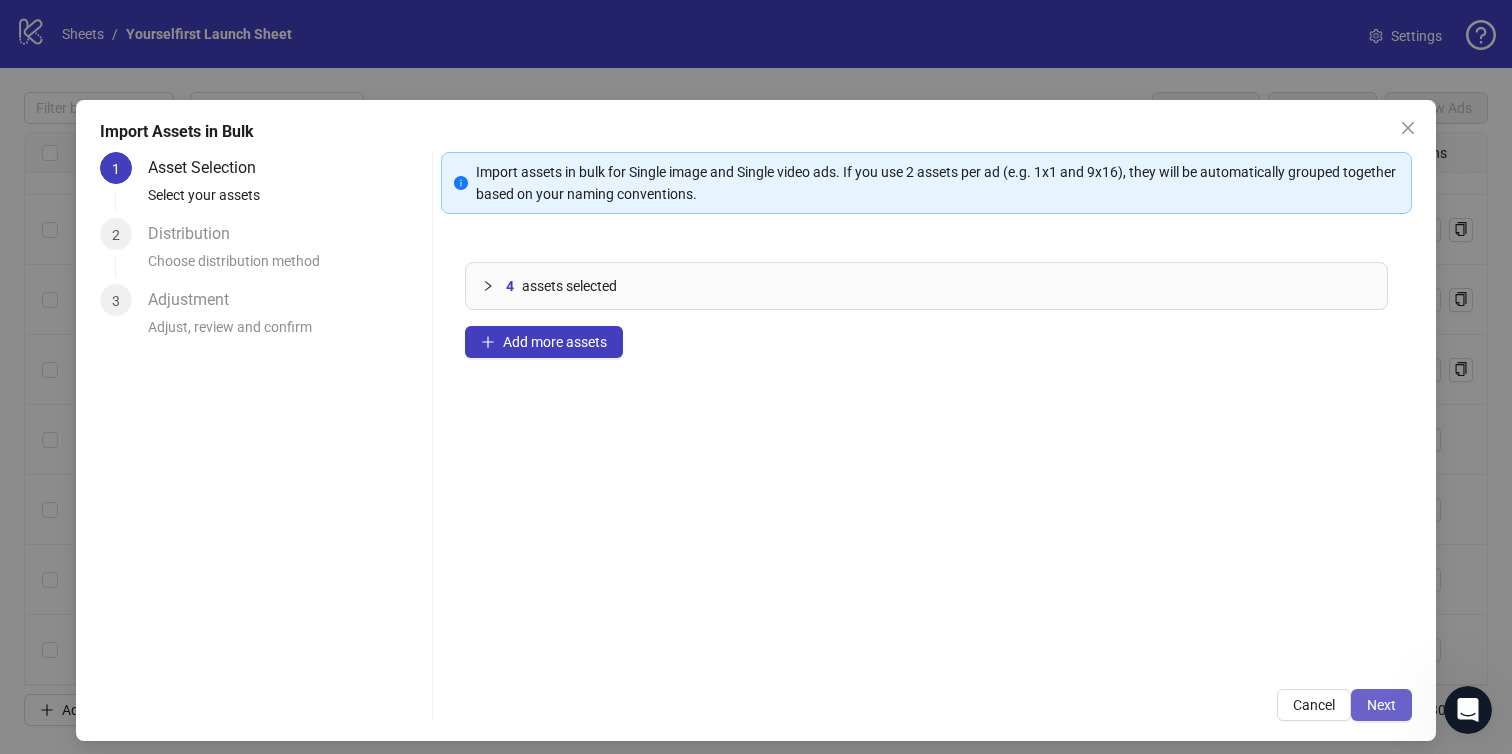 click on "Next" at bounding box center [1381, 705] 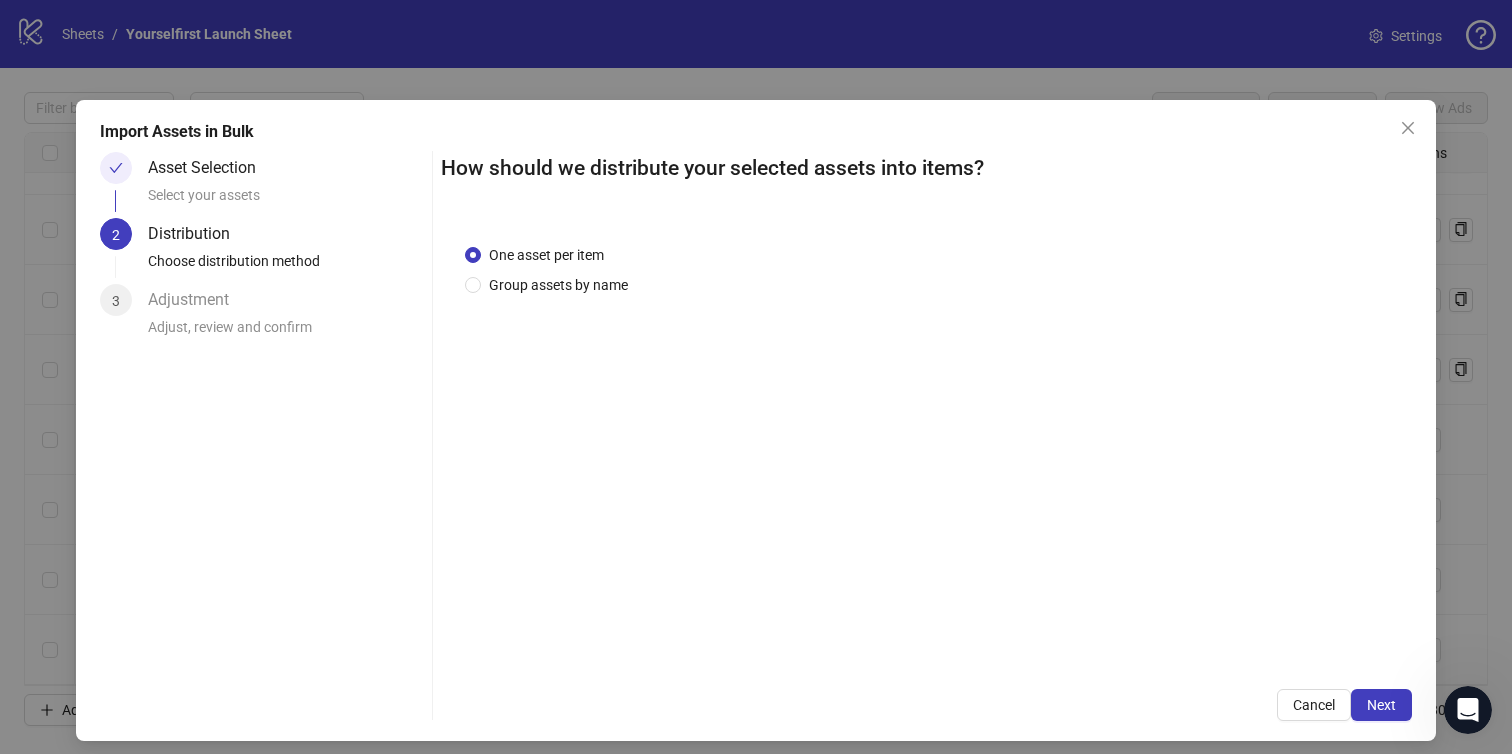 click on "Next" at bounding box center [1381, 705] 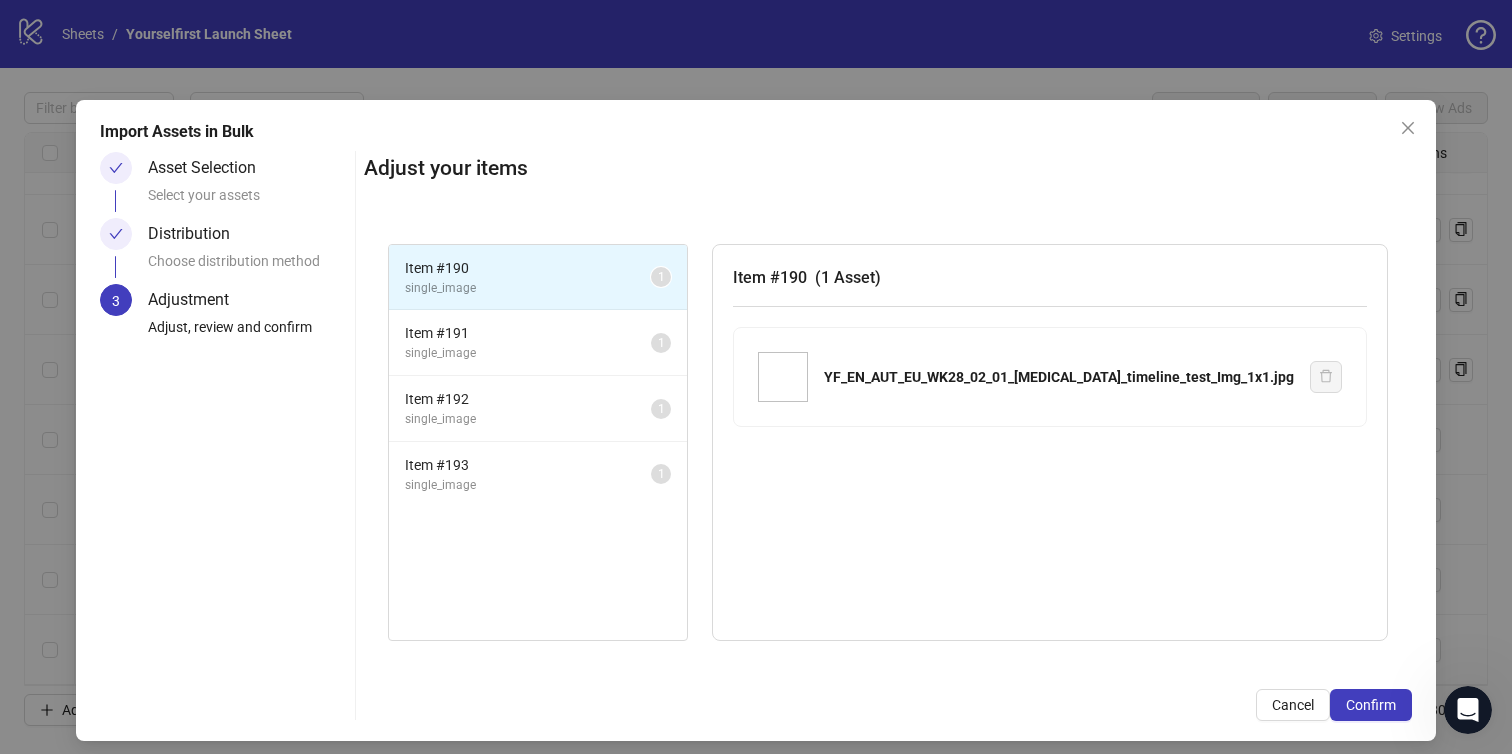 click on "Confirm" at bounding box center (1371, 705) 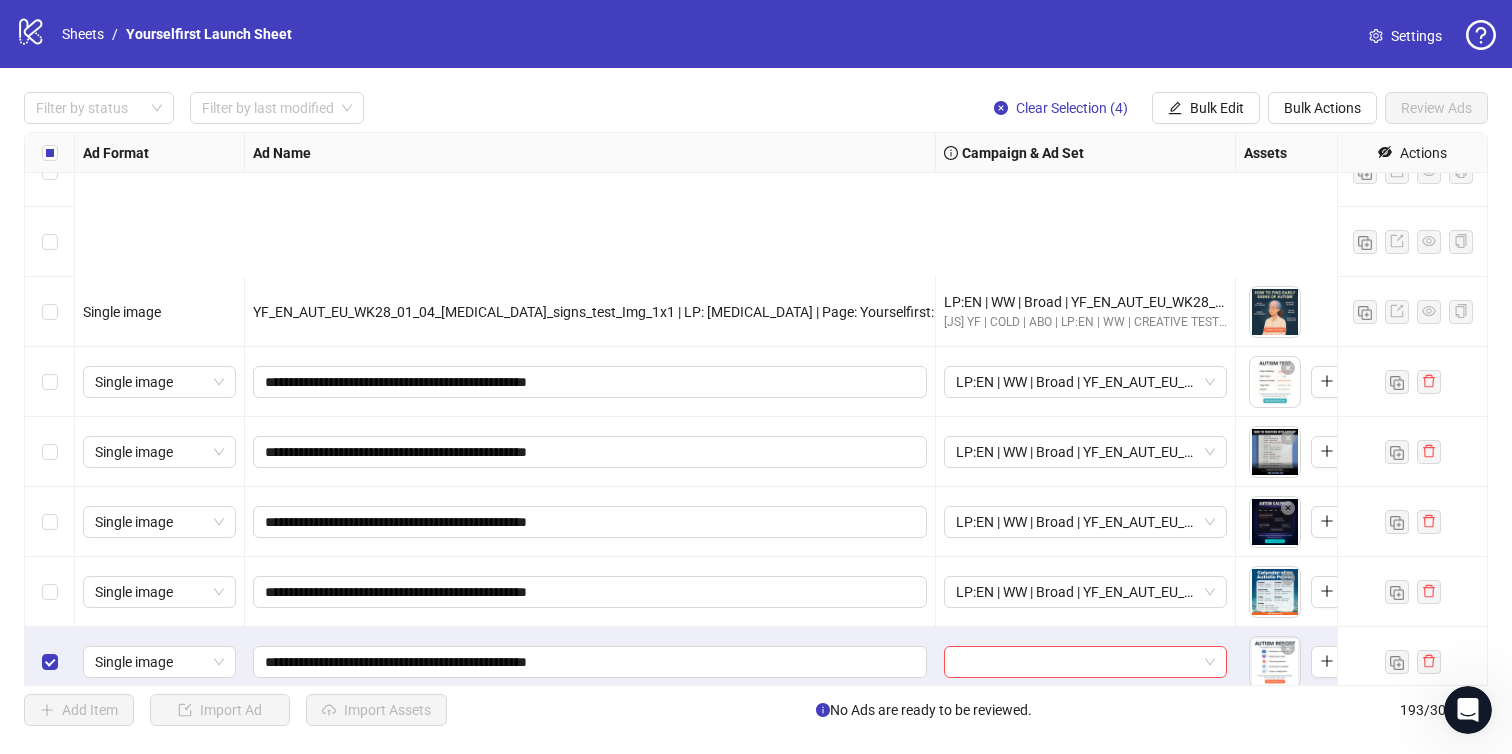 scroll, scrollTop: 12998, scrollLeft: 0, axis: vertical 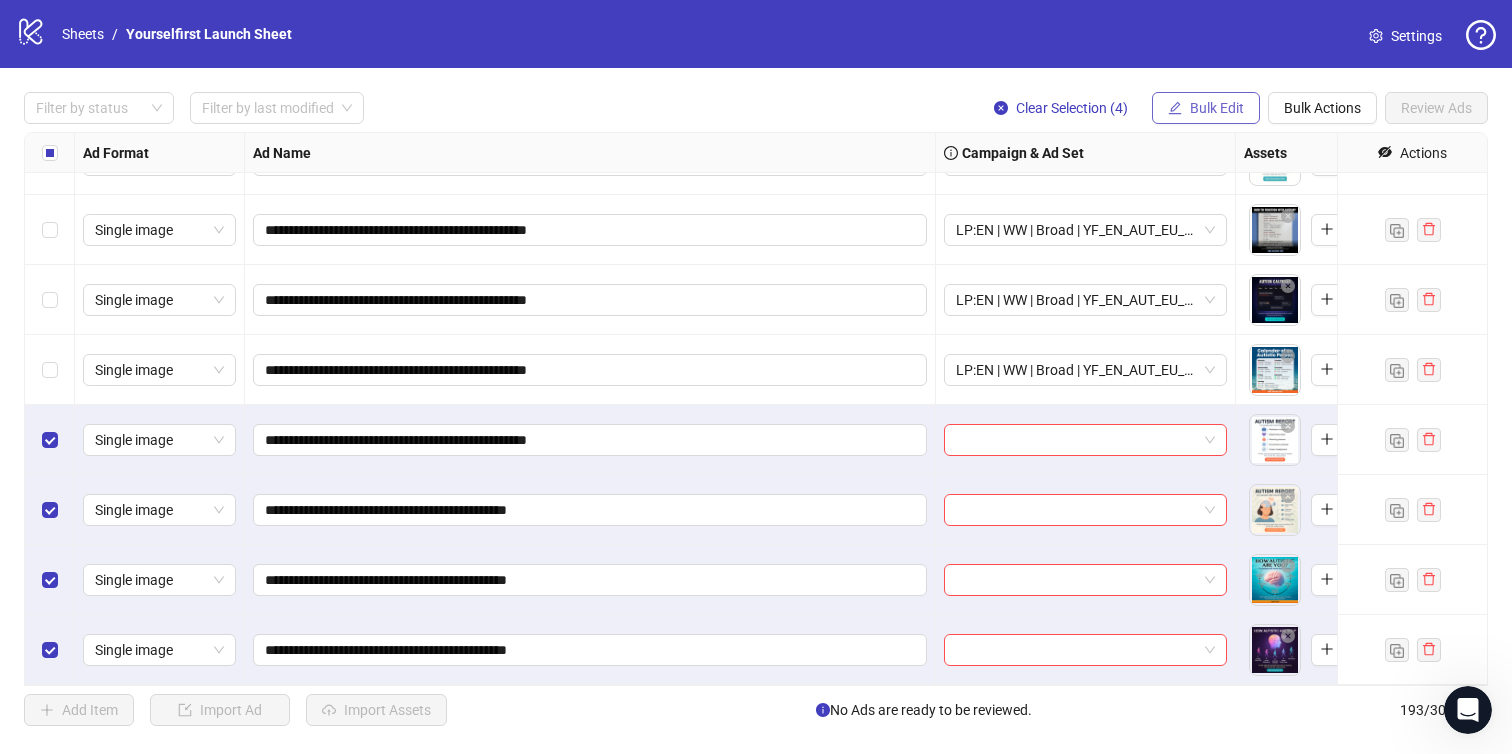 click on "Bulk Edit" at bounding box center (1217, 108) 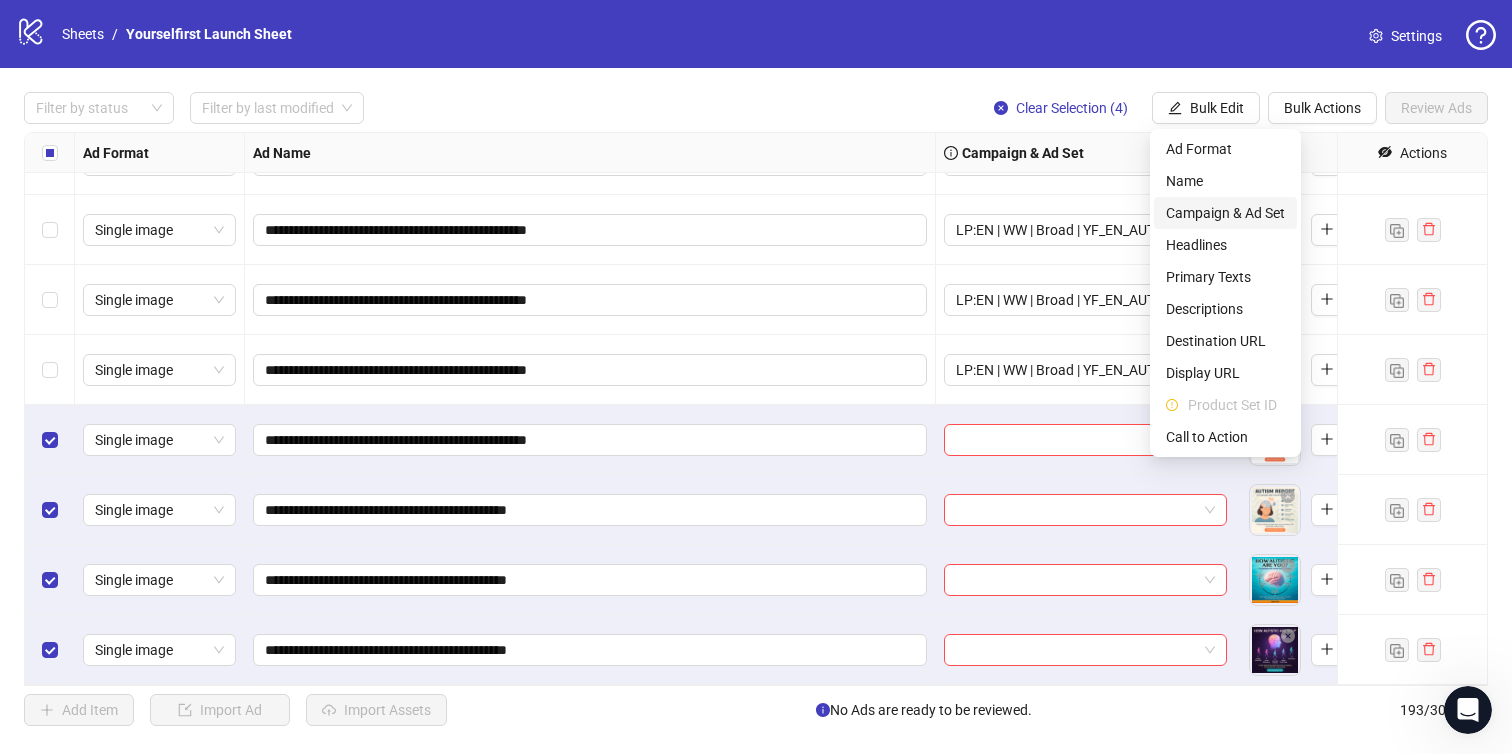 click on "Campaign & Ad Set" at bounding box center (1225, 213) 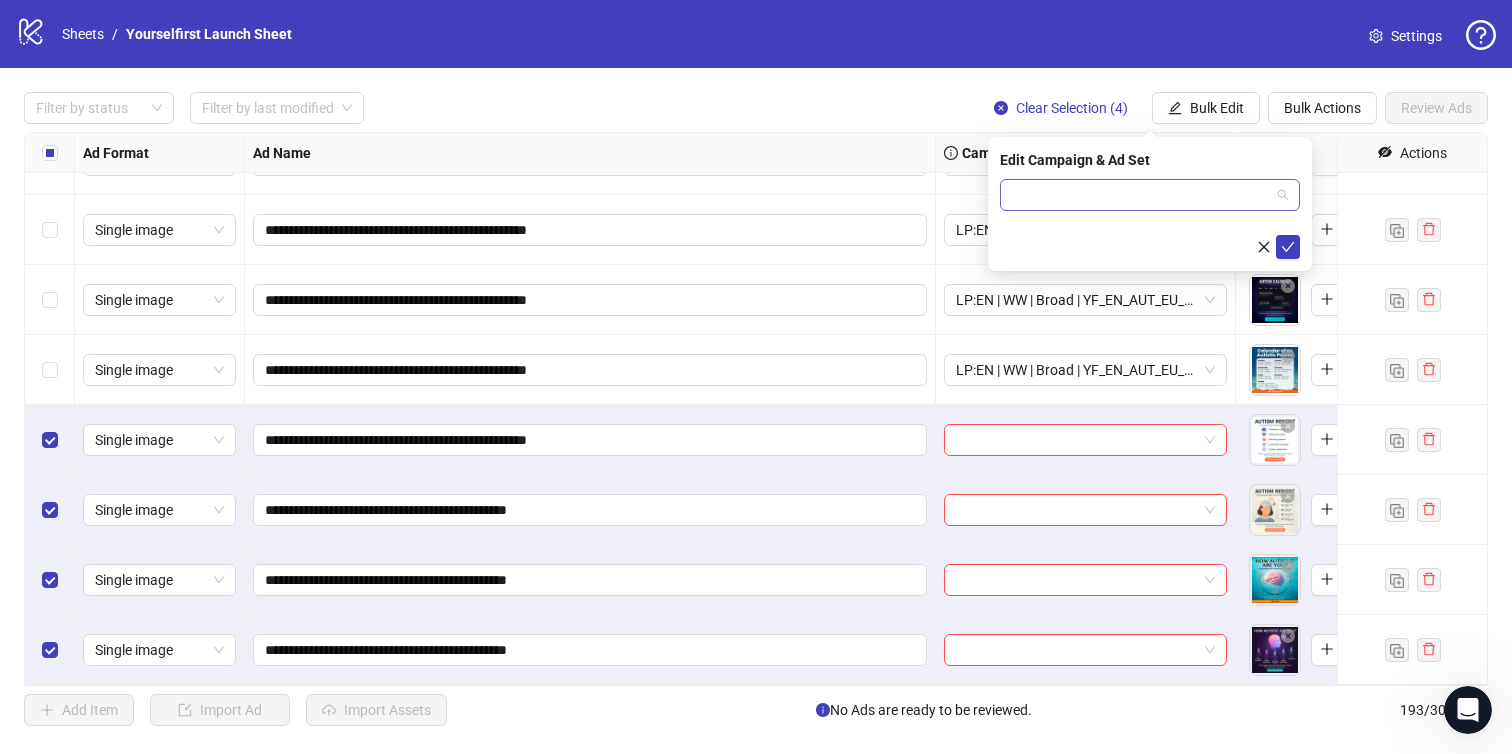 click at bounding box center [1141, 195] 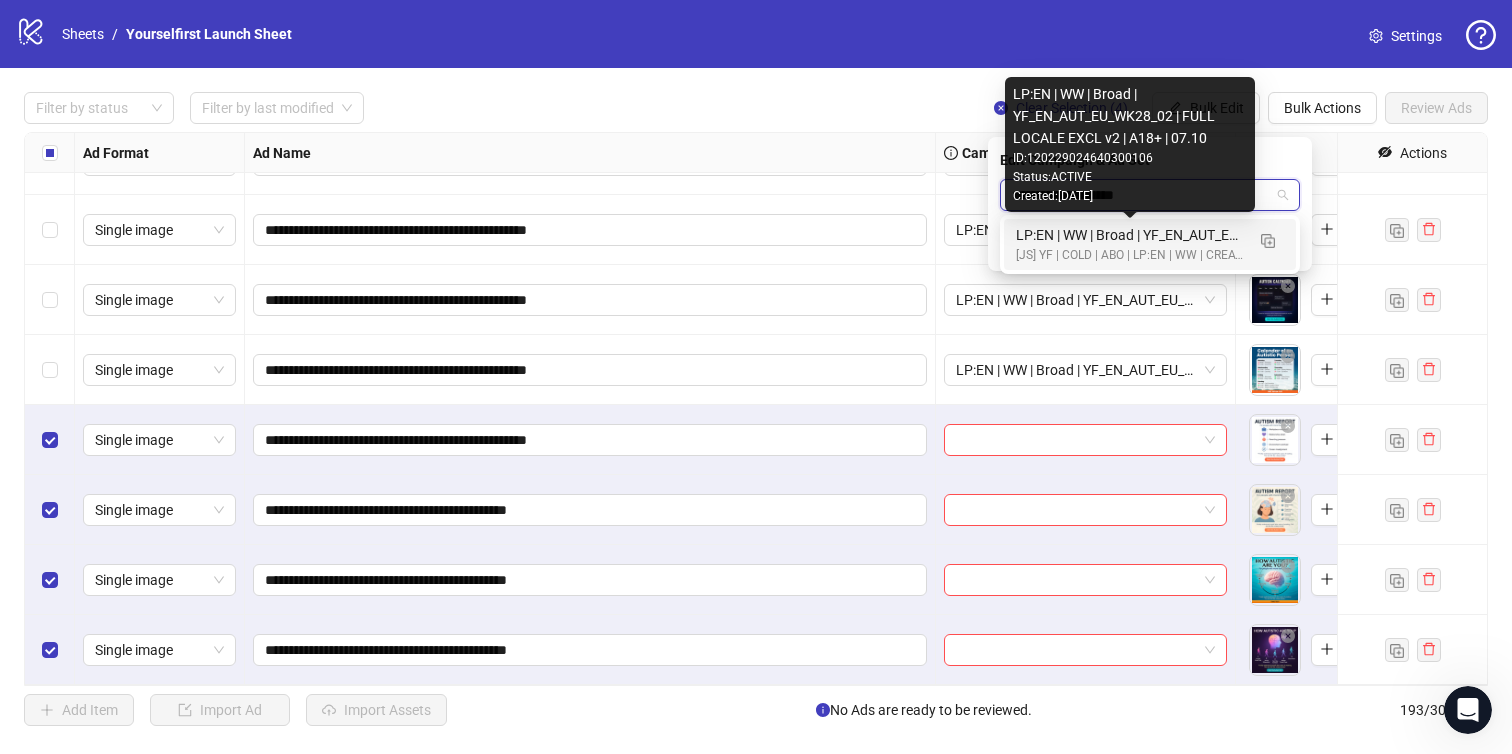 click on "LP:EN | WW | Broad | YF_EN_AUT_EU_WK28_02 | FULL LOCALE EXCL v2 | A18+ | 07.10" at bounding box center [1130, 235] 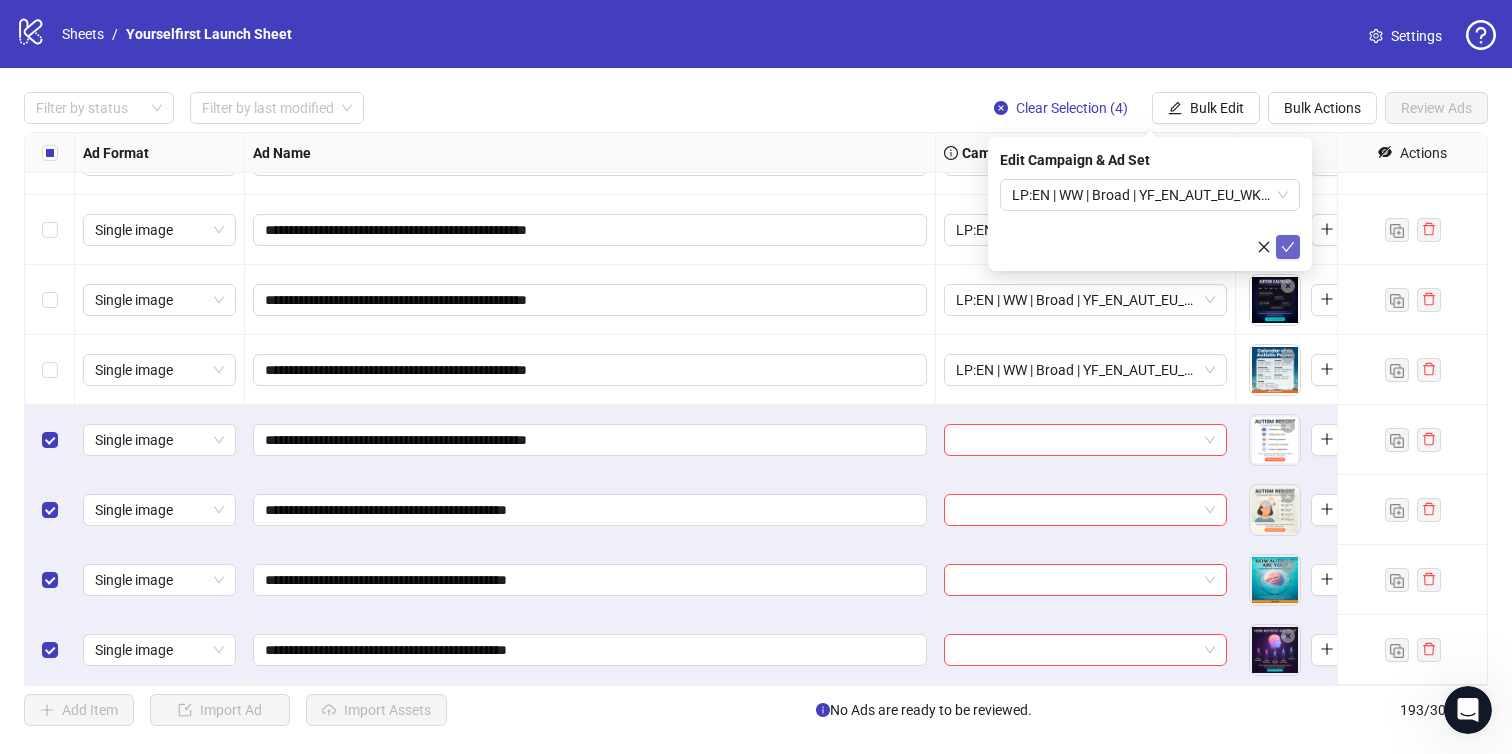 click 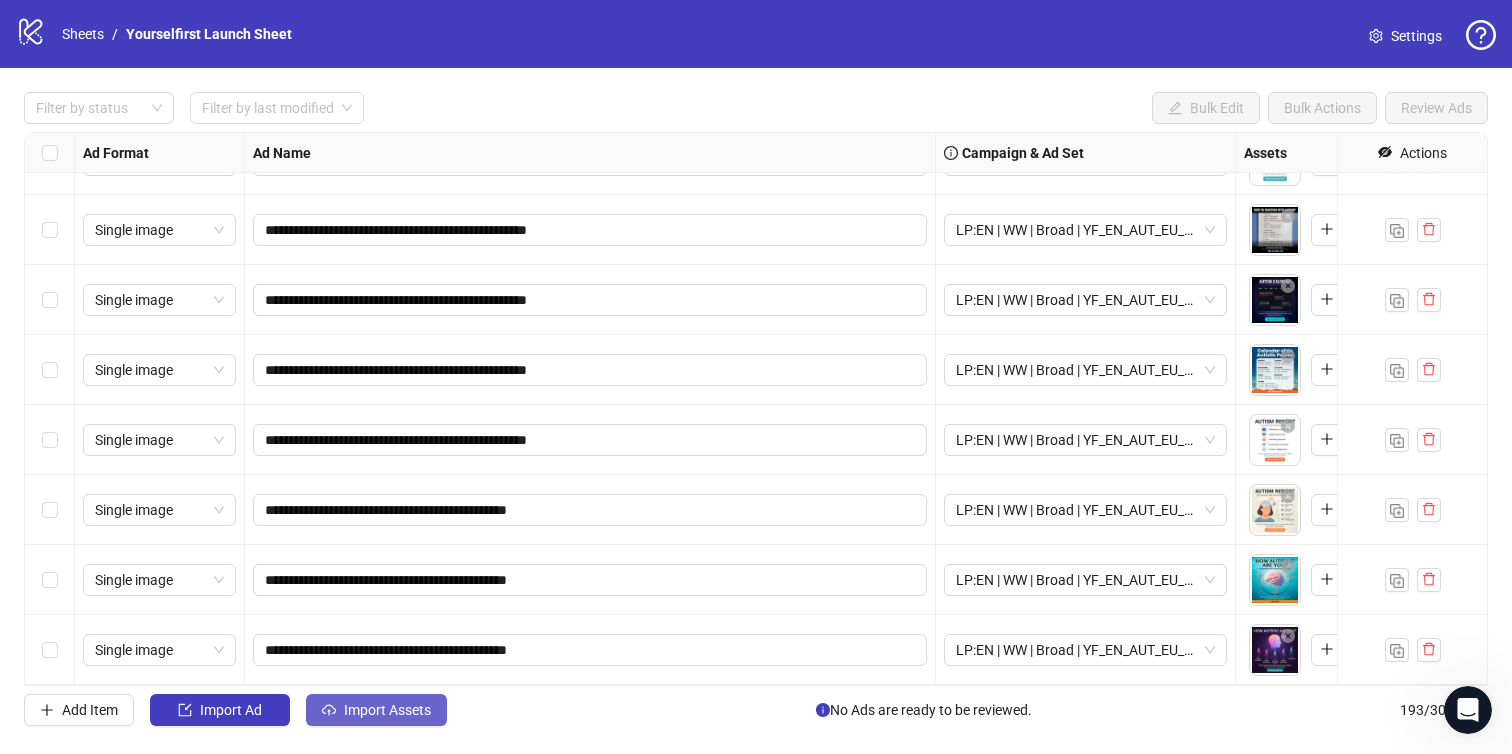 click on "Import Assets" at bounding box center [387, 710] 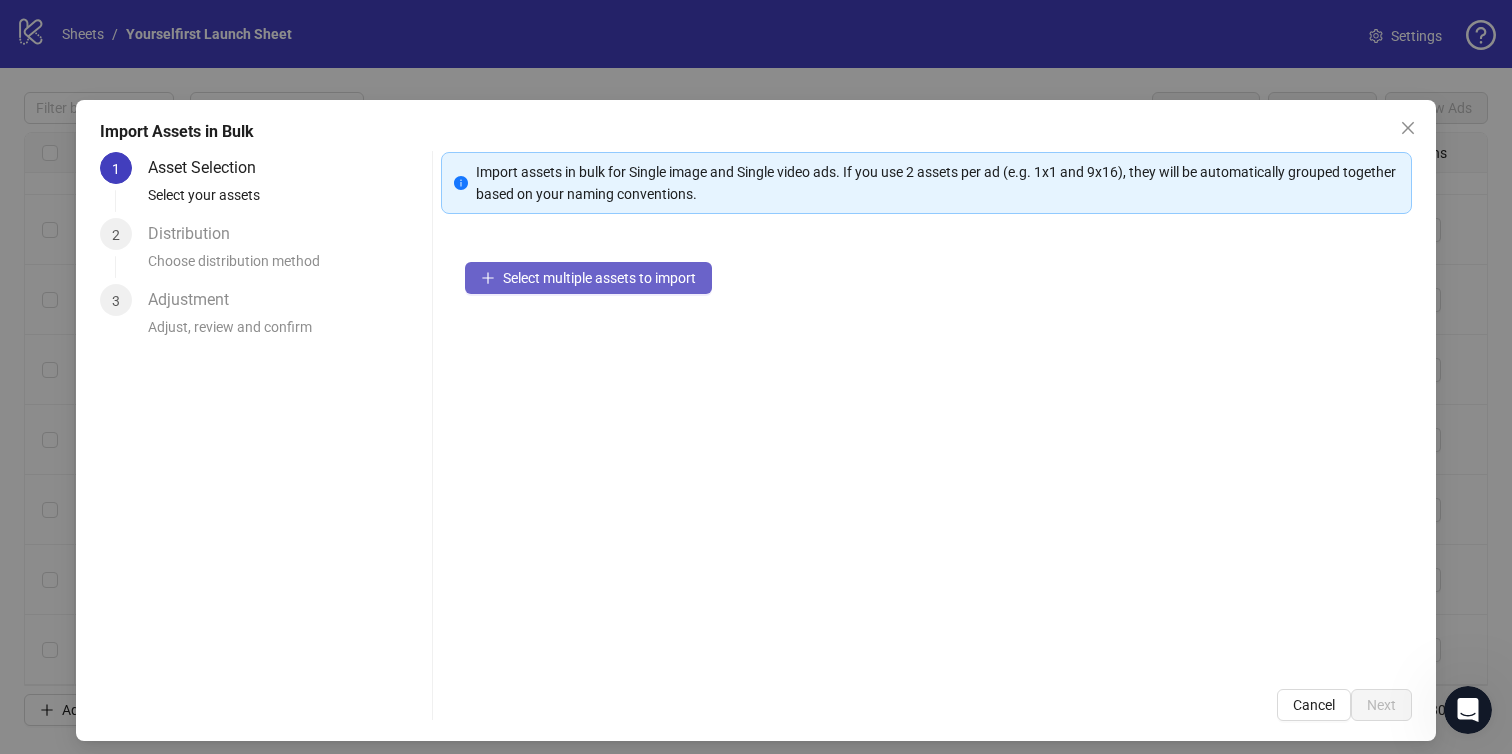 click on "Select multiple assets to import" at bounding box center (599, 278) 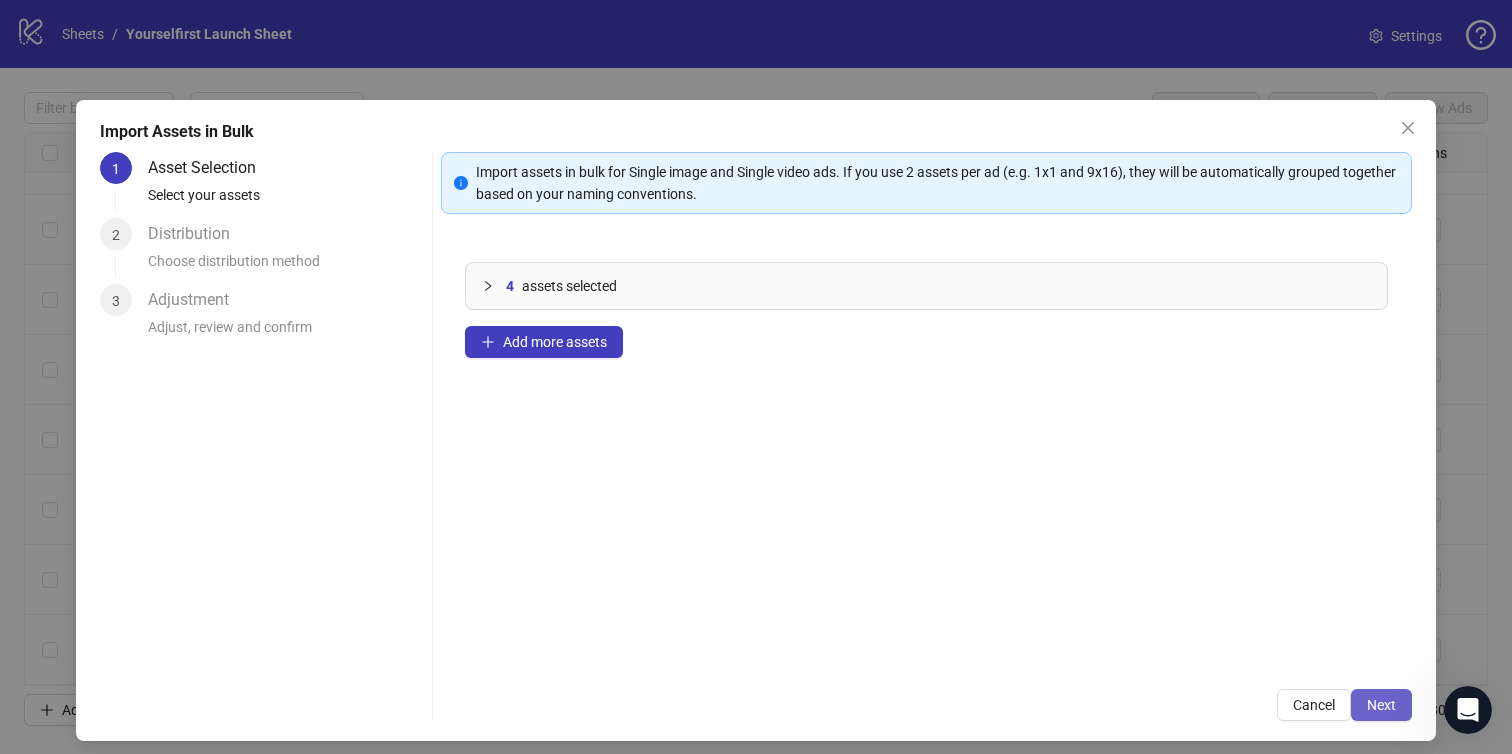 click on "Next" at bounding box center [1381, 705] 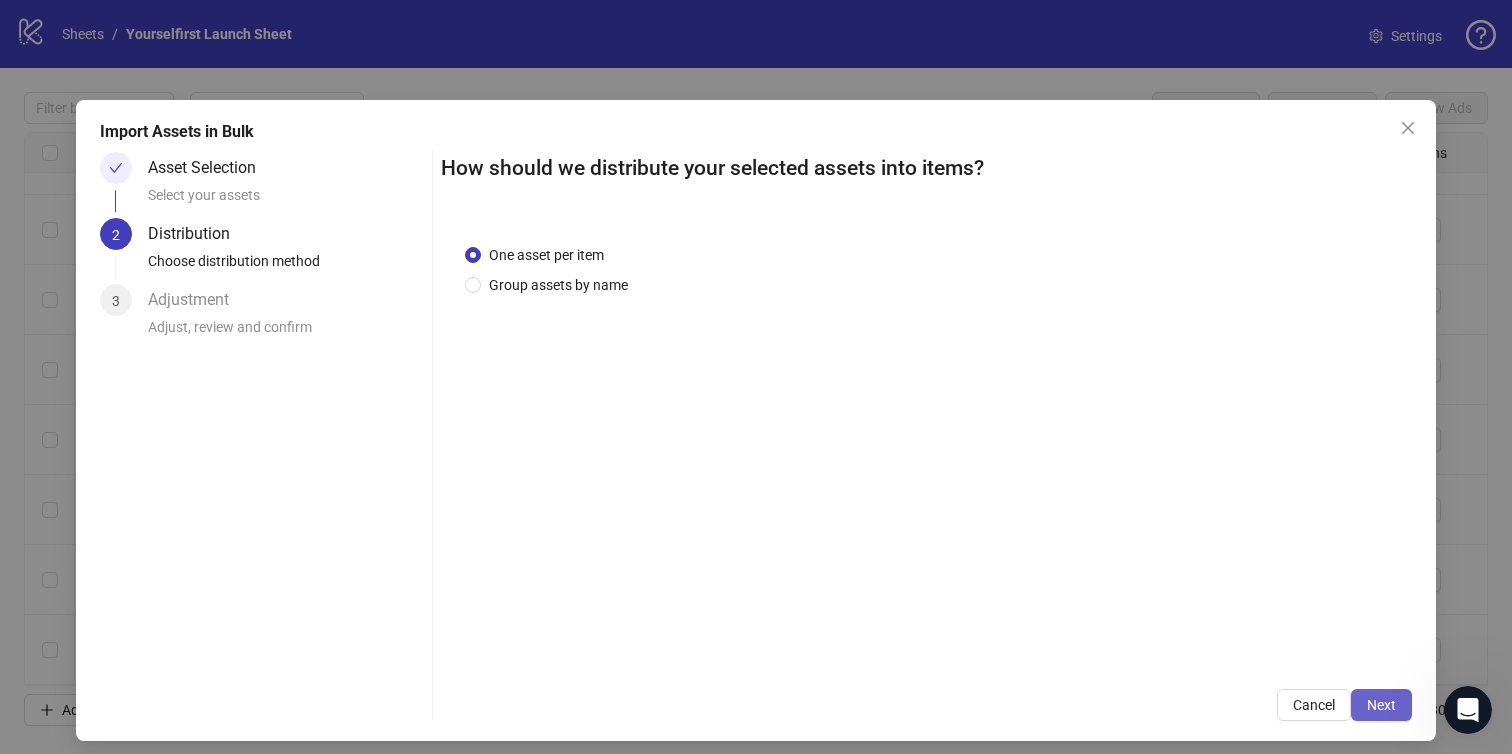 click on "Next" at bounding box center [1381, 705] 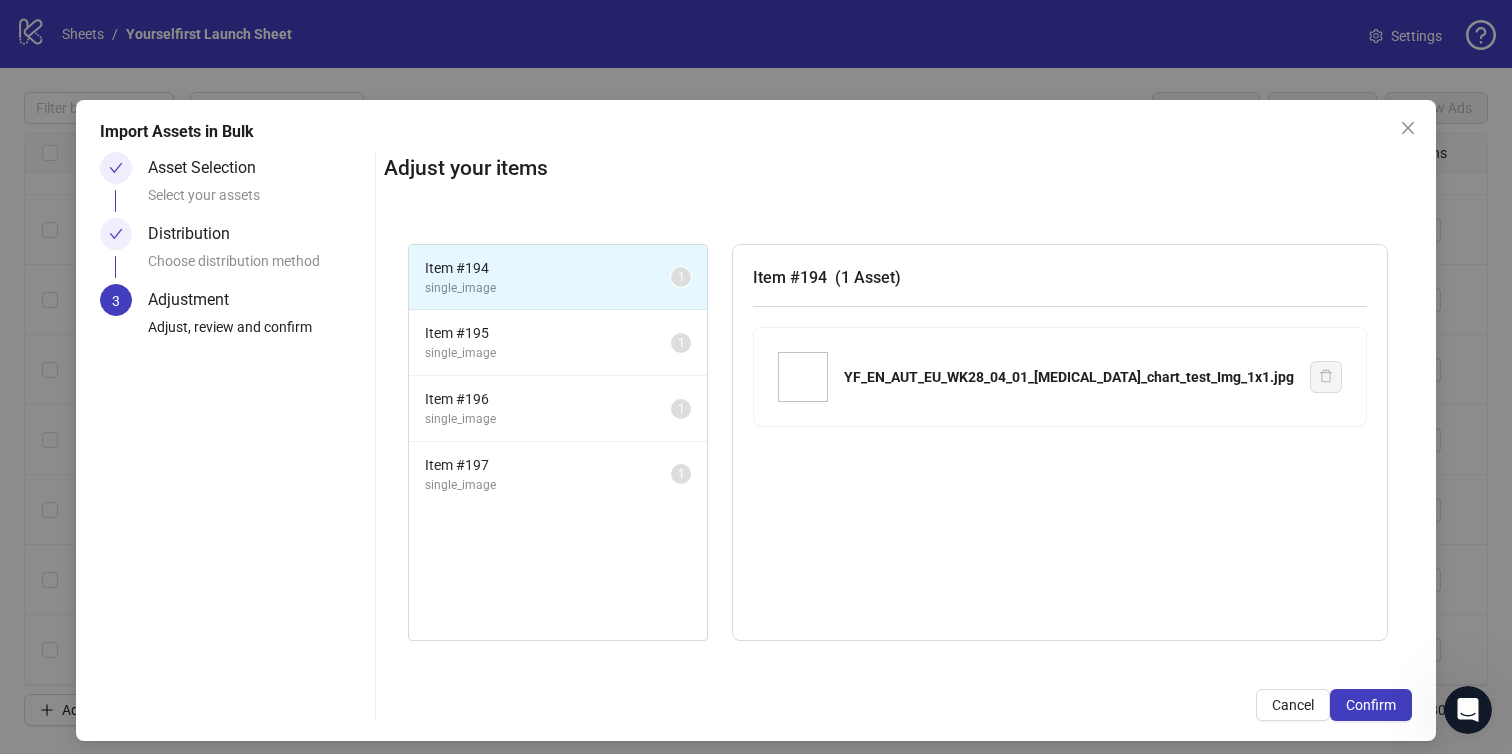 click on "Confirm" at bounding box center (1371, 705) 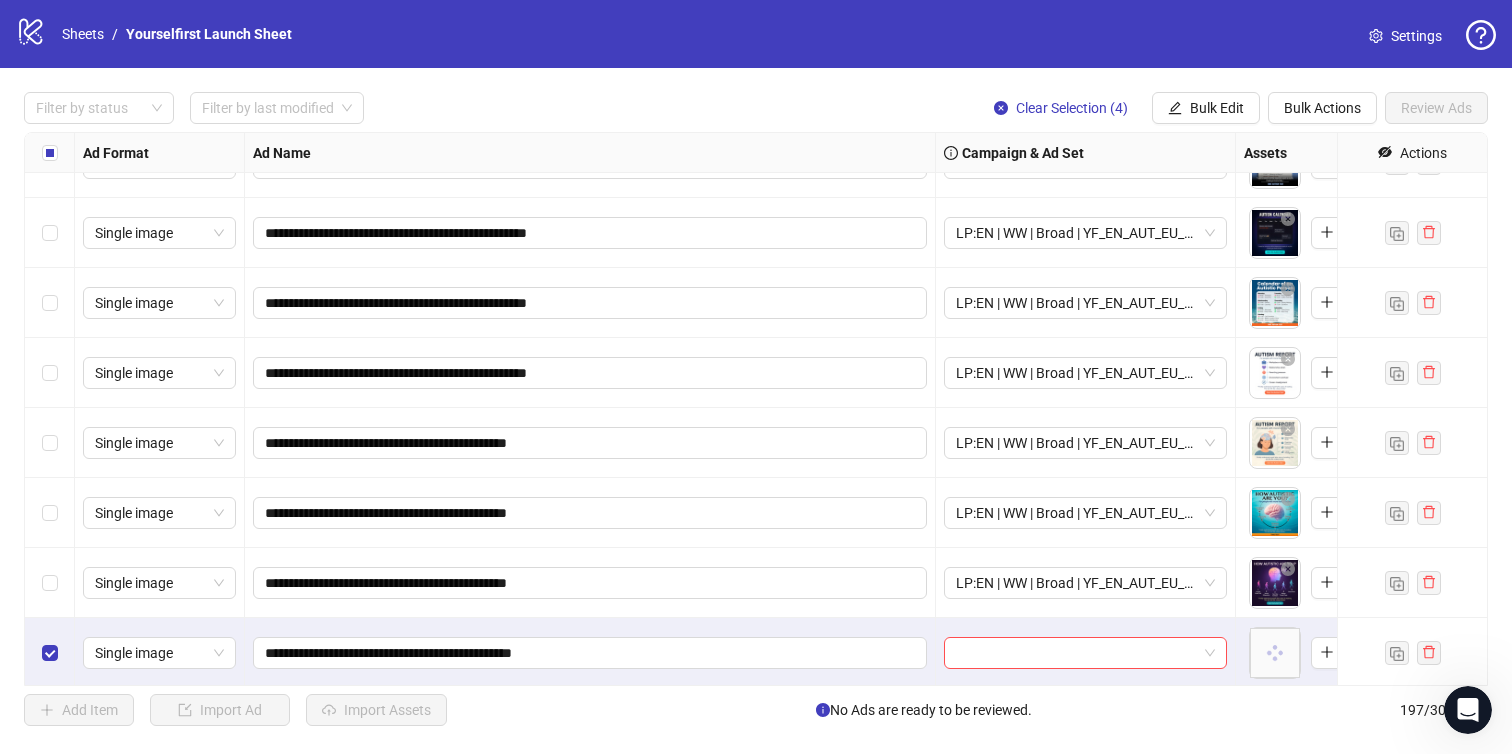 scroll, scrollTop: 13278, scrollLeft: 0, axis: vertical 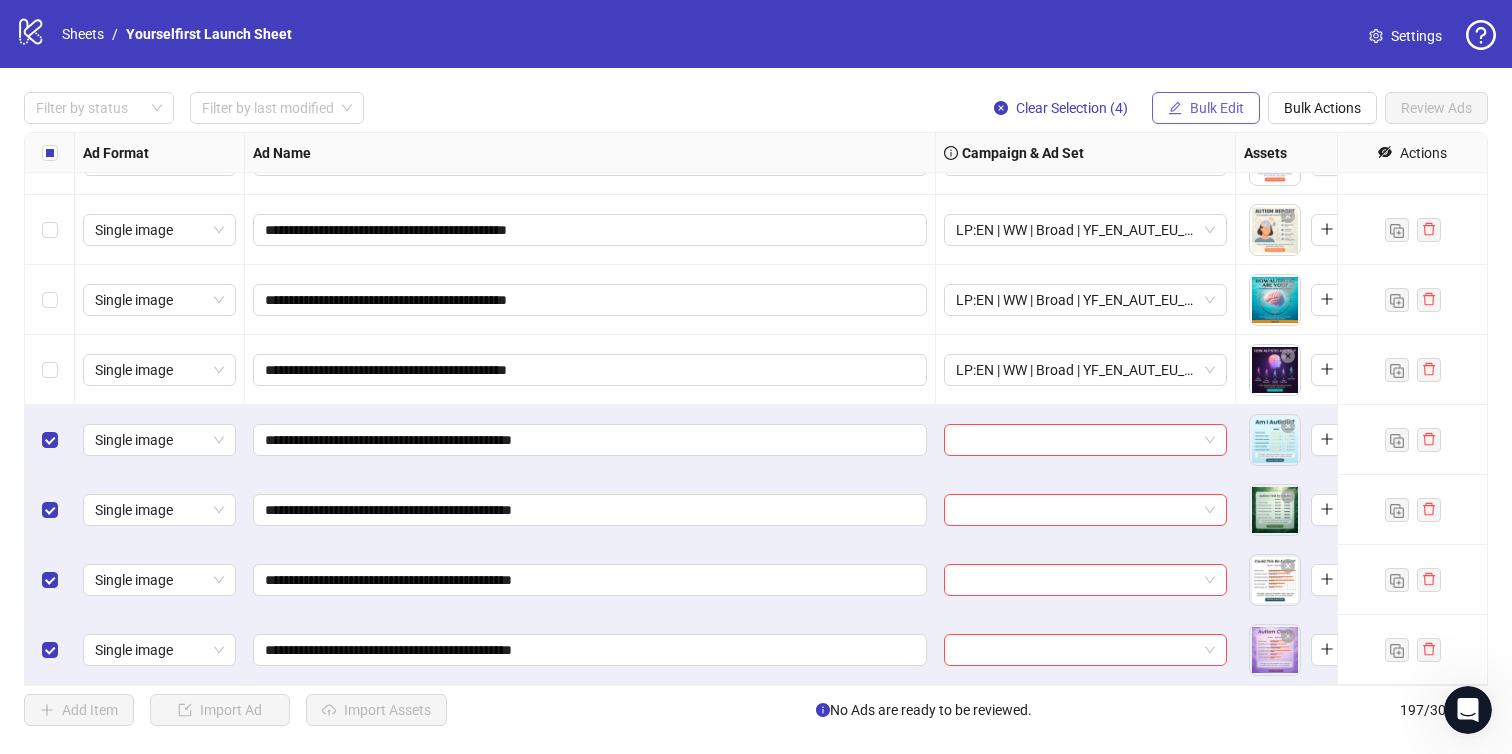 click on "Bulk Edit" at bounding box center (1217, 108) 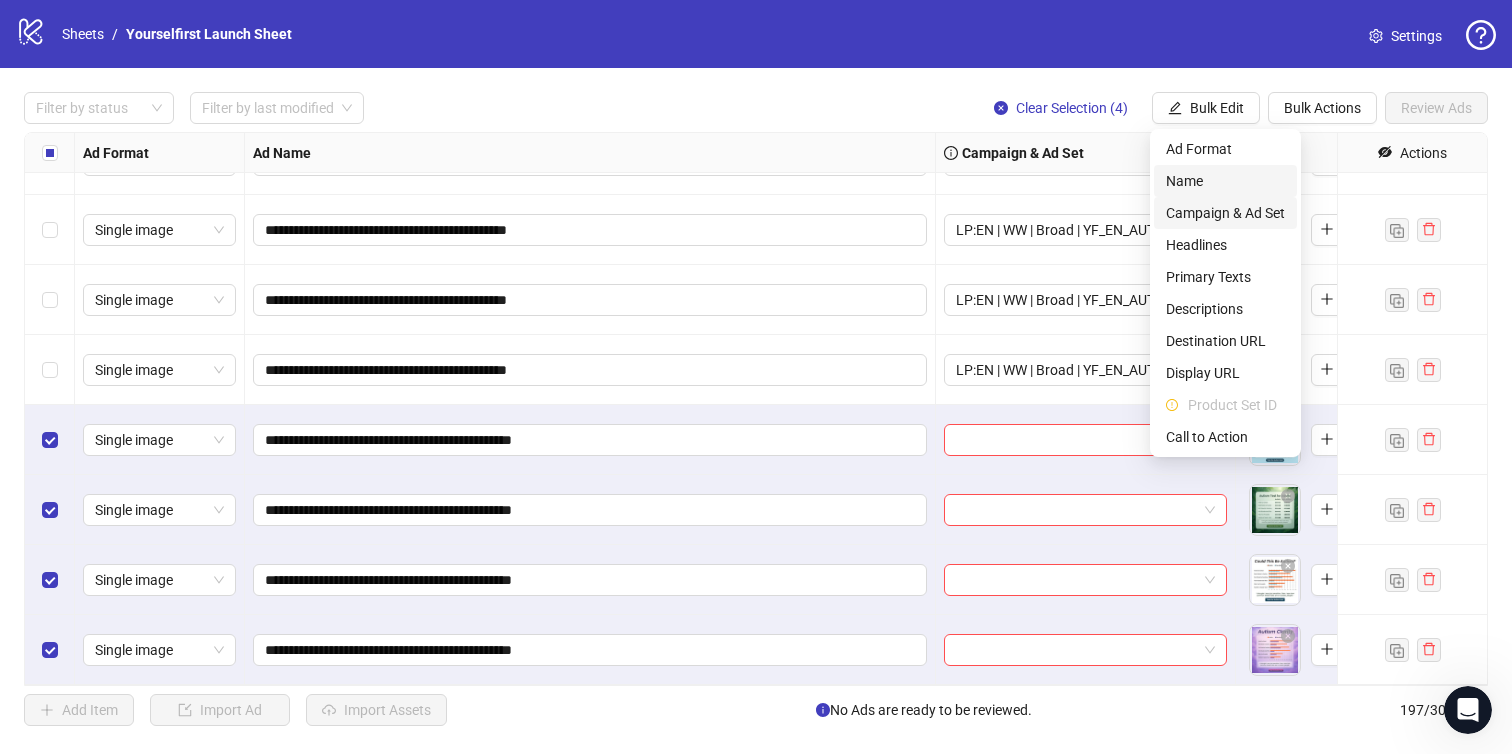 click on "Campaign & Ad Set" at bounding box center [1225, 213] 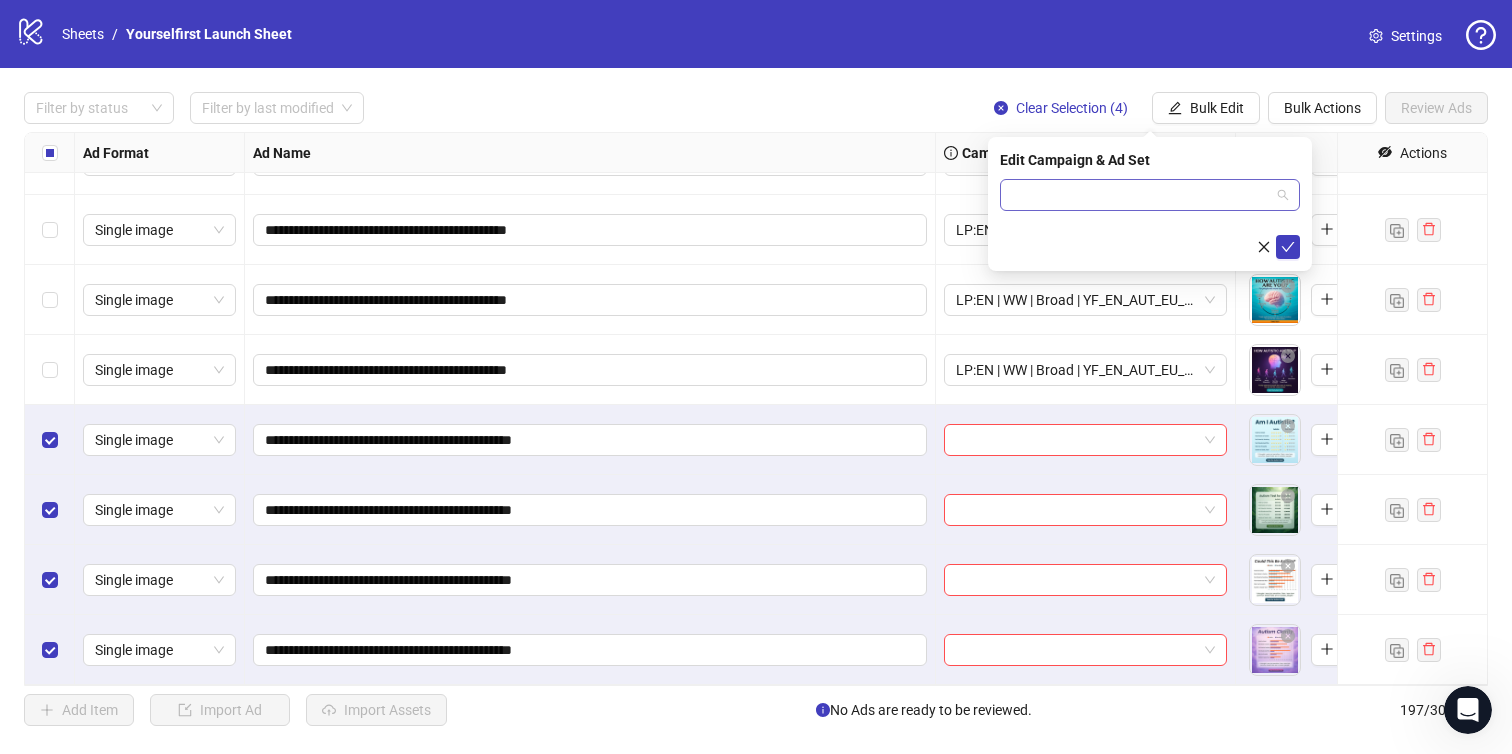 click at bounding box center [1141, 195] 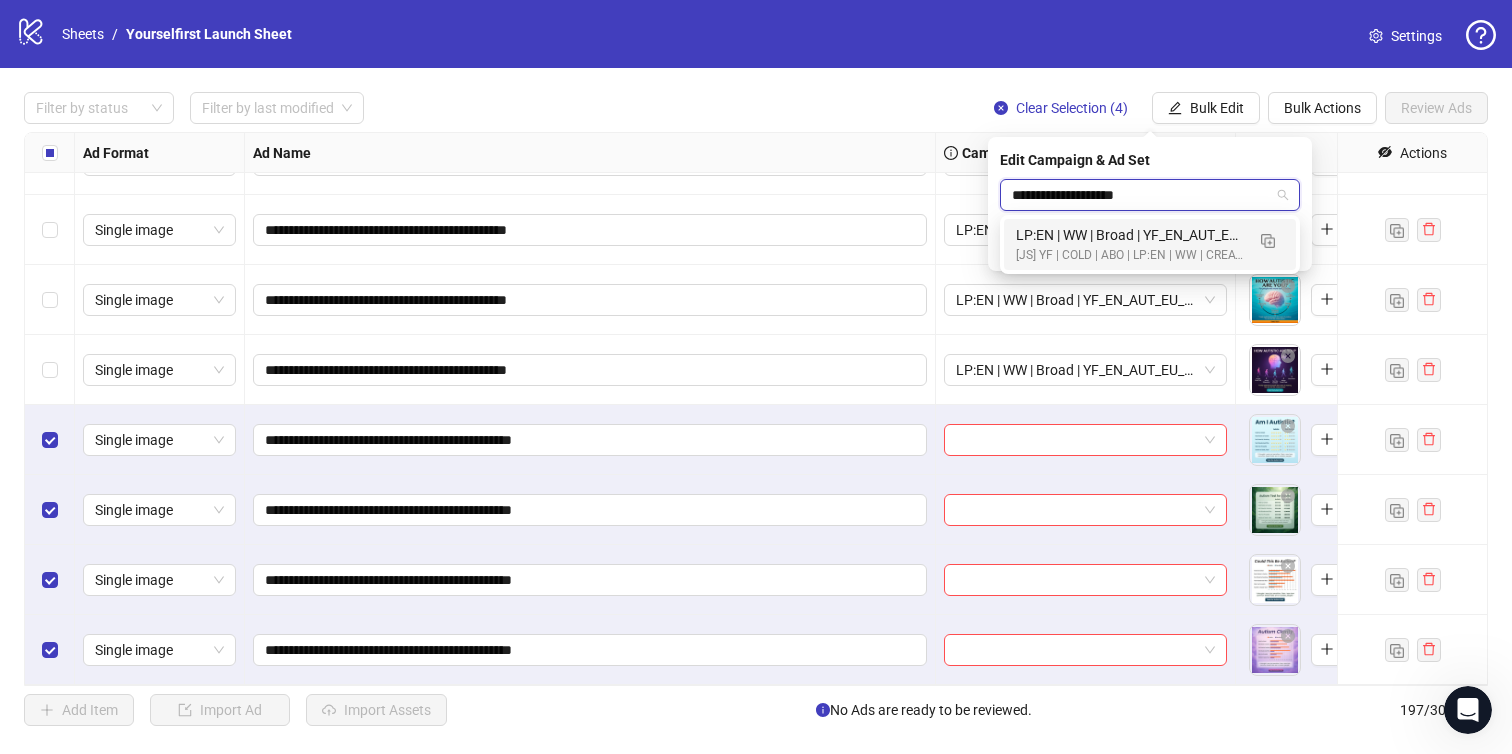 click on "LP:EN | WW | Broad | YF_EN_AUT_EU_WK28_04 | FULL LOCALE EXCL v2 | A18+ | 07.10" at bounding box center (1130, 235) 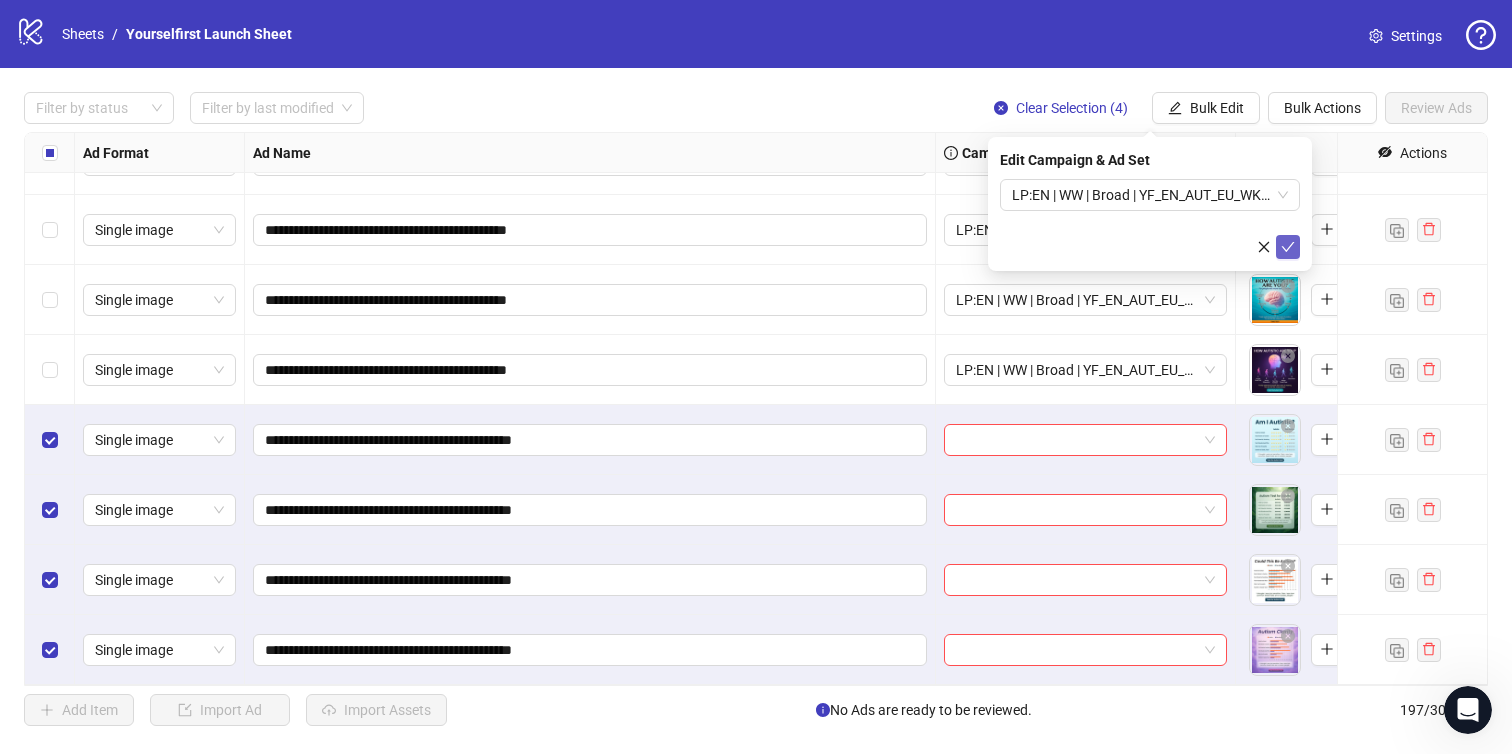 click at bounding box center (1288, 247) 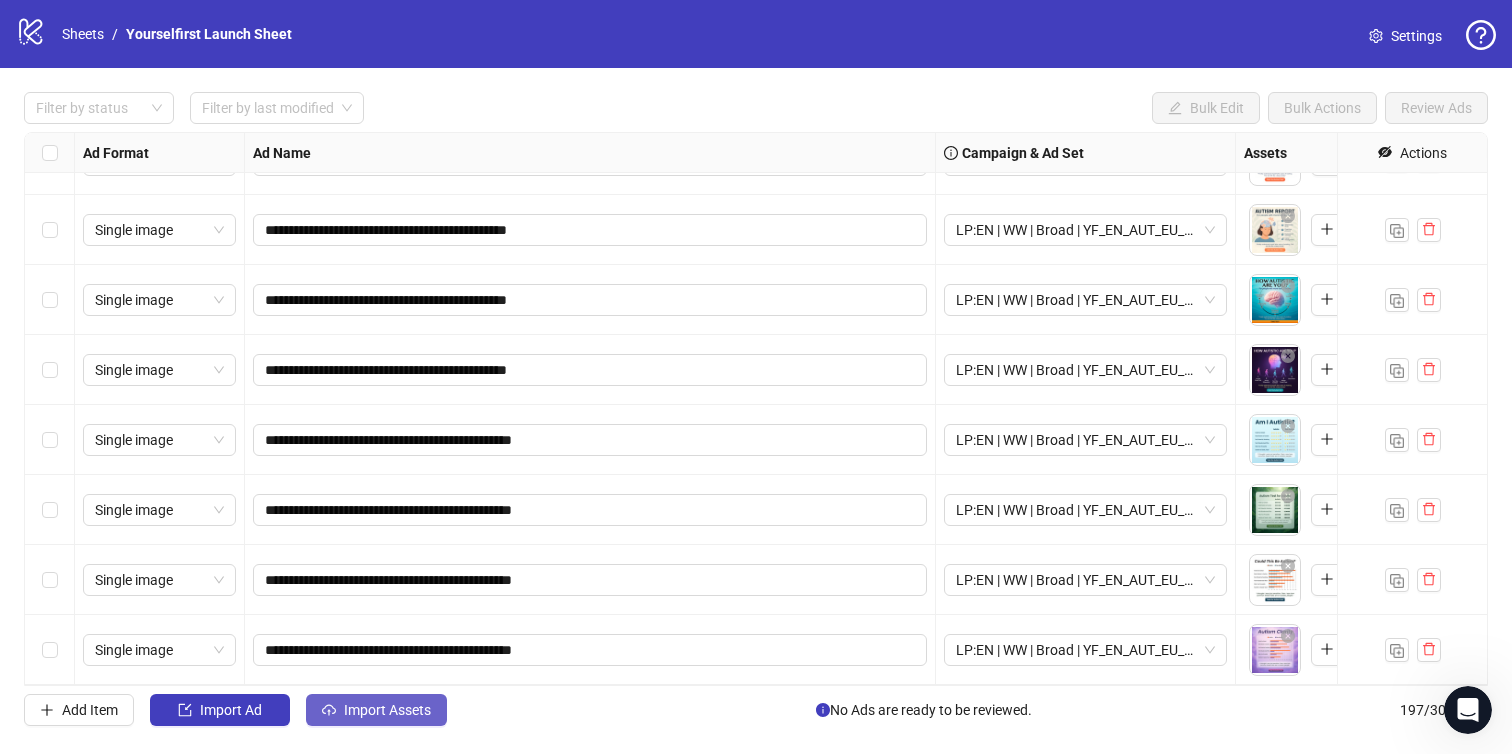 click on "Import Assets" at bounding box center [376, 710] 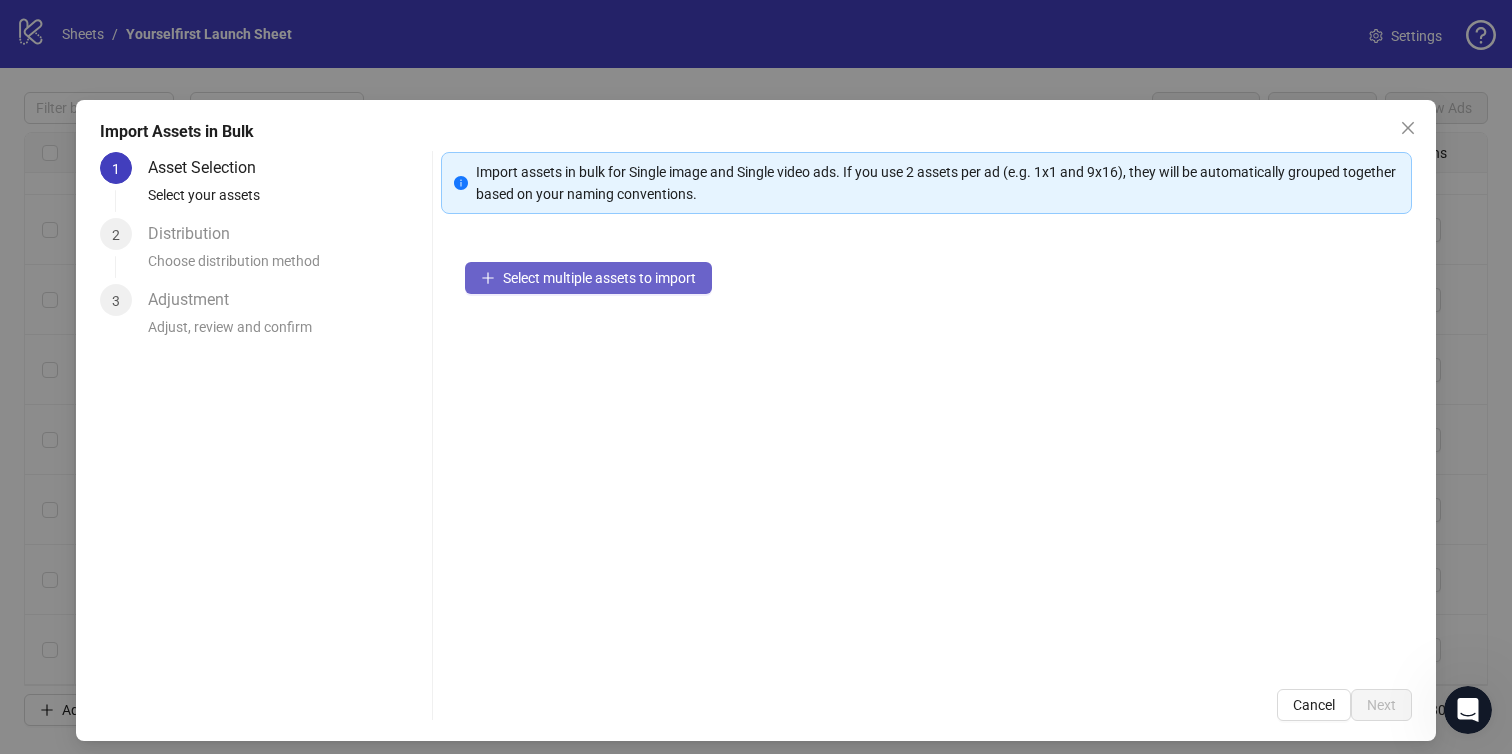 click on "Select multiple assets to import" at bounding box center [599, 278] 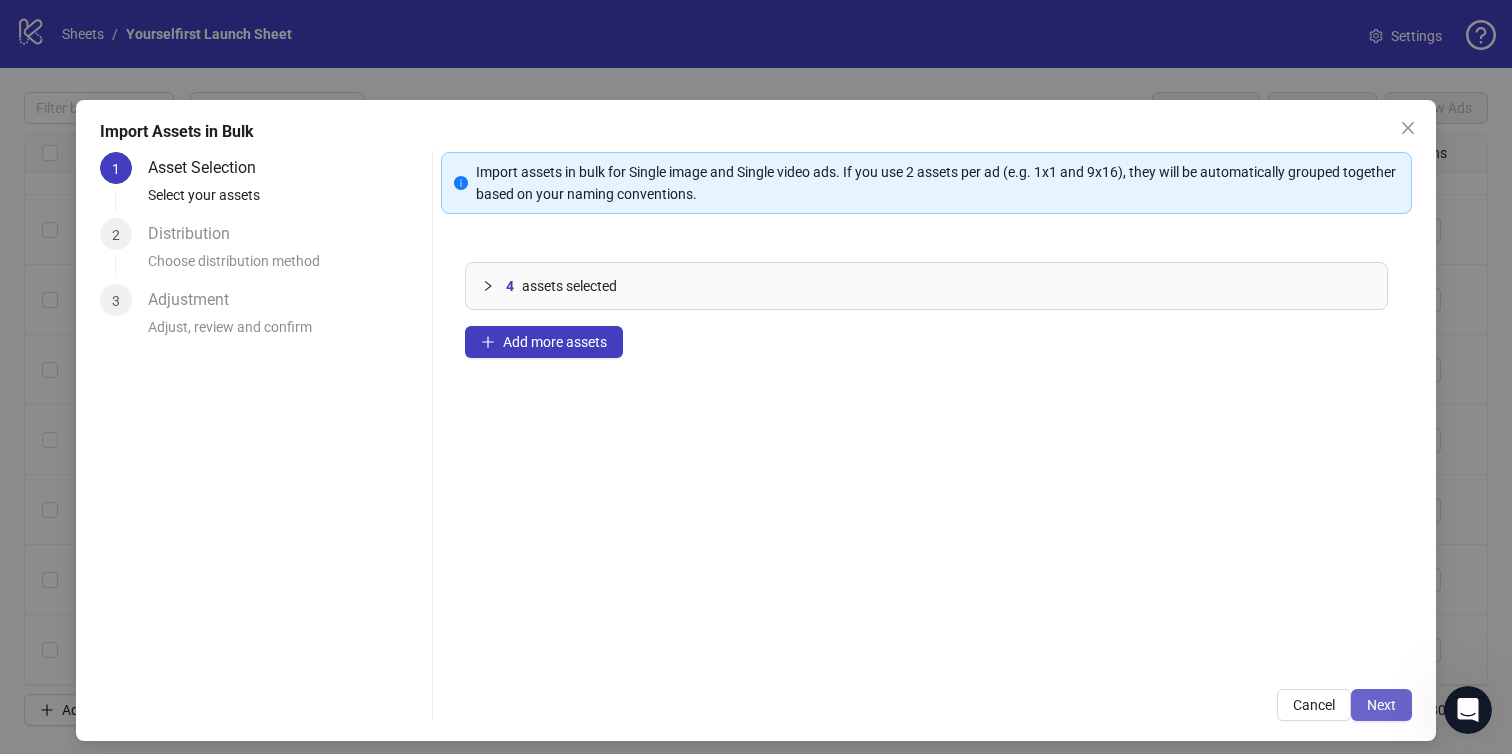 click on "Next" at bounding box center (1381, 705) 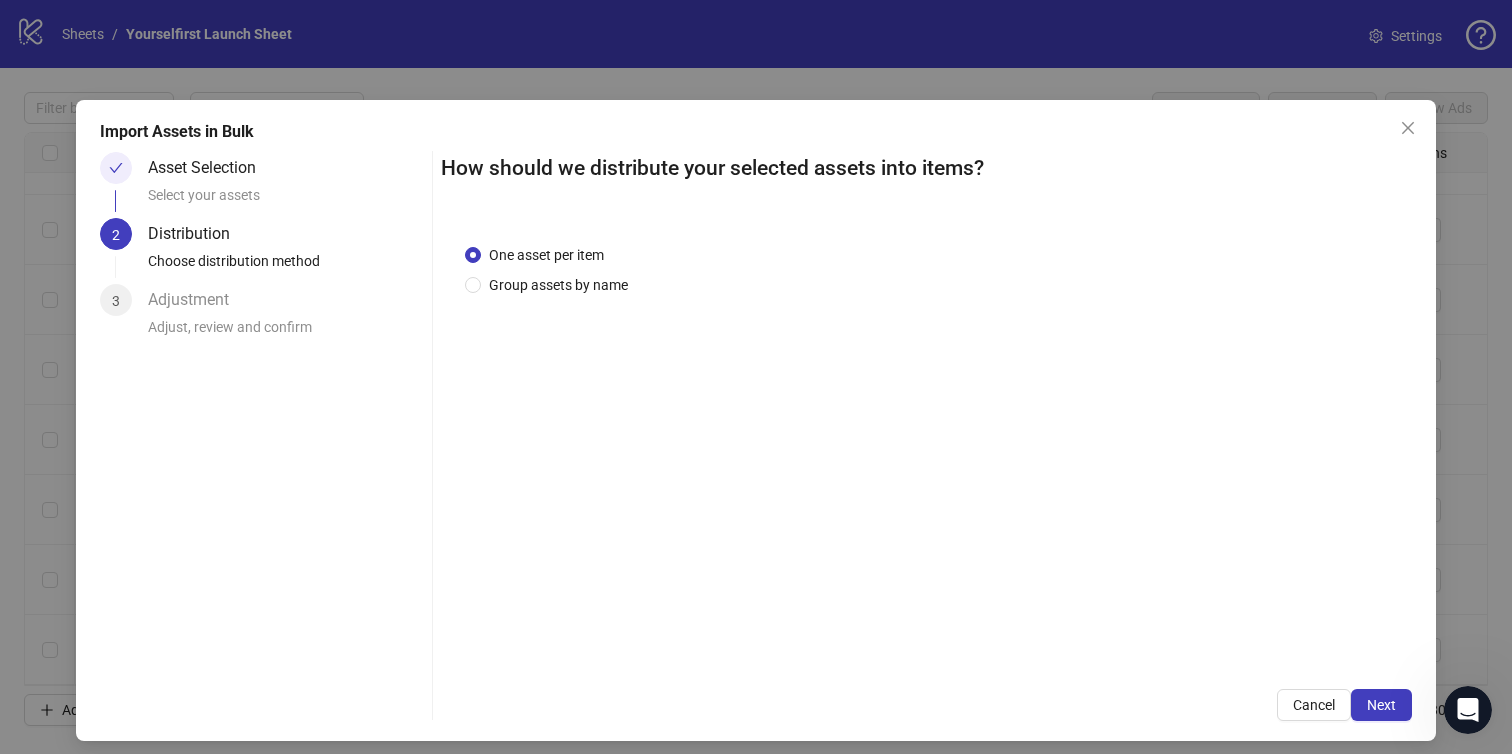 click on "Next" at bounding box center [1381, 705] 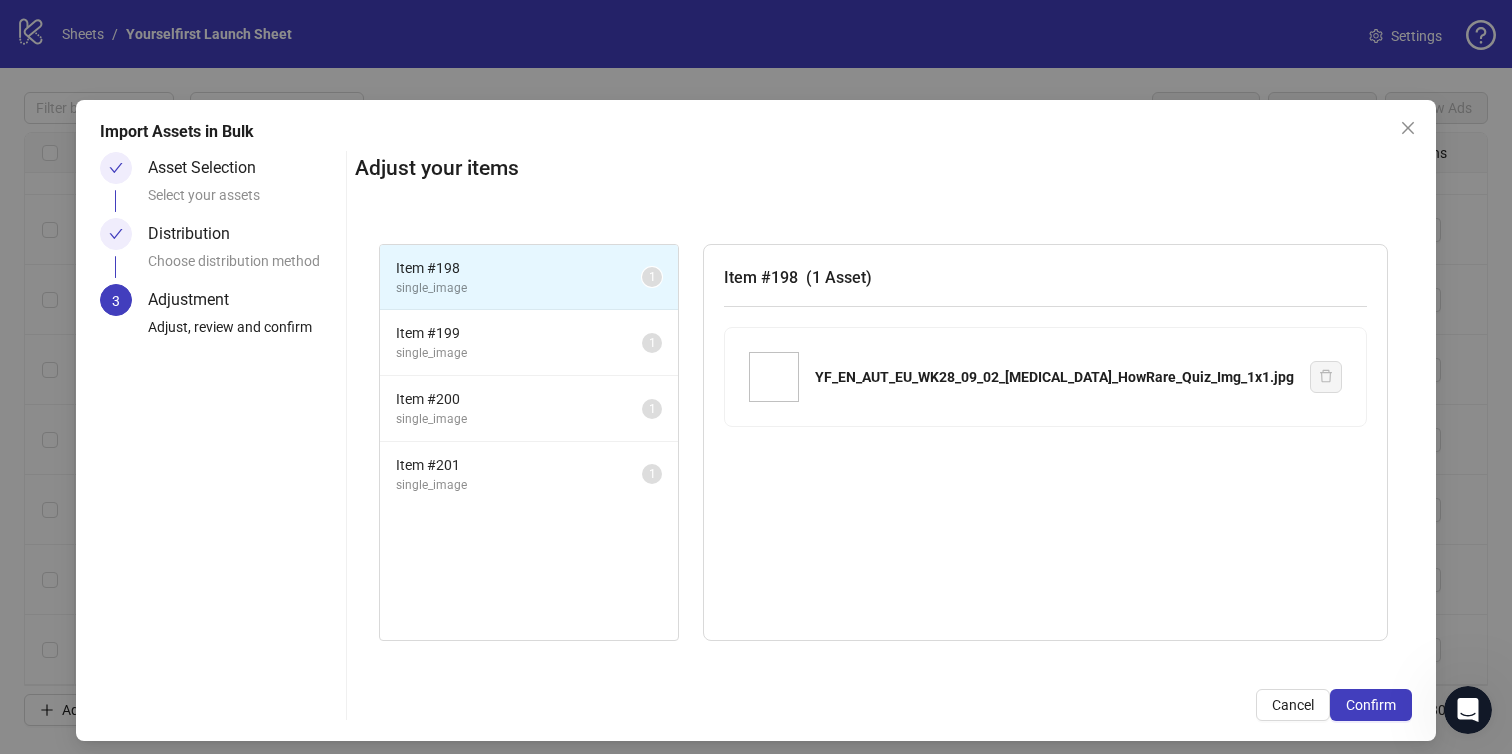 click on "Confirm" at bounding box center [1371, 705] 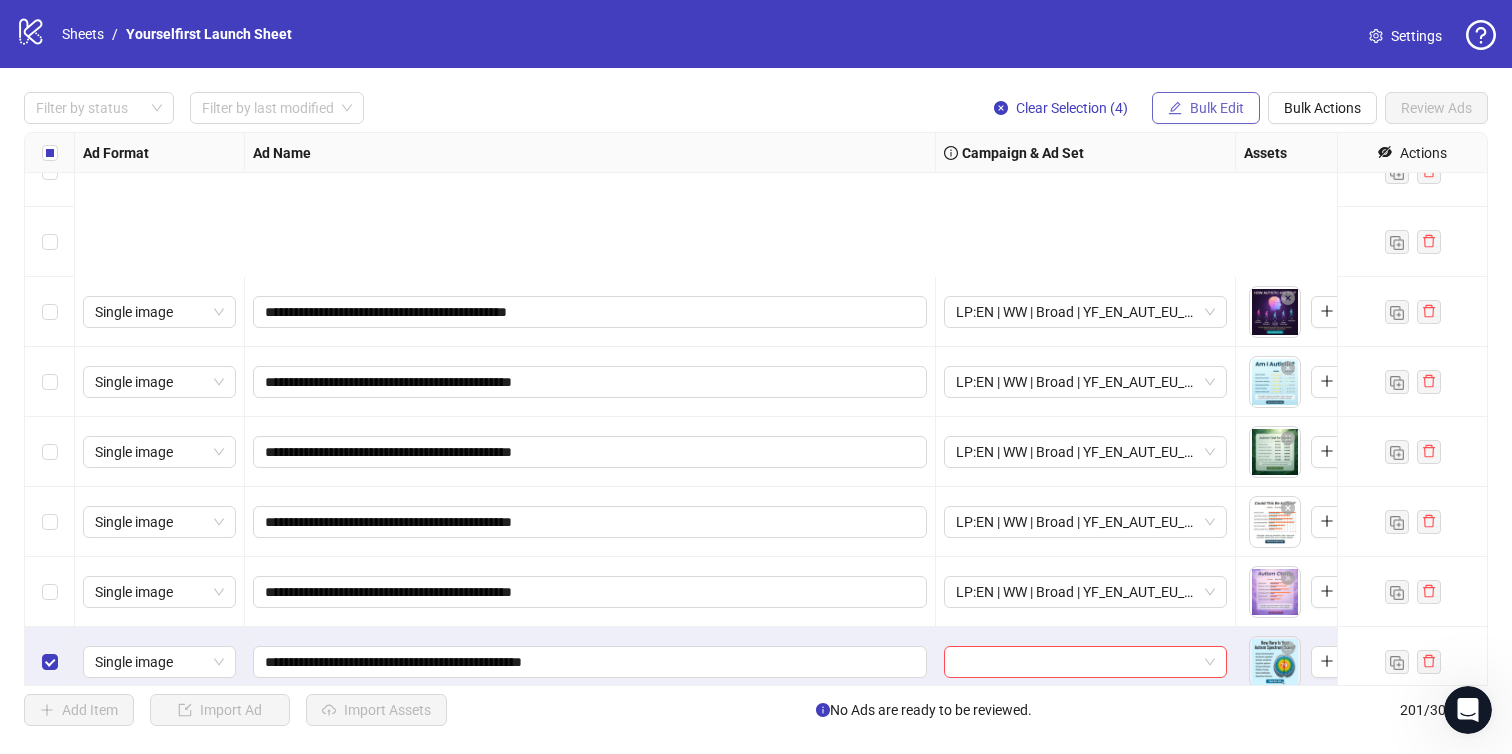 scroll, scrollTop: 13558, scrollLeft: 0, axis: vertical 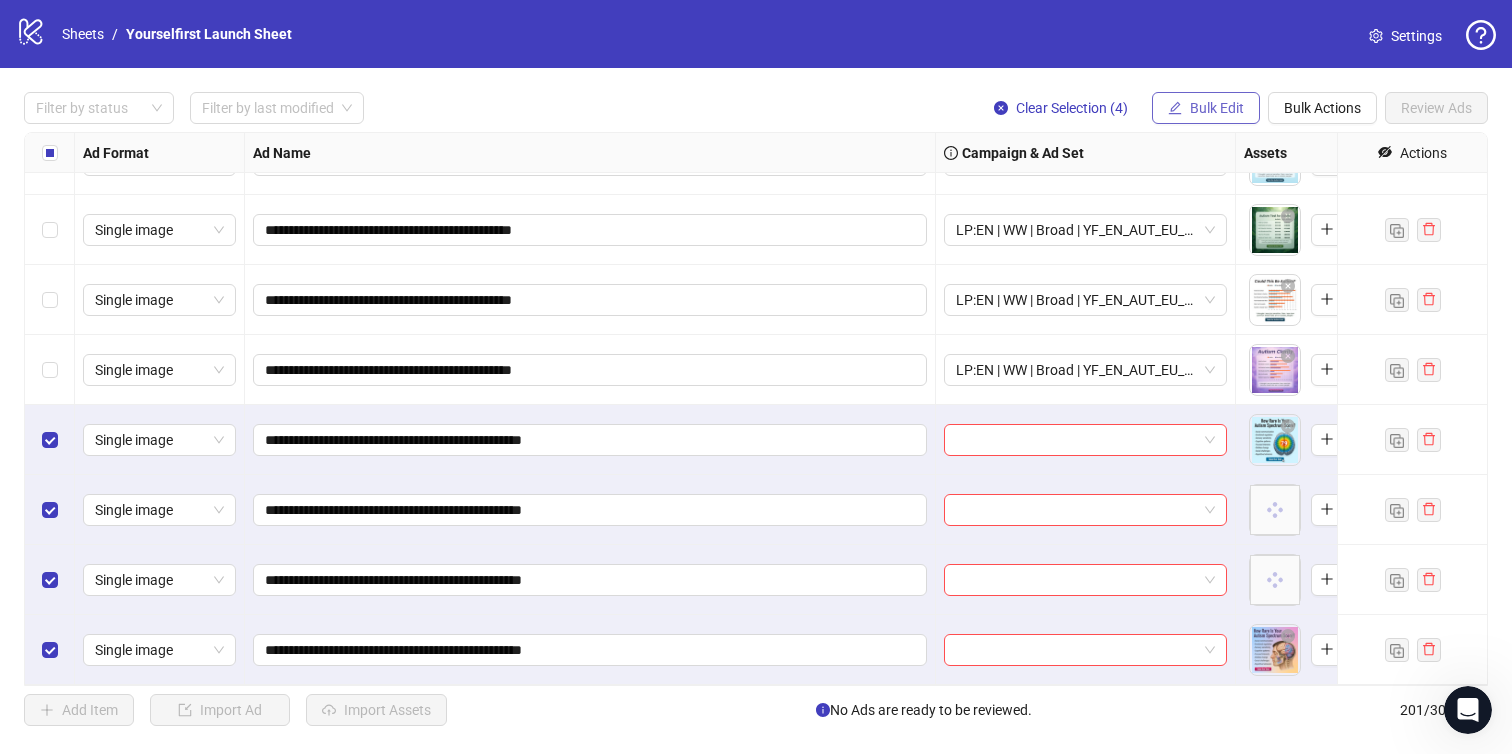 click on "Bulk Edit" at bounding box center (1206, 108) 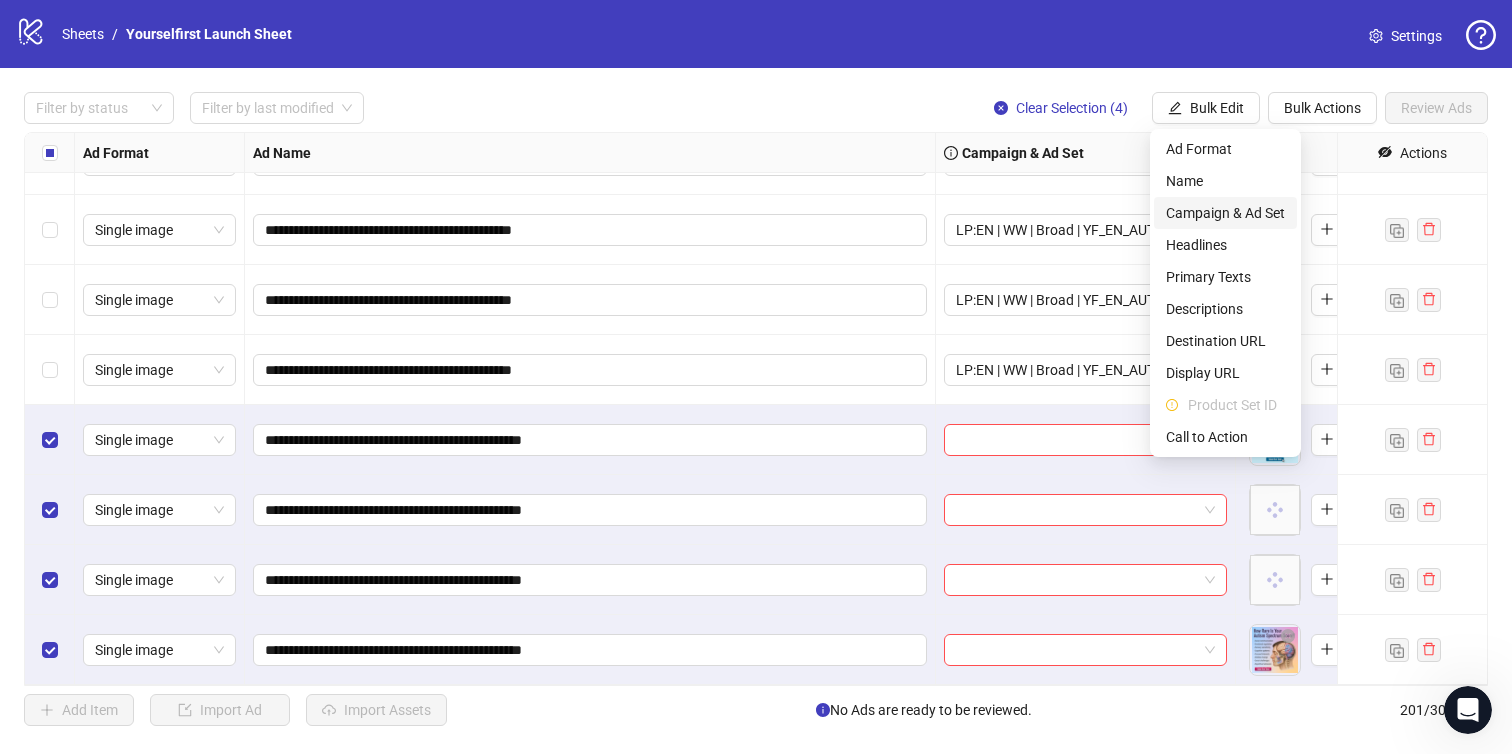 click on "Campaign & Ad Set" at bounding box center (1225, 213) 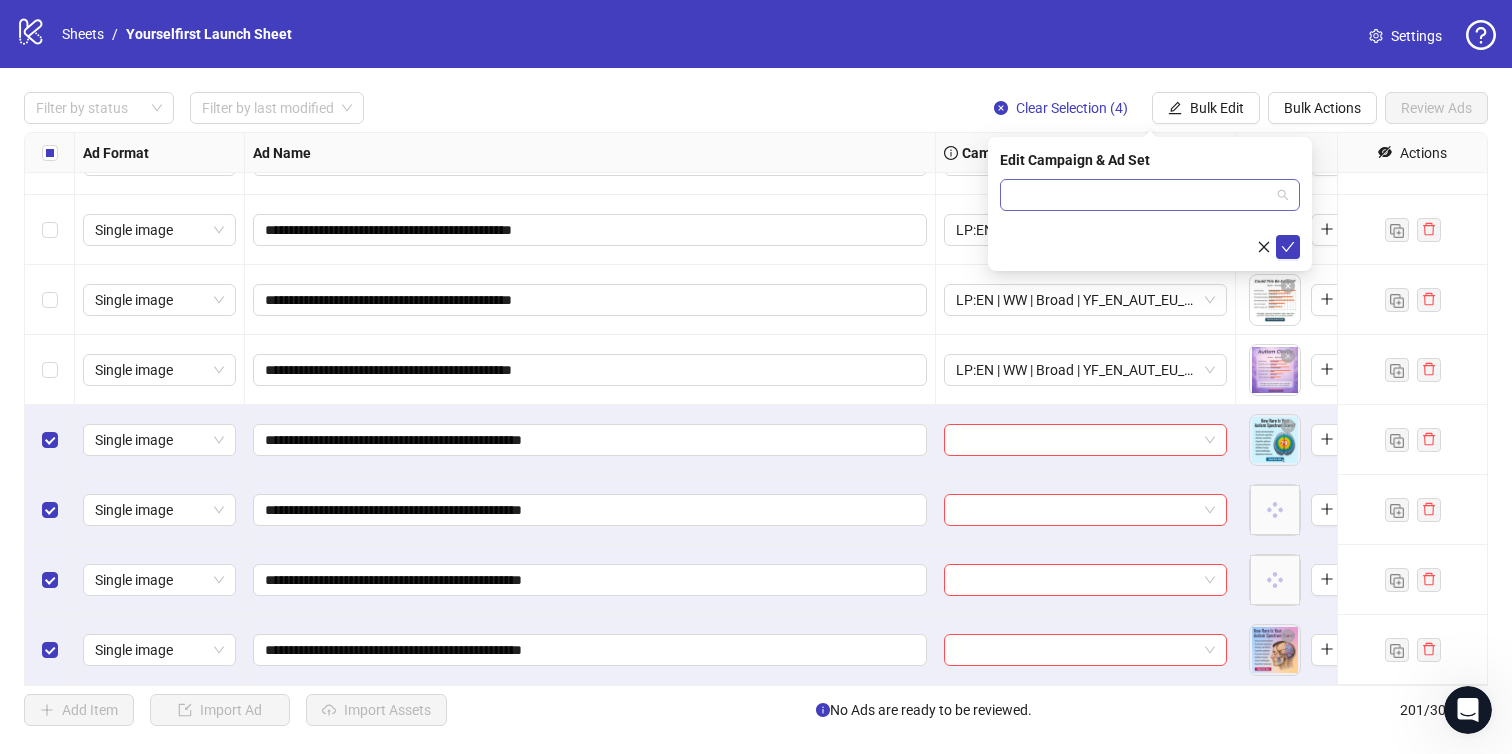 click at bounding box center [1141, 195] 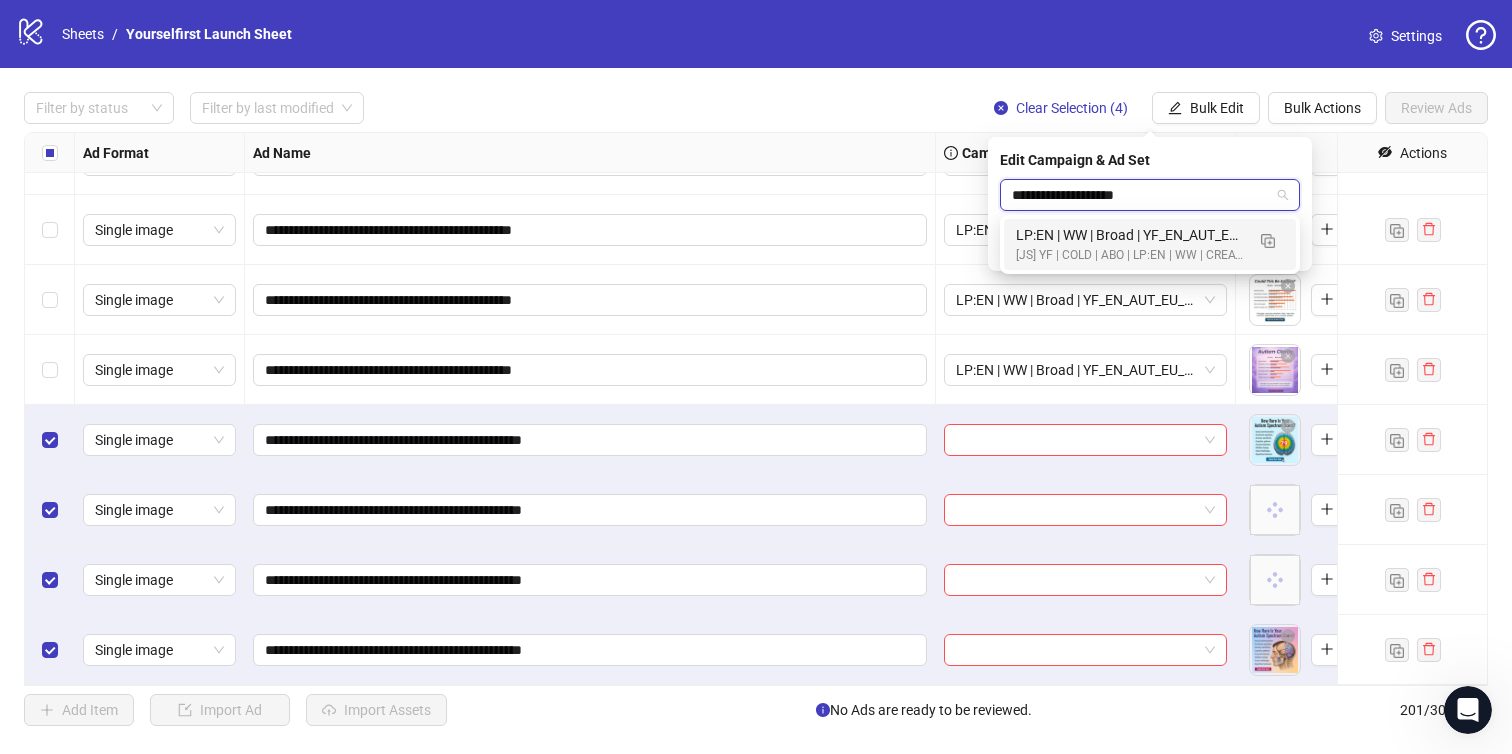 type on "**********" 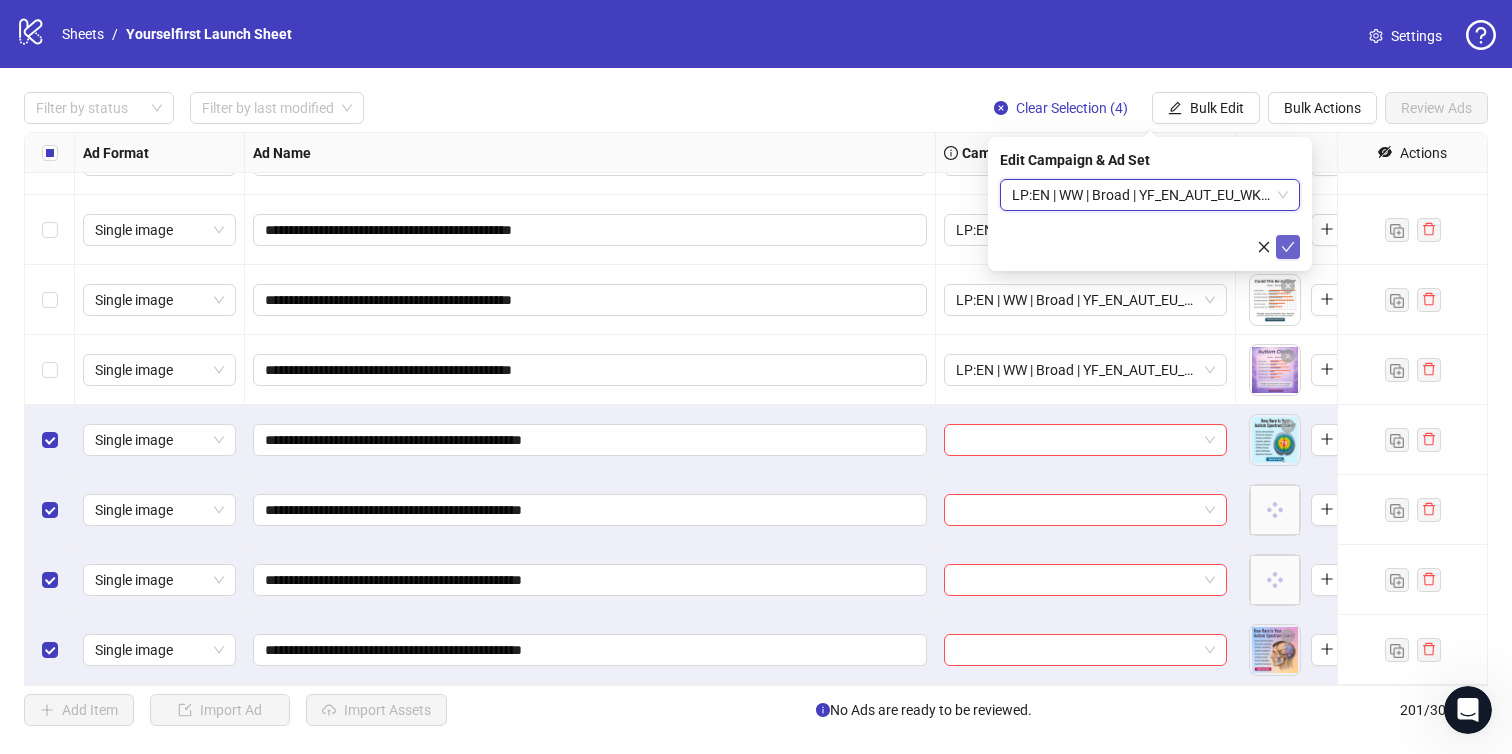 click 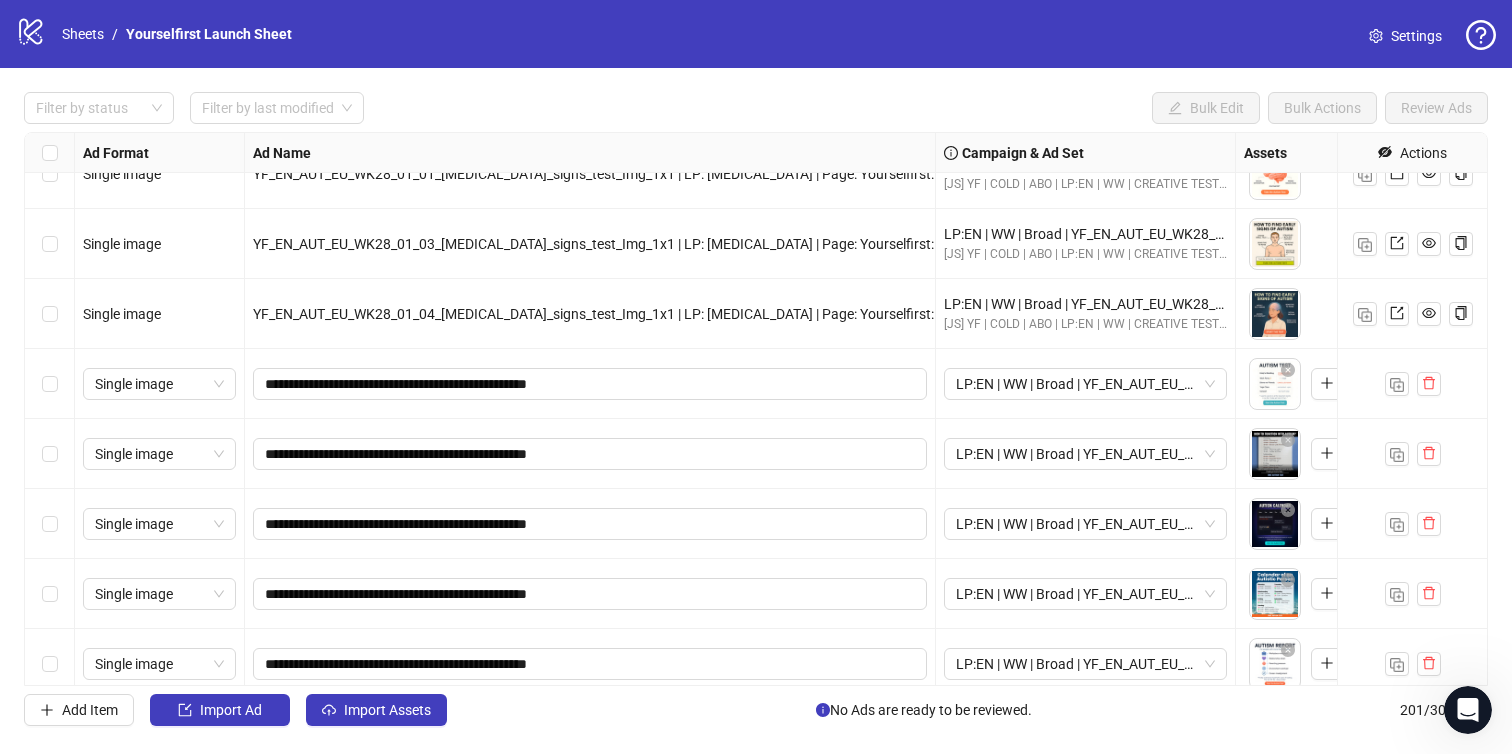 scroll, scrollTop: 12712, scrollLeft: 0, axis: vertical 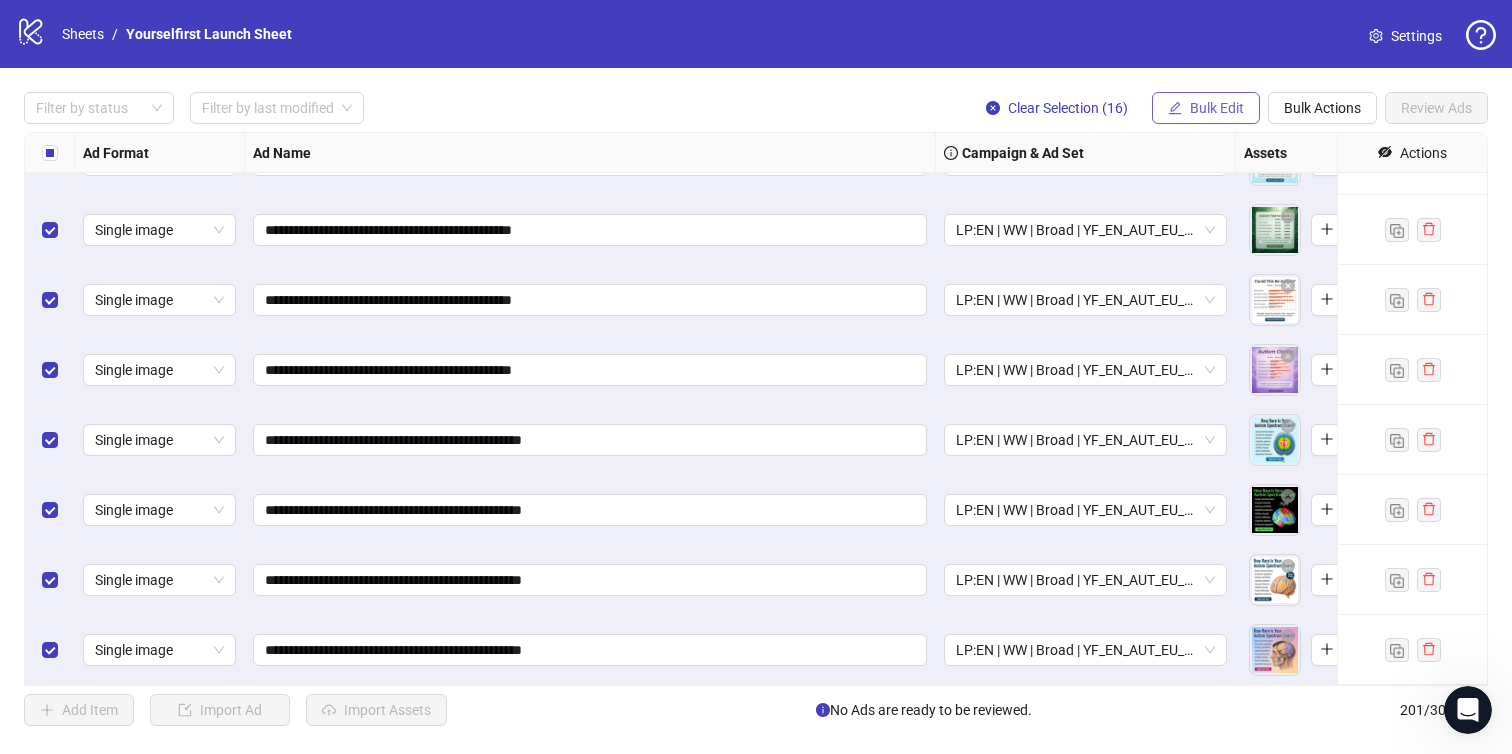 click on "Bulk Edit" at bounding box center (1217, 108) 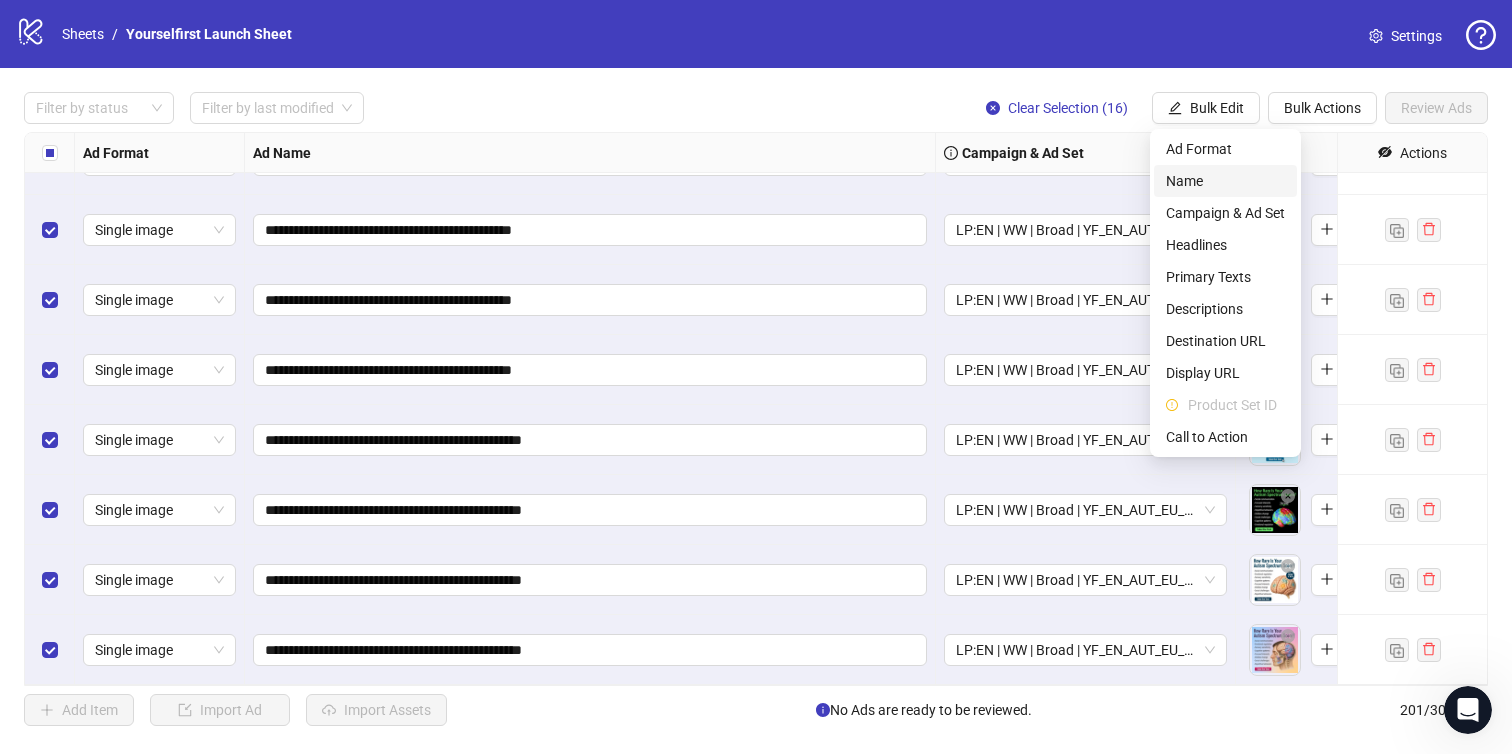 click on "Name" at bounding box center (1225, 181) 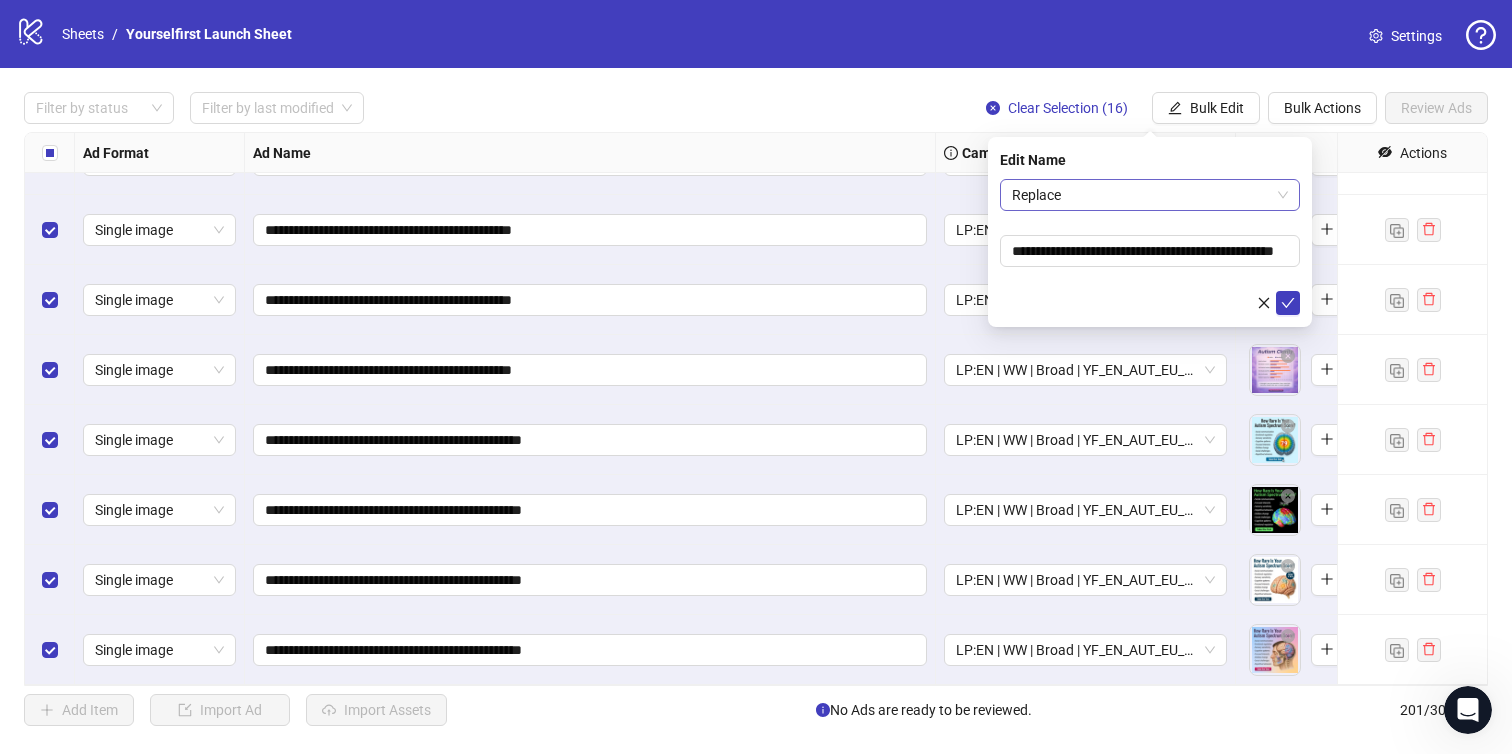 click on "Replace" at bounding box center [1150, 195] 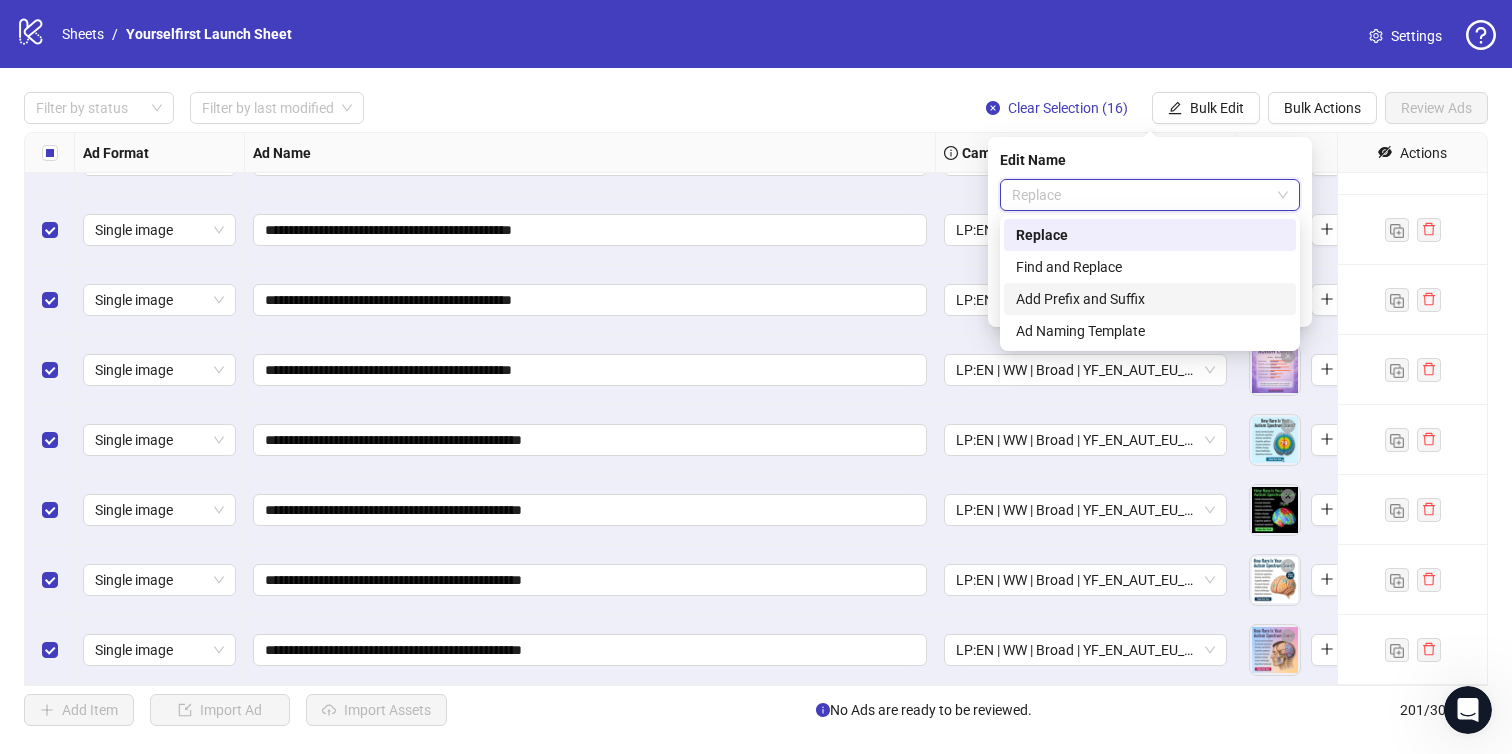 drag, startPoint x: 1116, startPoint y: 282, endPoint x: 1115, endPoint y: 293, distance: 11.045361 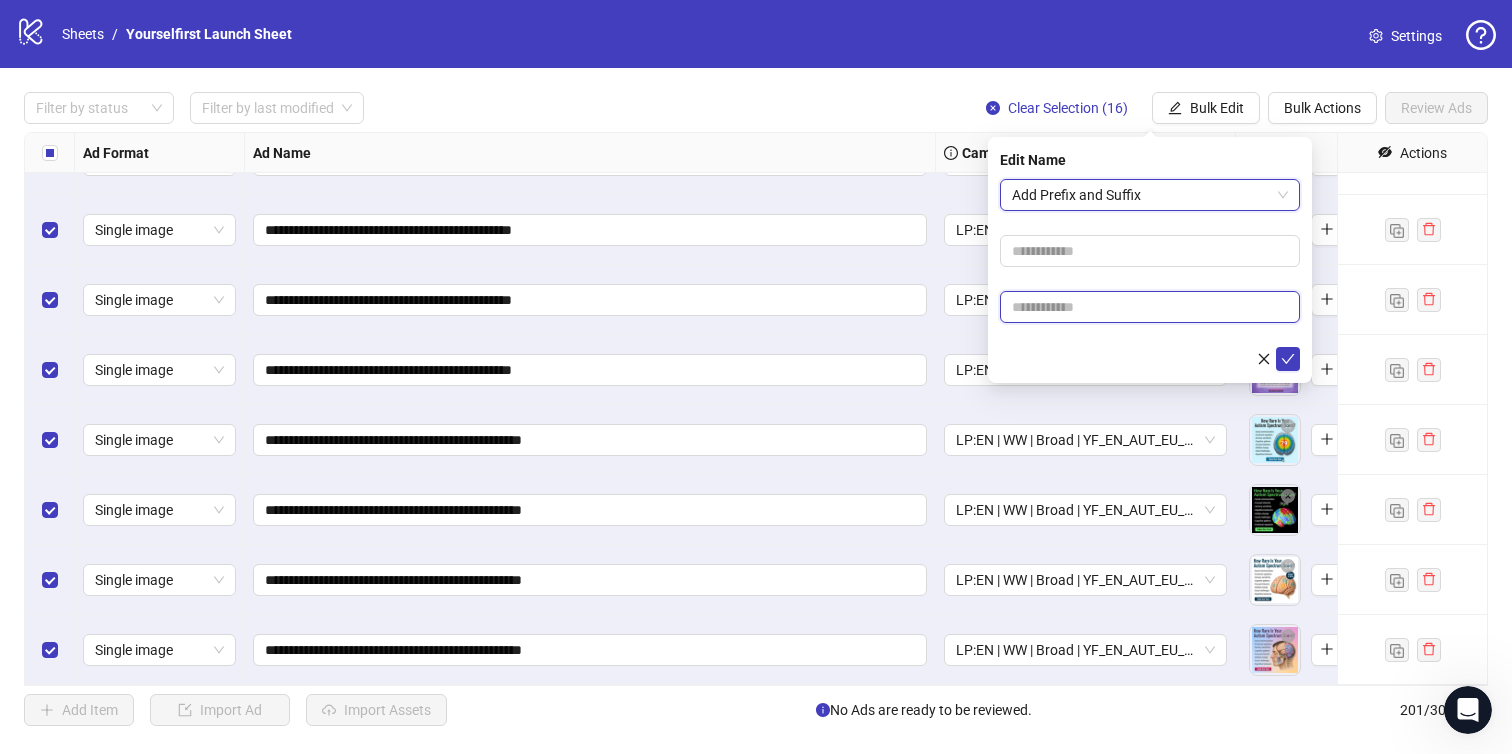 click at bounding box center [1150, 307] 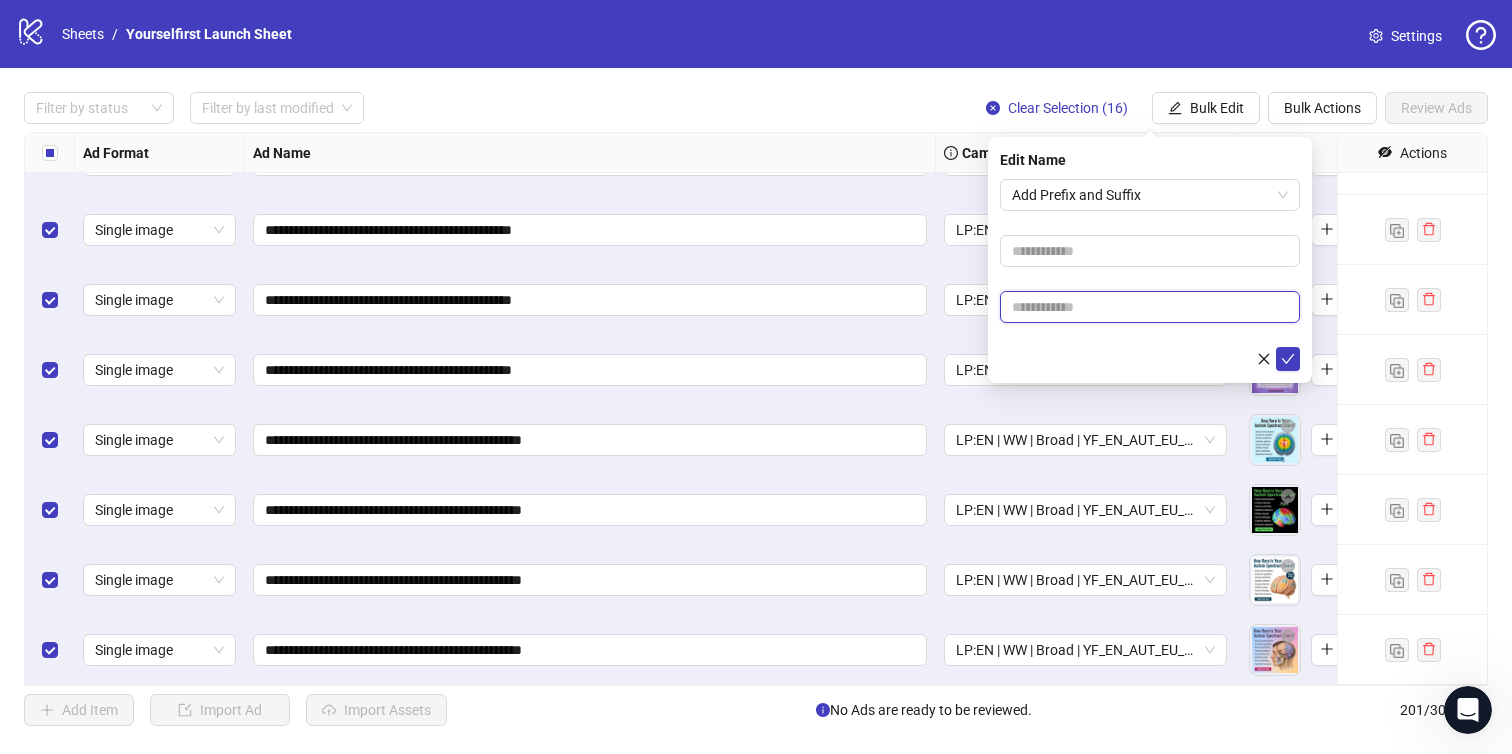 paste on "**********" 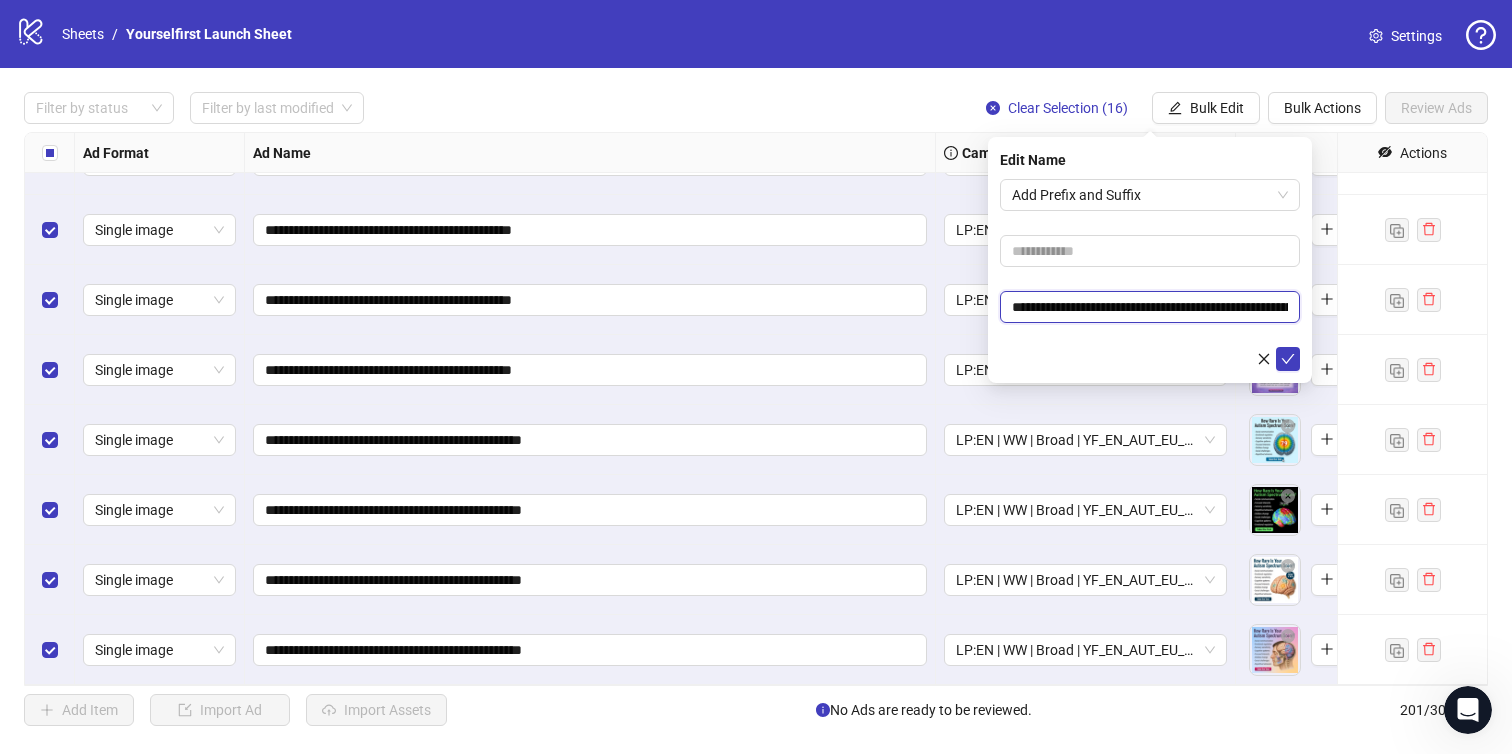scroll, scrollTop: 0, scrollLeft: 105, axis: horizontal 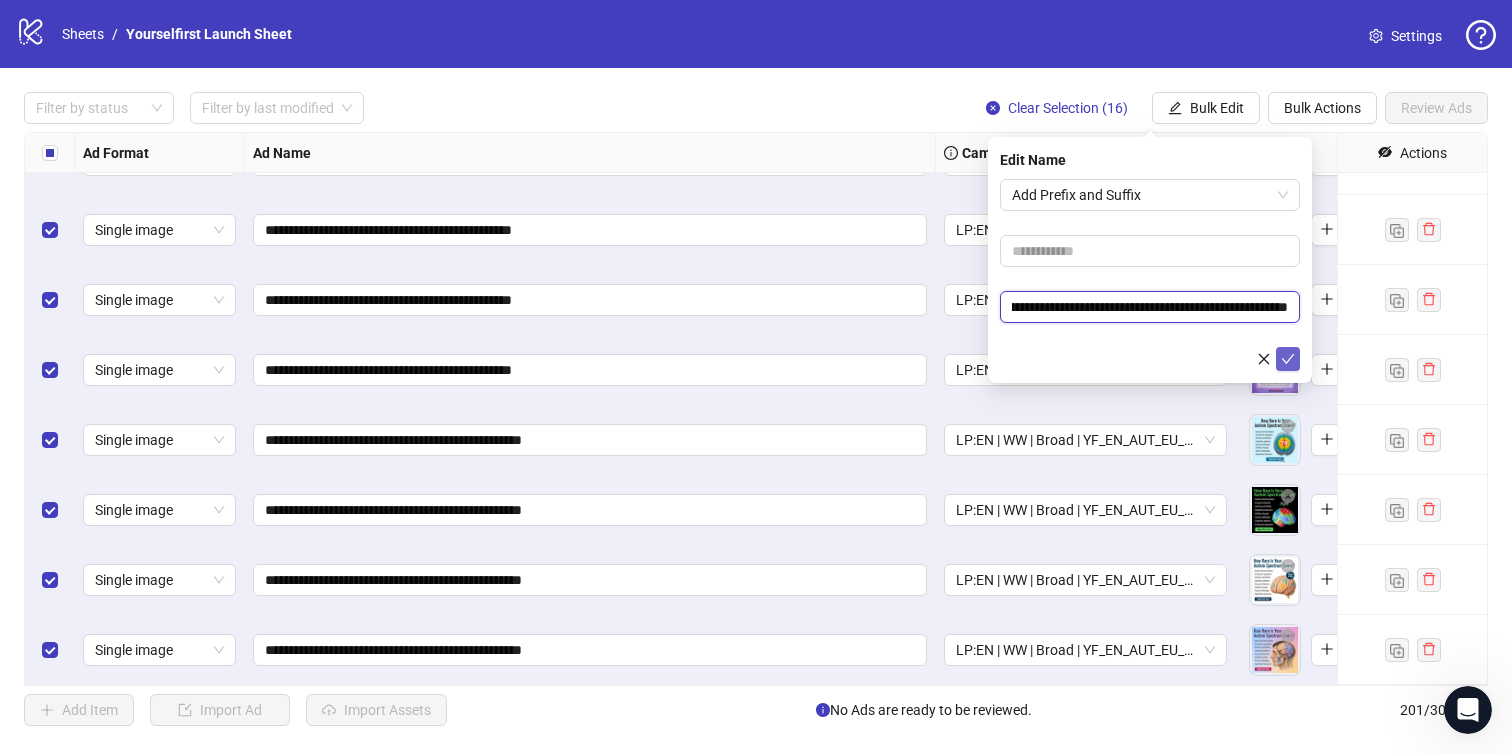 type on "**********" 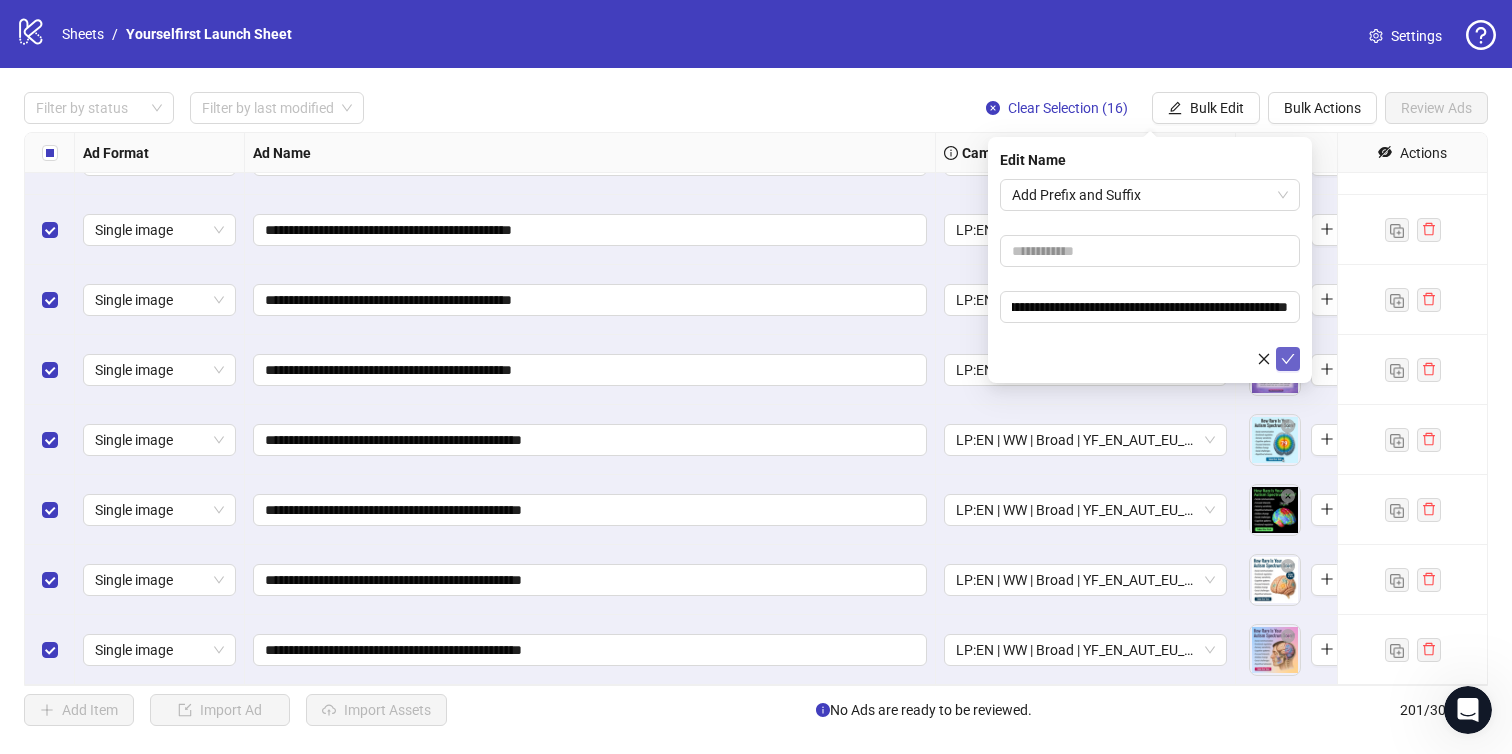 click 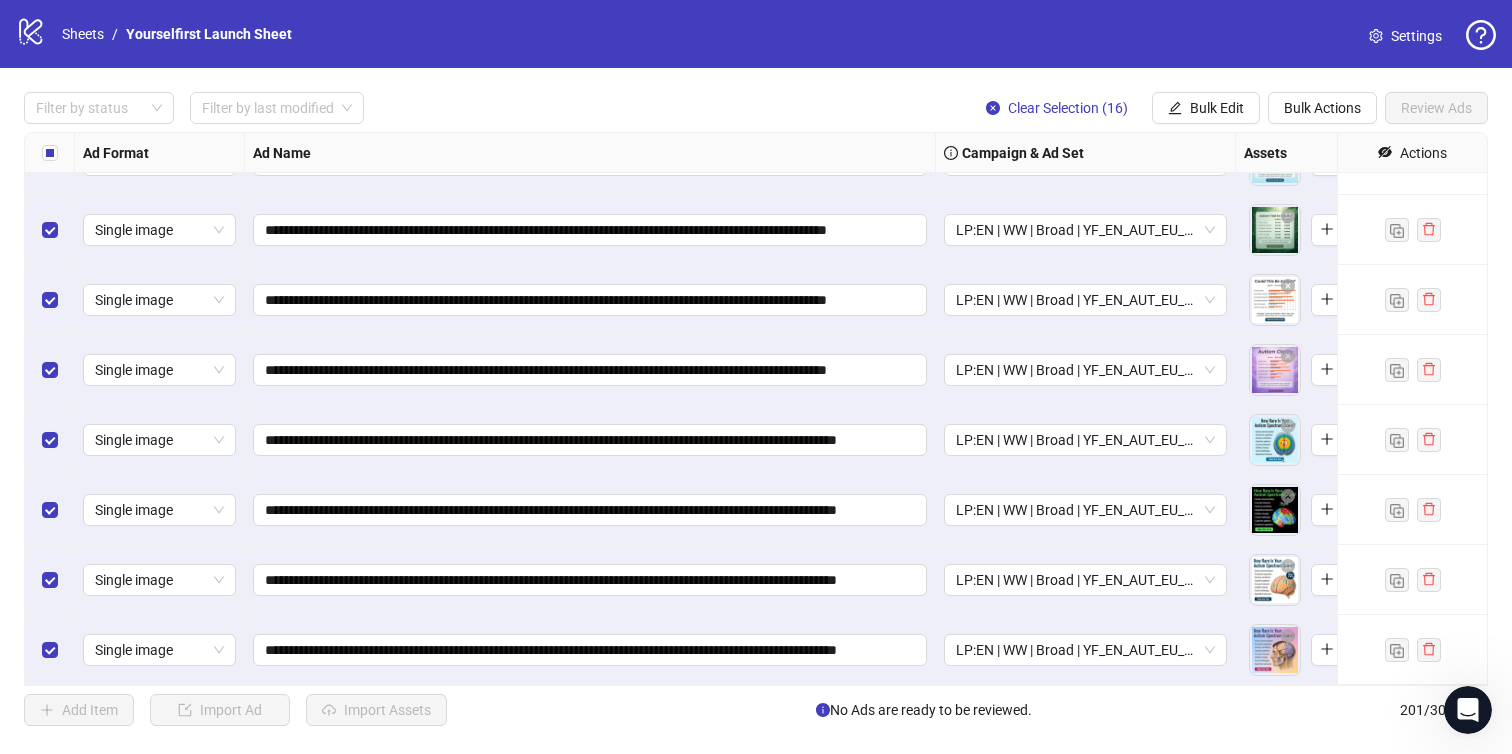 click on "**********" at bounding box center (756, 409) 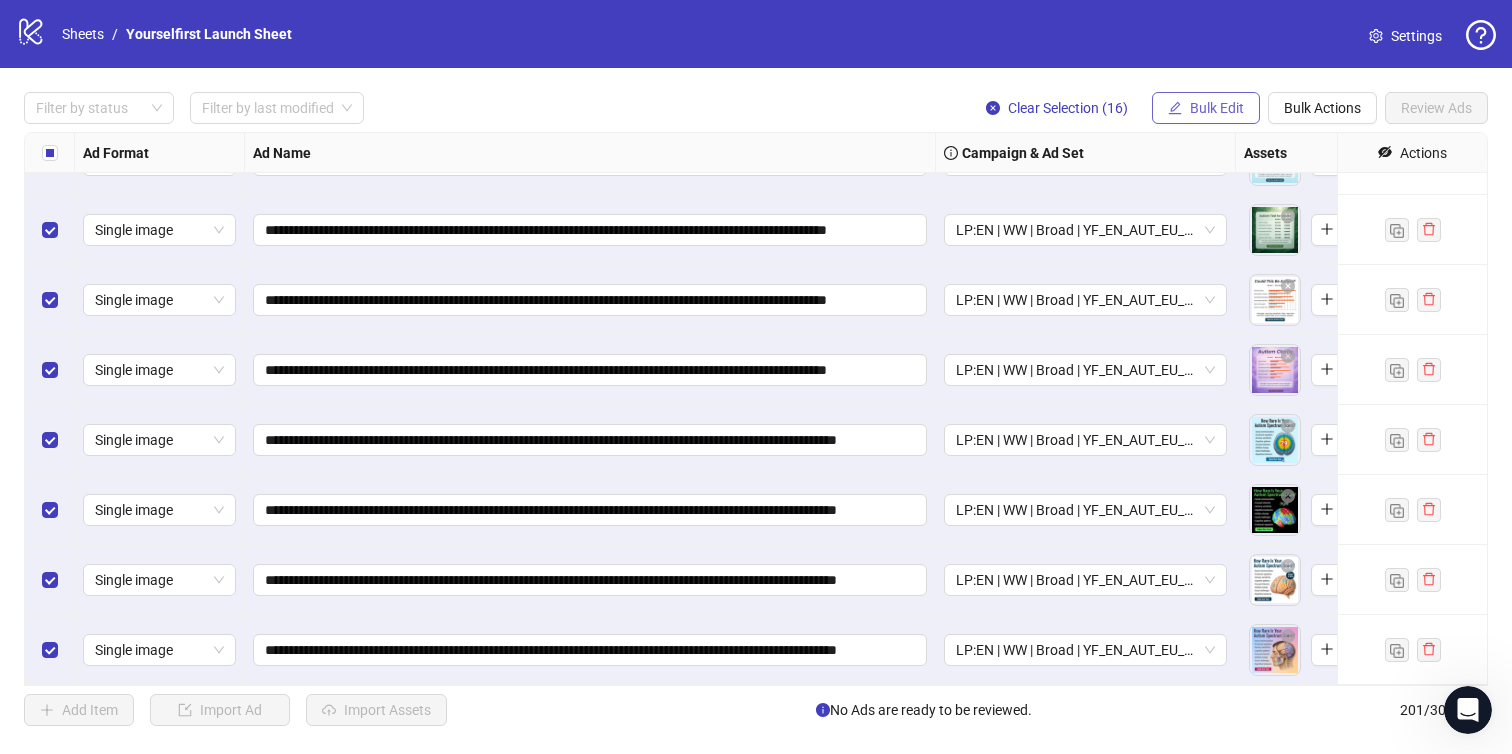 click on "Bulk Edit" at bounding box center [1217, 108] 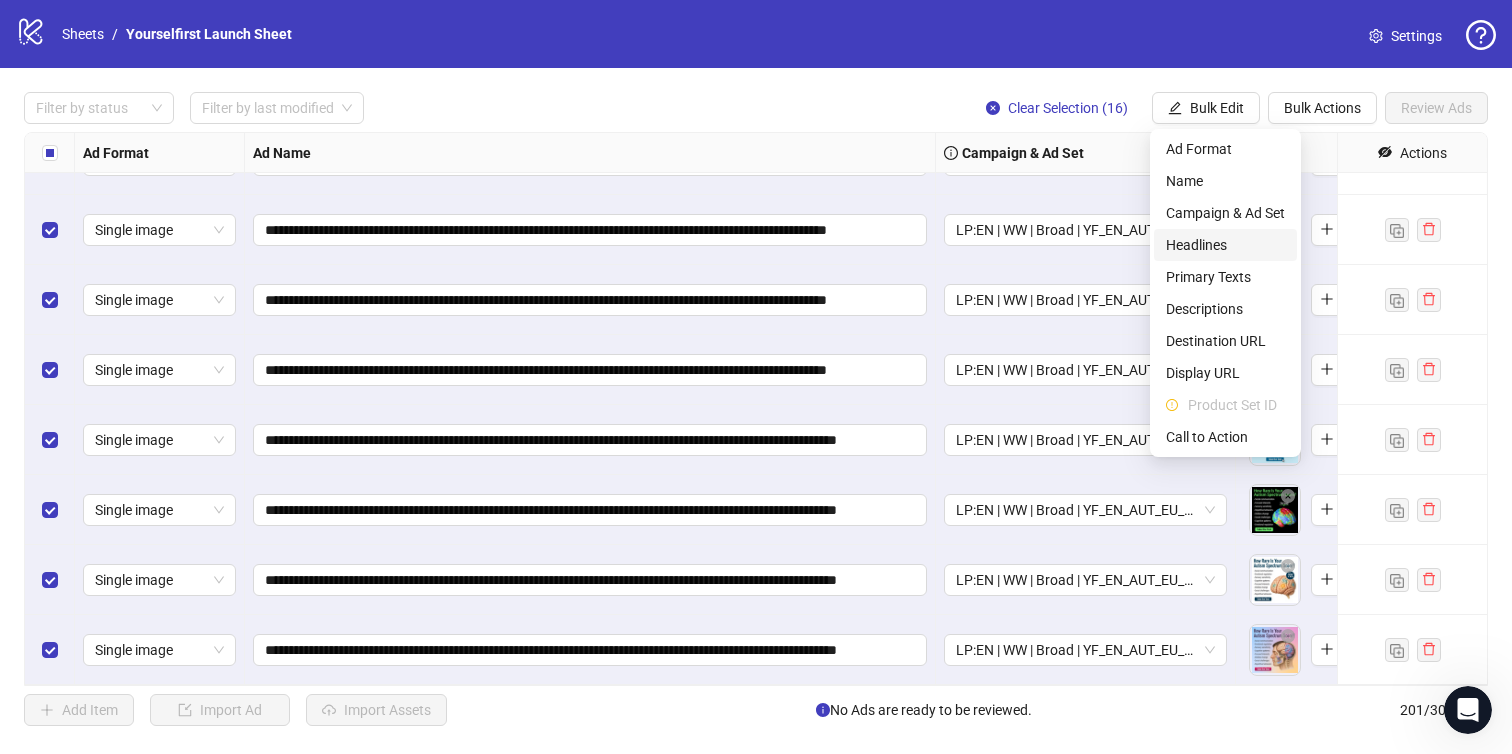 click on "Headlines" at bounding box center [1225, 245] 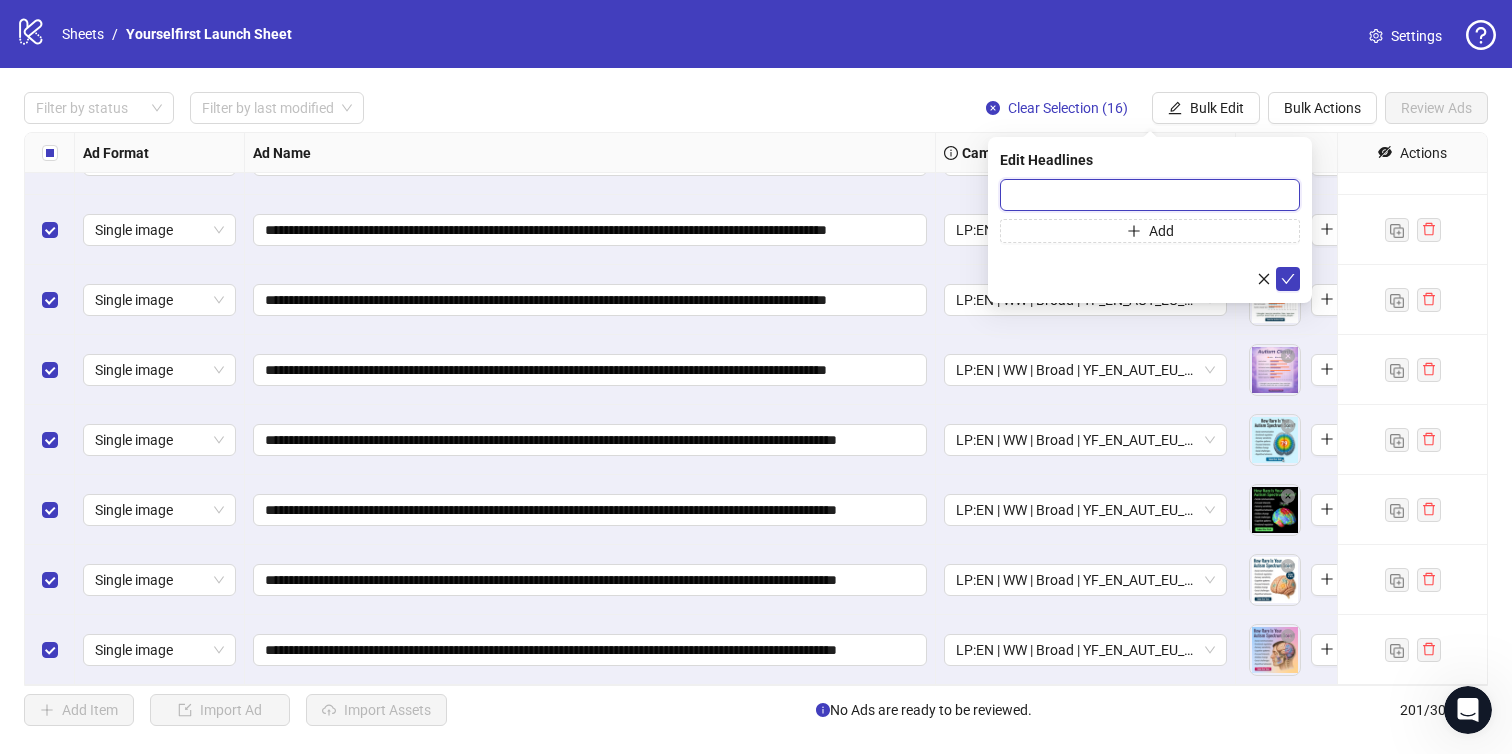 click at bounding box center (1150, 195) 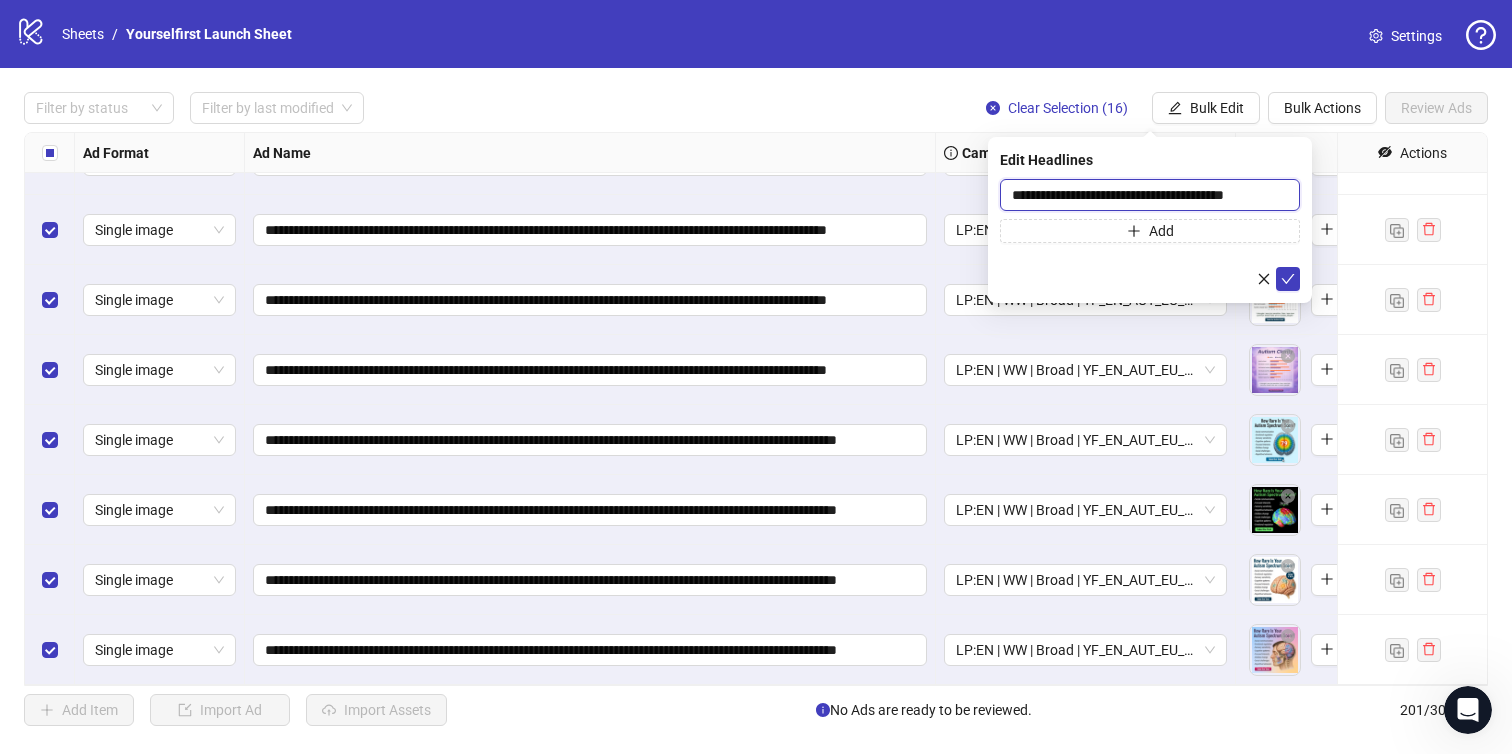 scroll, scrollTop: 0, scrollLeft: 1, axis: horizontal 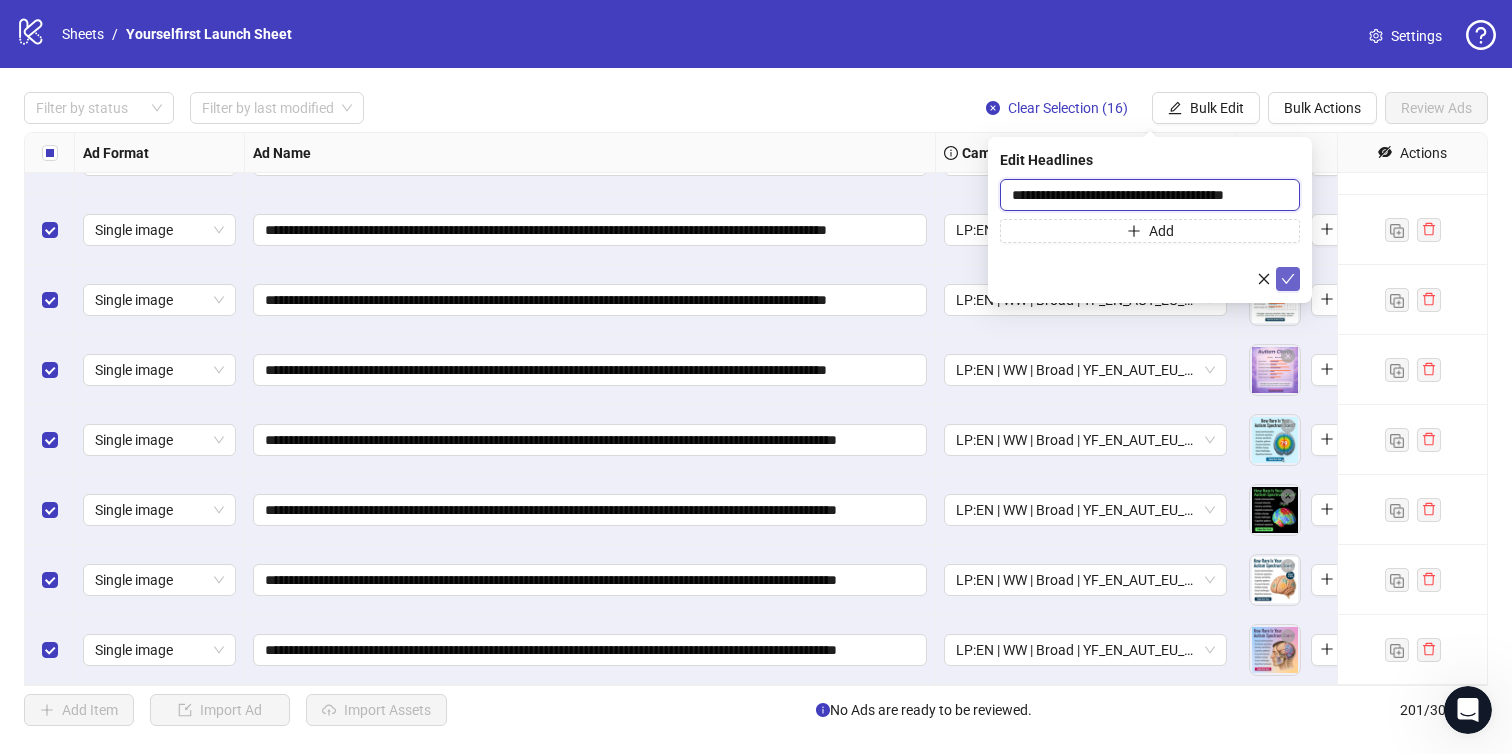 type on "**********" 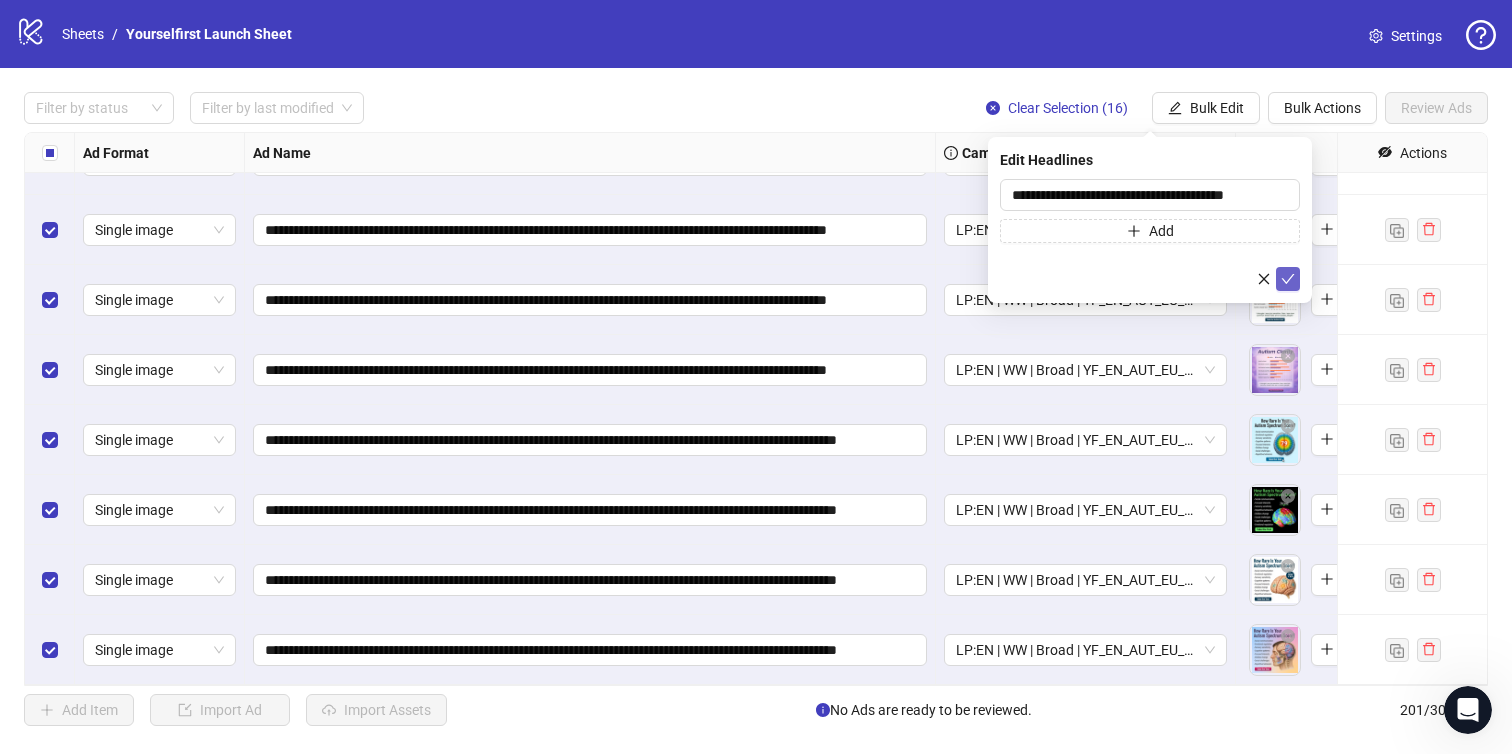 click 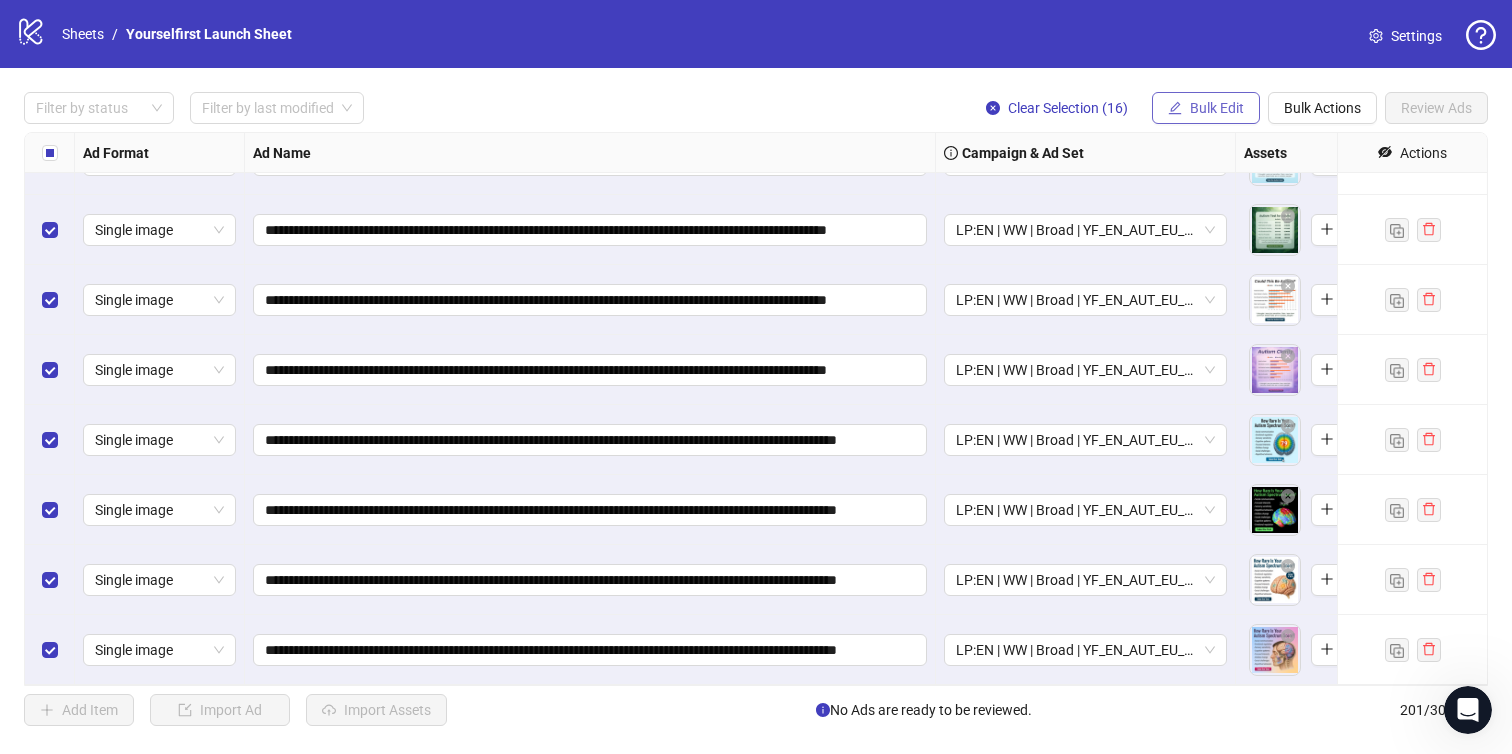 click on "Bulk Edit" at bounding box center [1217, 108] 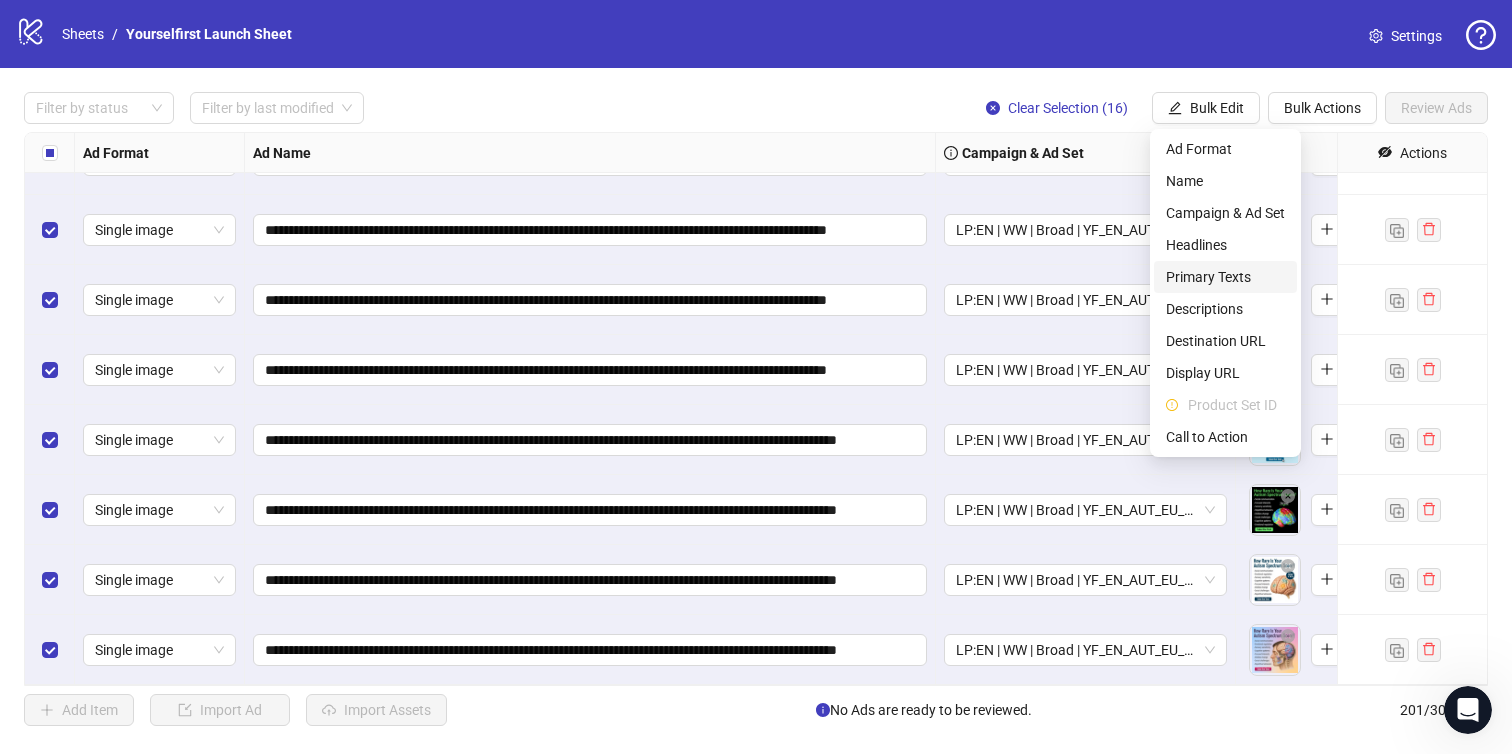 click on "Primary Texts" at bounding box center [1225, 277] 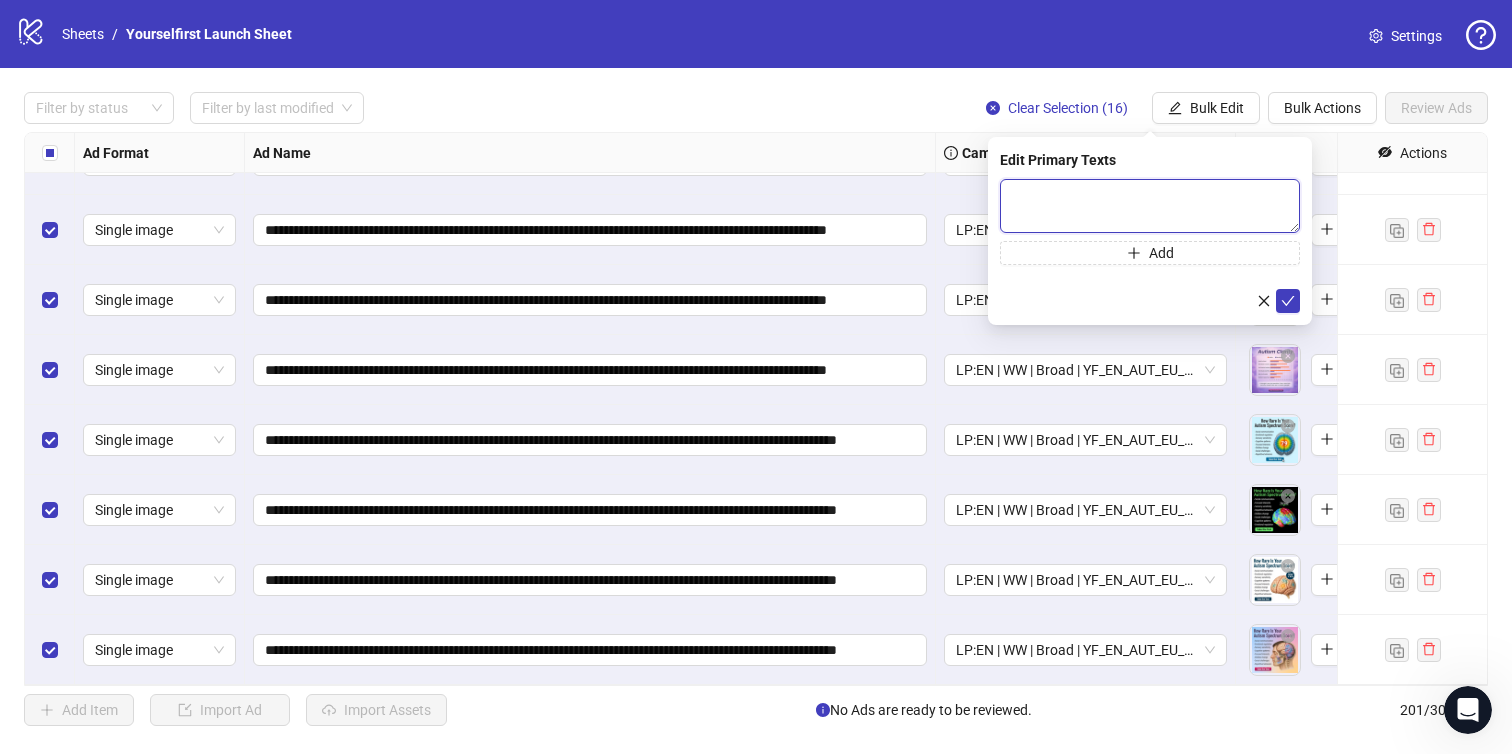 click at bounding box center (1150, 206) 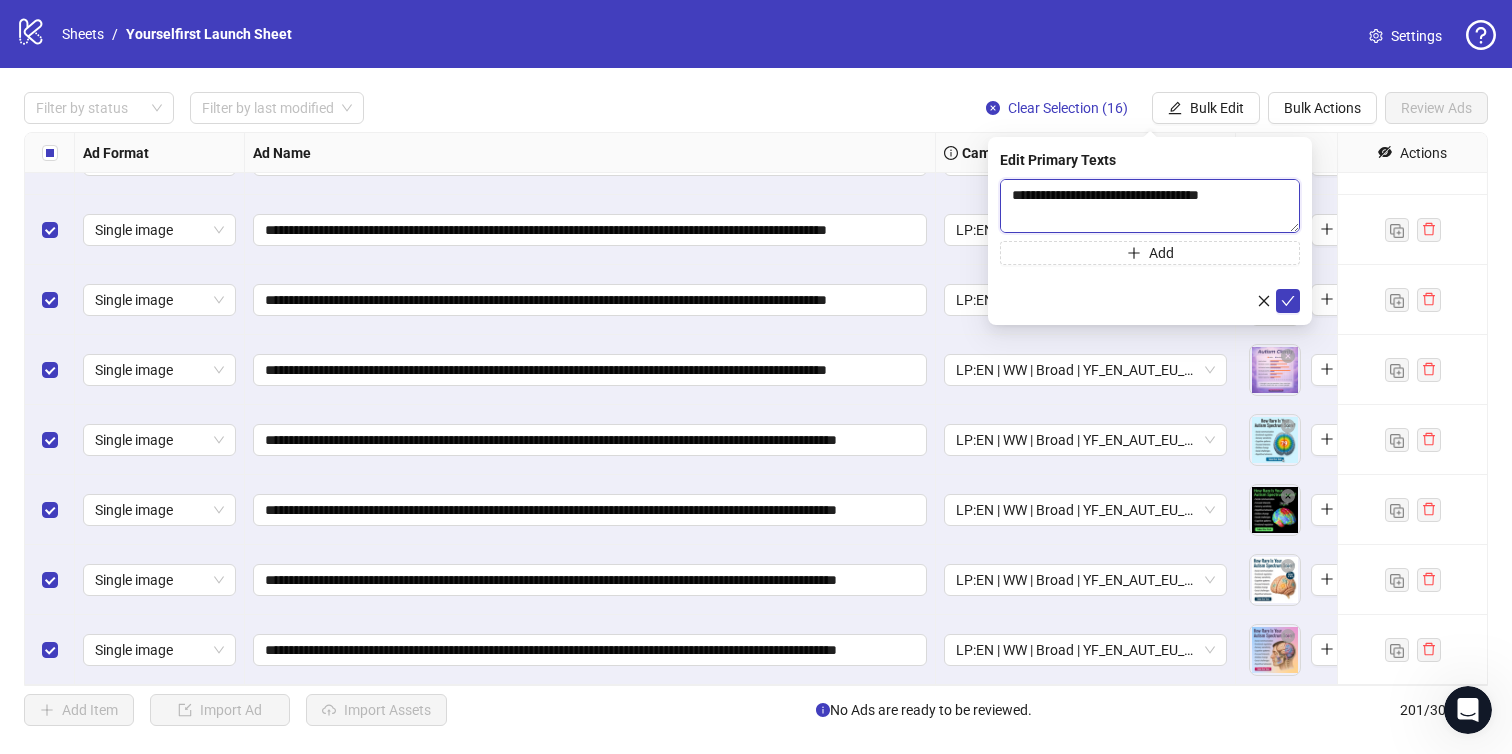 scroll, scrollTop: 81, scrollLeft: 0, axis: vertical 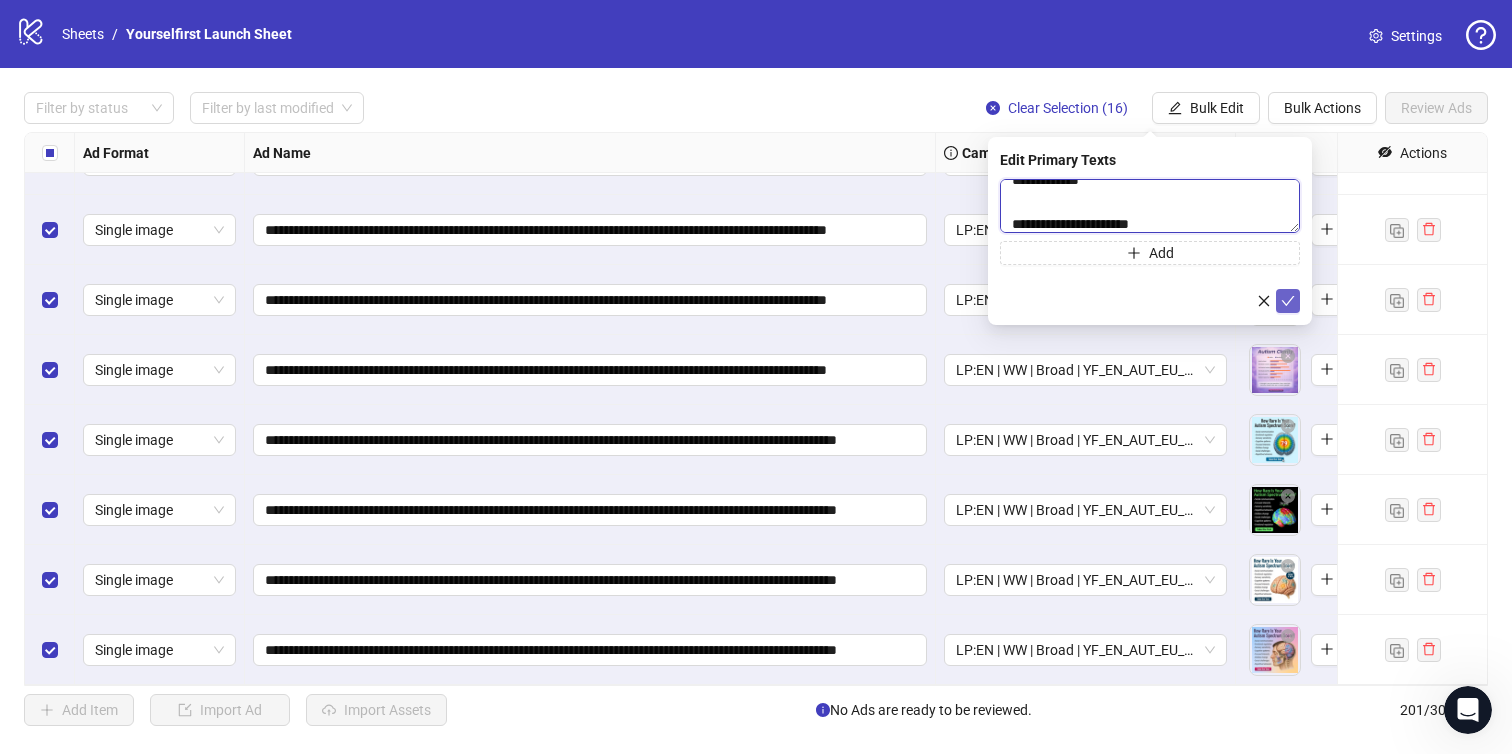 type on "**********" 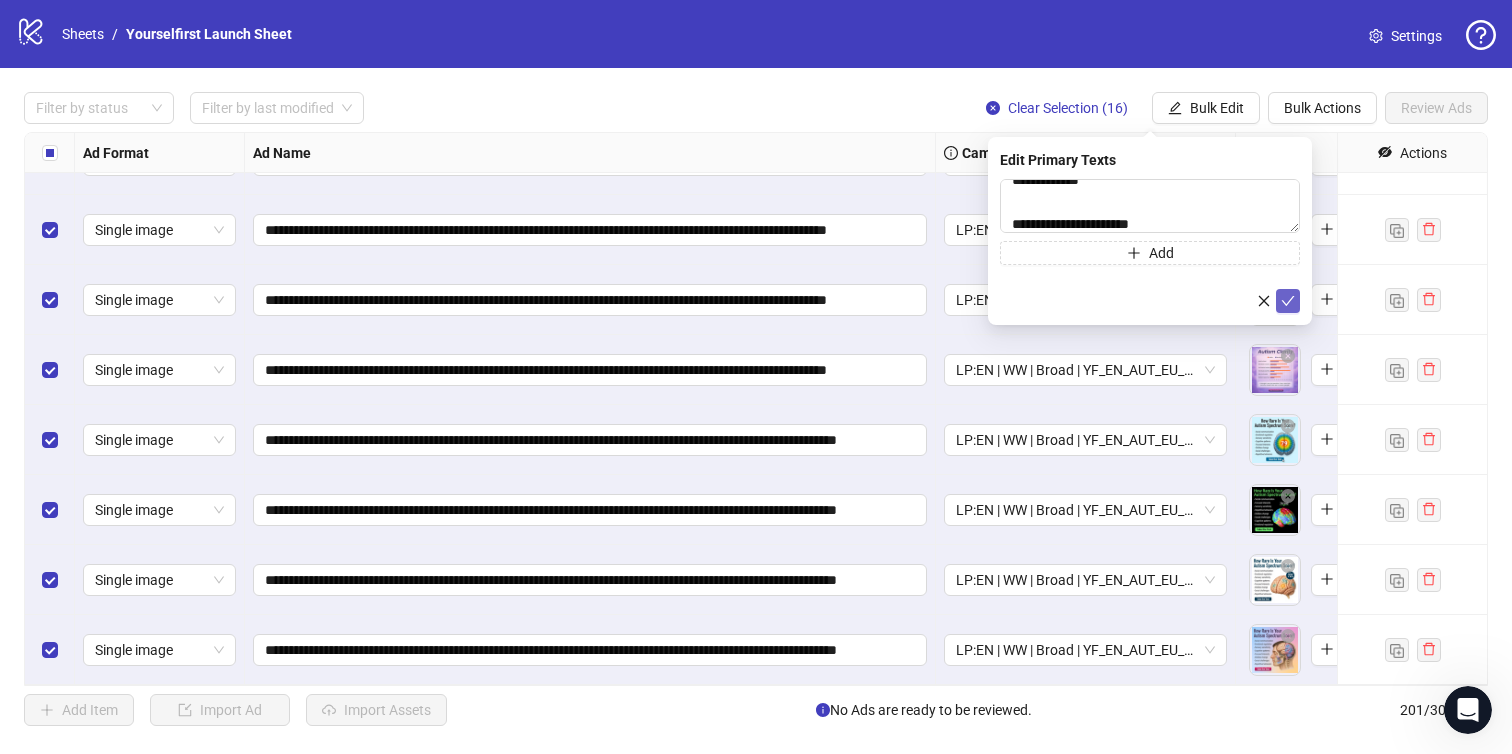 click at bounding box center (1288, 301) 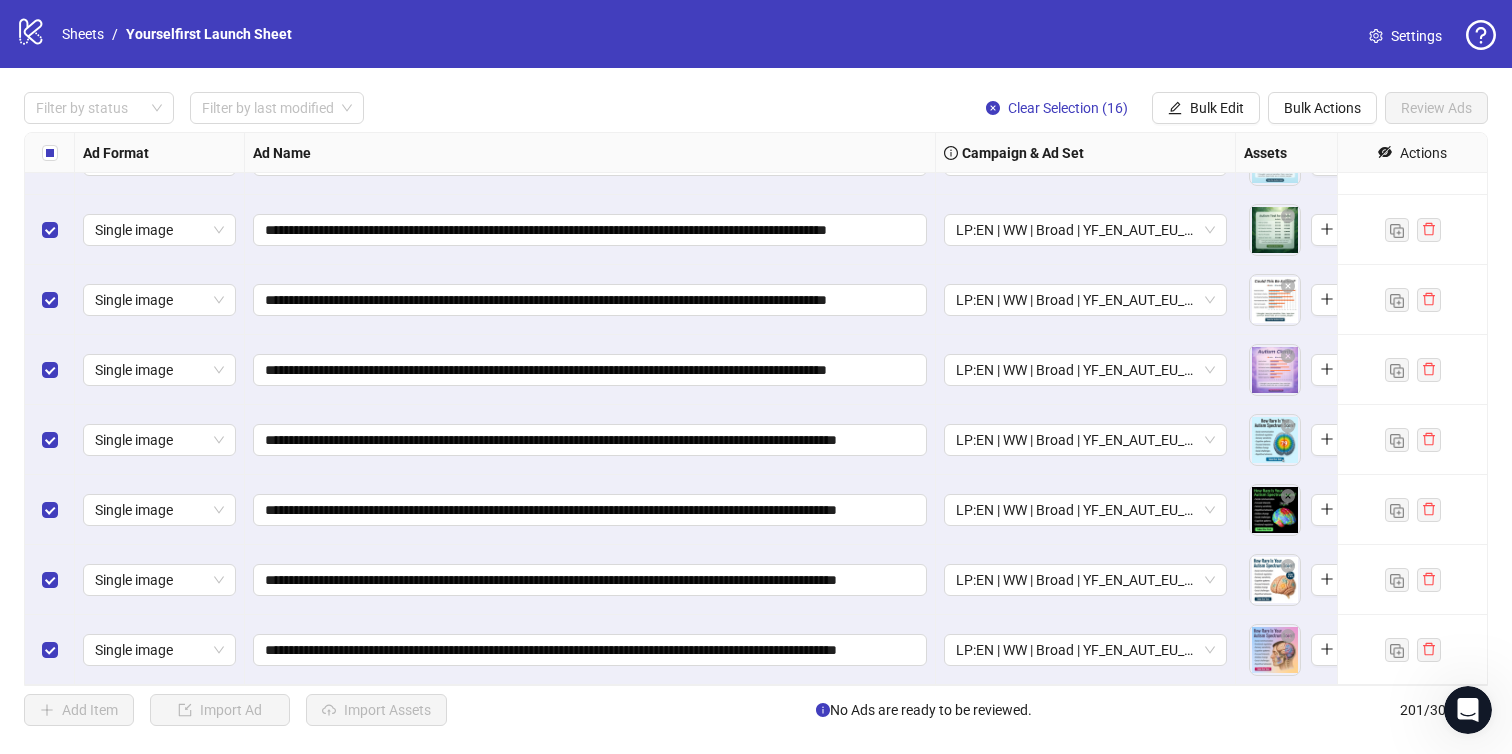 click on "**********" at bounding box center [756, 409] 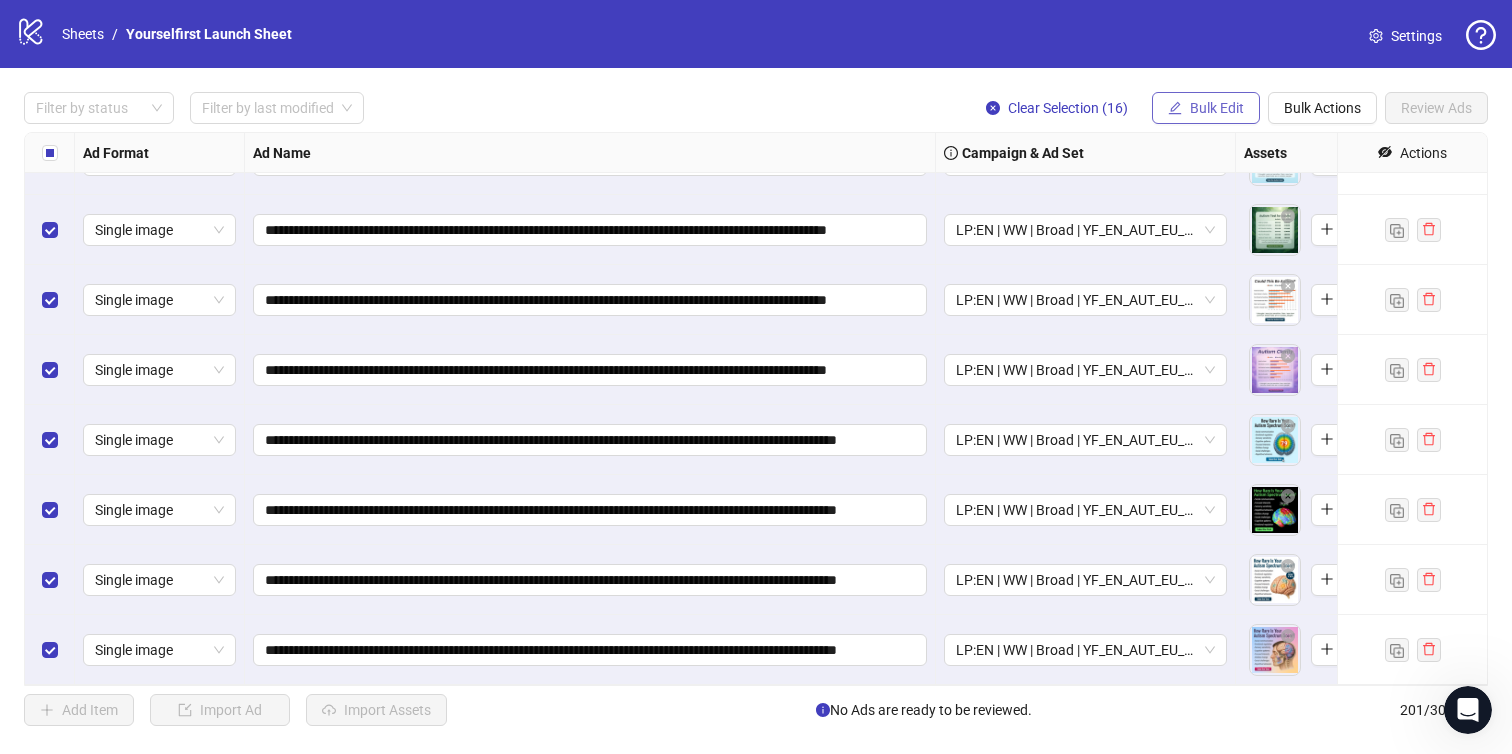click on "Bulk Edit" at bounding box center [1206, 108] 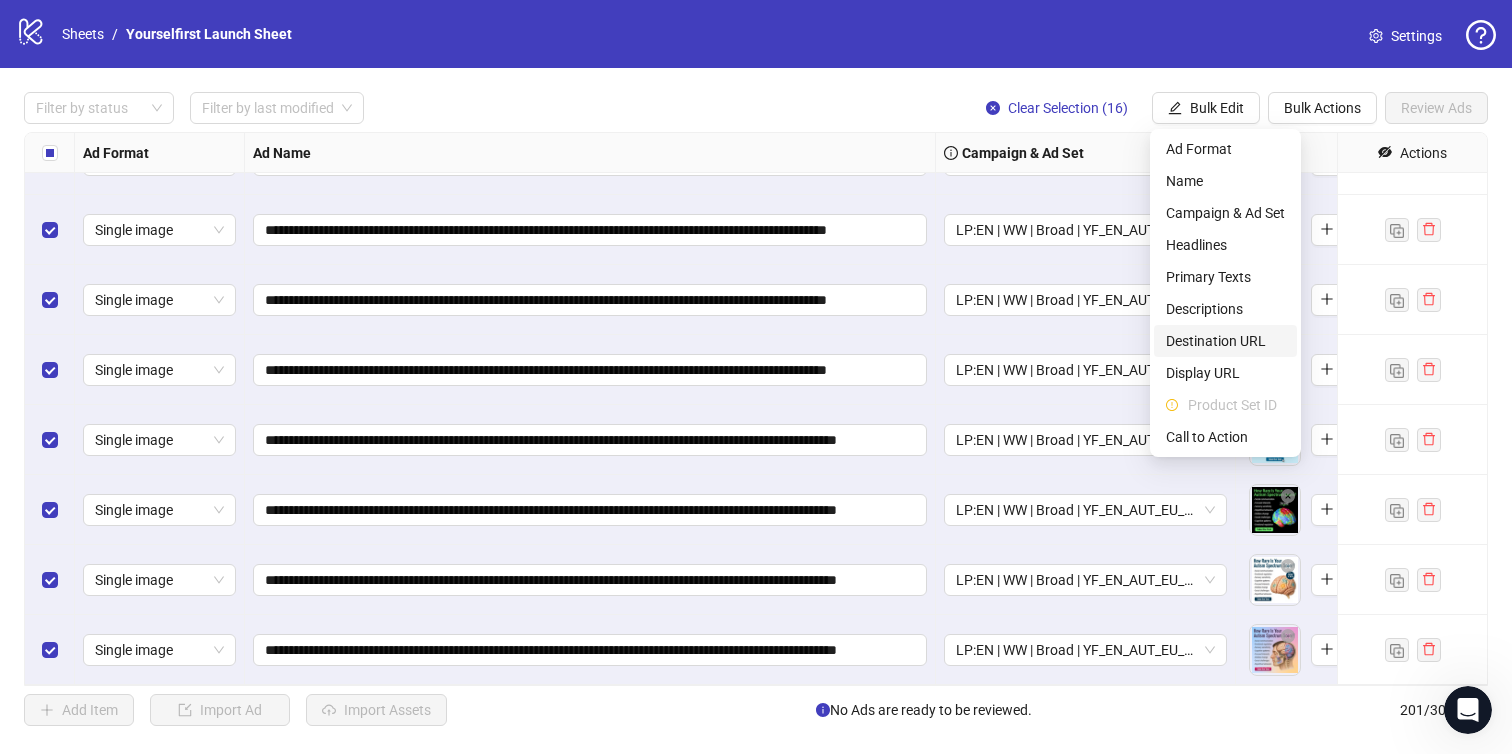 click on "Destination URL" at bounding box center (1225, 341) 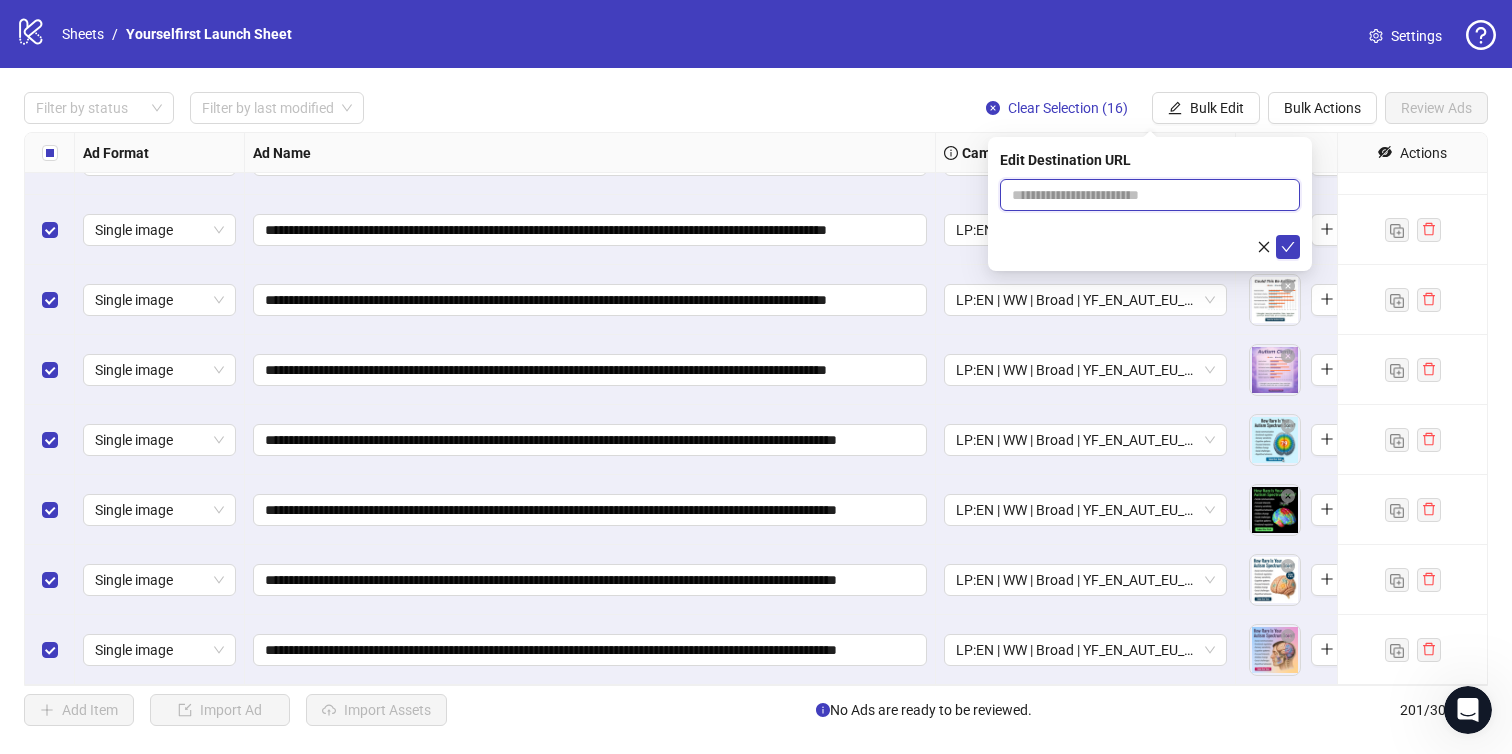 click at bounding box center [1142, 195] 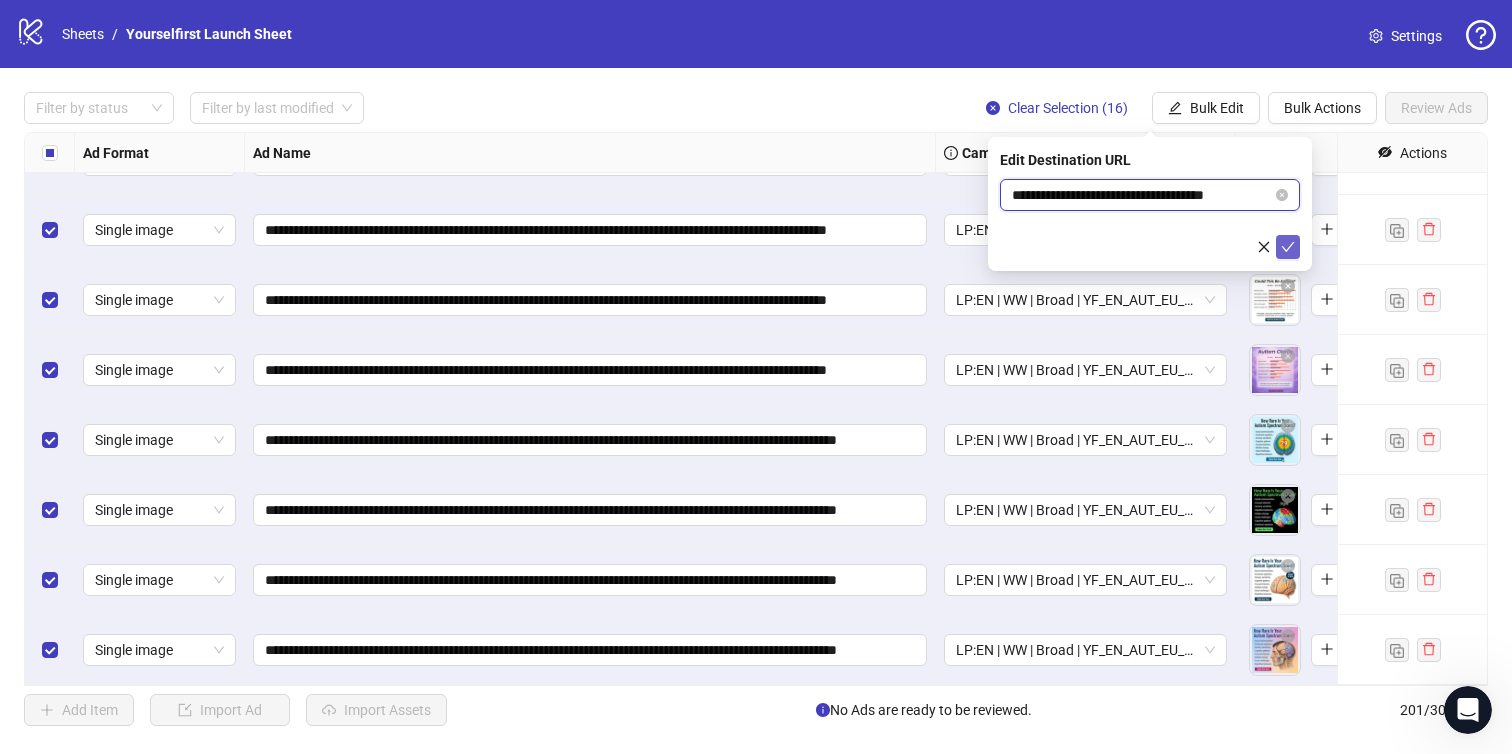 type on "**********" 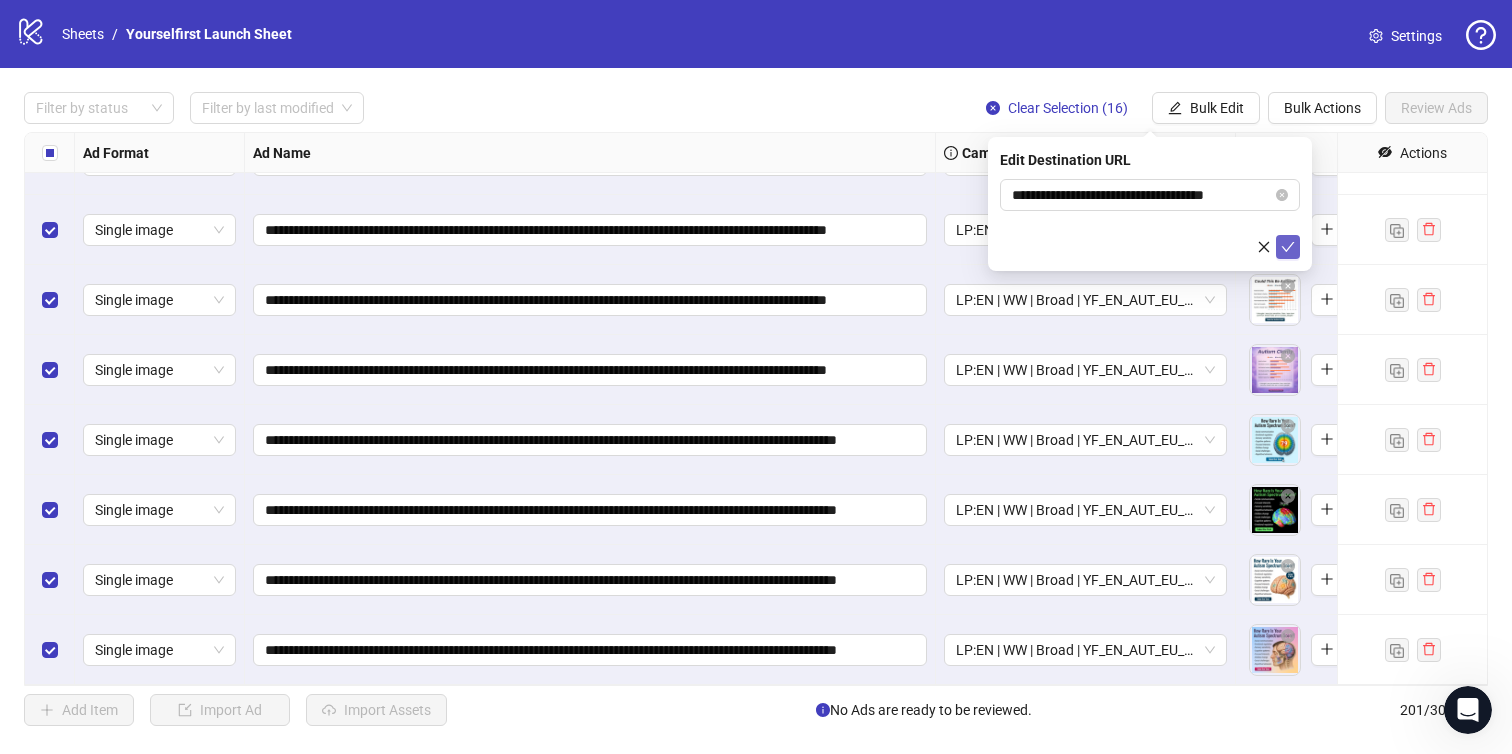 click at bounding box center (1288, 247) 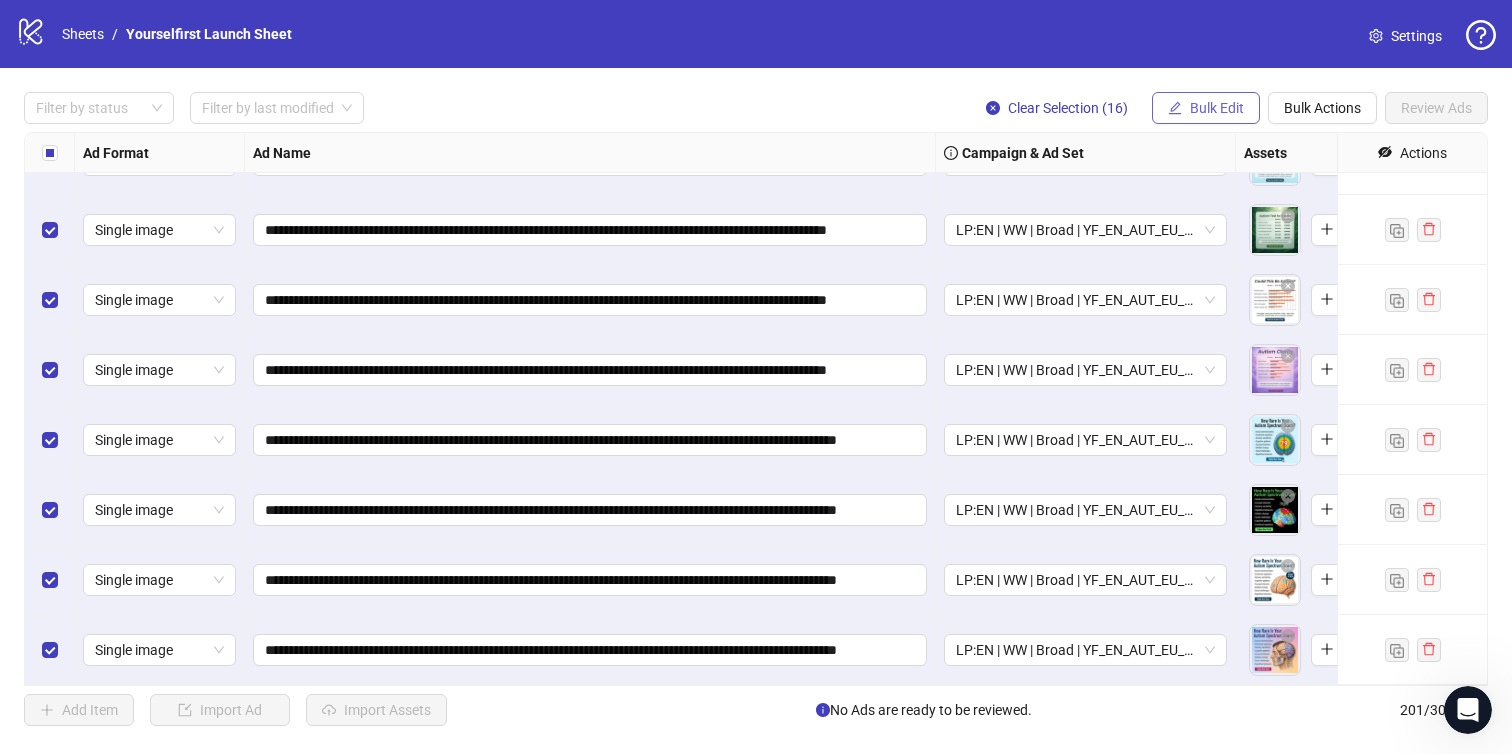 click on "Bulk Edit" at bounding box center (1217, 108) 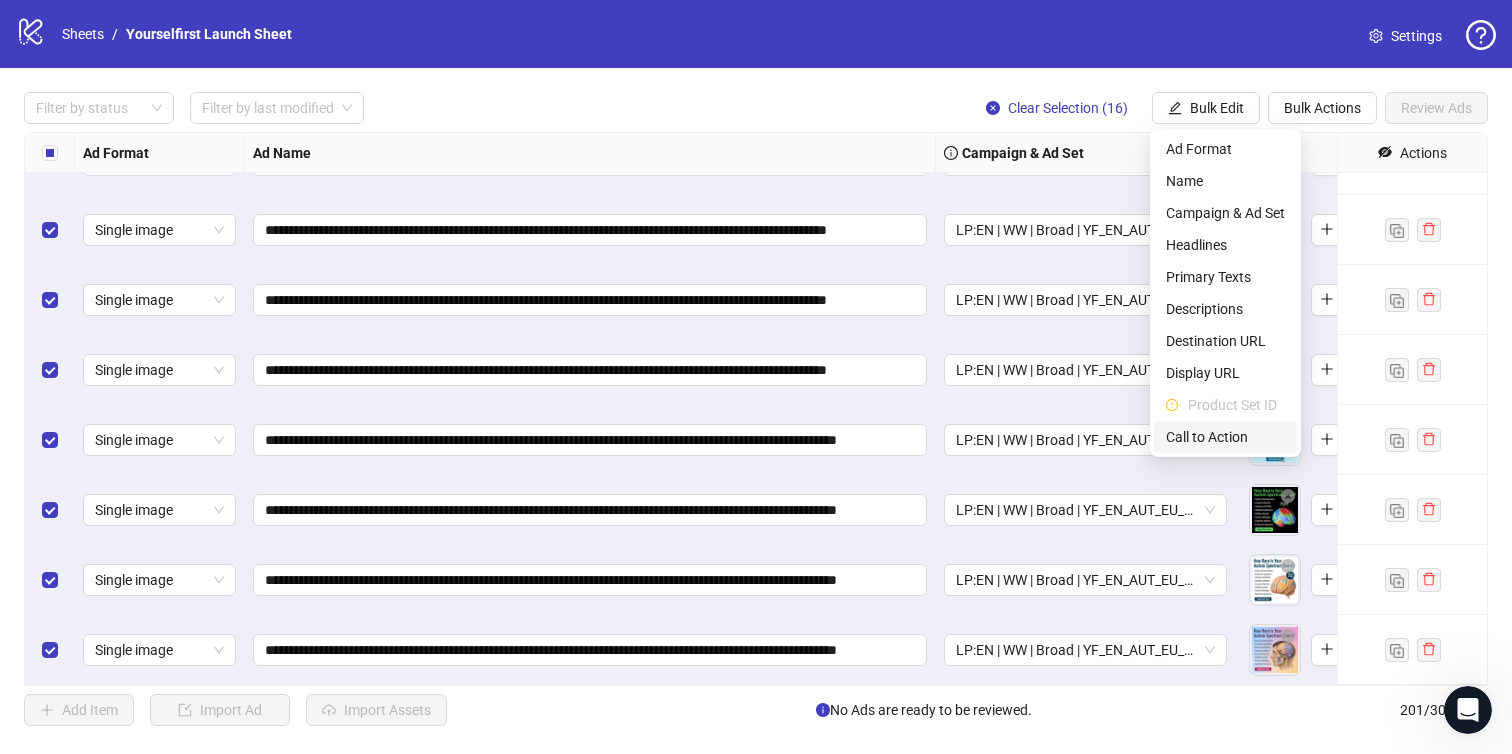 click on "Call to Action" at bounding box center [1225, 437] 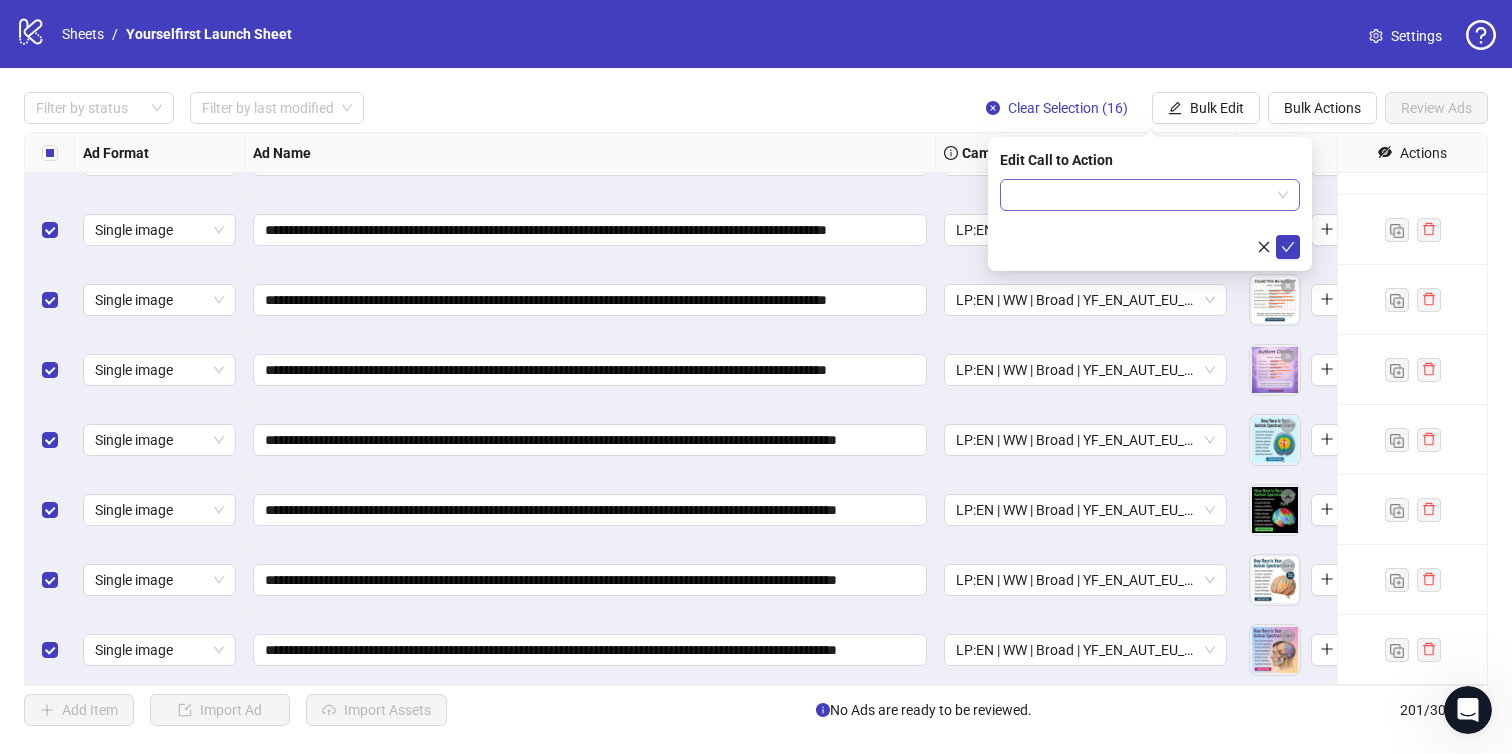 click at bounding box center (1141, 195) 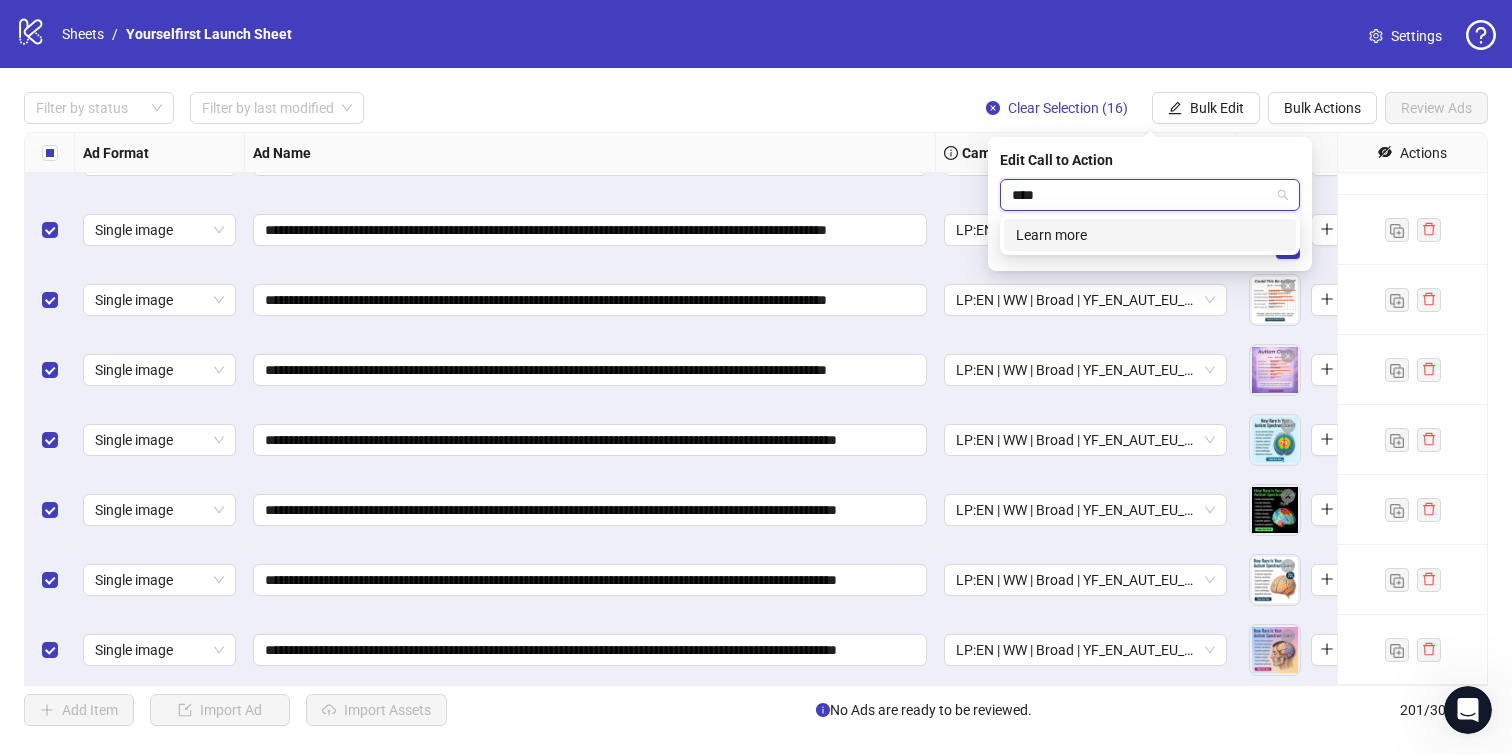 type on "*****" 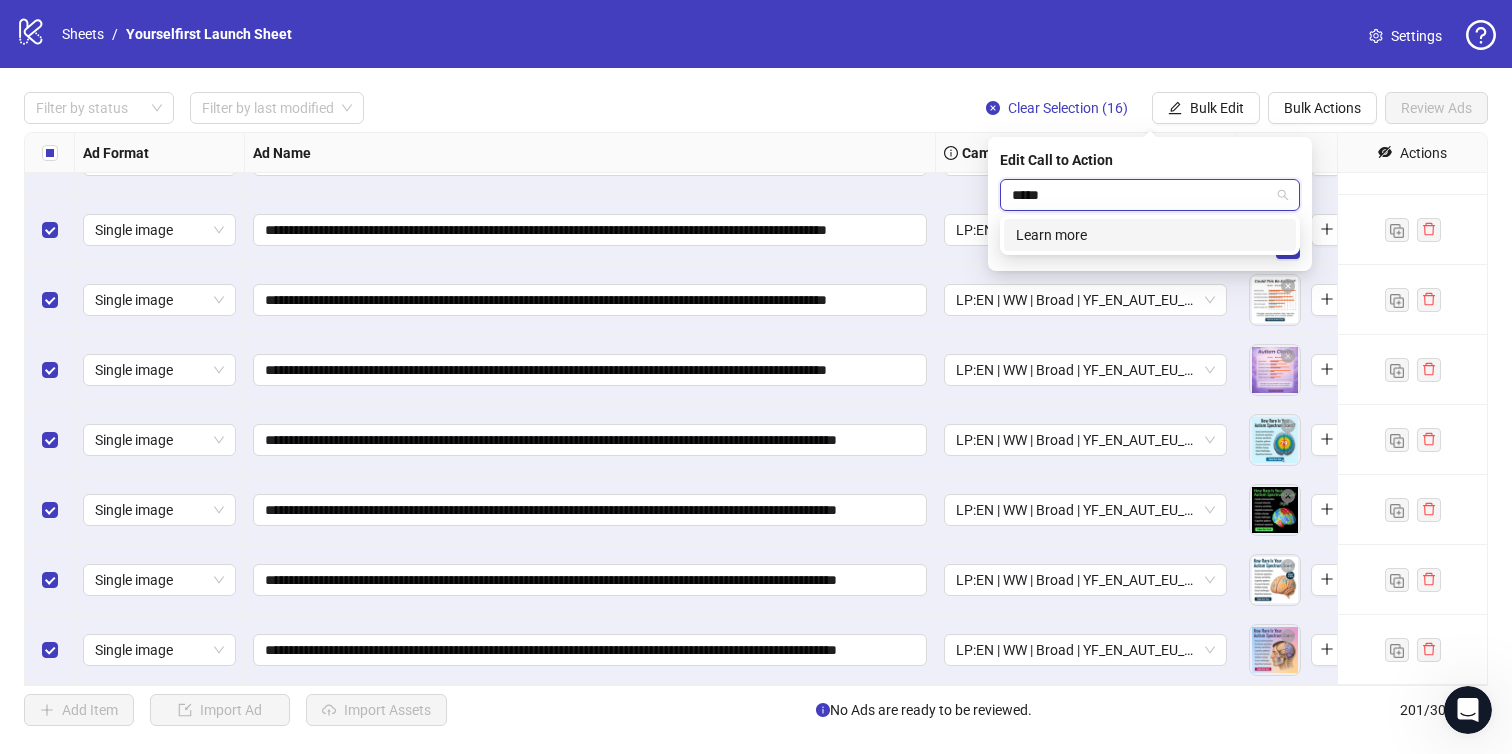 click on "Learn more" at bounding box center [1150, 235] 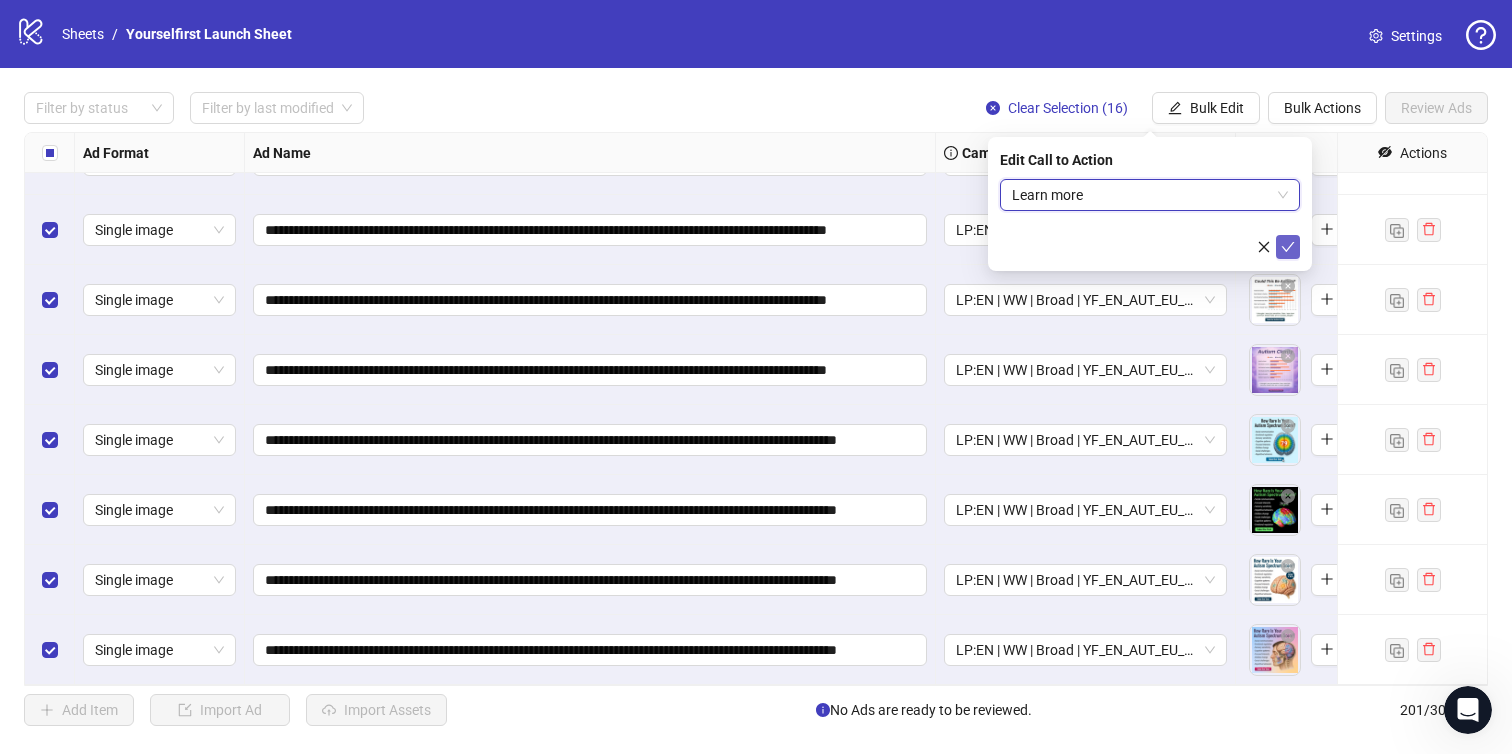 click 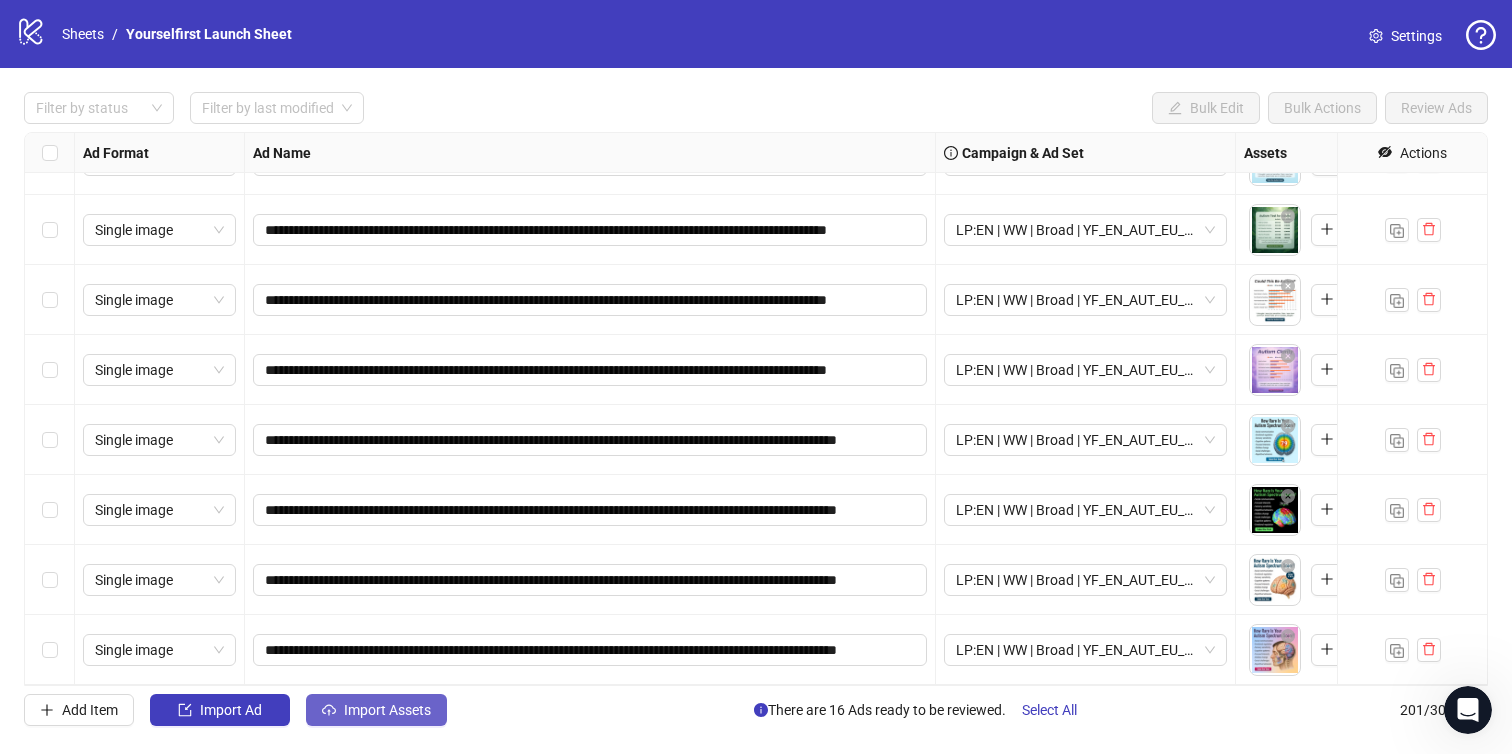click on "Import Assets" at bounding box center (387, 710) 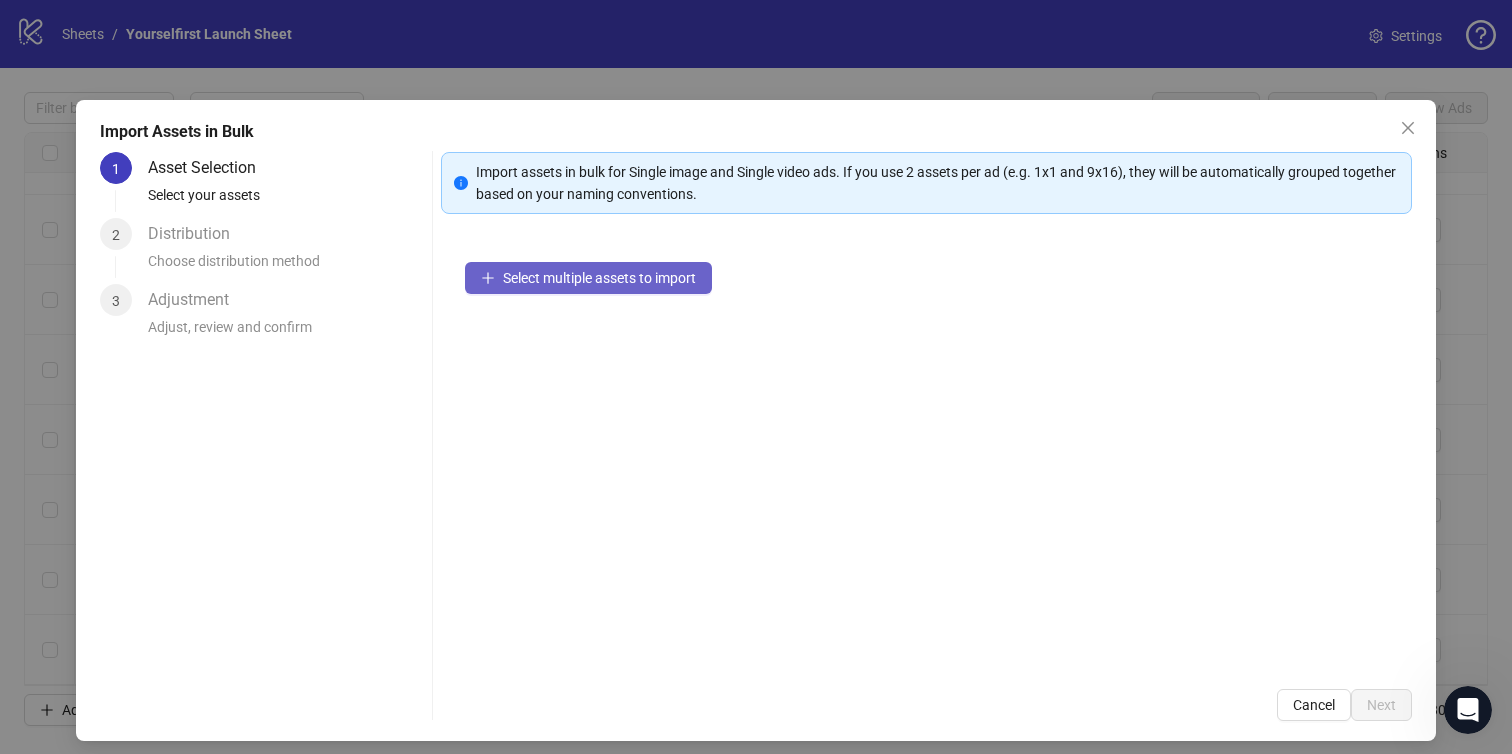 click on "Select multiple assets to import" at bounding box center (588, 278) 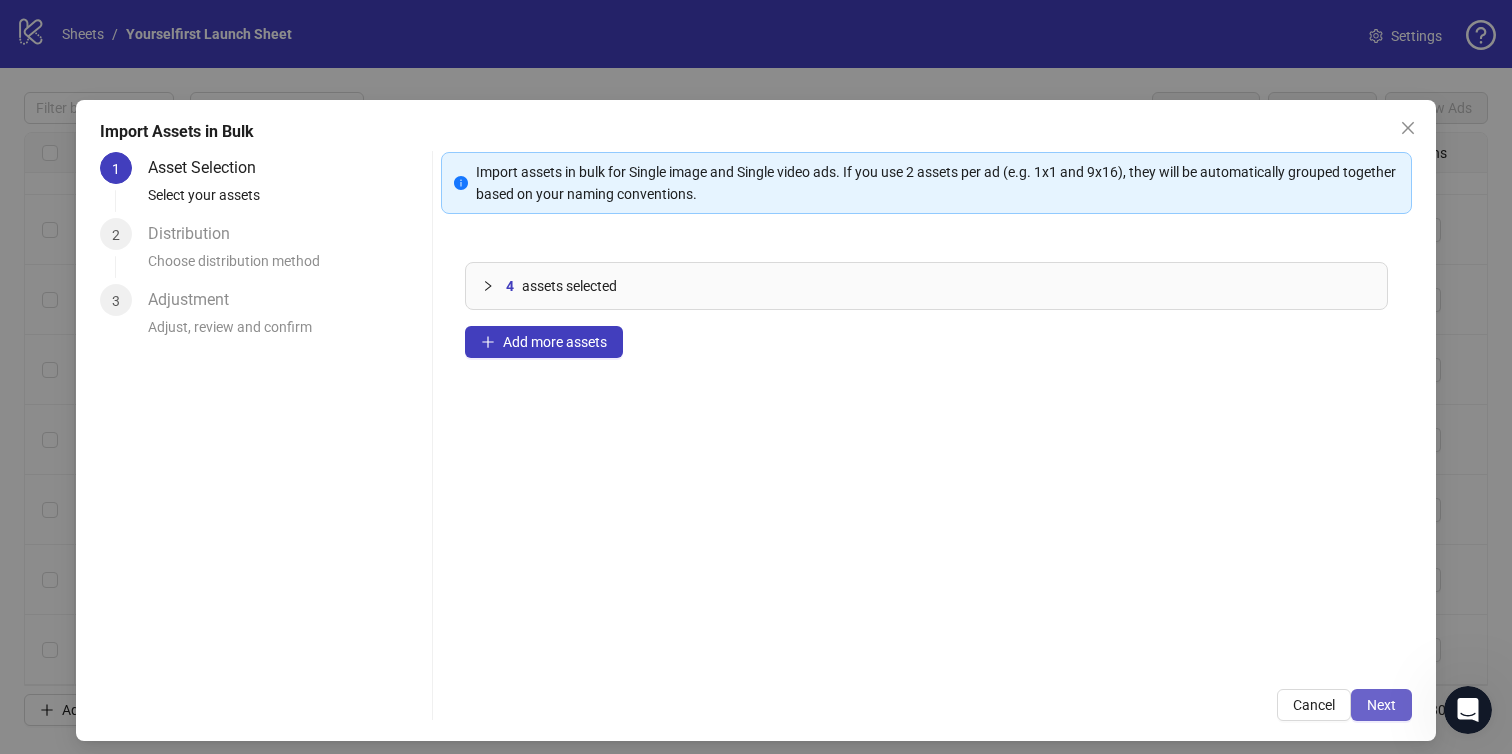 click on "Next" at bounding box center (1381, 705) 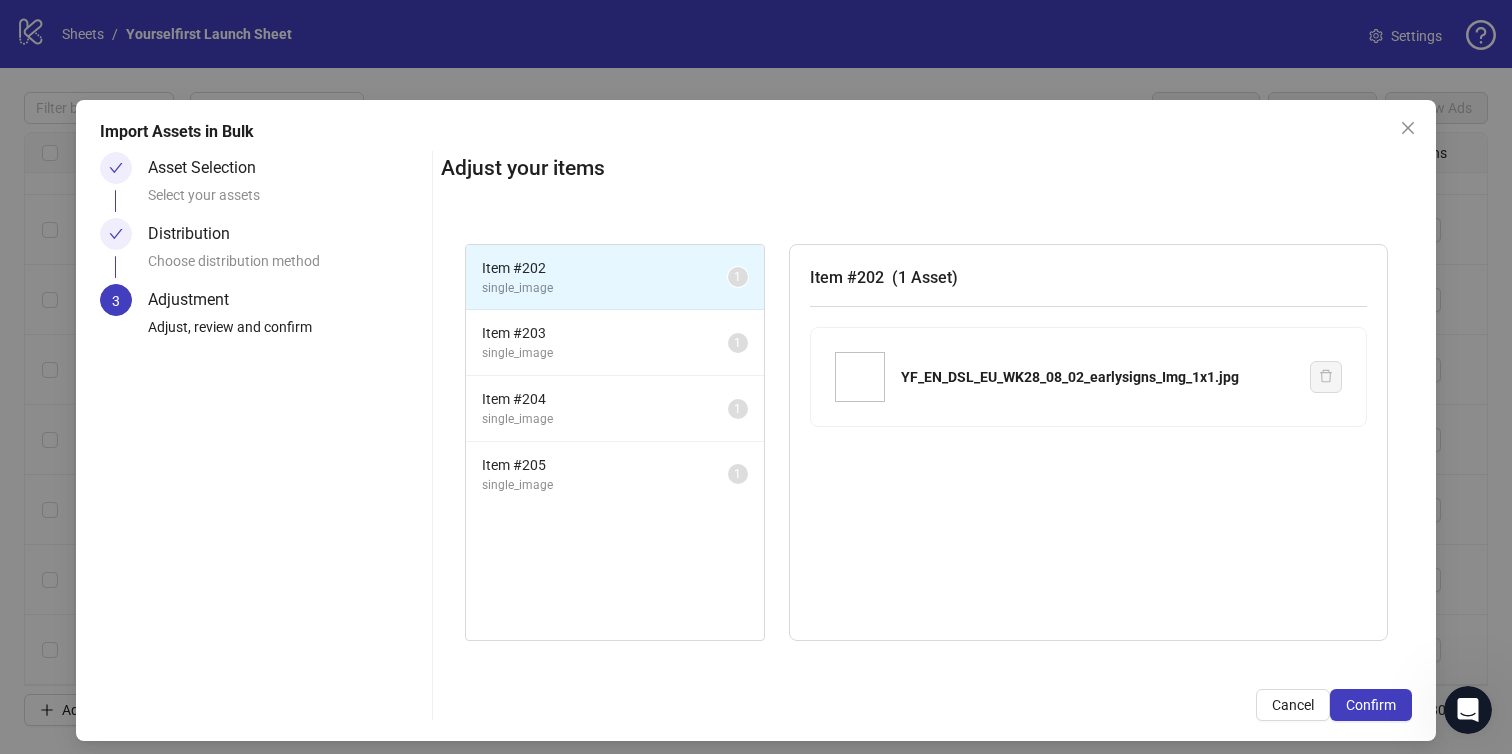 click on "Confirm" at bounding box center (1371, 705) 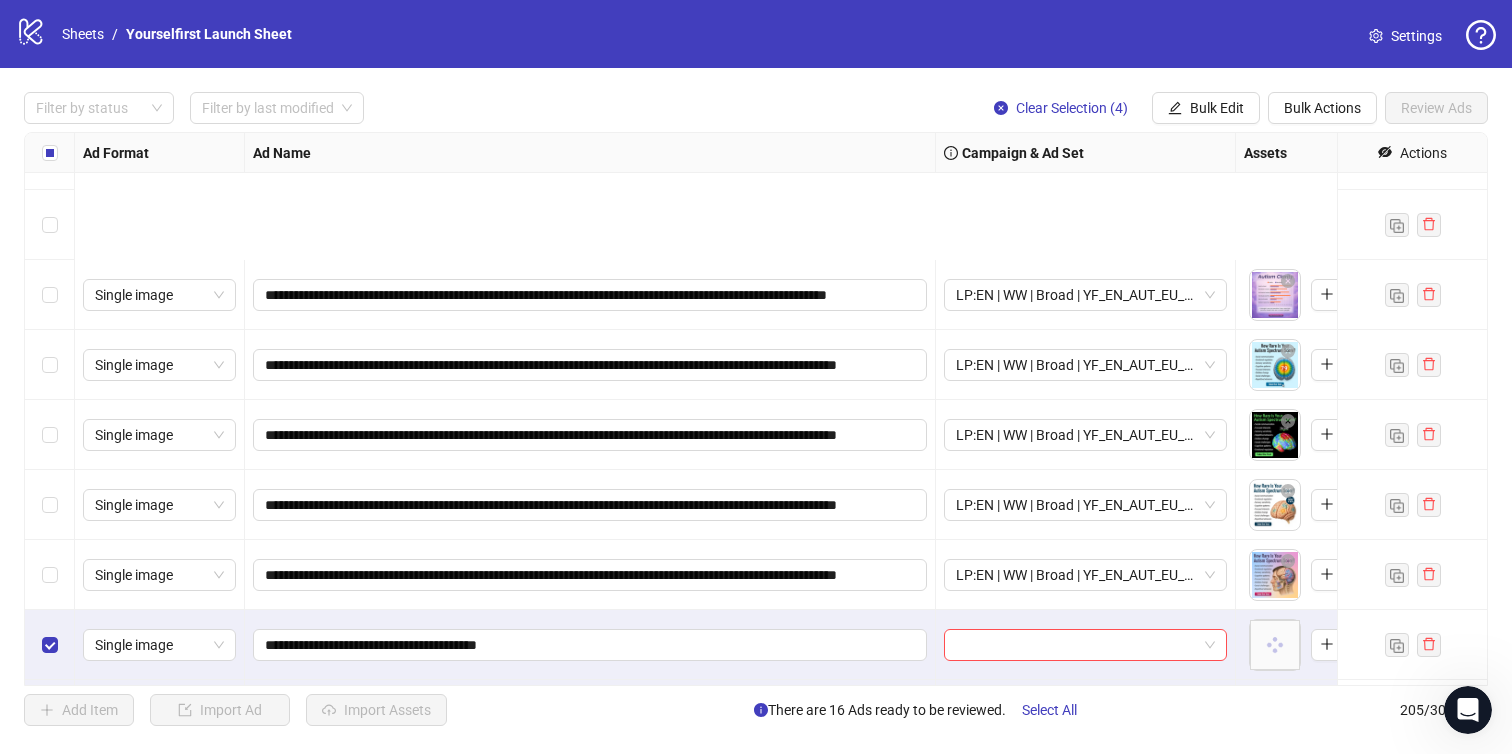 scroll, scrollTop: 13838, scrollLeft: 0, axis: vertical 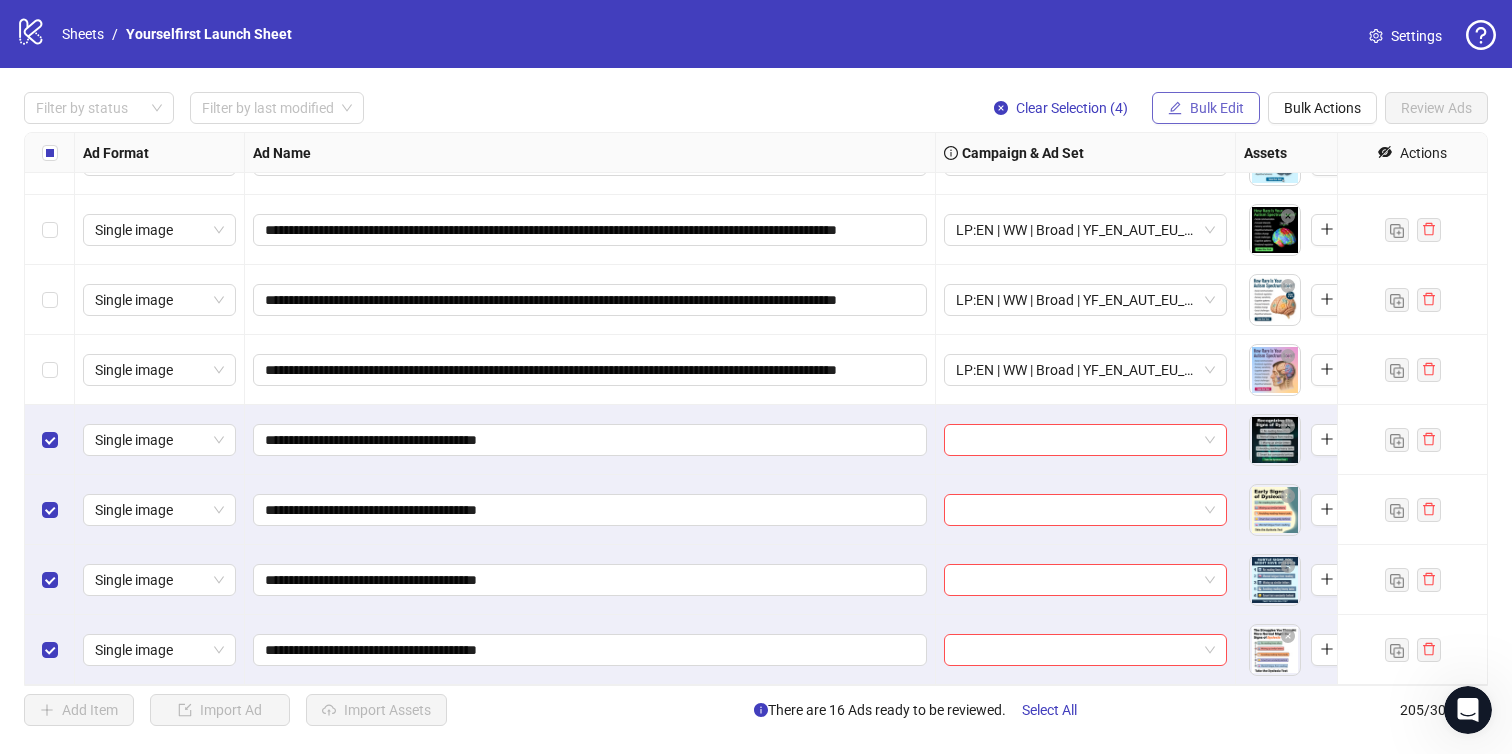 click on "Bulk Edit" at bounding box center (1217, 108) 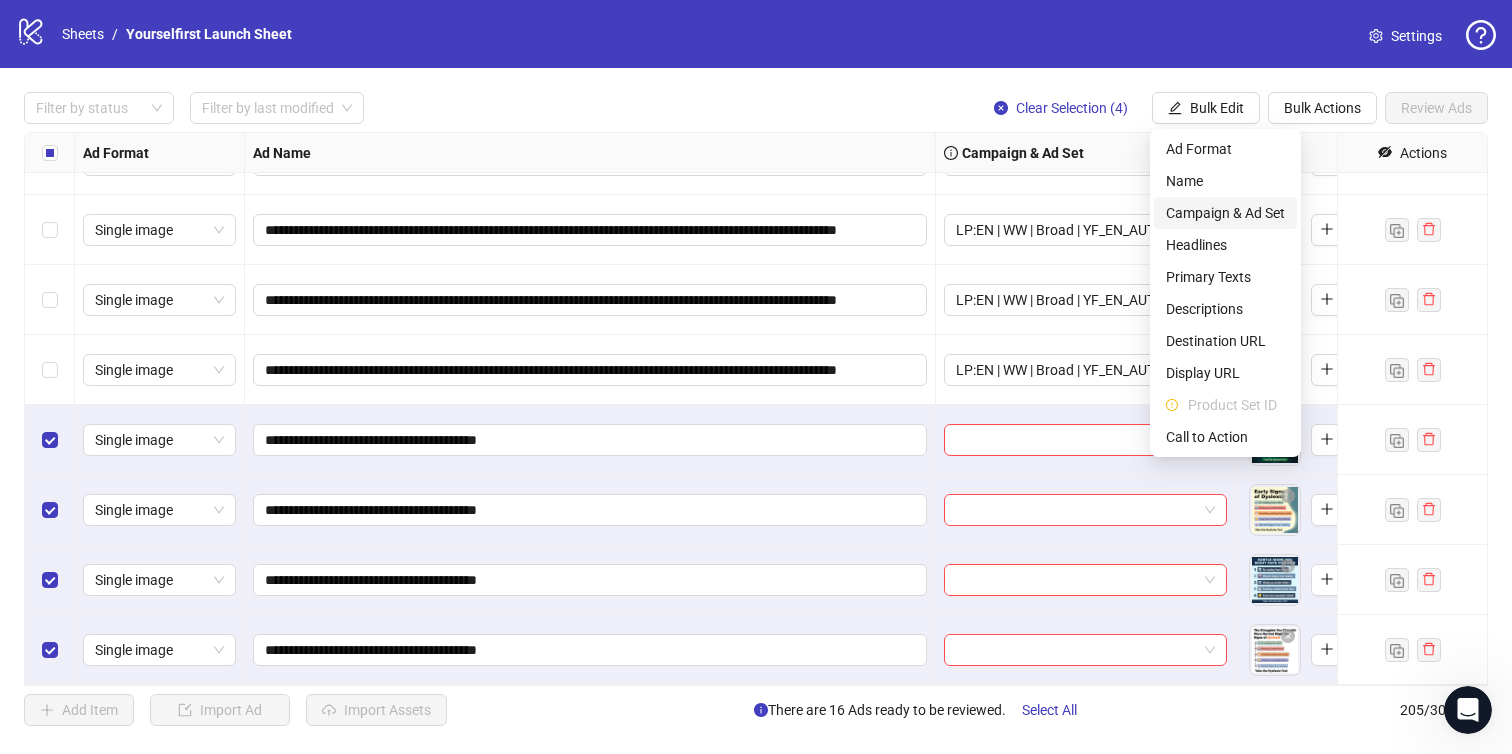 click on "Campaign & Ad Set" at bounding box center [1225, 213] 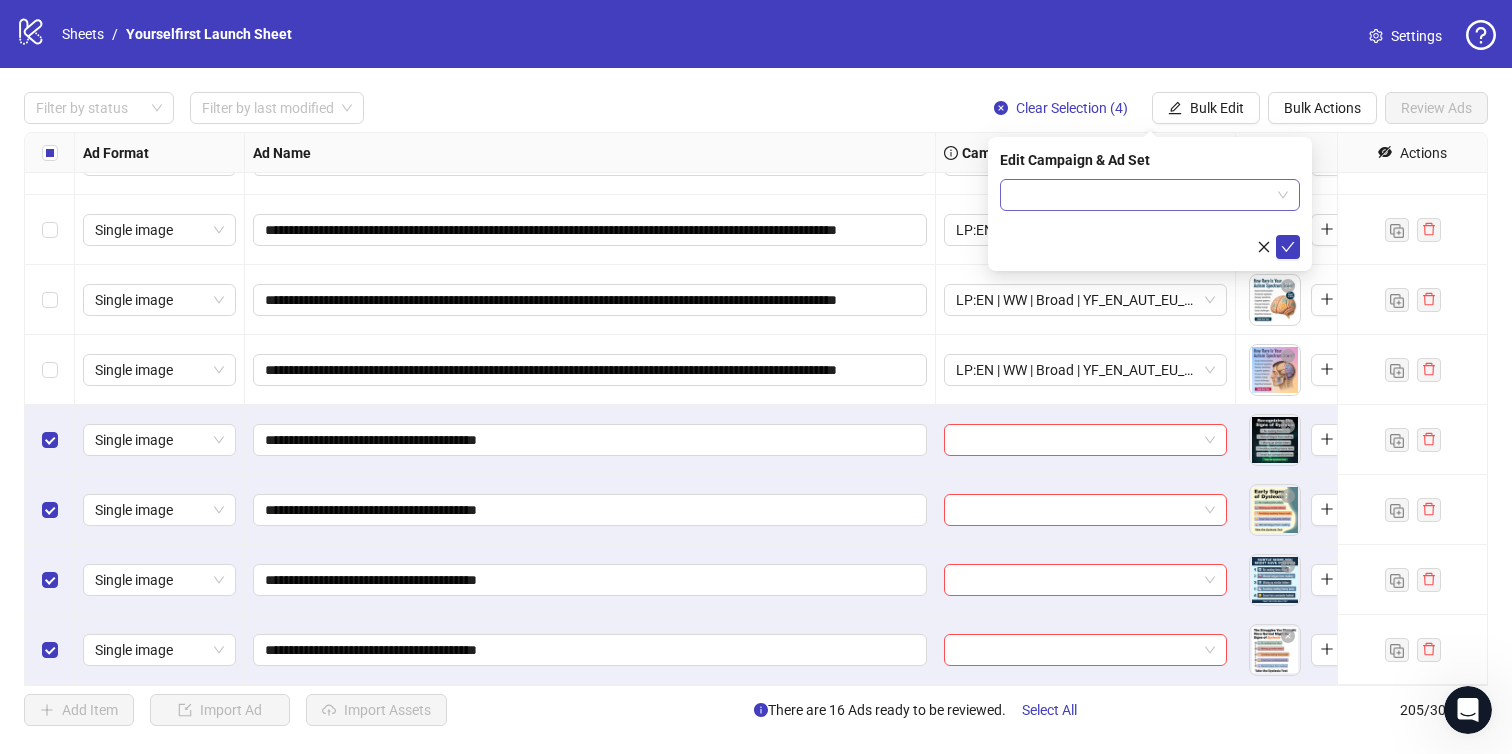 click at bounding box center (1141, 195) 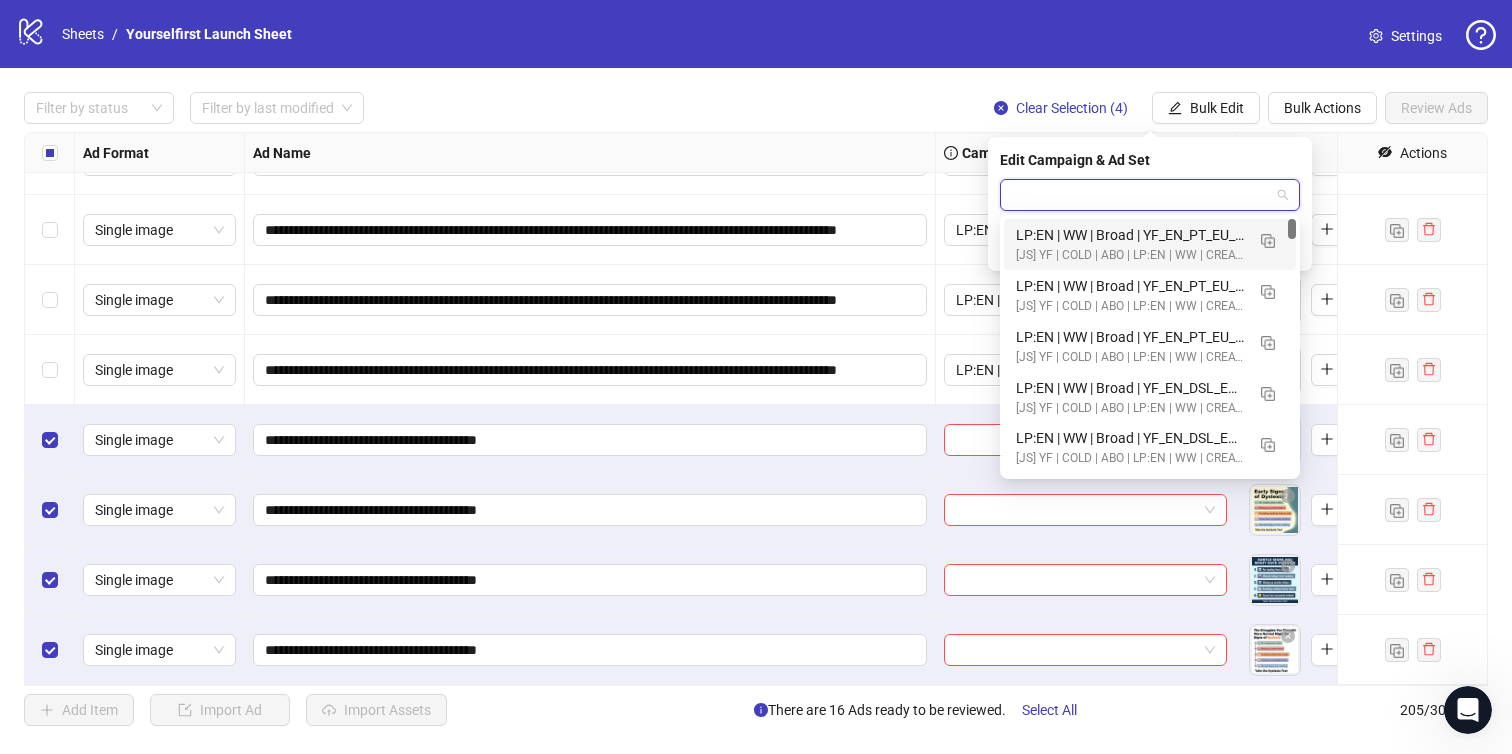 paste on "**********" 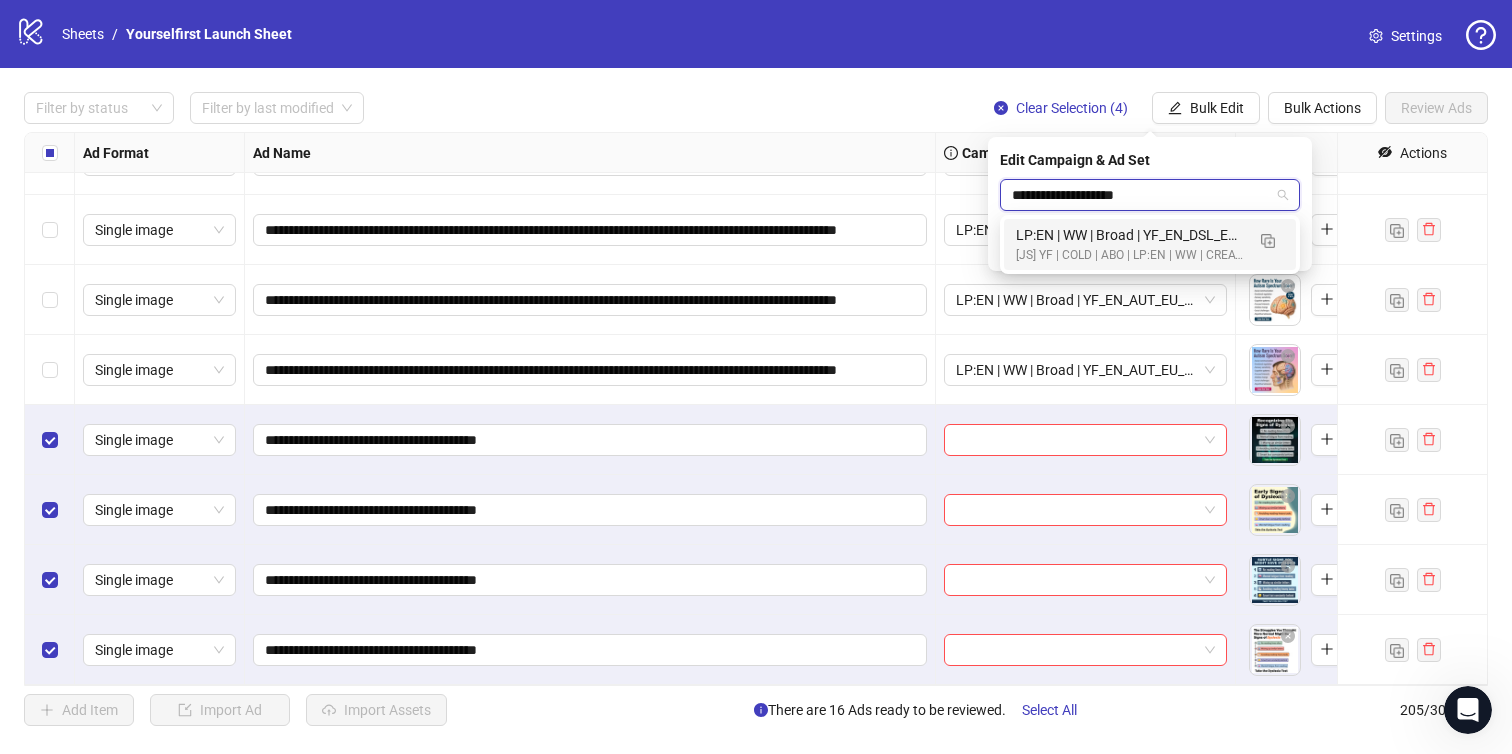 click on "[JS] YF | COLD | ABO | LP:EN | WW | CREATIVE TESTING | A18+ | [DATE]" at bounding box center [1130, 255] 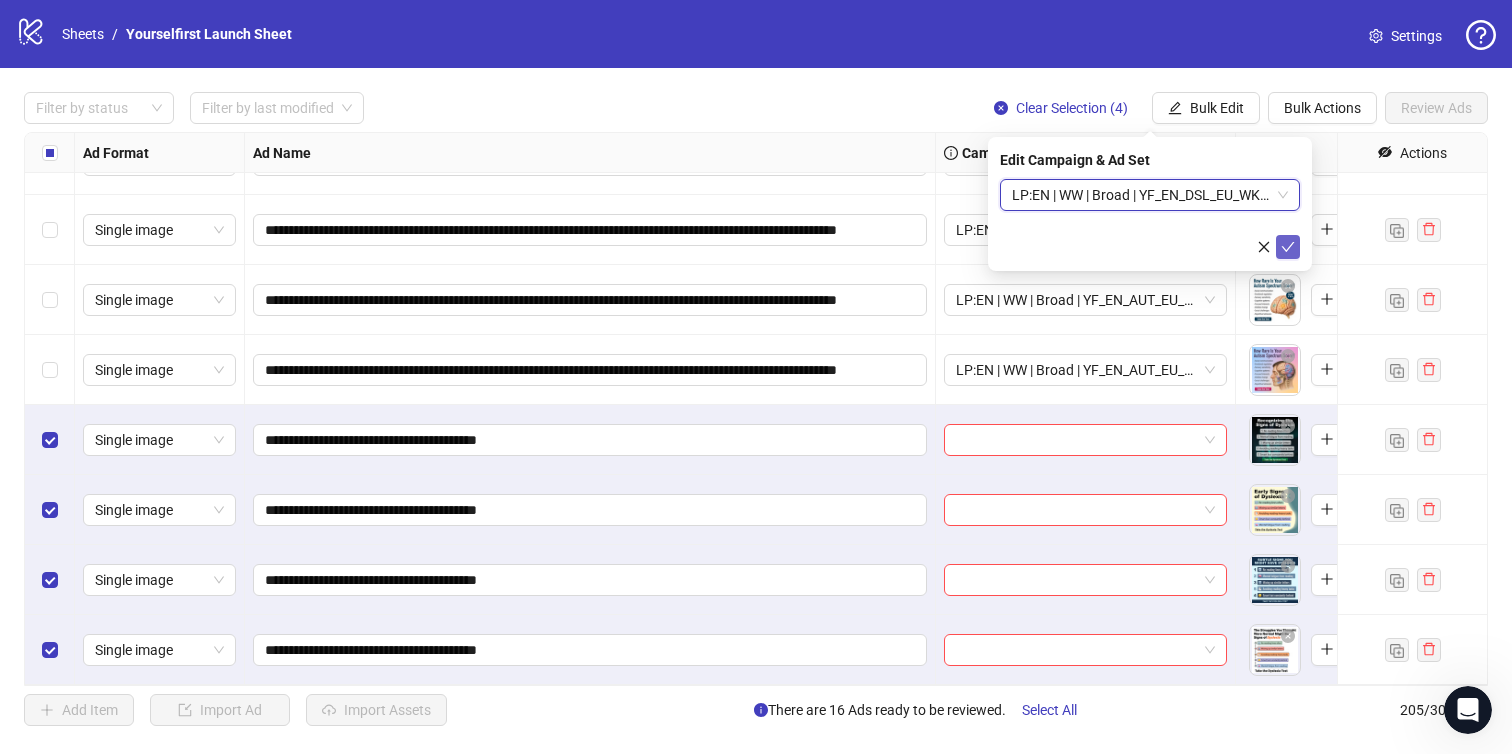 click at bounding box center (1288, 247) 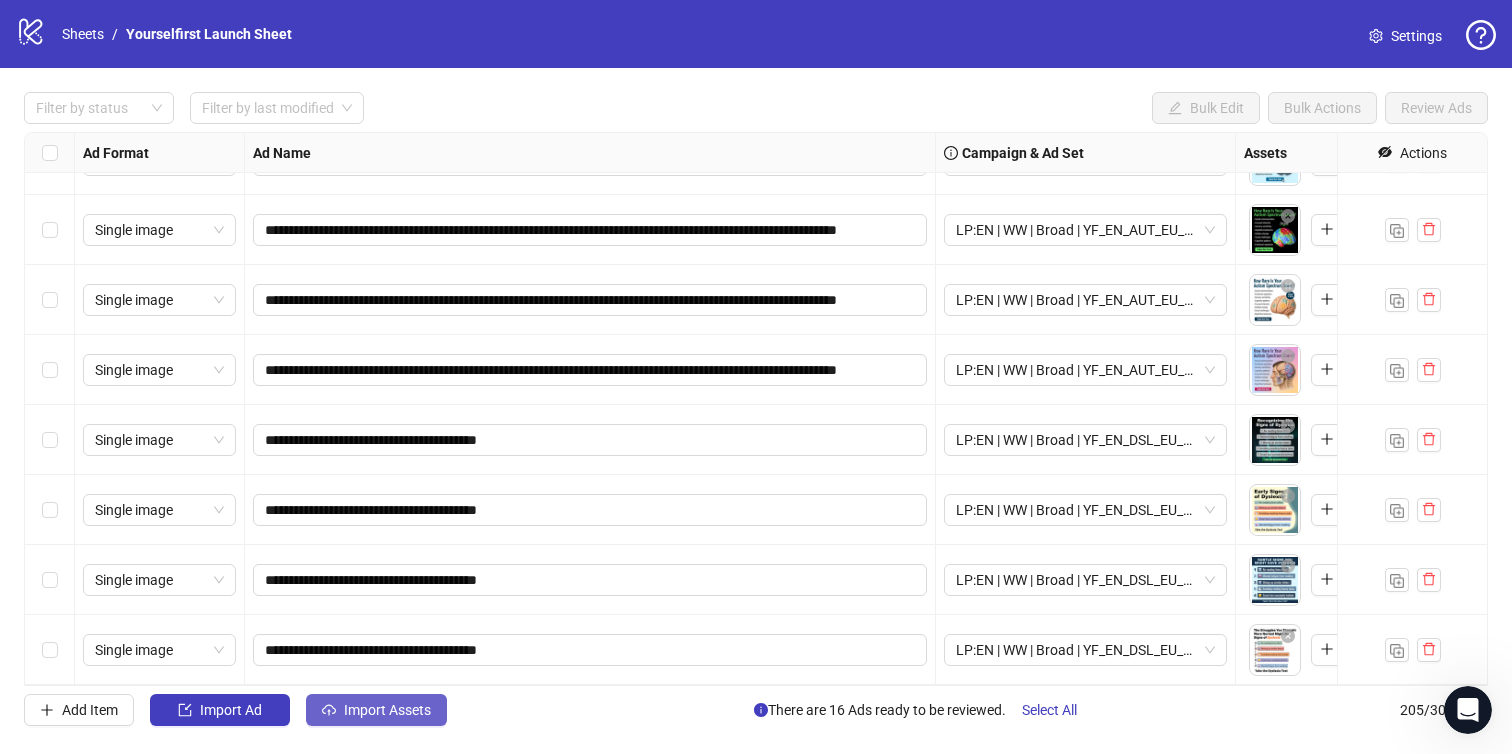 click on "Import Assets" at bounding box center (387, 710) 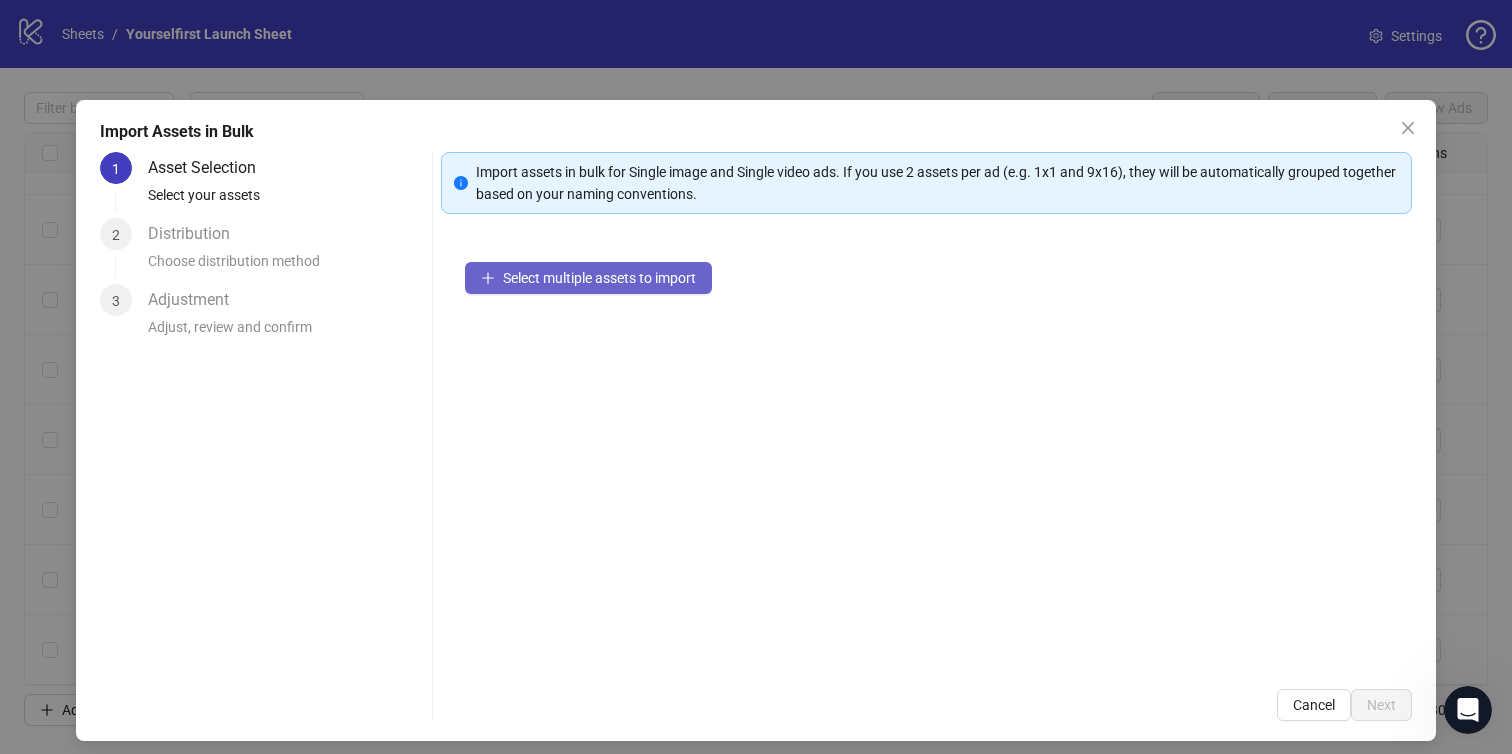 click on "Select multiple assets to import" at bounding box center (599, 278) 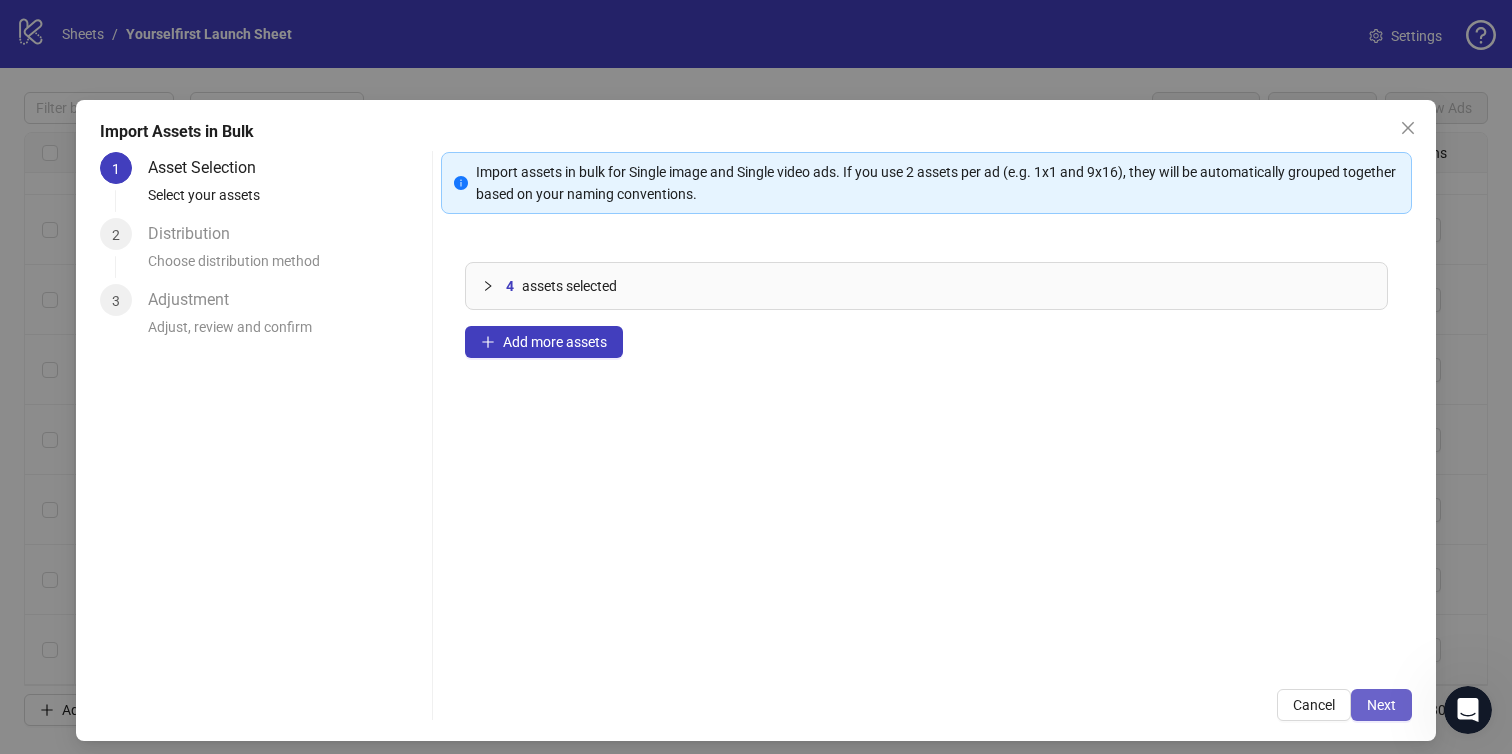 click on "Next" at bounding box center (1381, 705) 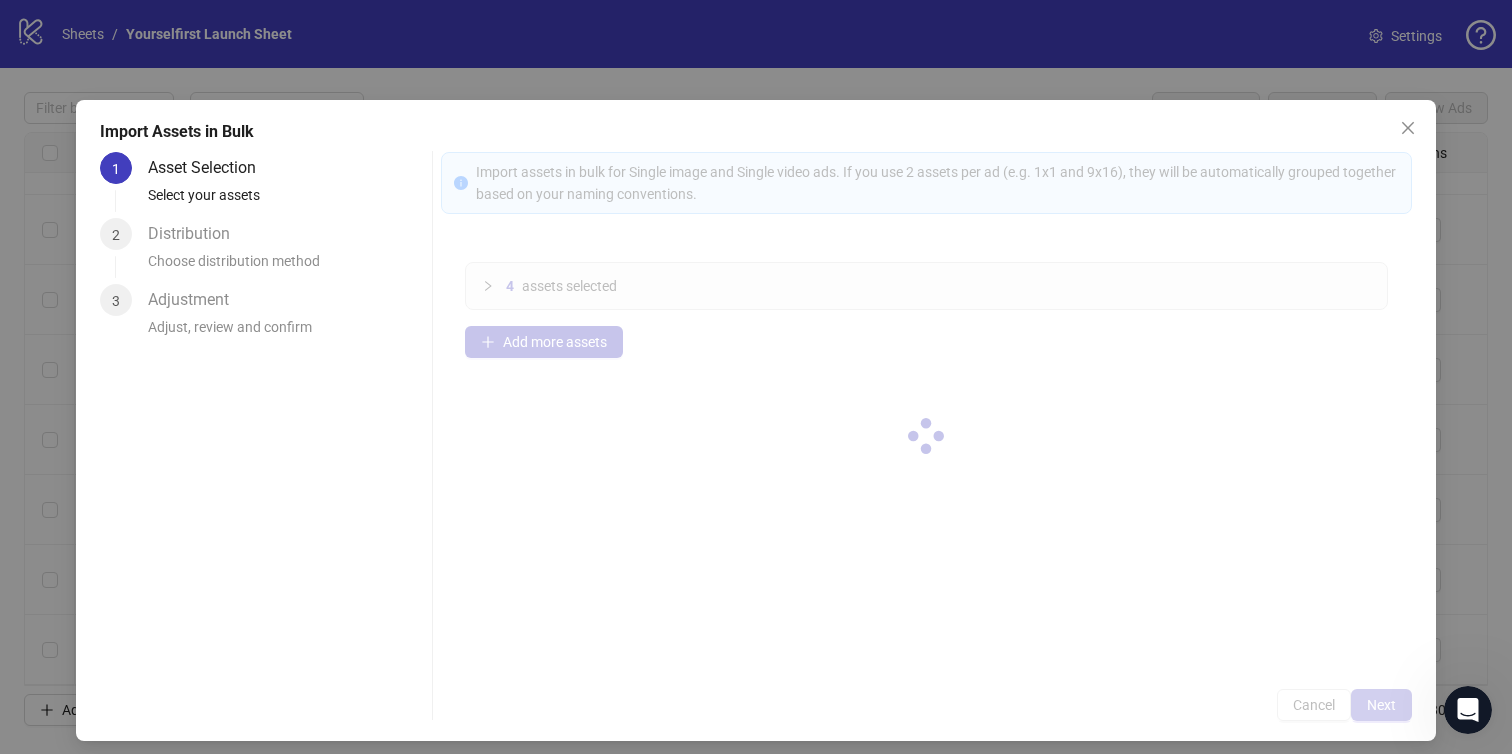 click at bounding box center (927, 436) 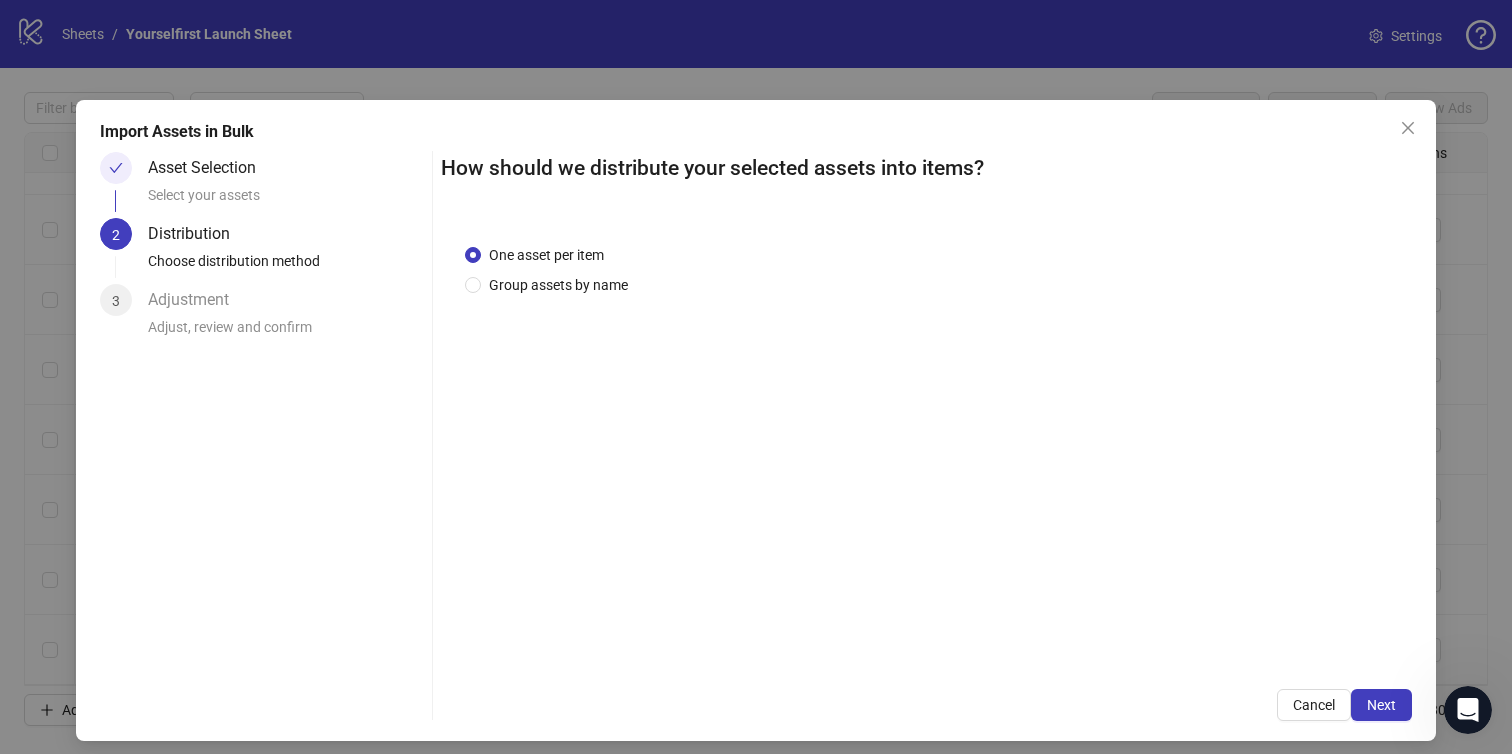 click on "Next" at bounding box center [1381, 705] 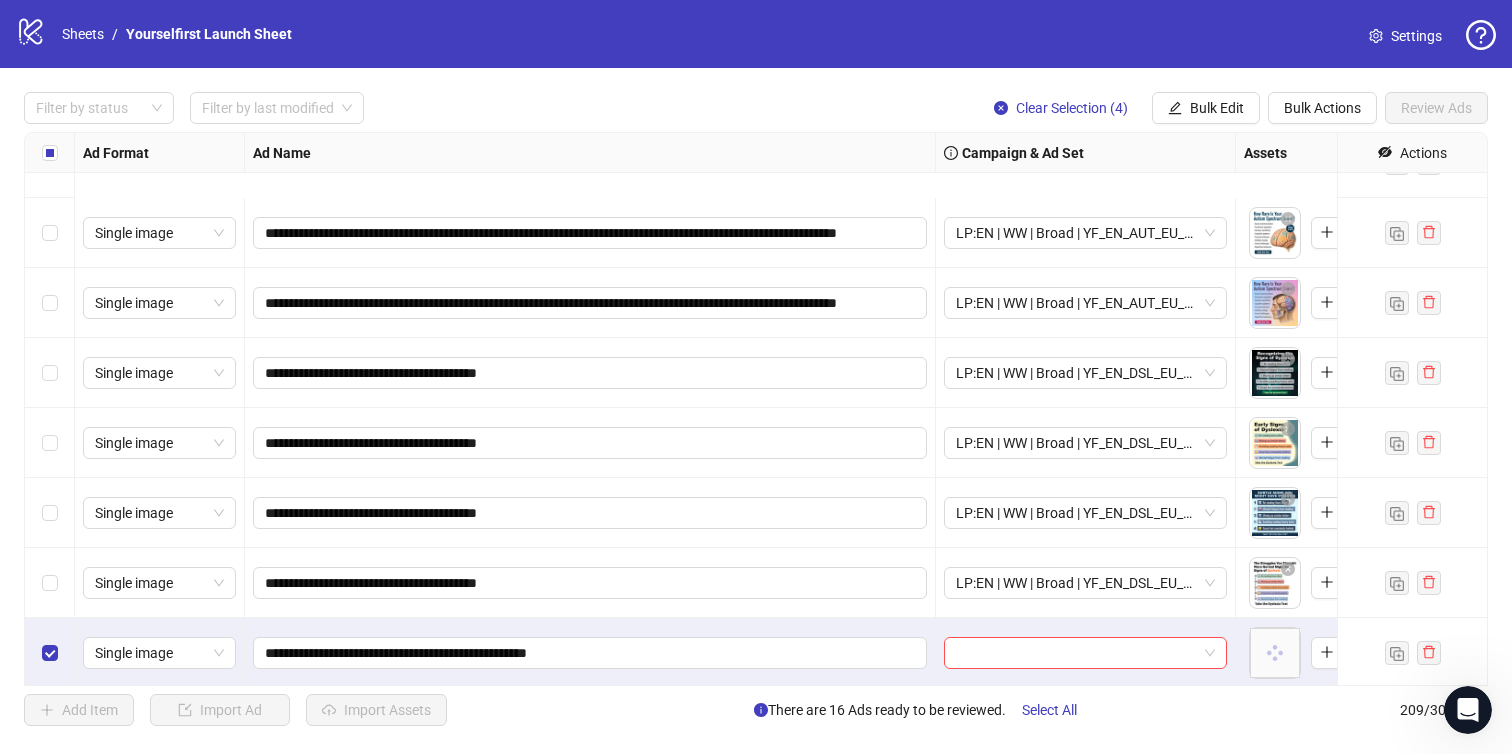 scroll, scrollTop: 14118, scrollLeft: 0, axis: vertical 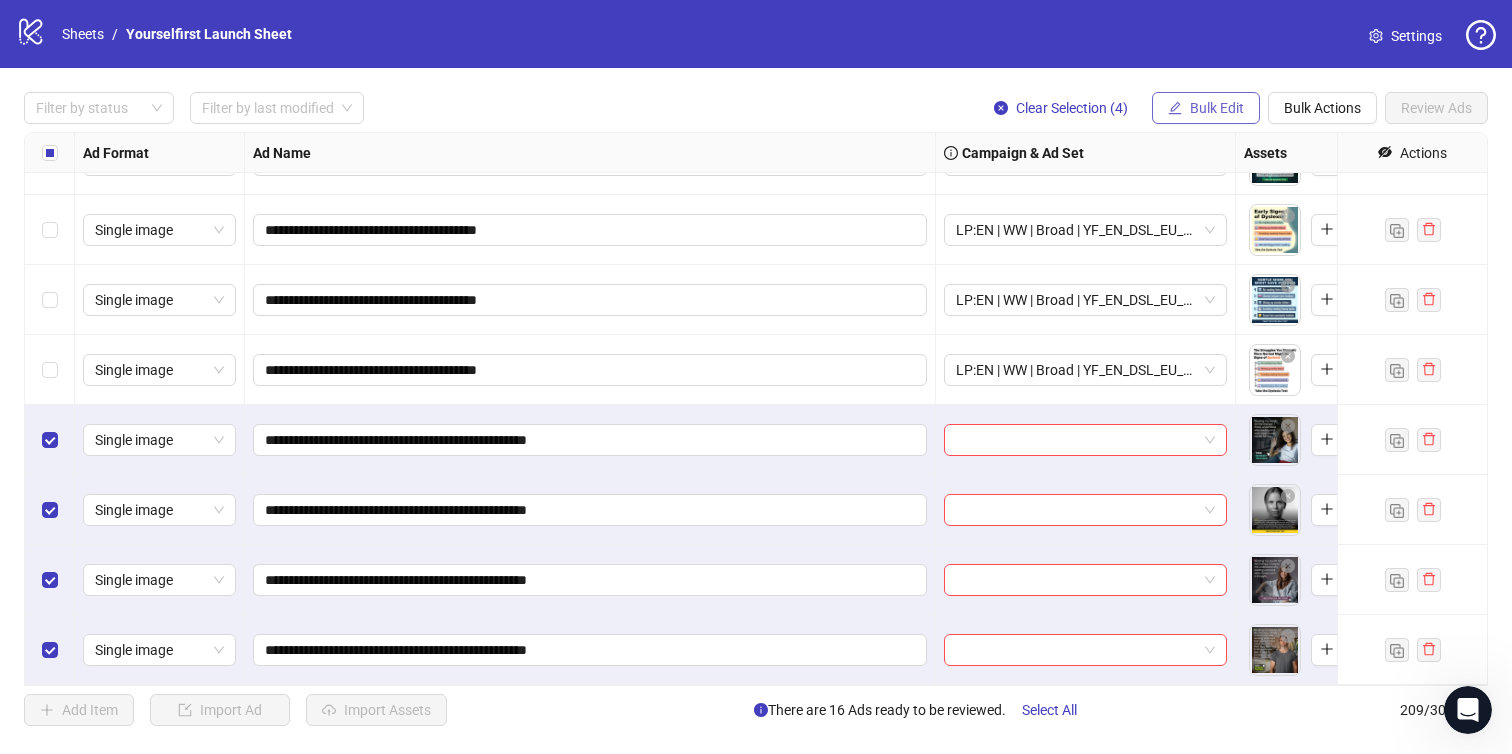 click on "Bulk Edit" at bounding box center [1206, 108] 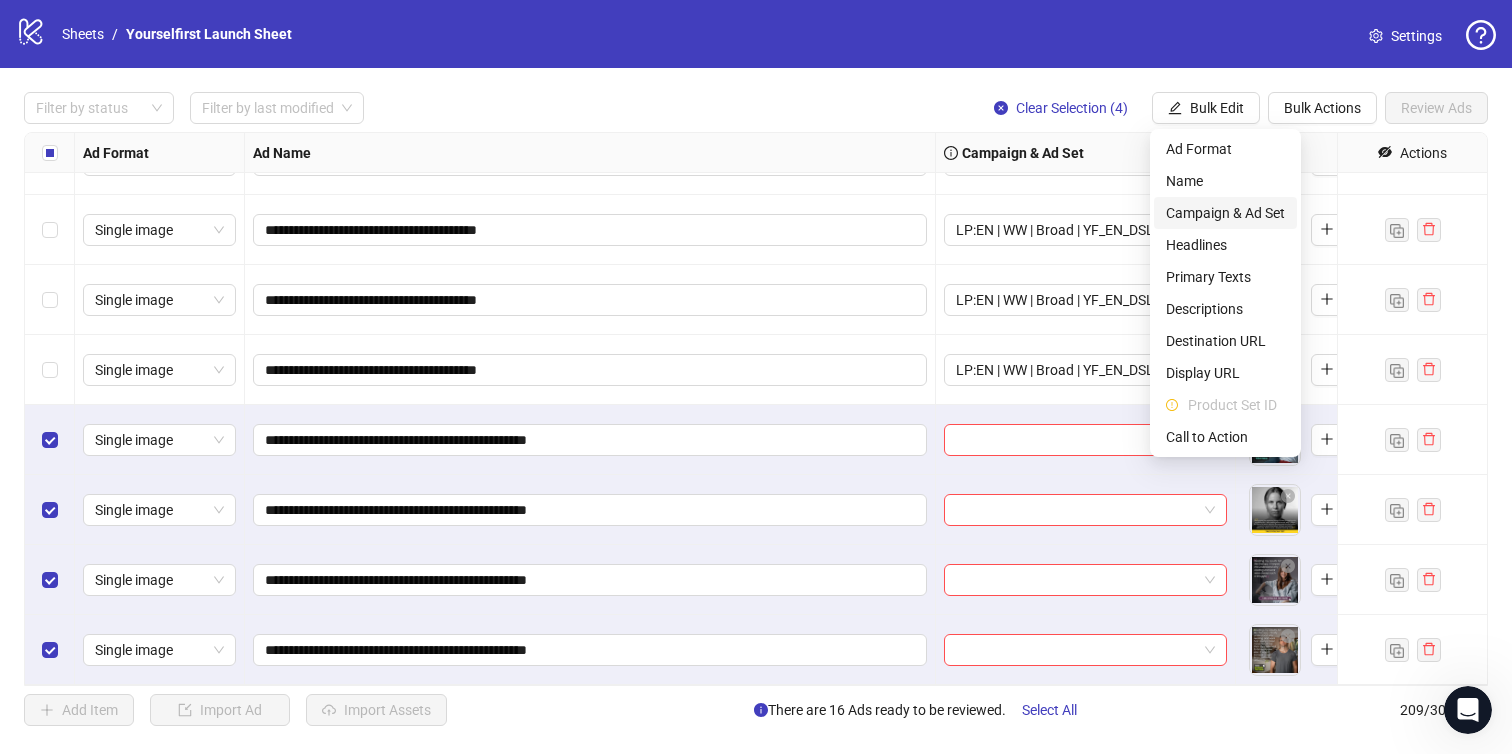 click on "Campaign & Ad Set" at bounding box center (1225, 213) 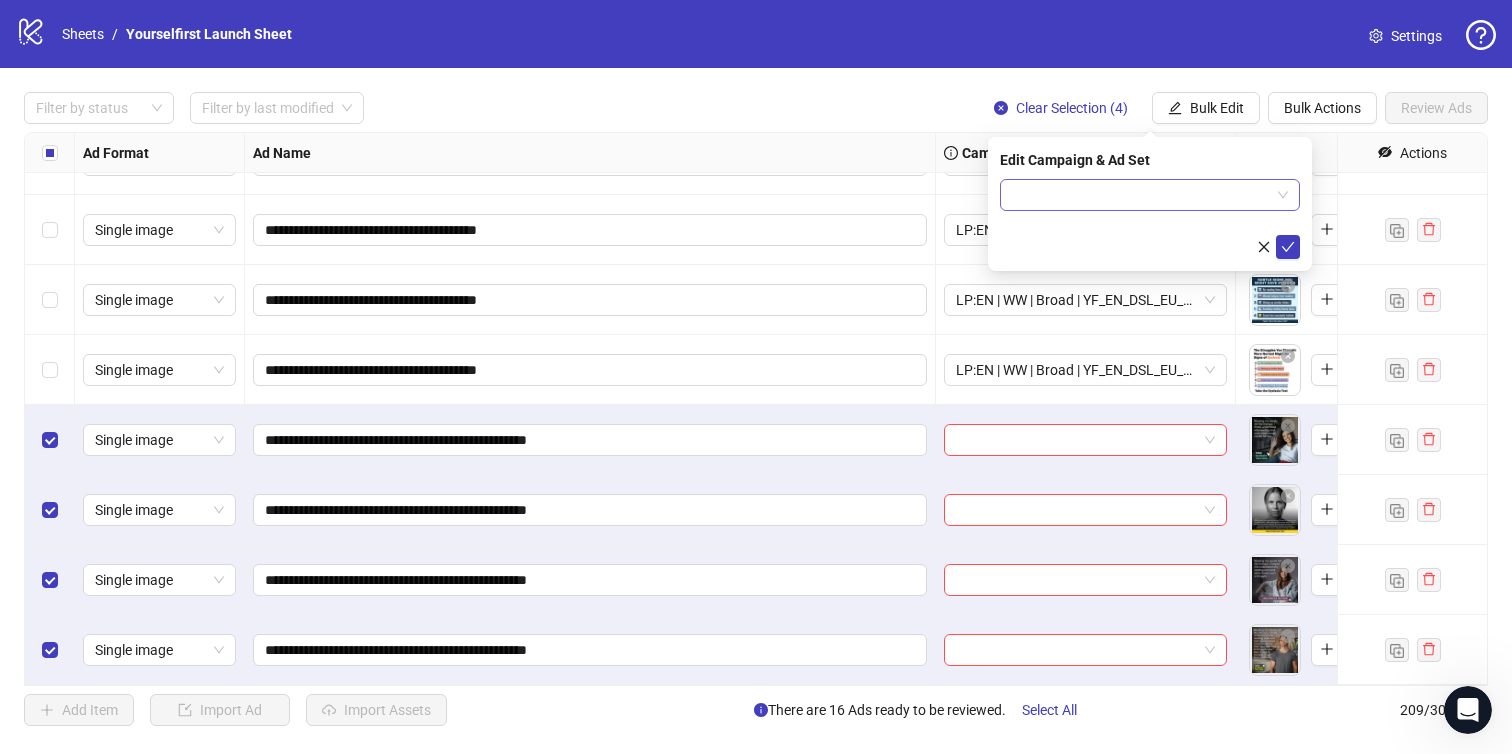 click at bounding box center [1141, 195] 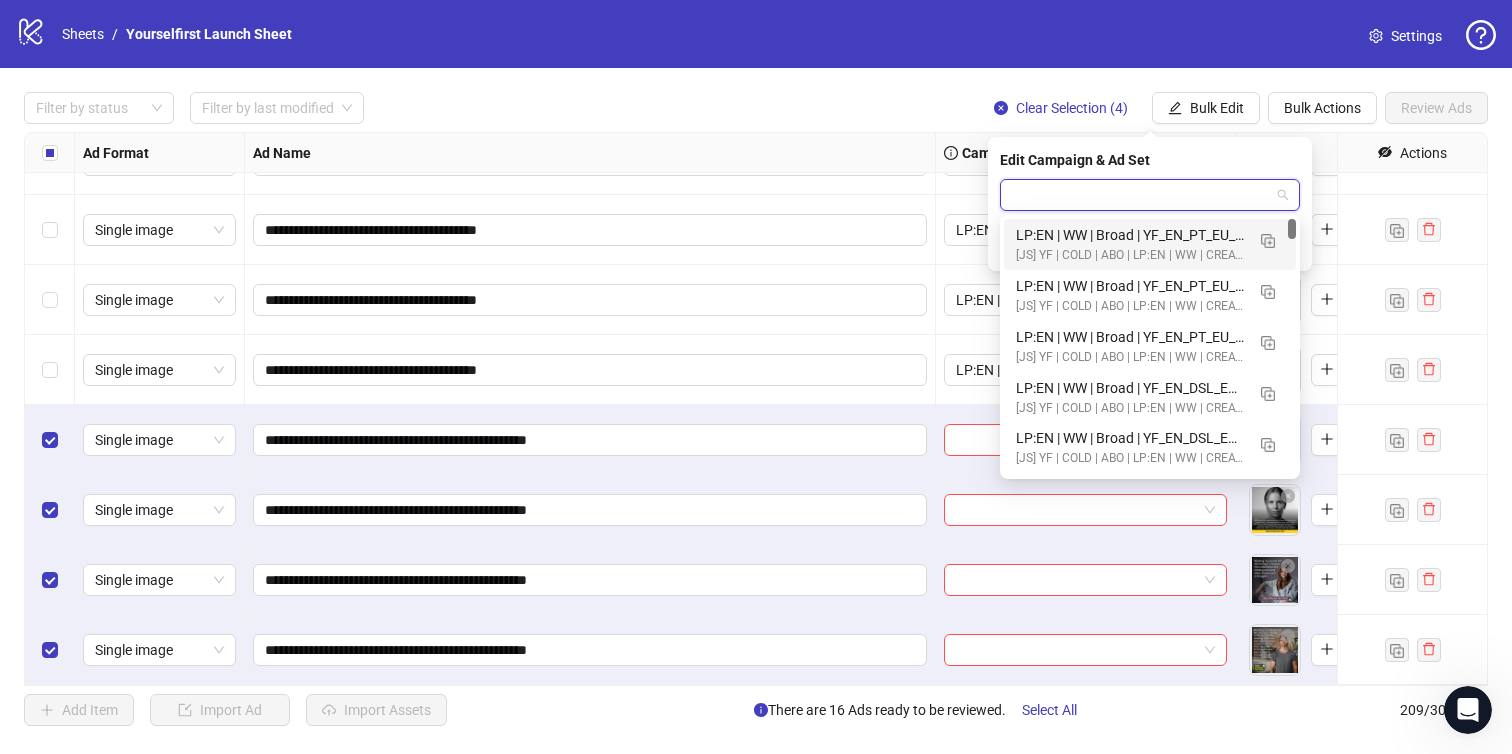 paste on "**********" 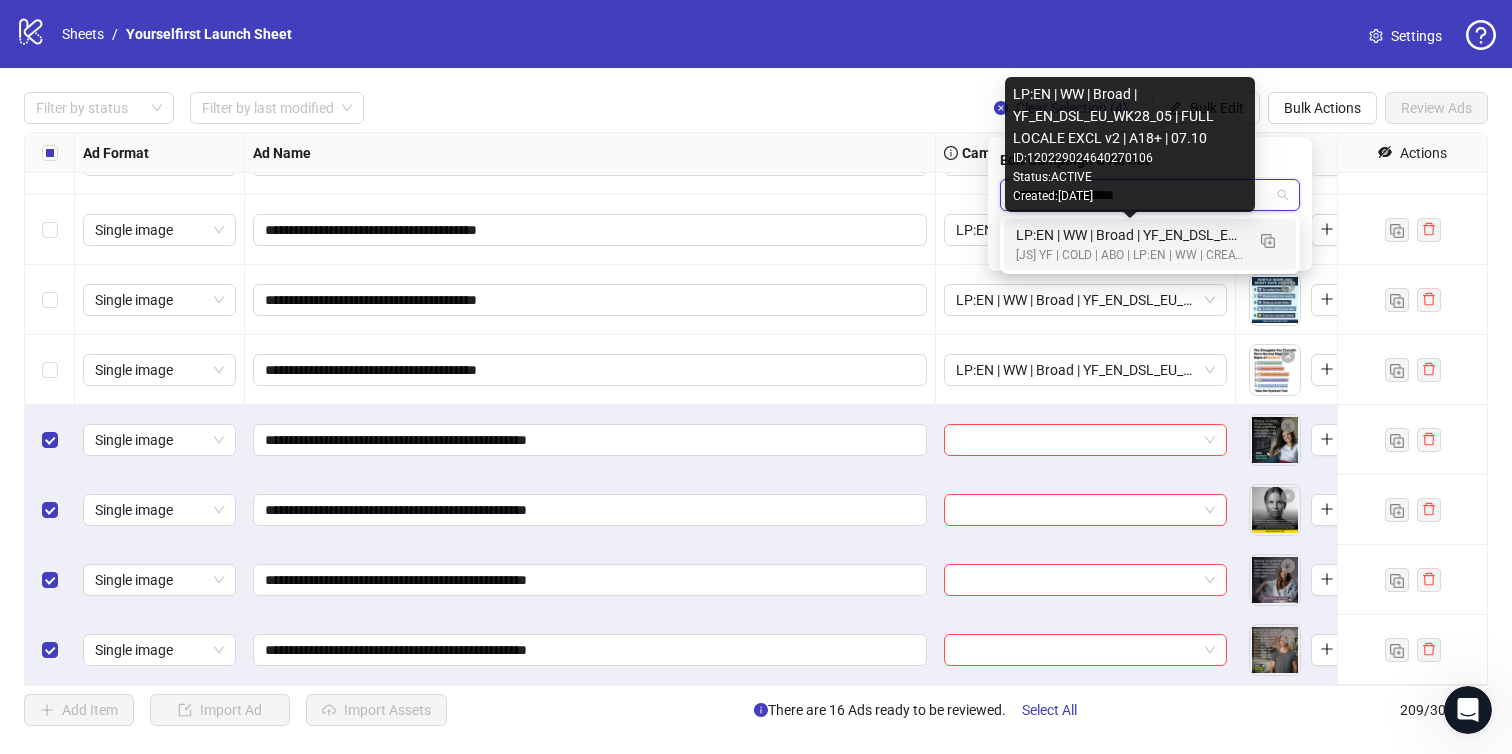 click on "LP:EN | WW | Broad | YF_EN_DSL_EU_WK28_05 | FULL LOCALE EXCL v2 | A18+ | 07.10" at bounding box center [1130, 235] 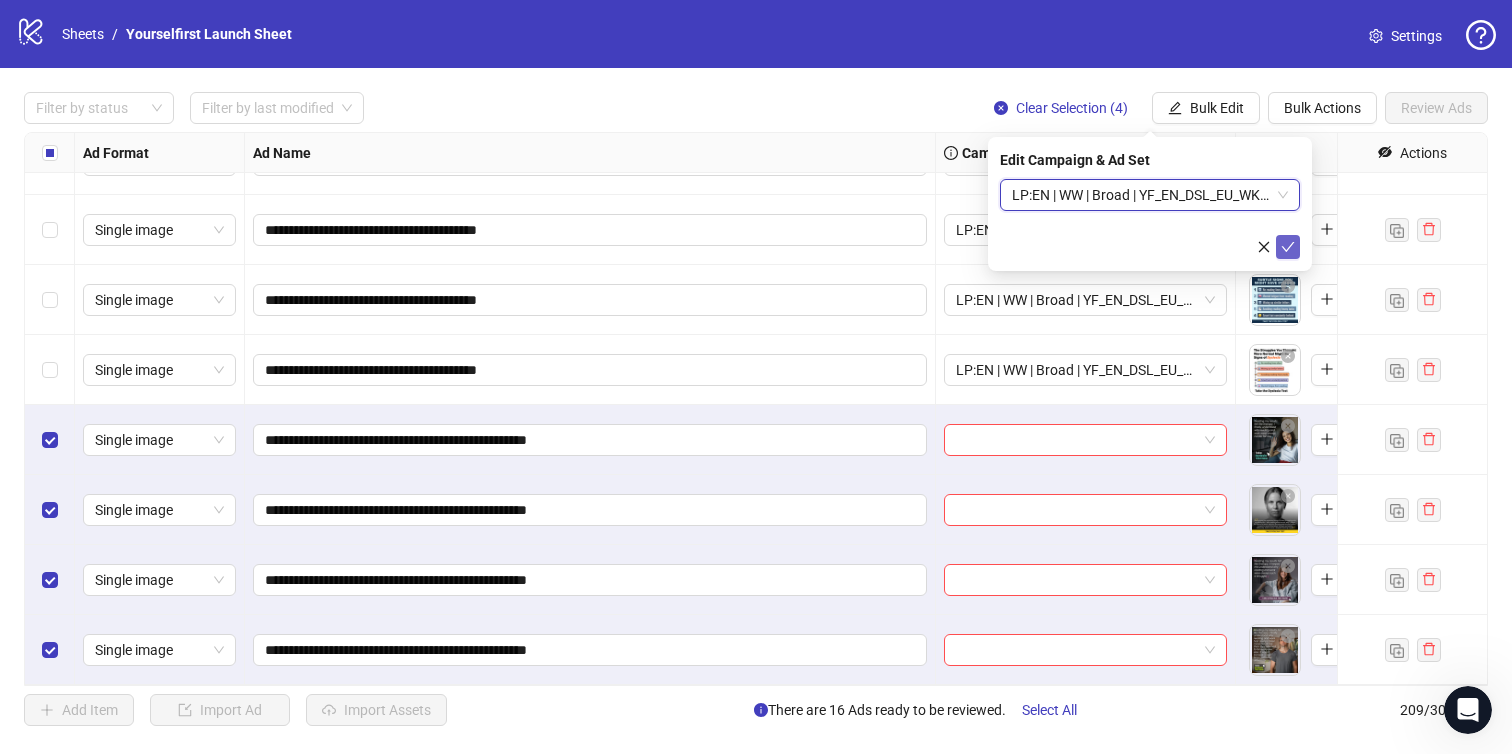 click 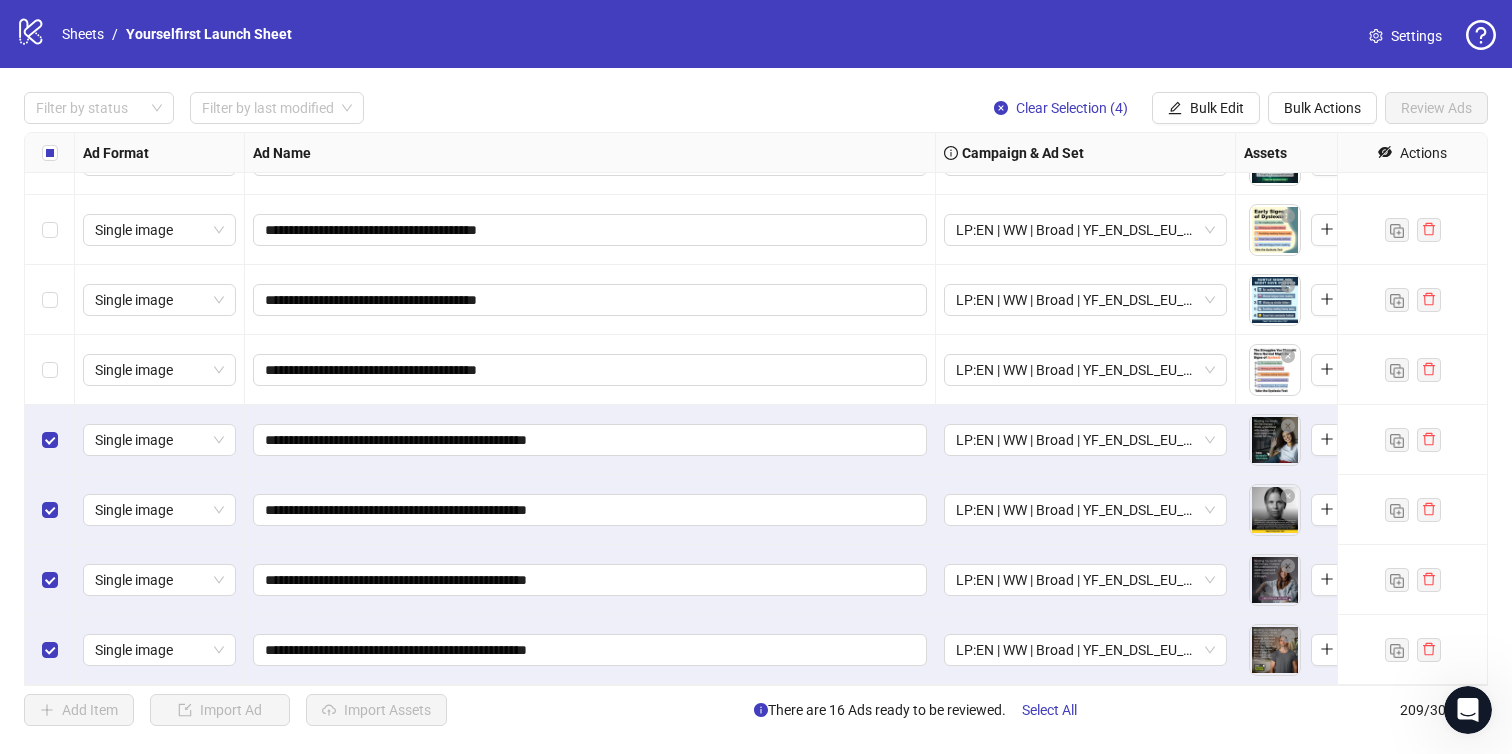 click at bounding box center [50, 153] 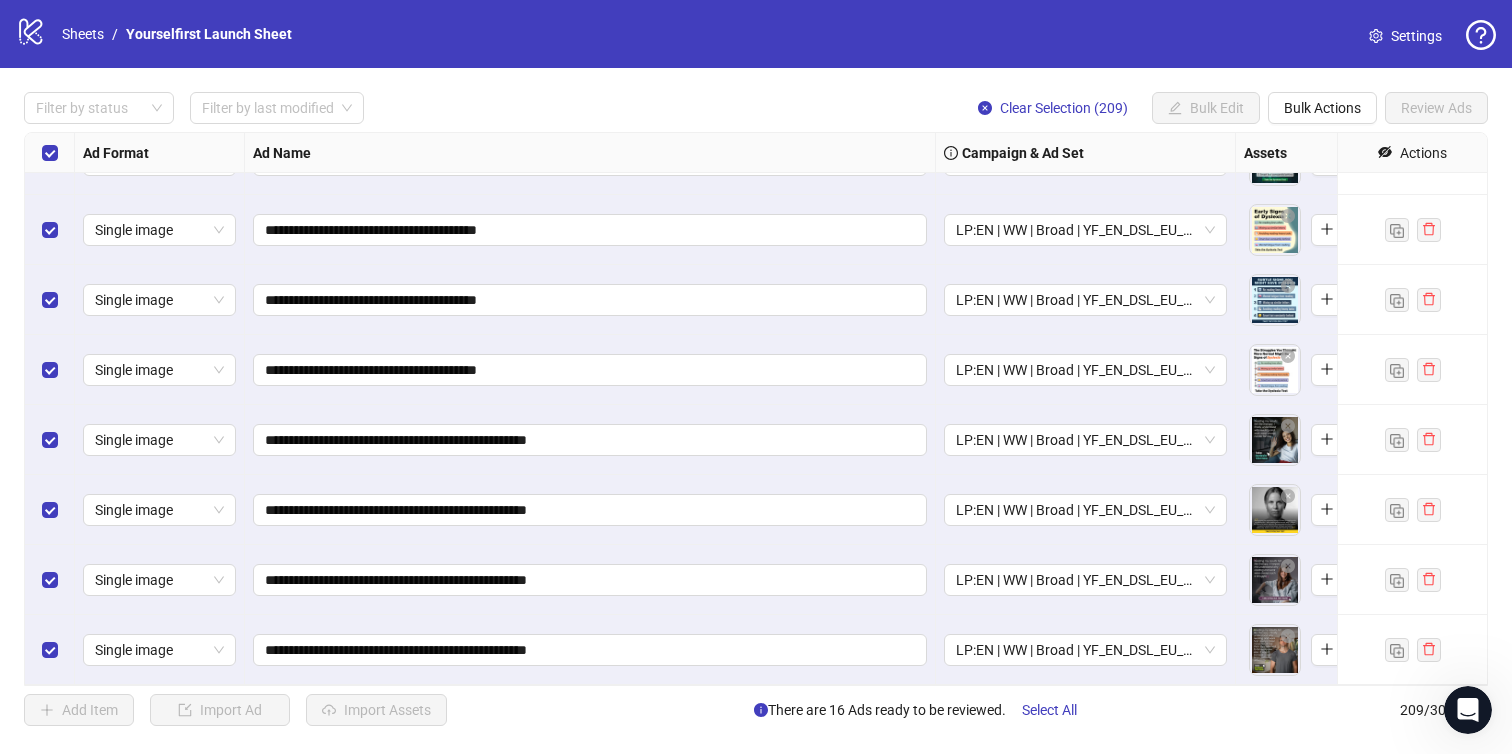 click at bounding box center [50, 153] 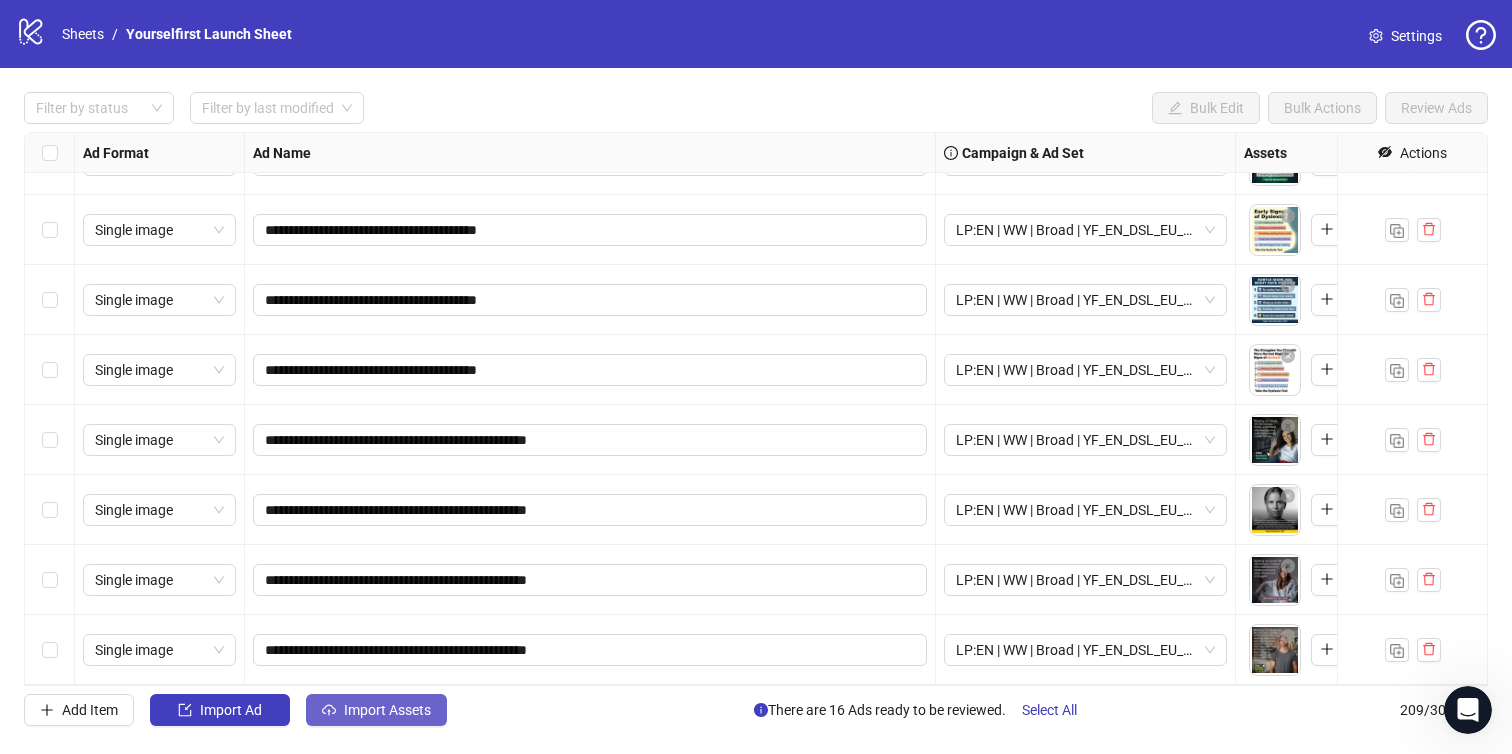 click on "Import Assets" at bounding box center [387, 710] 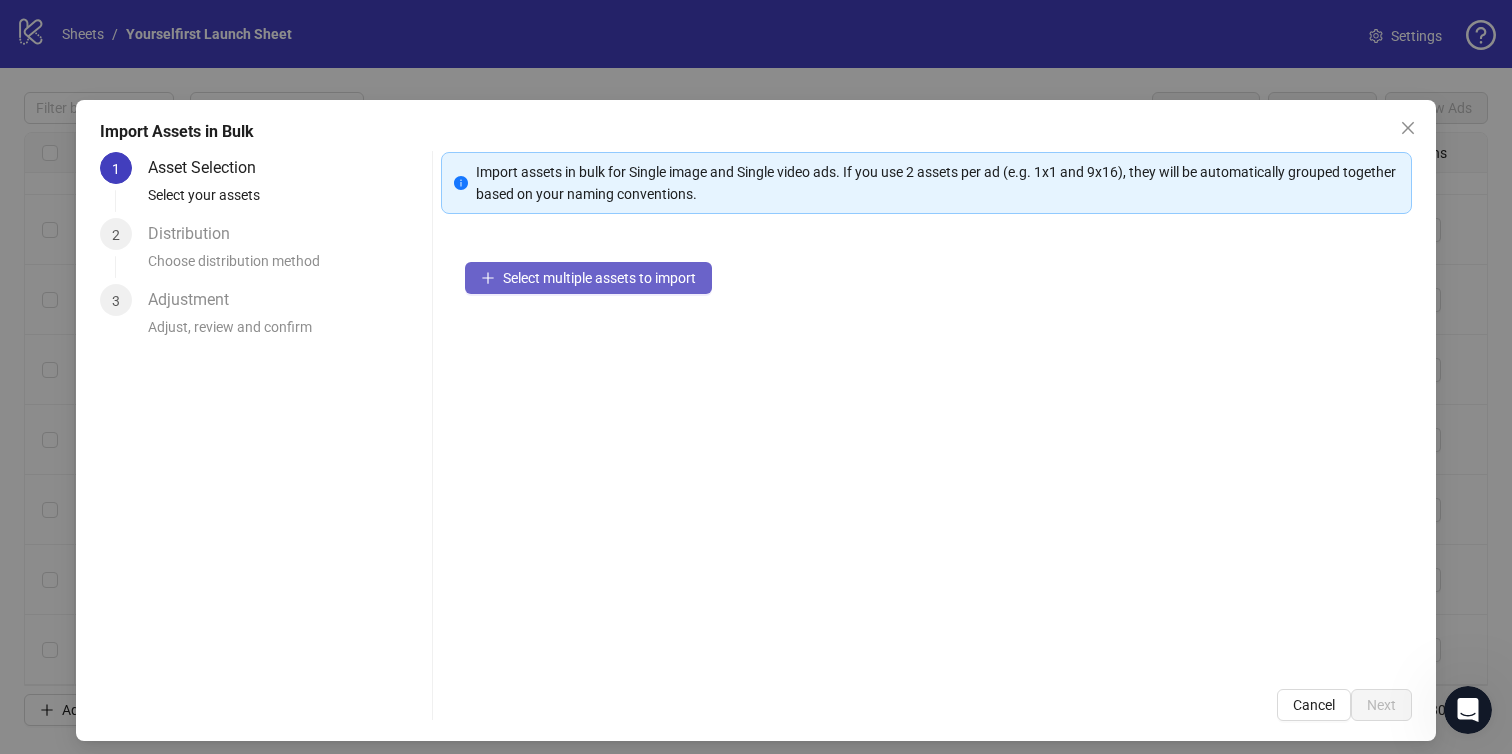 click on "Select multiple assets to import" at bounding box center (588, 278) 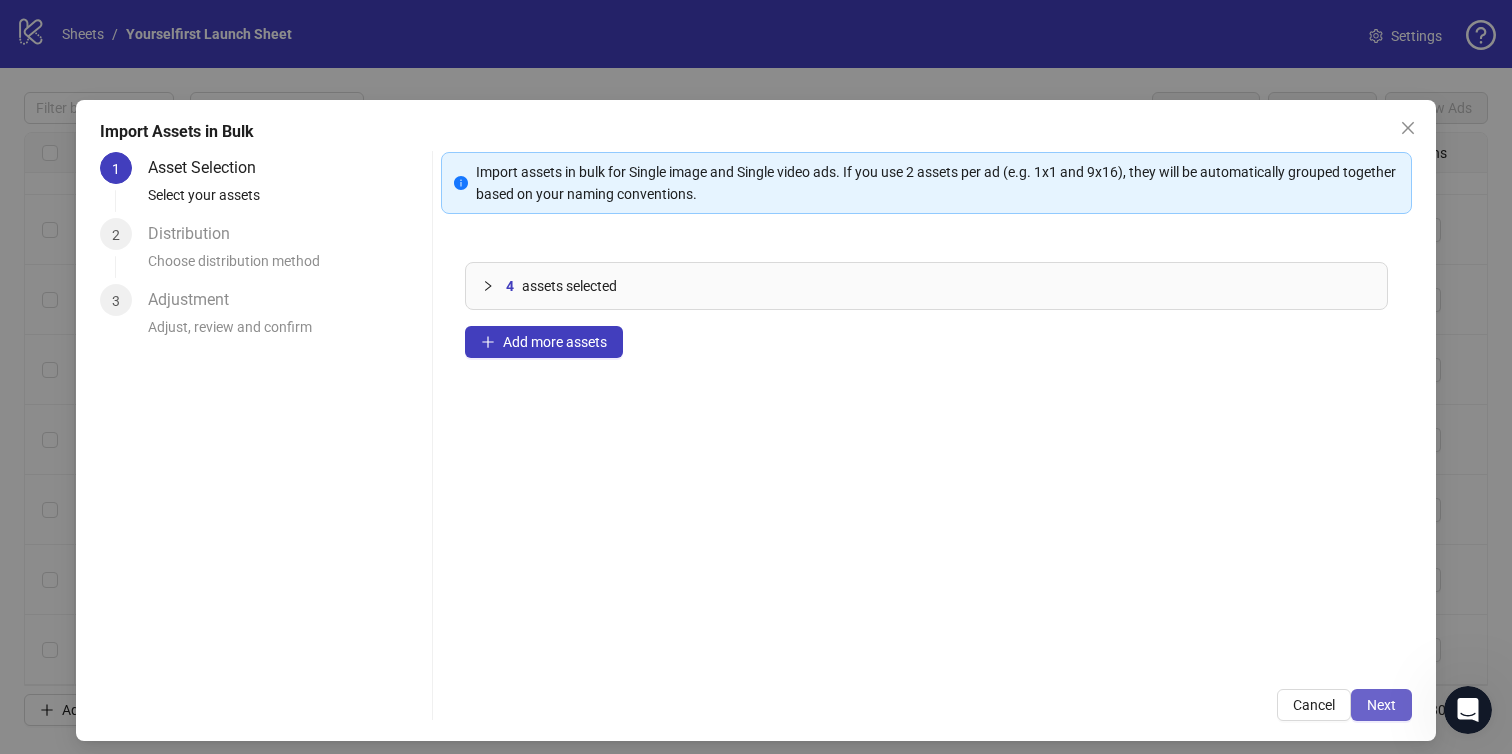 click on "Next" at bounding box center (1381, 705) 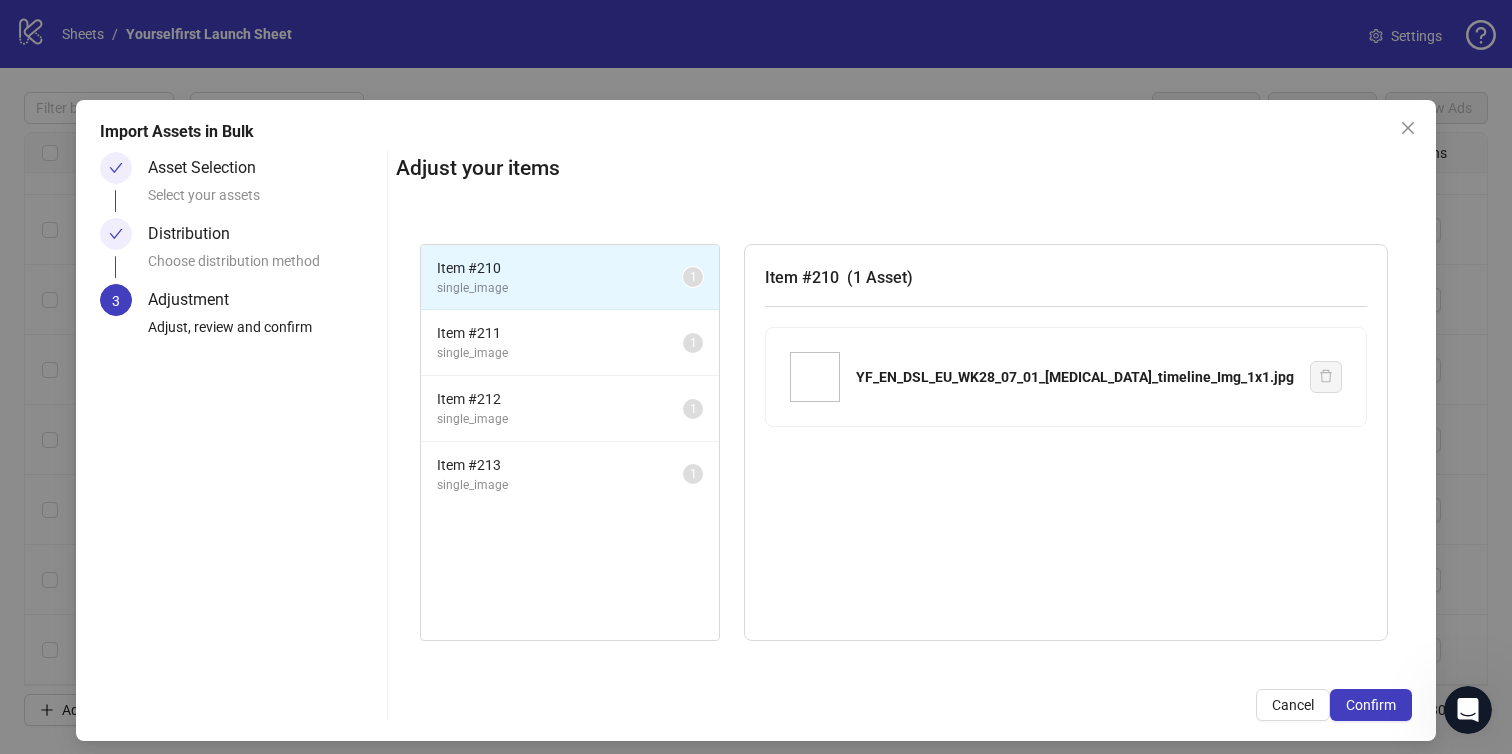 click on "Confirm" at bounding box center [1371, 705] 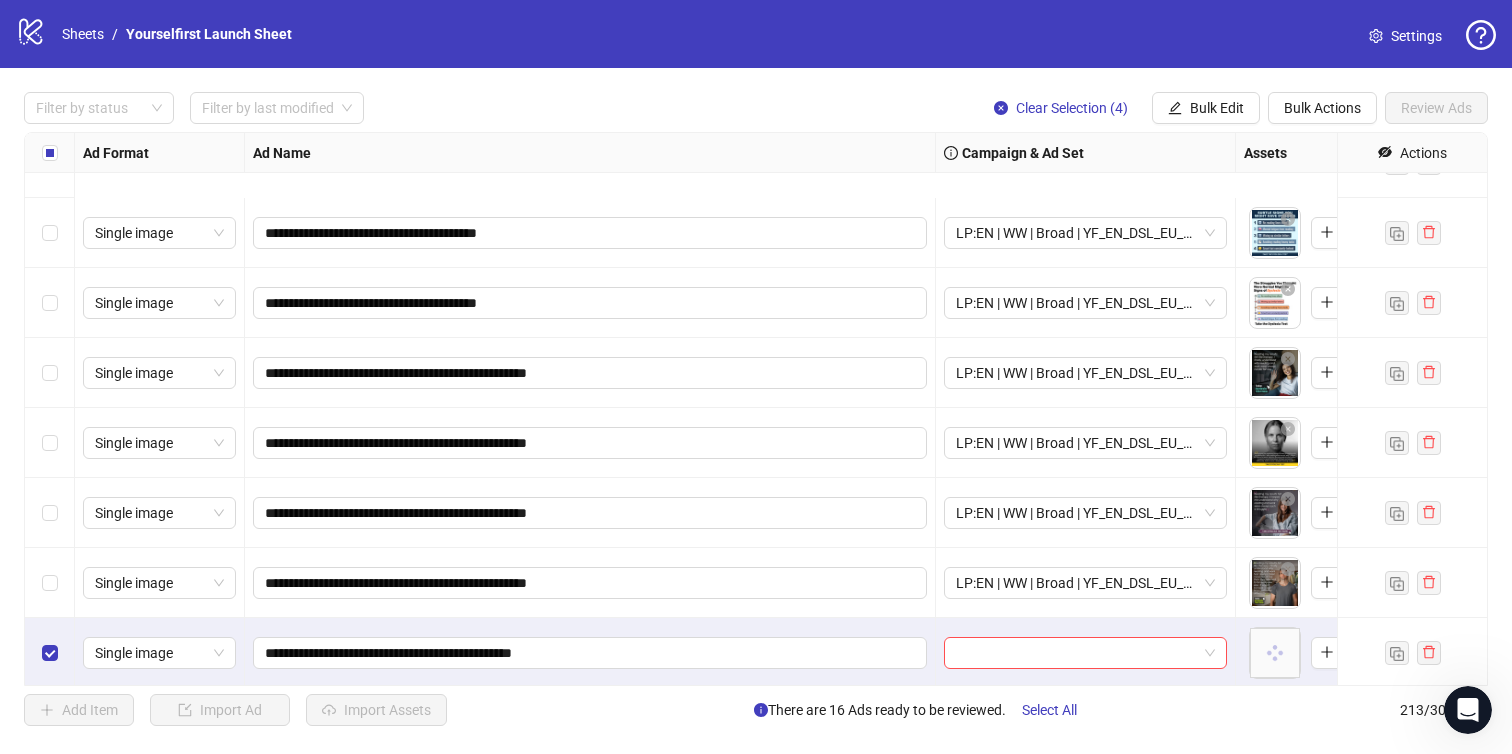scroll, scrollTop: 14398, scrollLeft: 0, axis: vertical 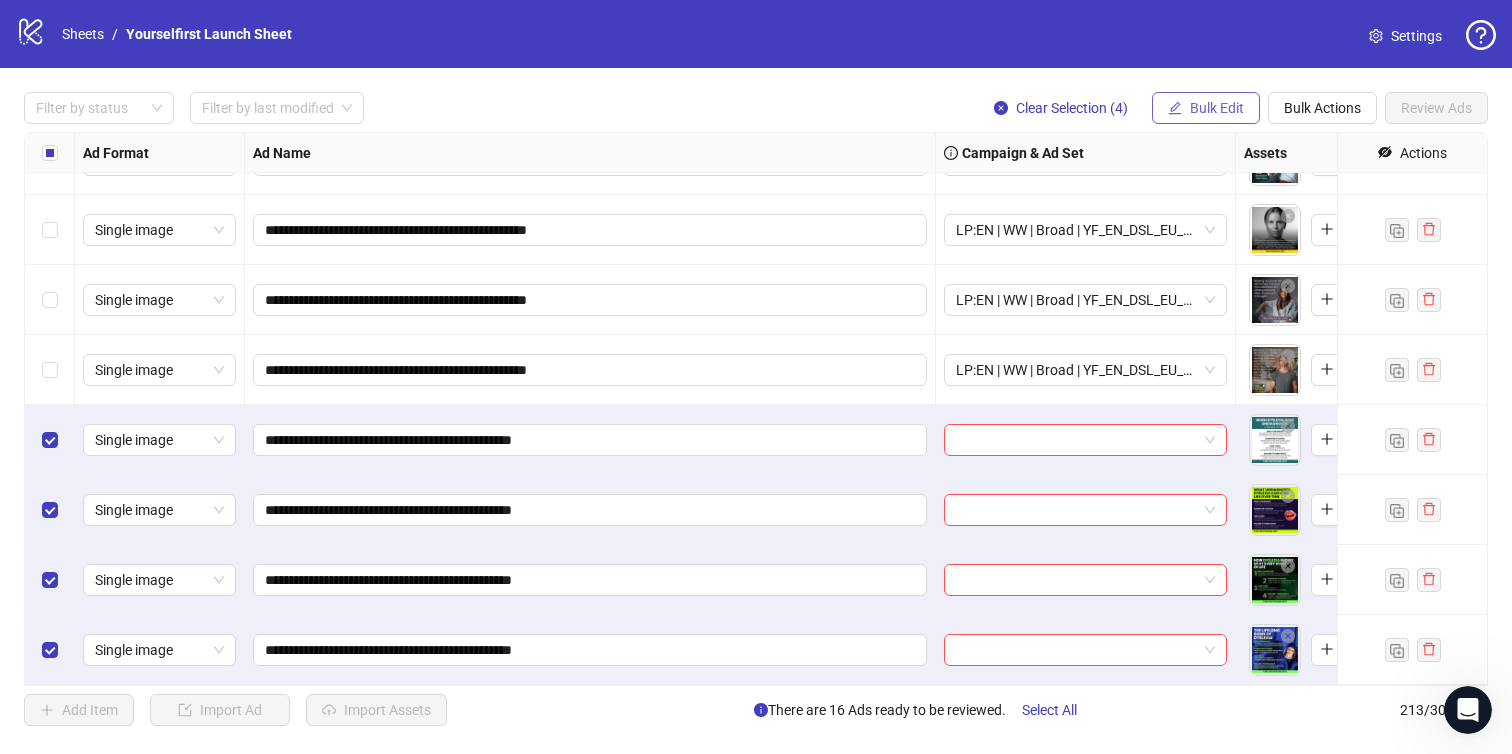 click on "Bulk Edit" at bounding box center (1217, 108) 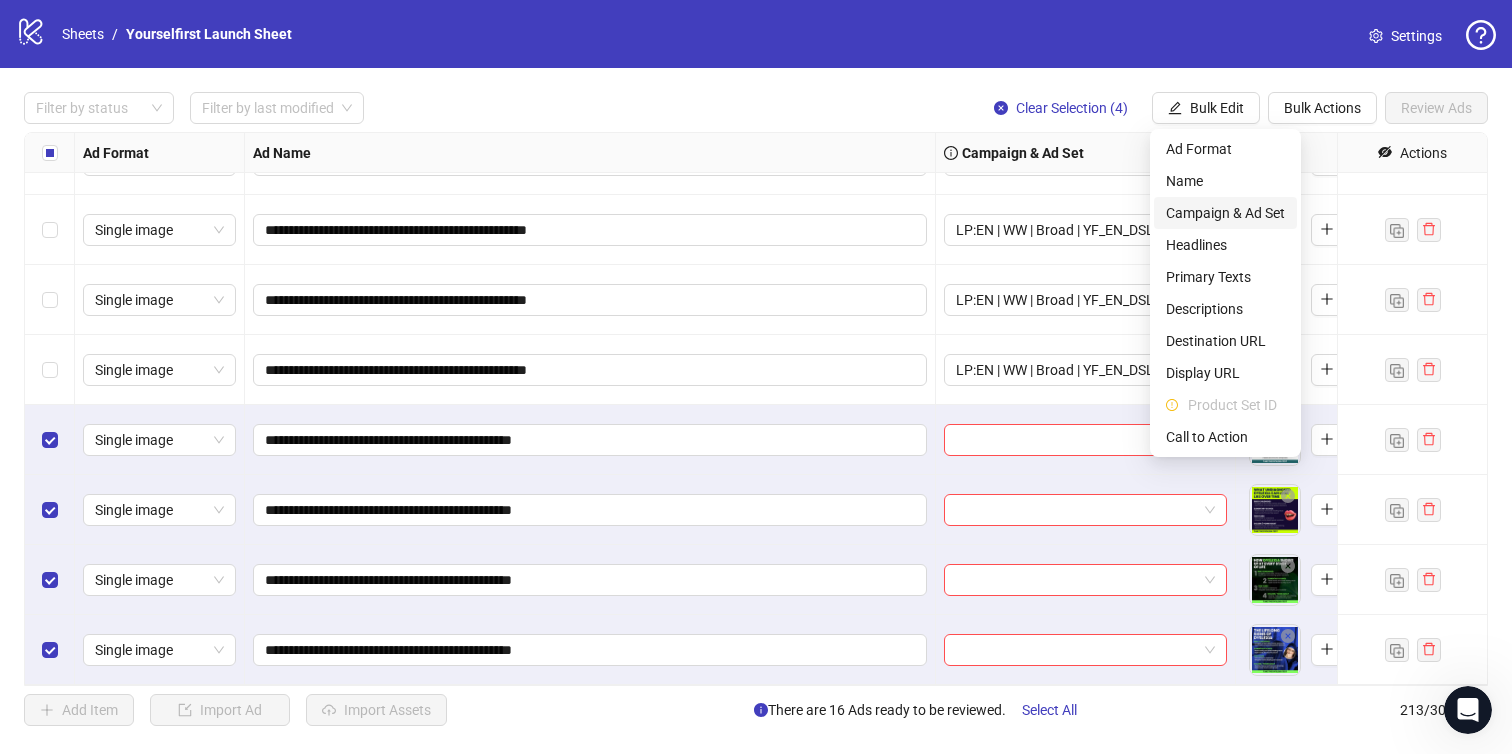 click on "Campaign & Ad Set" at bounding box center [1225, 213] 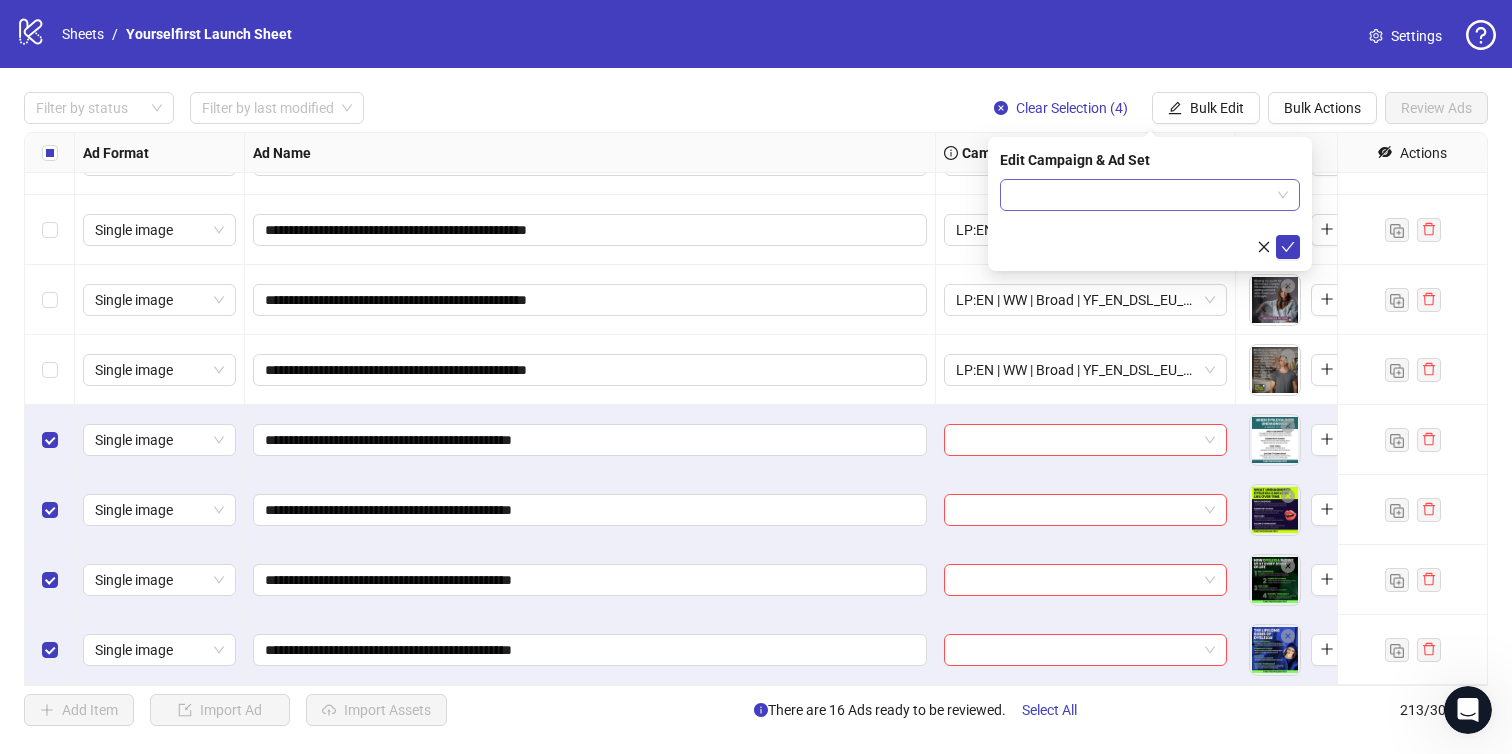 click at bounding box center (1141, 195) 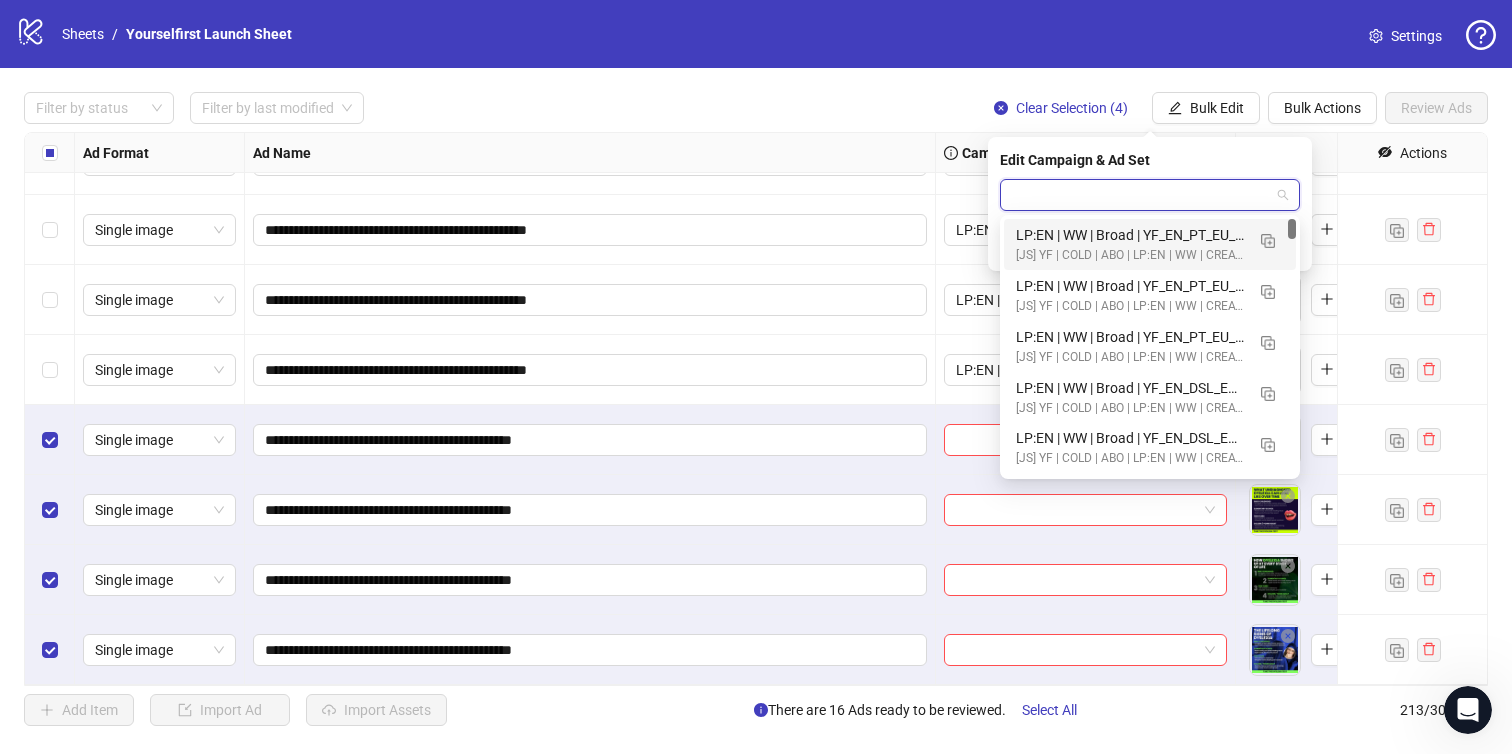 paste on "**********" 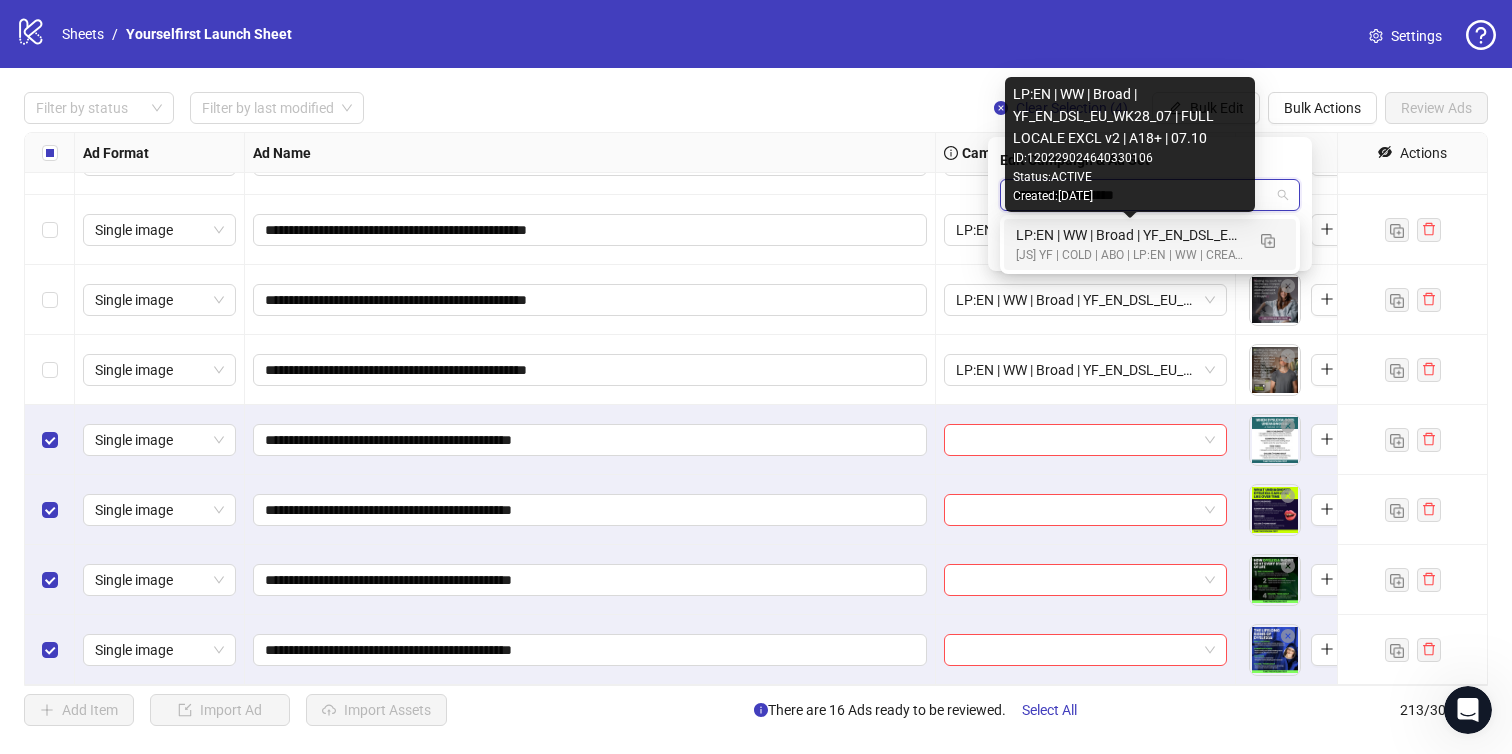 click on "LP:EN | WW | Broad | YF_EN_DSL_EU_WK28_07 | FULL LOCALE EXCL v2 | A18+ | 07.10" at bounding box center (1130, 235) 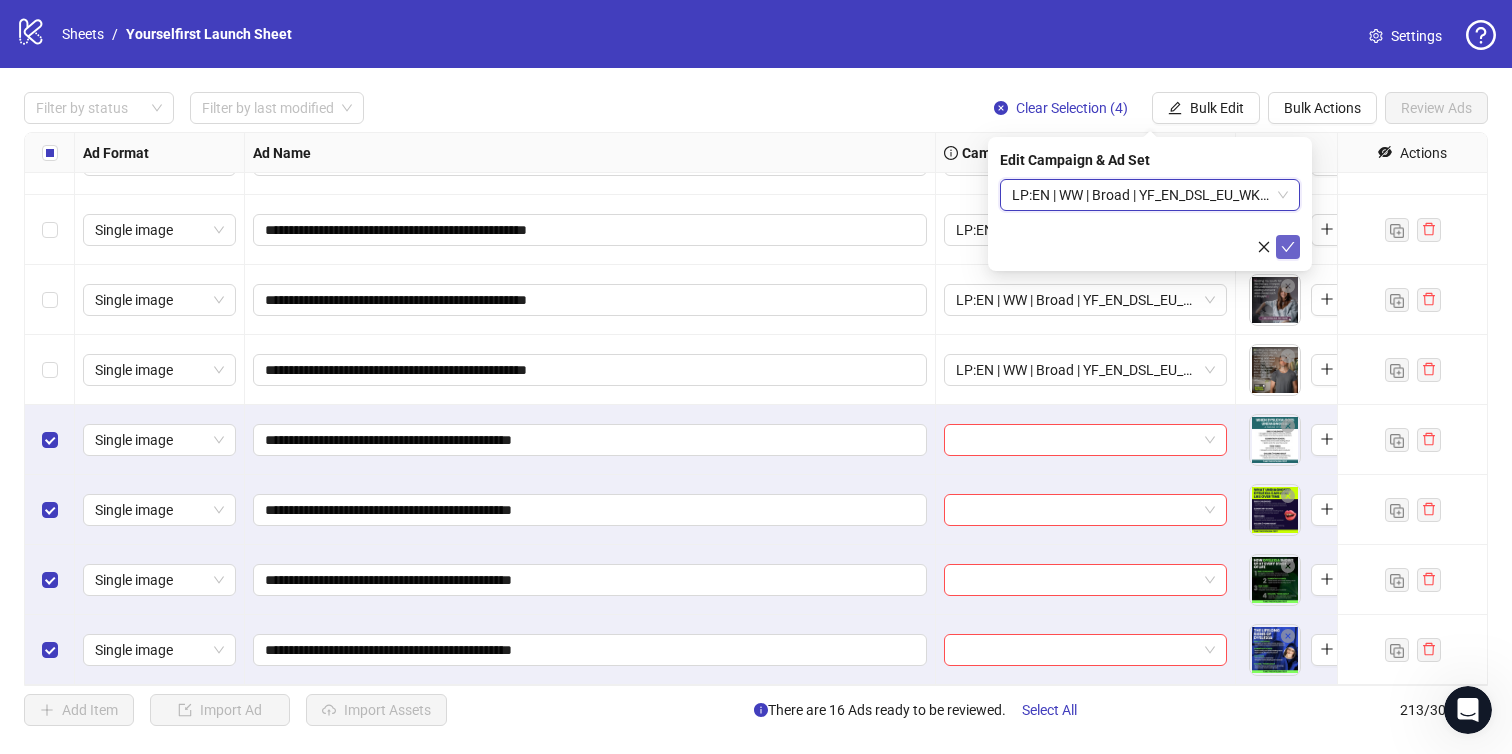 click 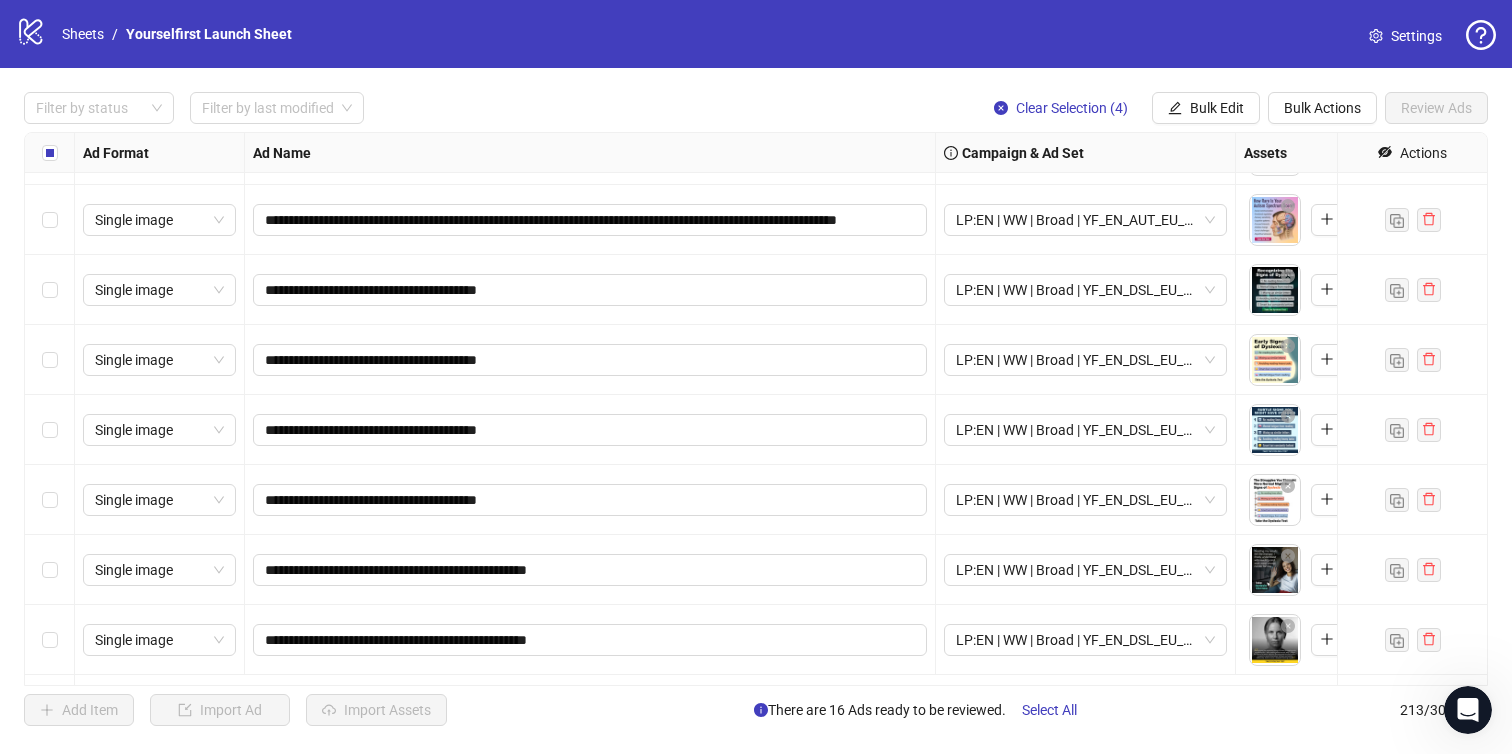 scroll, scrollTop: 13885, scrollLeft: 0, axis: vertical 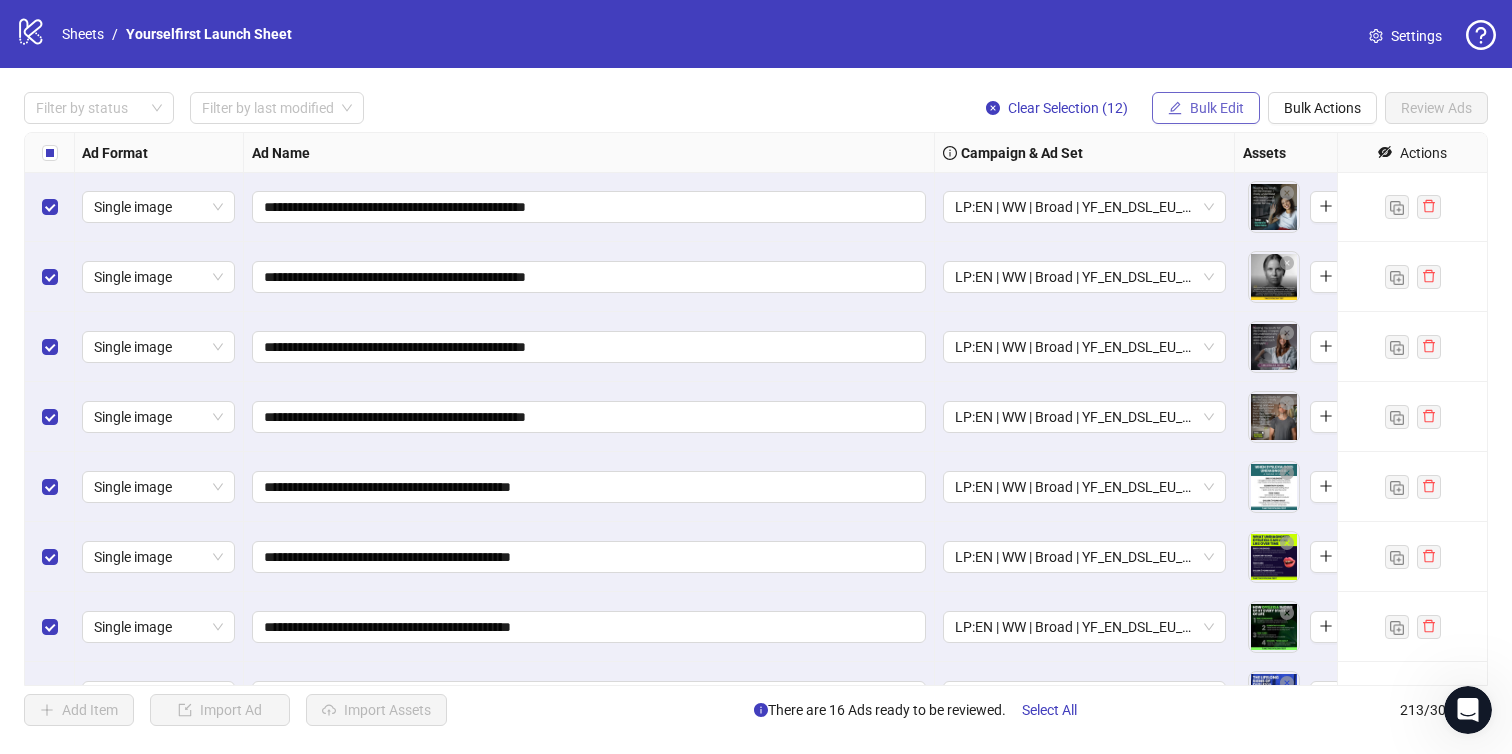 click on "Bulk Edit" at bounding box center (1217, 108) 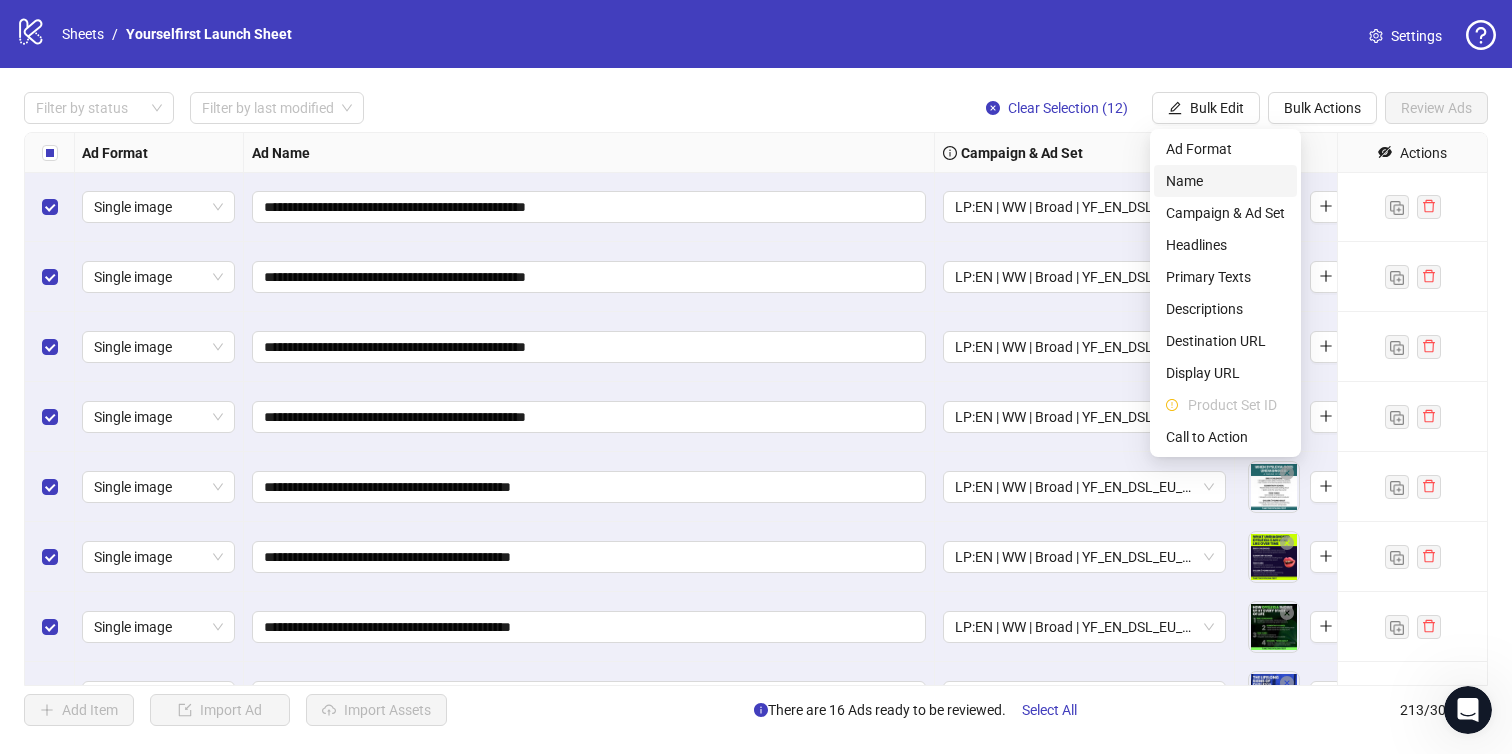 click on "Name" at bounding box center [1225, 181] 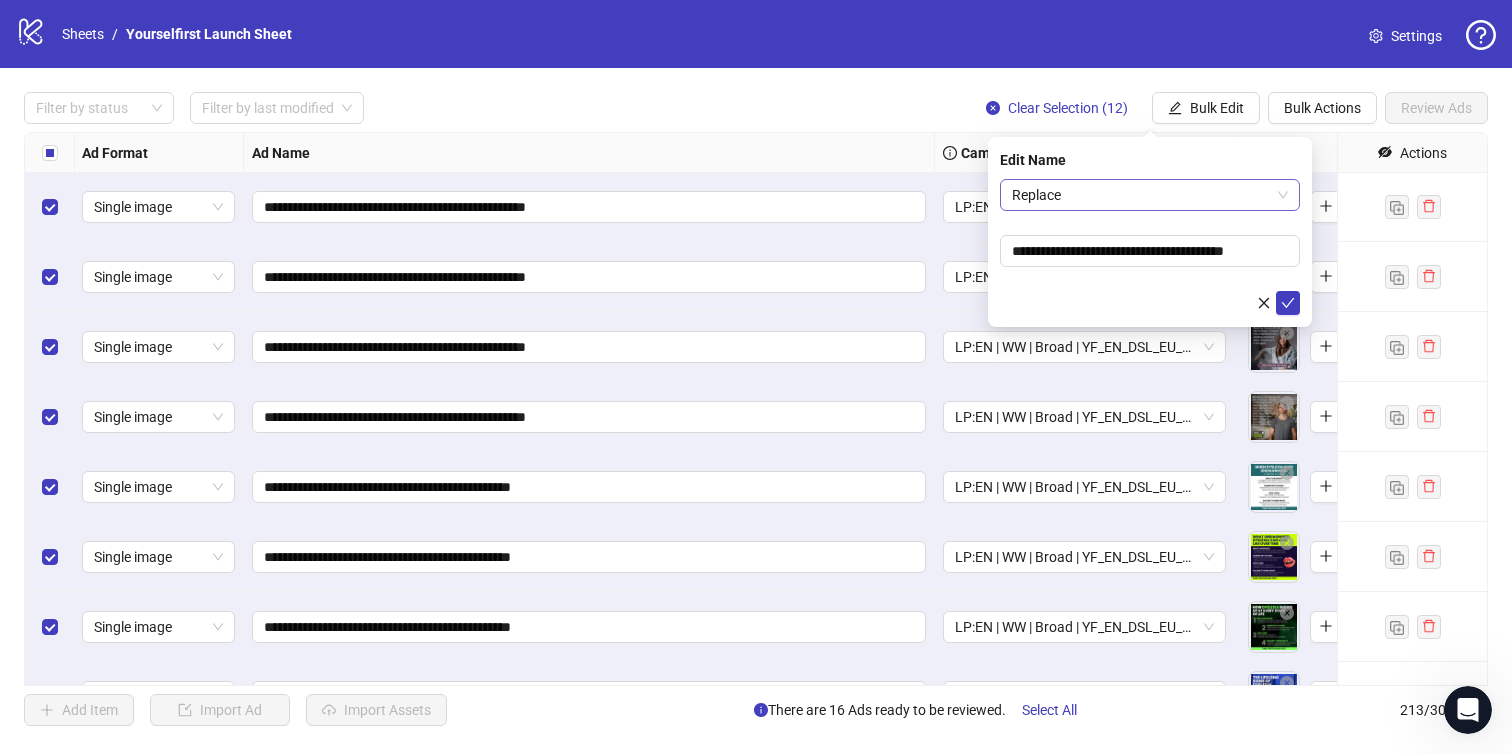 click on "Replace" at bounding box center [1150, 195] 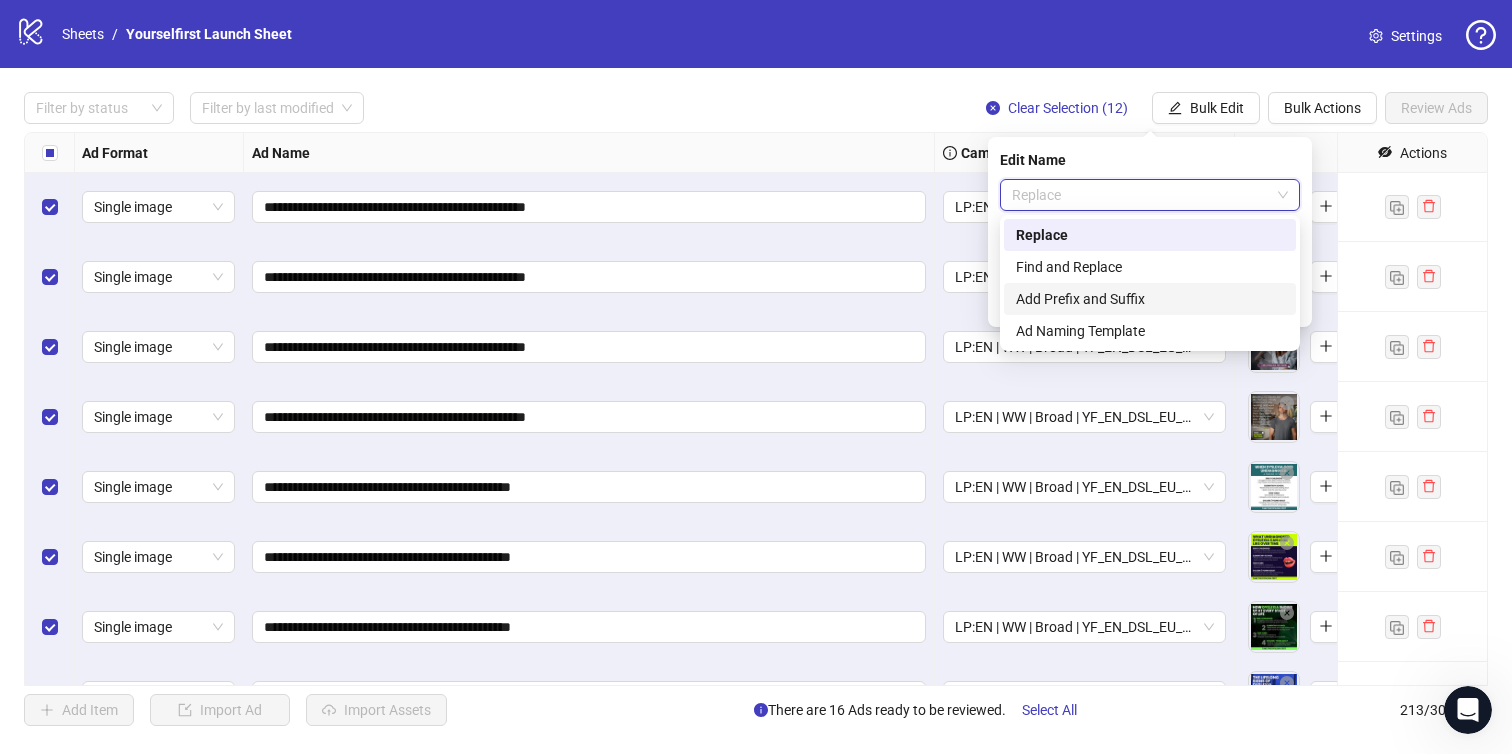 click on "Add Prefix and Suffix" at bounding box center (1150, 299) 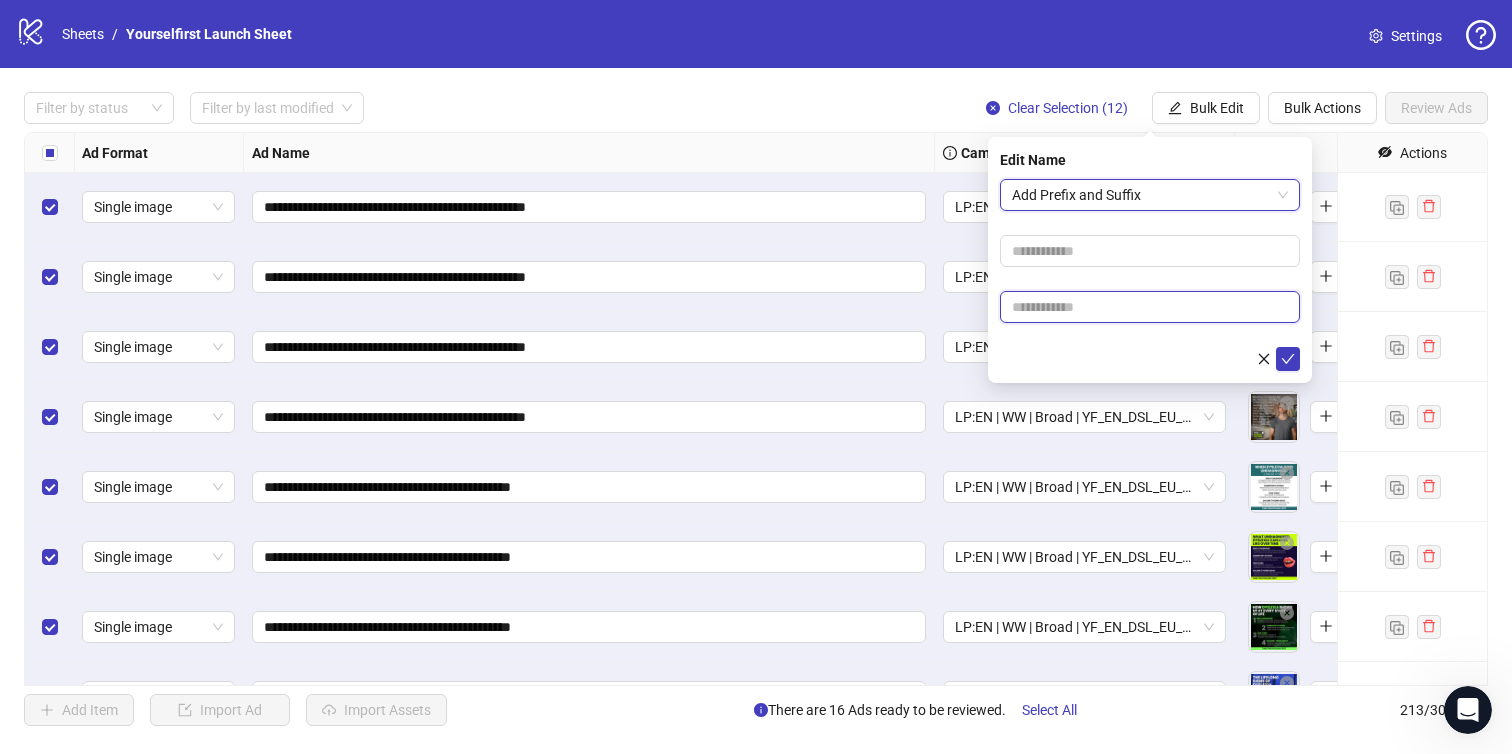 click at bounding box center (1150, 307) 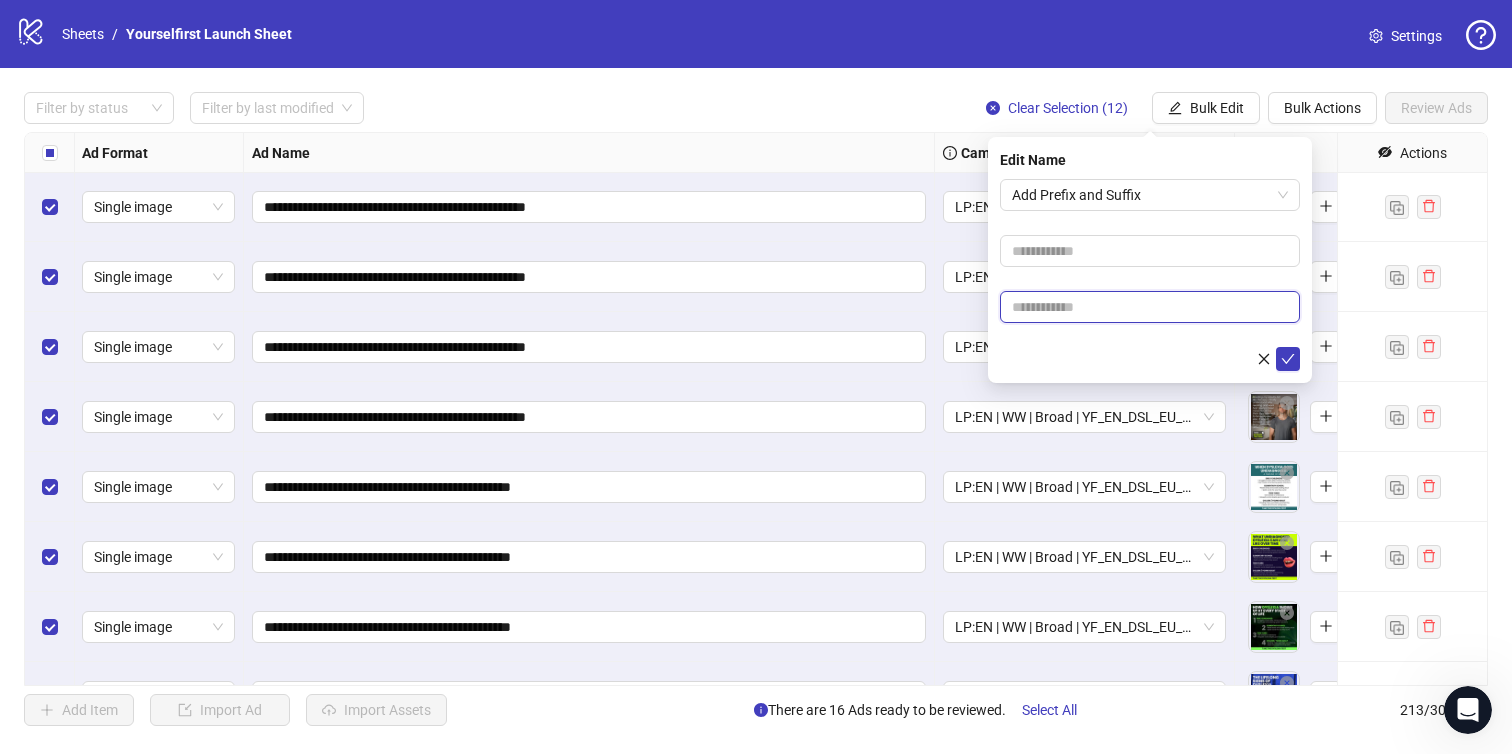 paste on "**********" 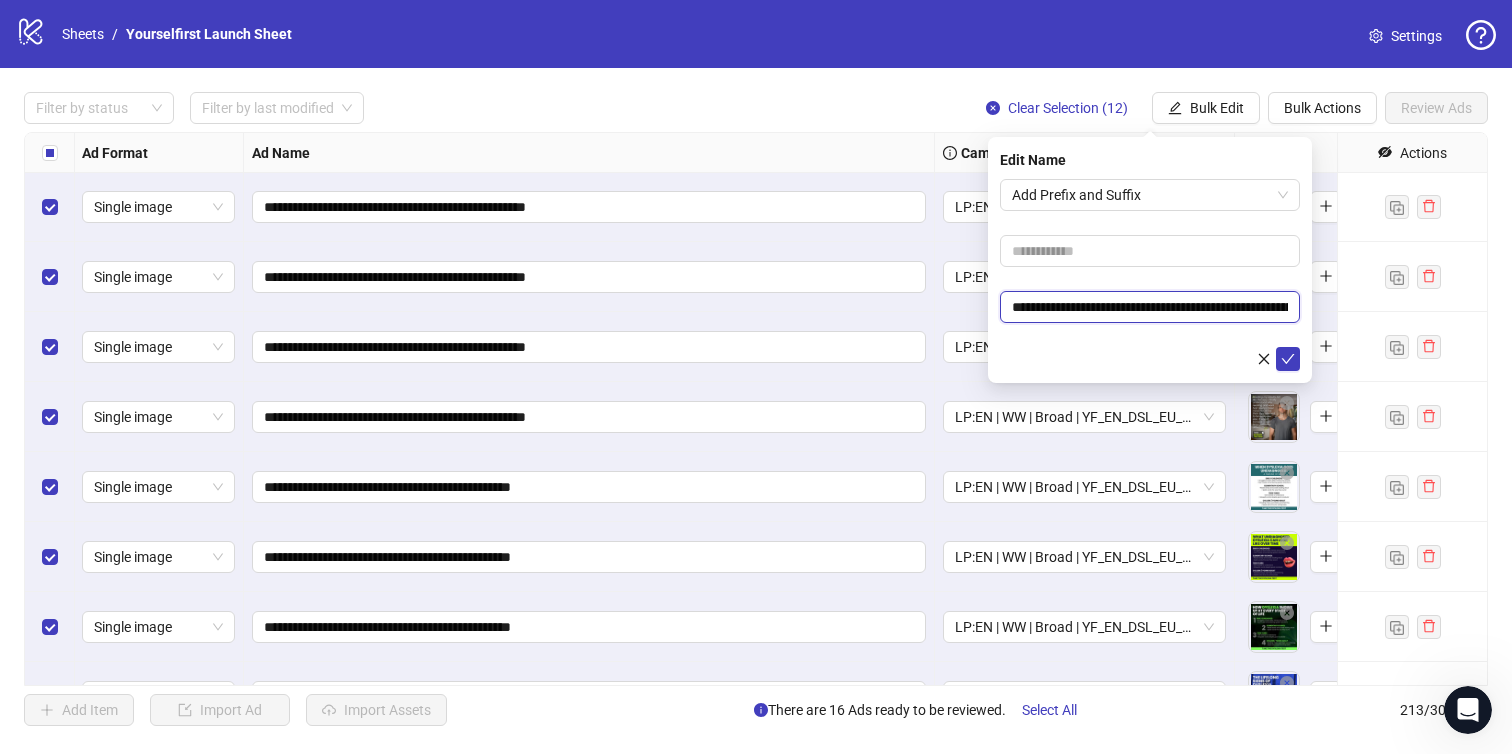 scroll, scrollTop: 0, scrollLeft: 112, axis: horizontal 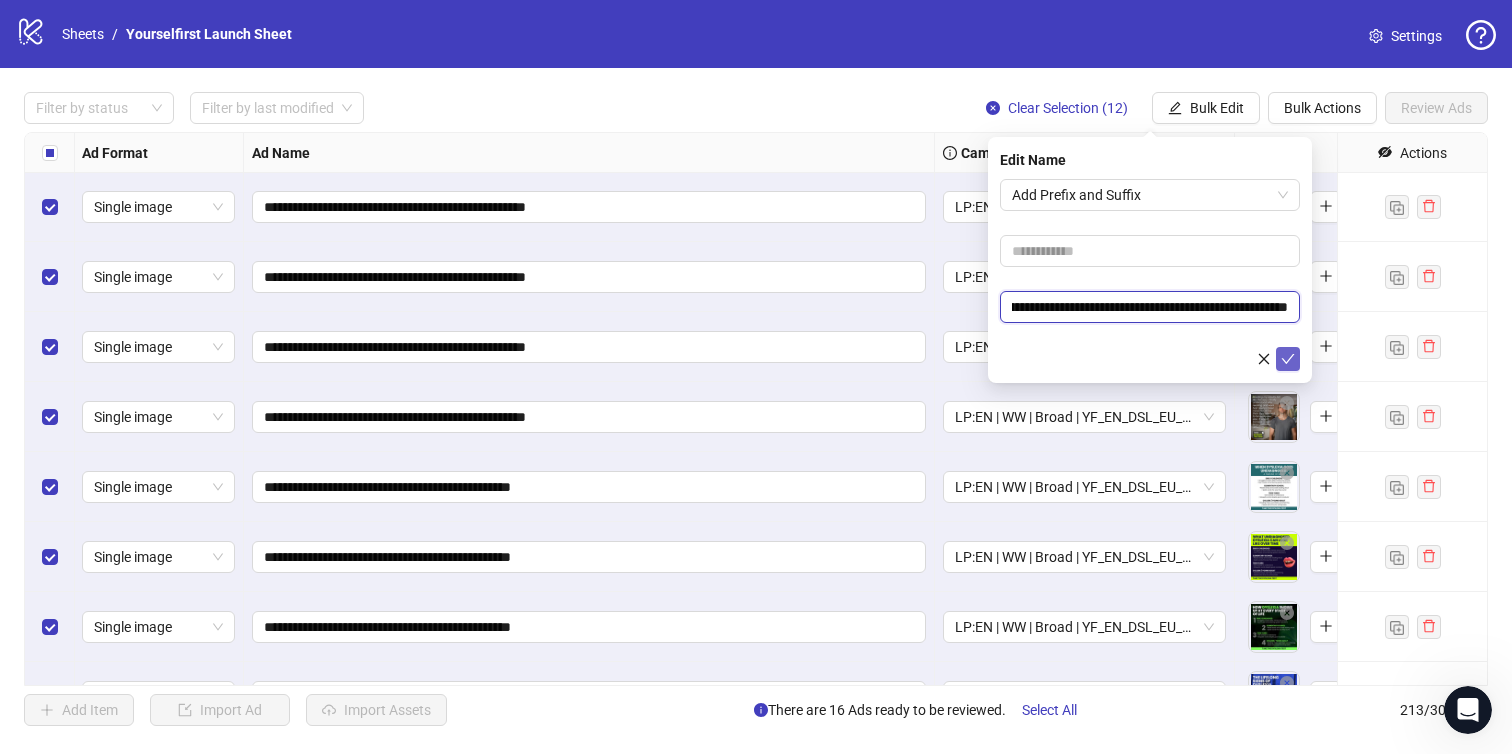 type on "**********" 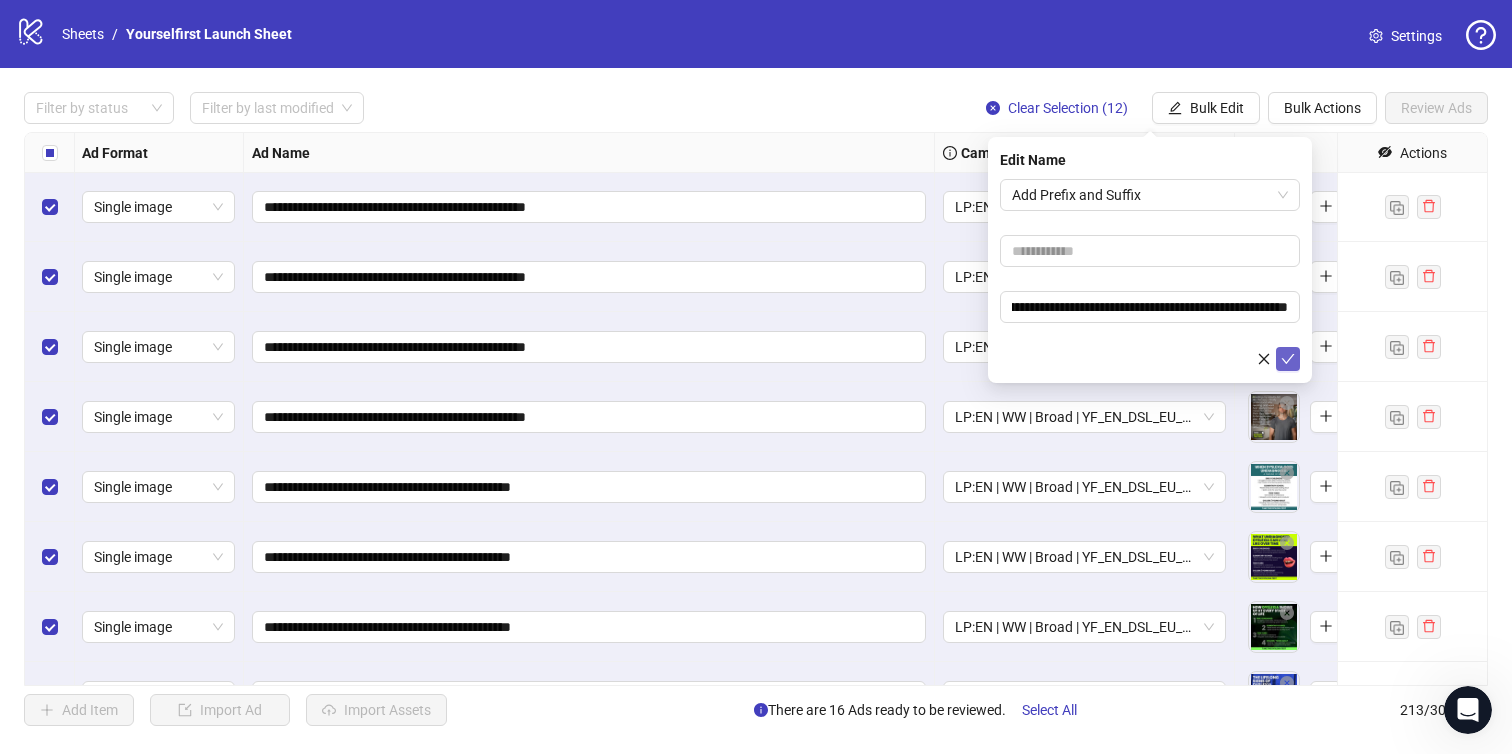 click at bounding box center (1288, 359) 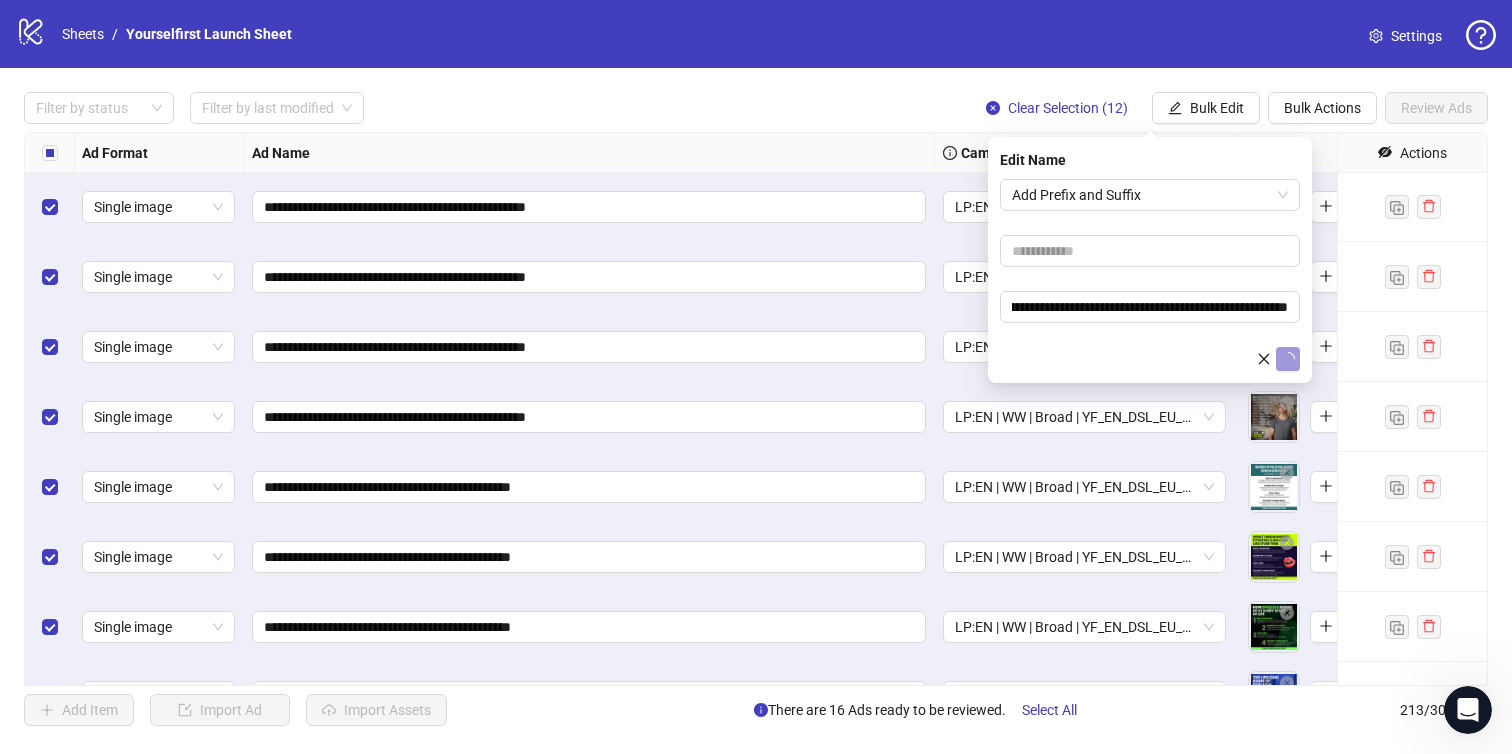 scroll, scrollTop: 0, scrollLeft: 0, axis: both 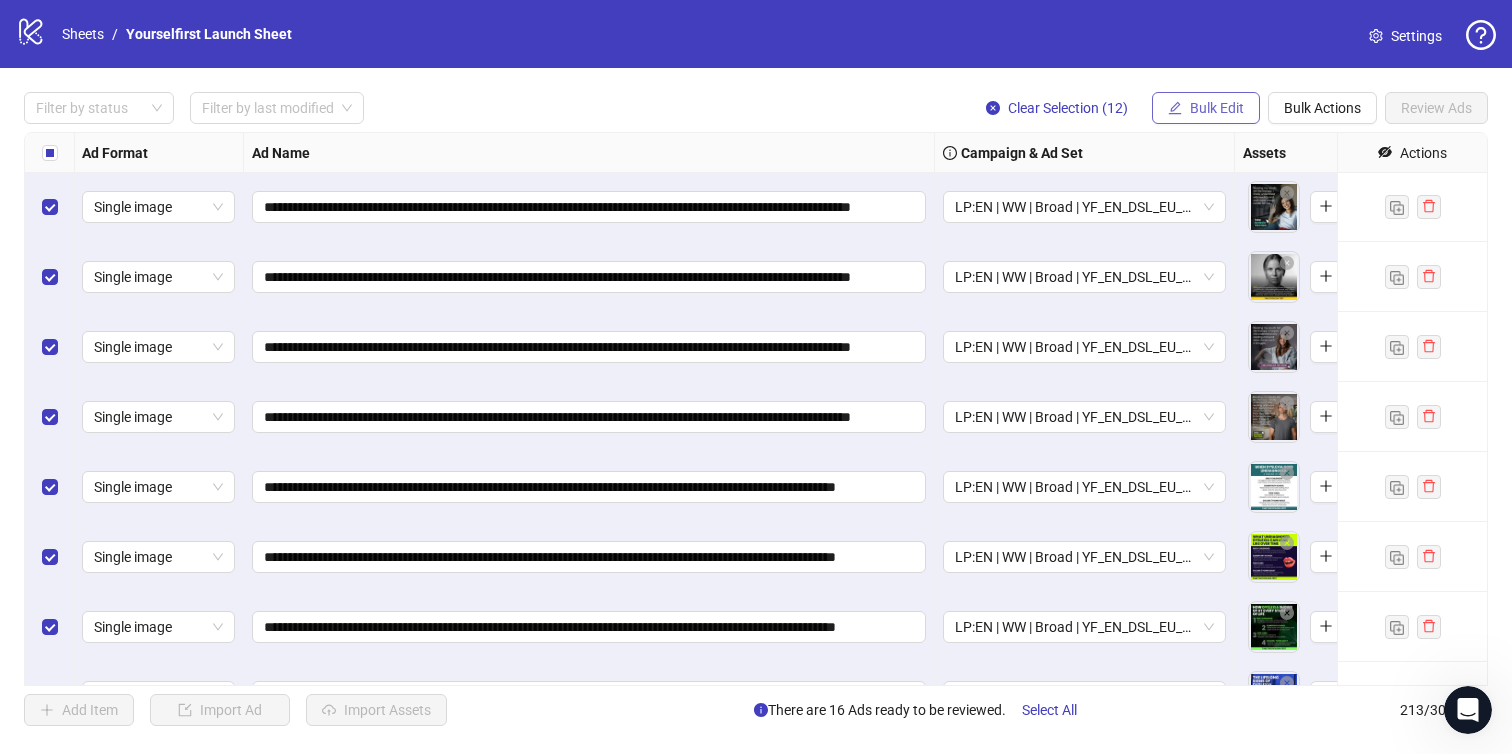click on "Bulk Edit" at bounding box center [1217, 108] 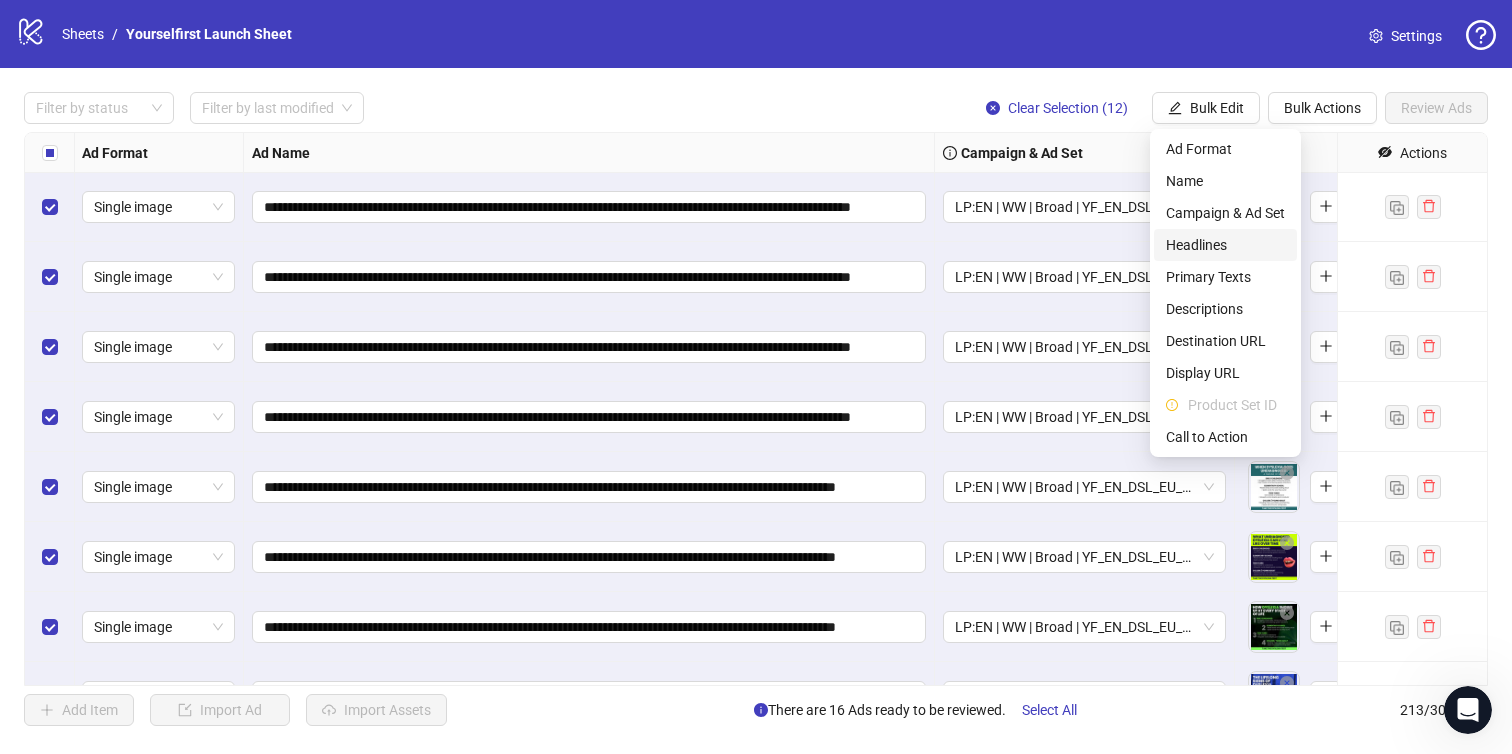 click on "Headlines" at bounding box center [1225, 245] 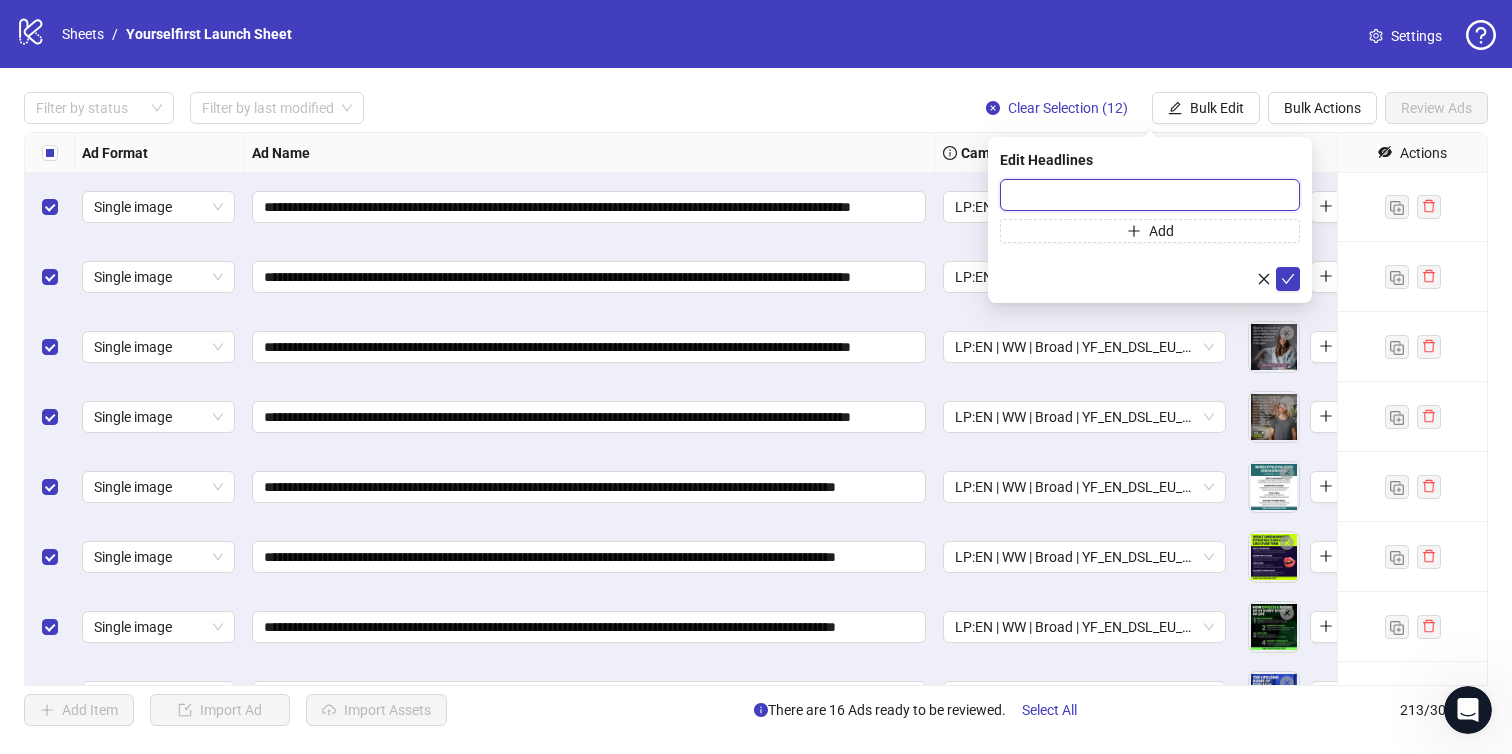 click at bounding box center [1150, 195] 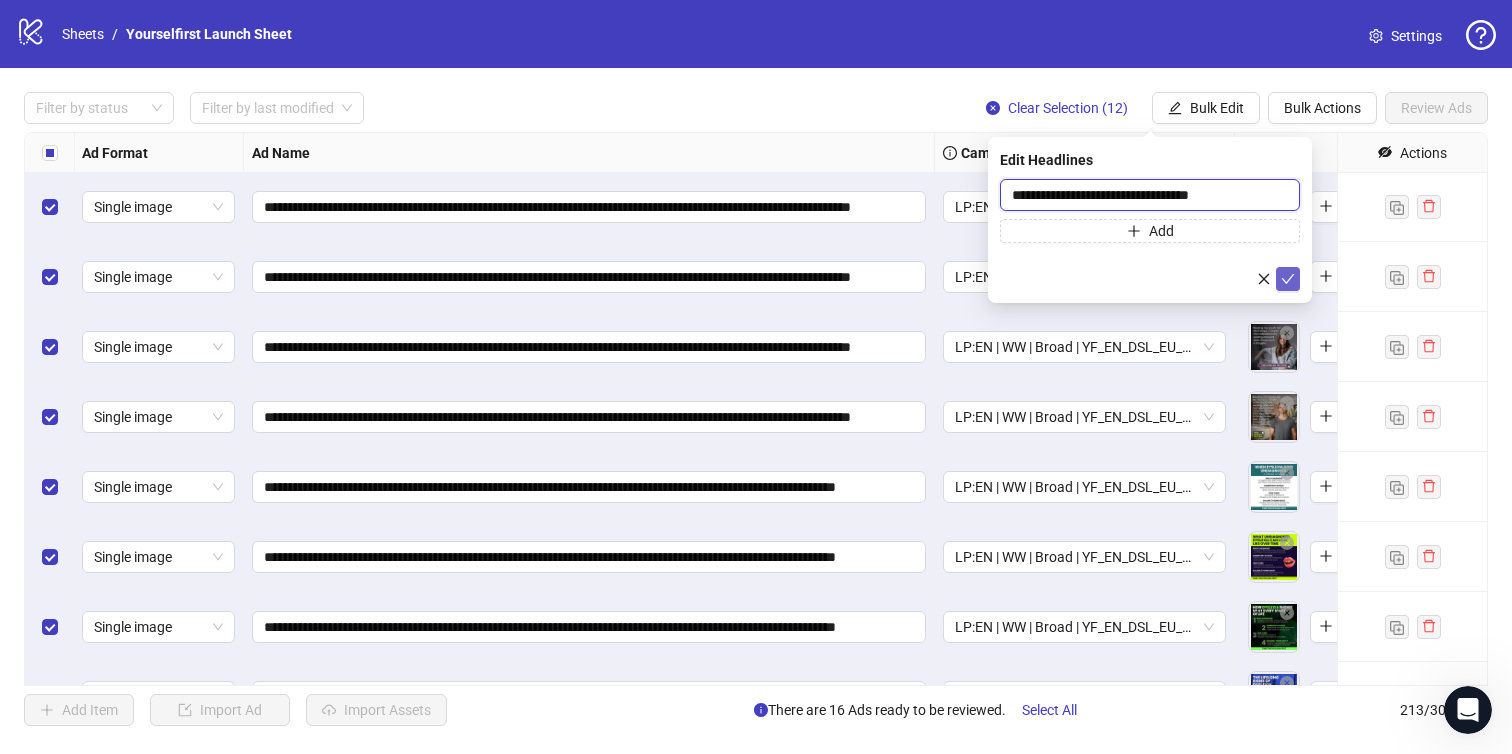 type on "**********" 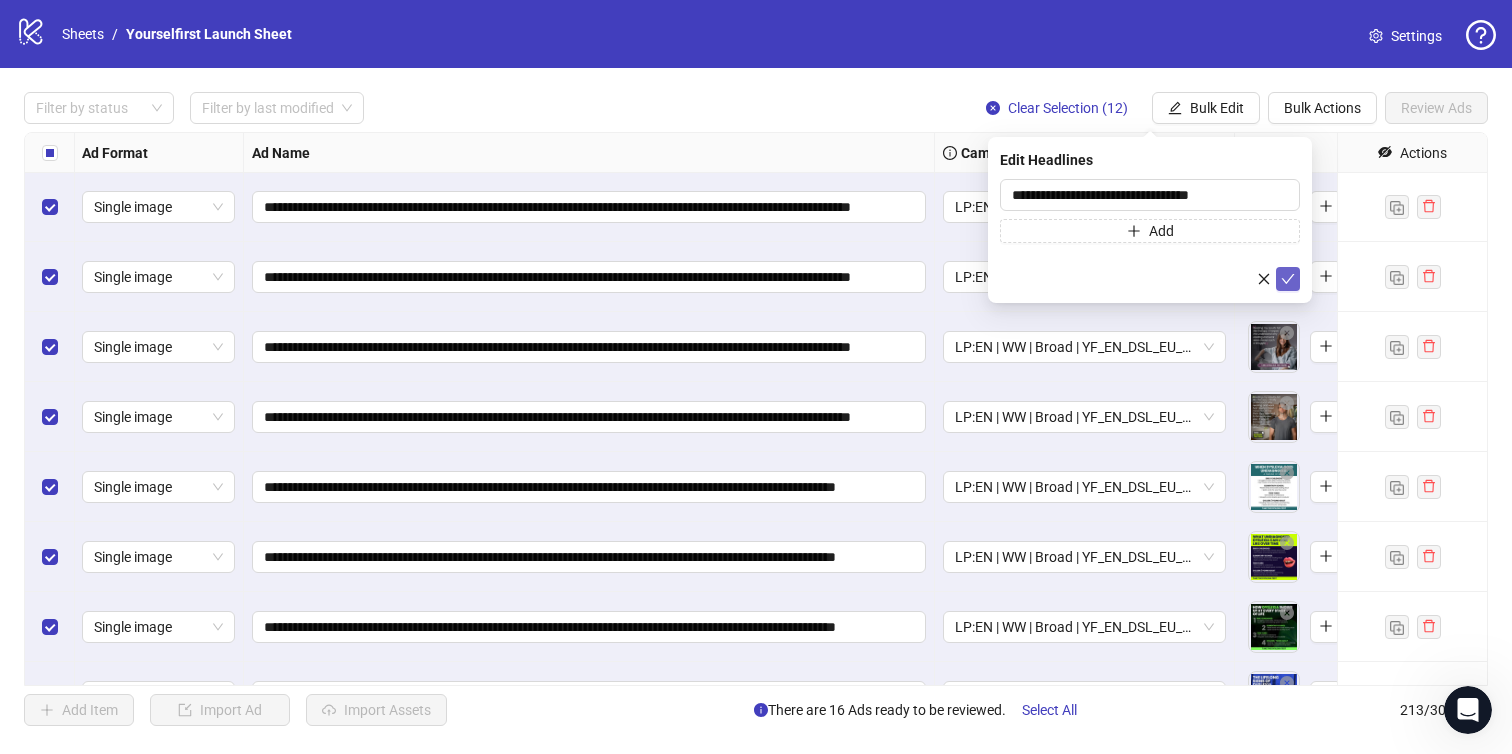 click at bounding box center [1288, 279] 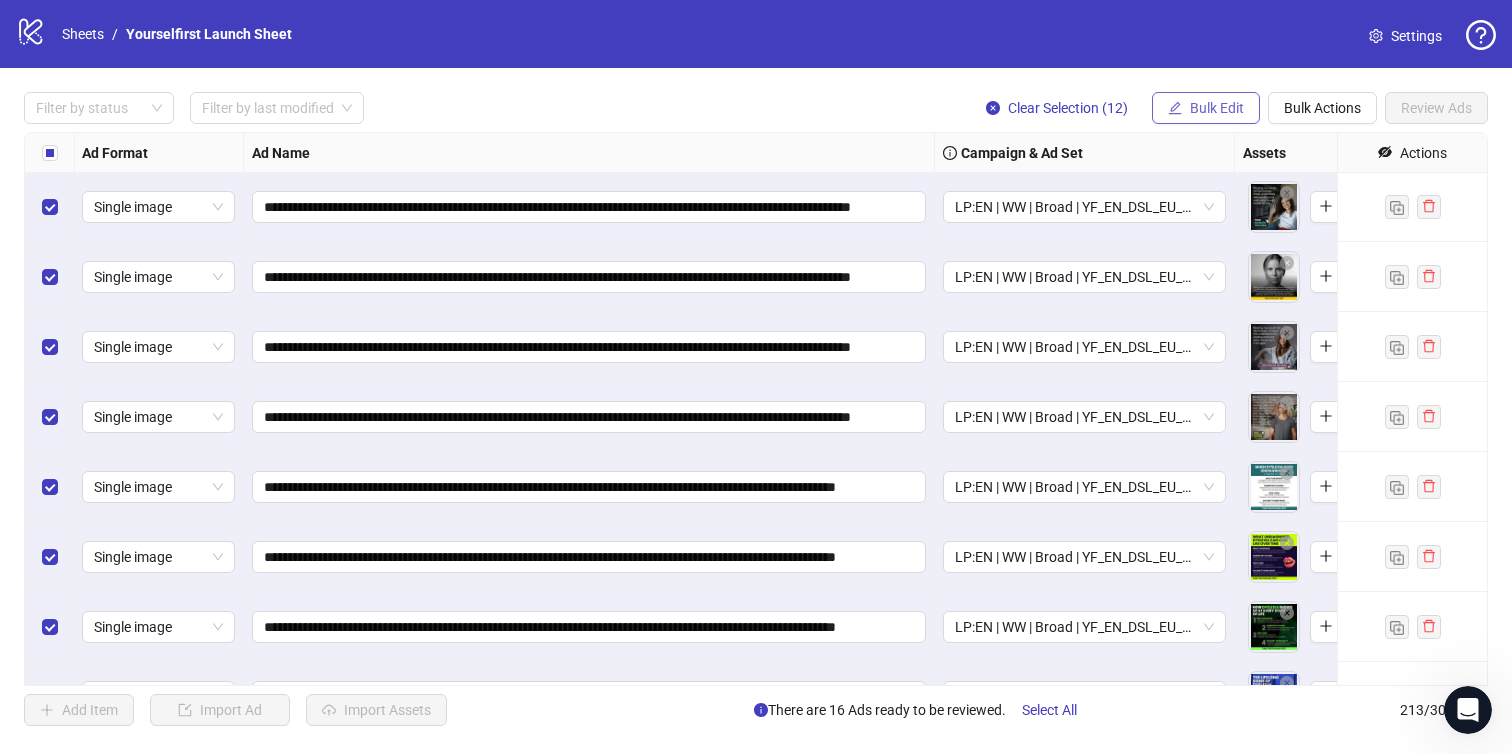 click on "Bulk Edit" at bounding box center (1217, 108) 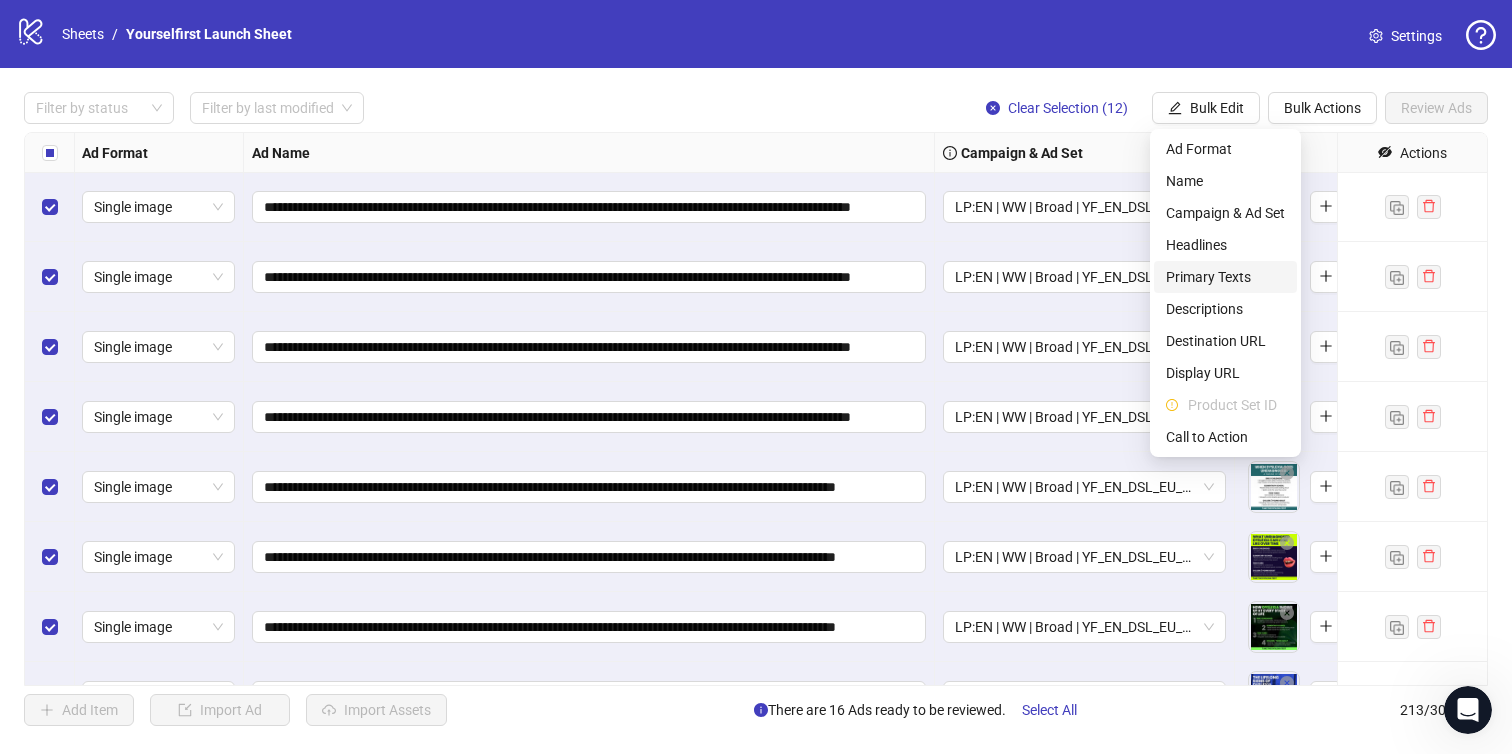 click on "Primary Texts" at bounding box center (1225, 277) 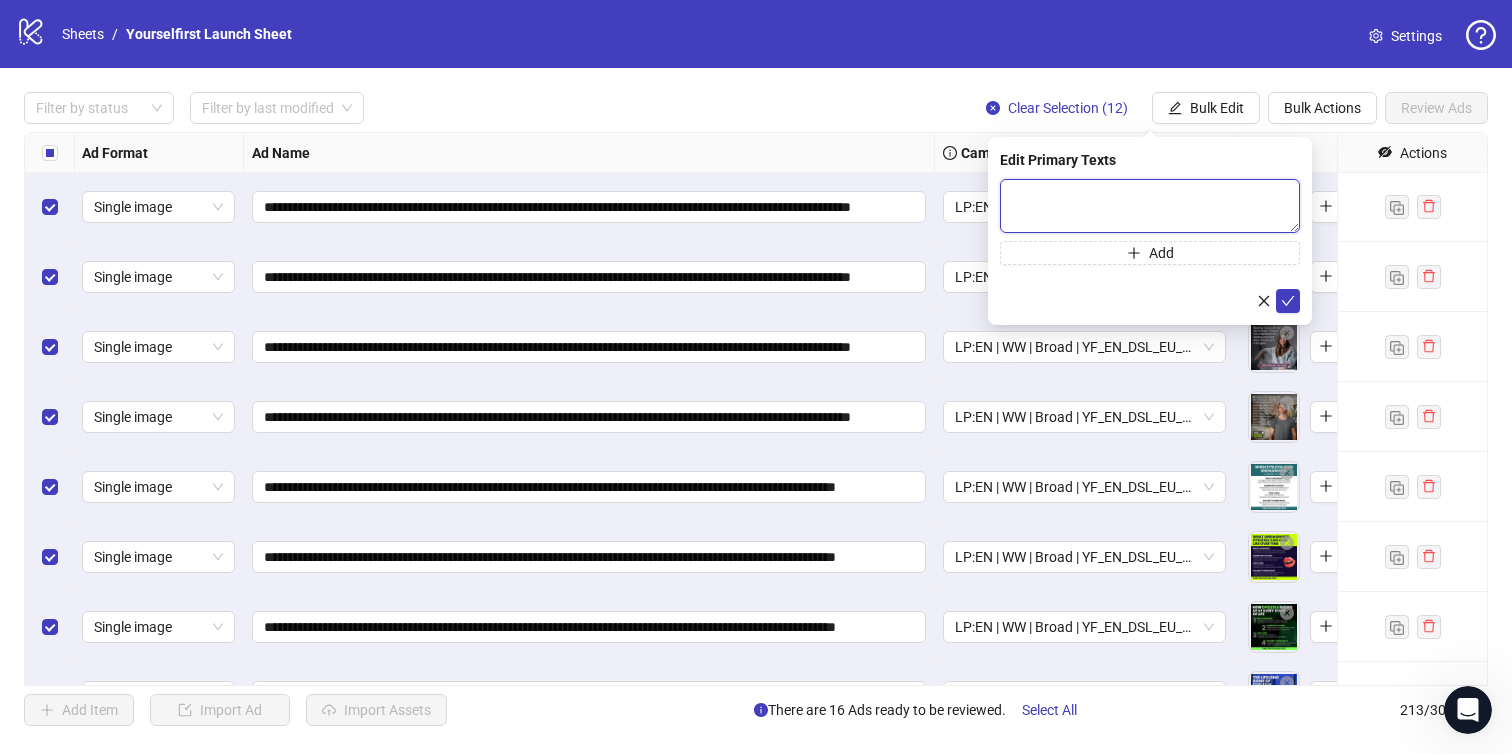 click at bounding box center (1150, 206) 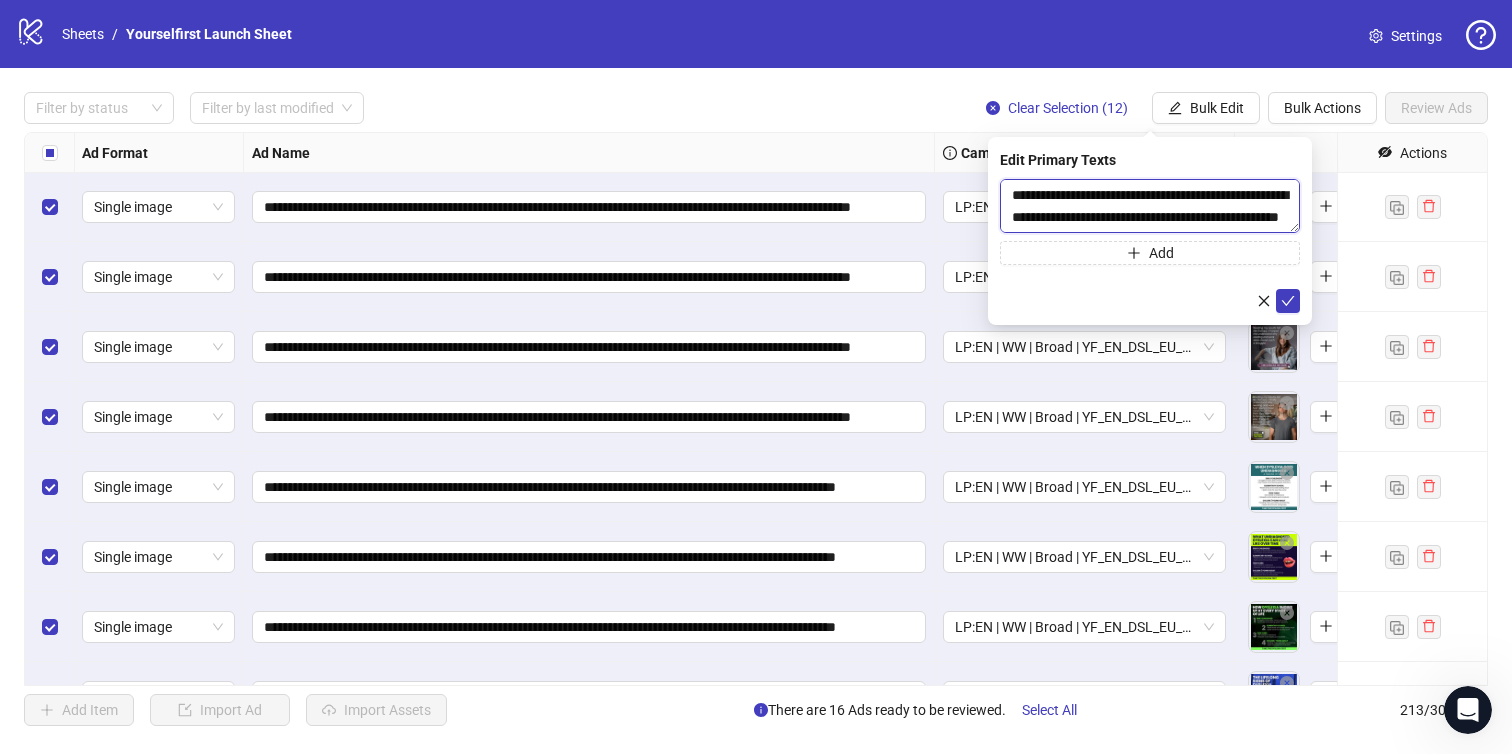 scroll, scrollTop: 59, scrollLeft: 0, axis: vertical 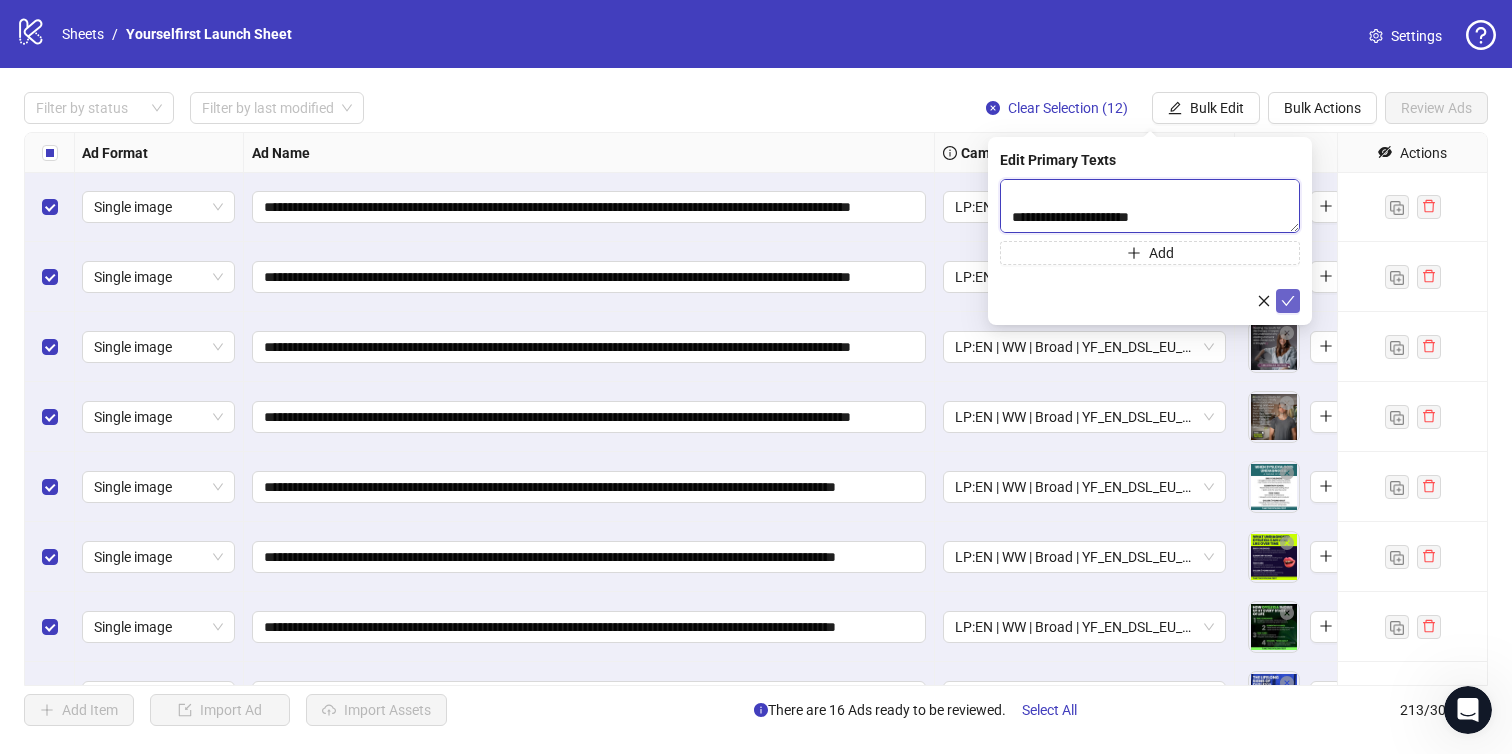 type on "**********" 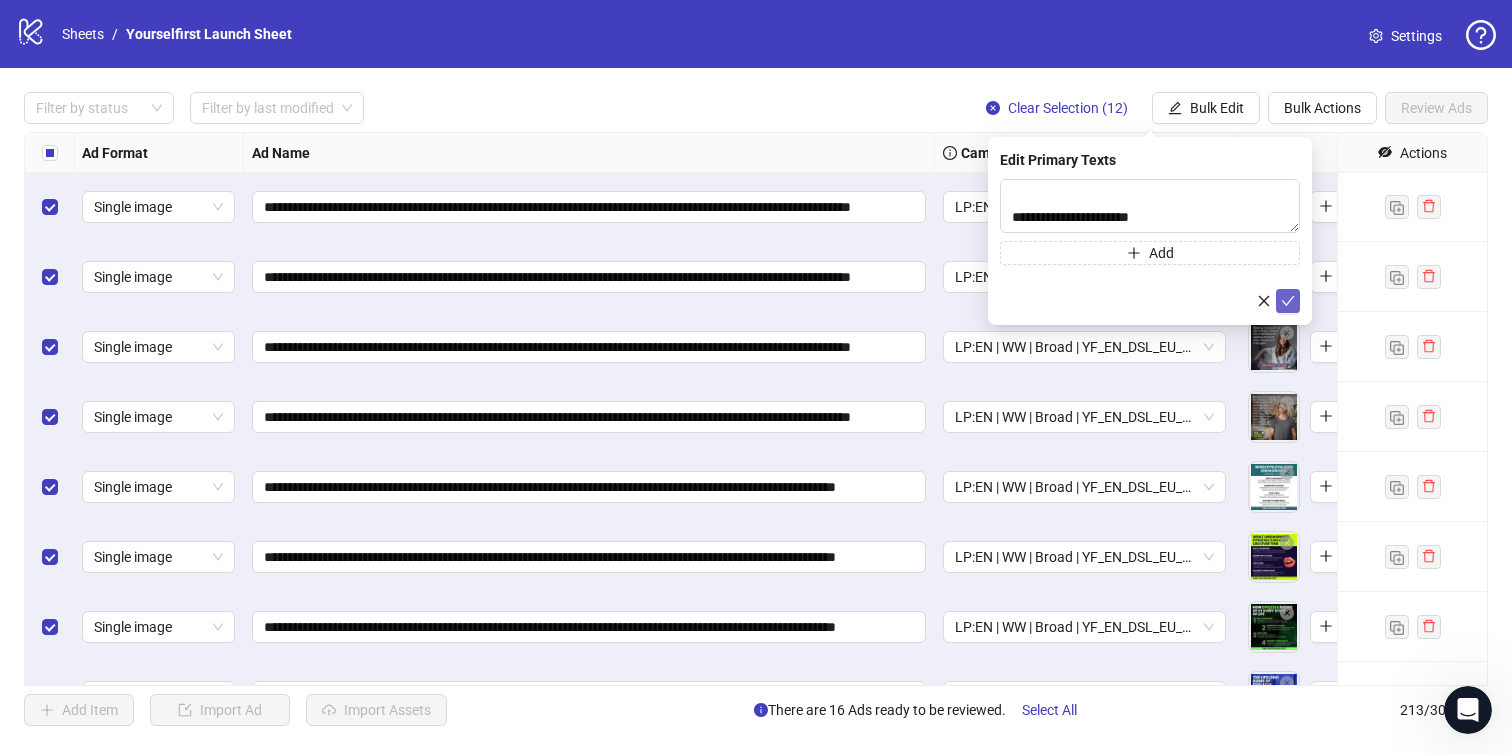click 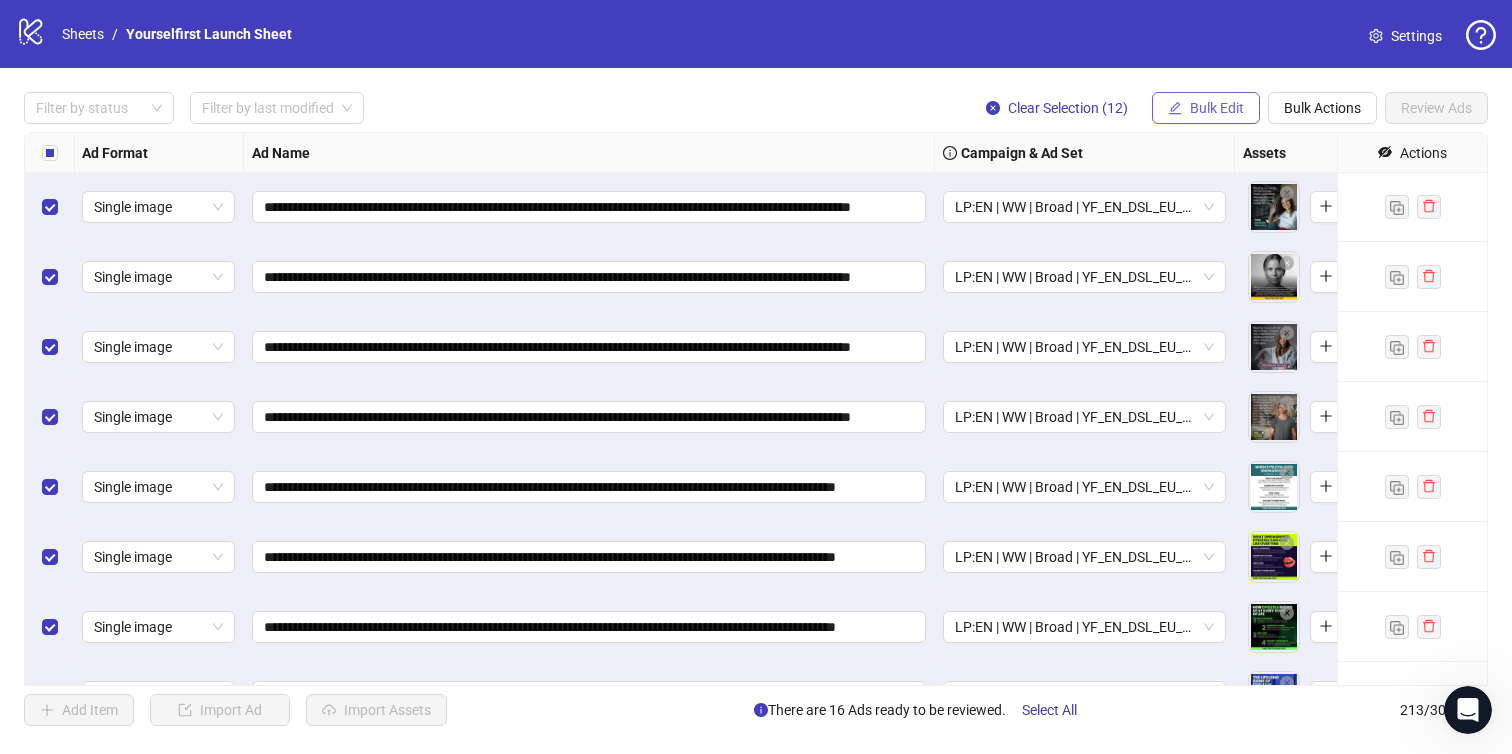 click on "Bulk Edit" at bounding box center (1206, 108) 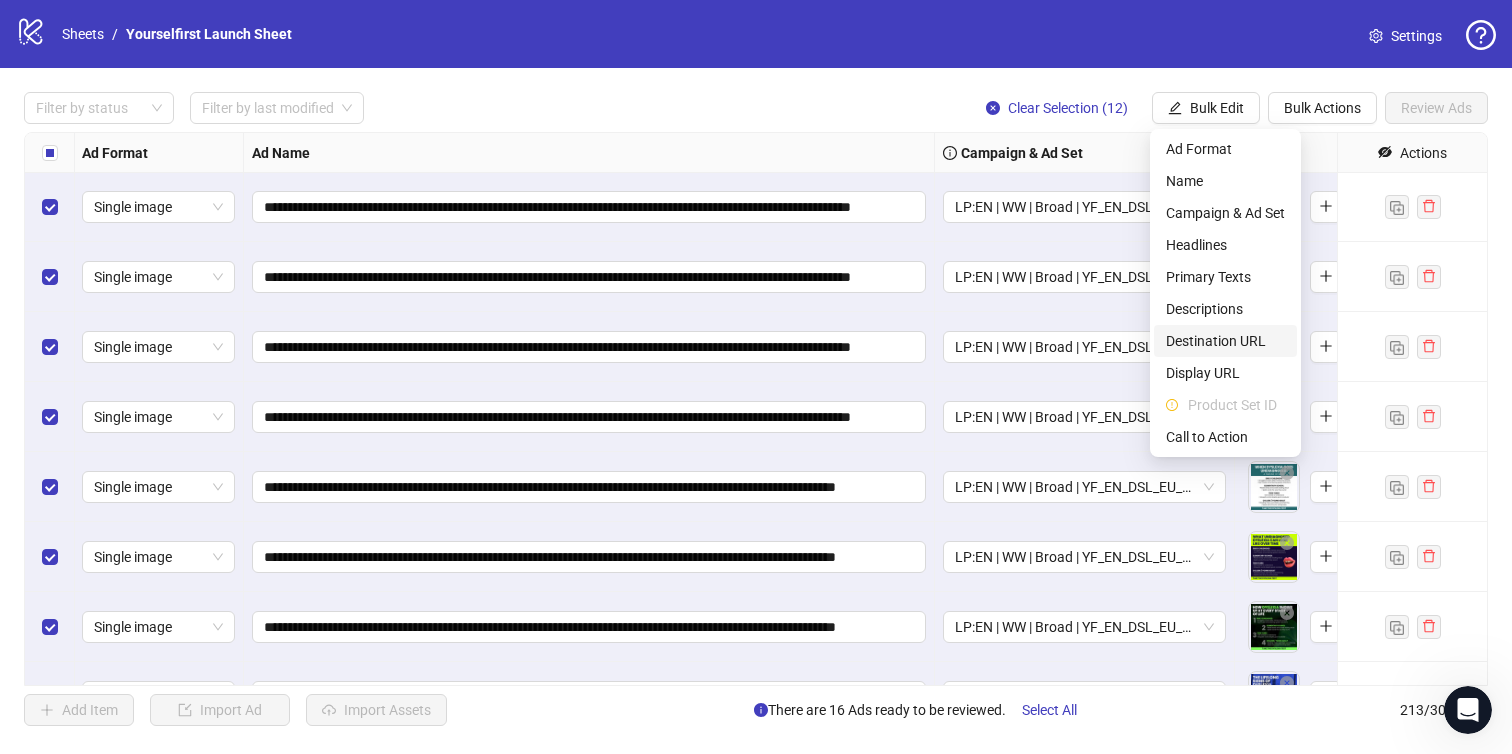 click on "Destination URL" at bounding box center (1225, 341) 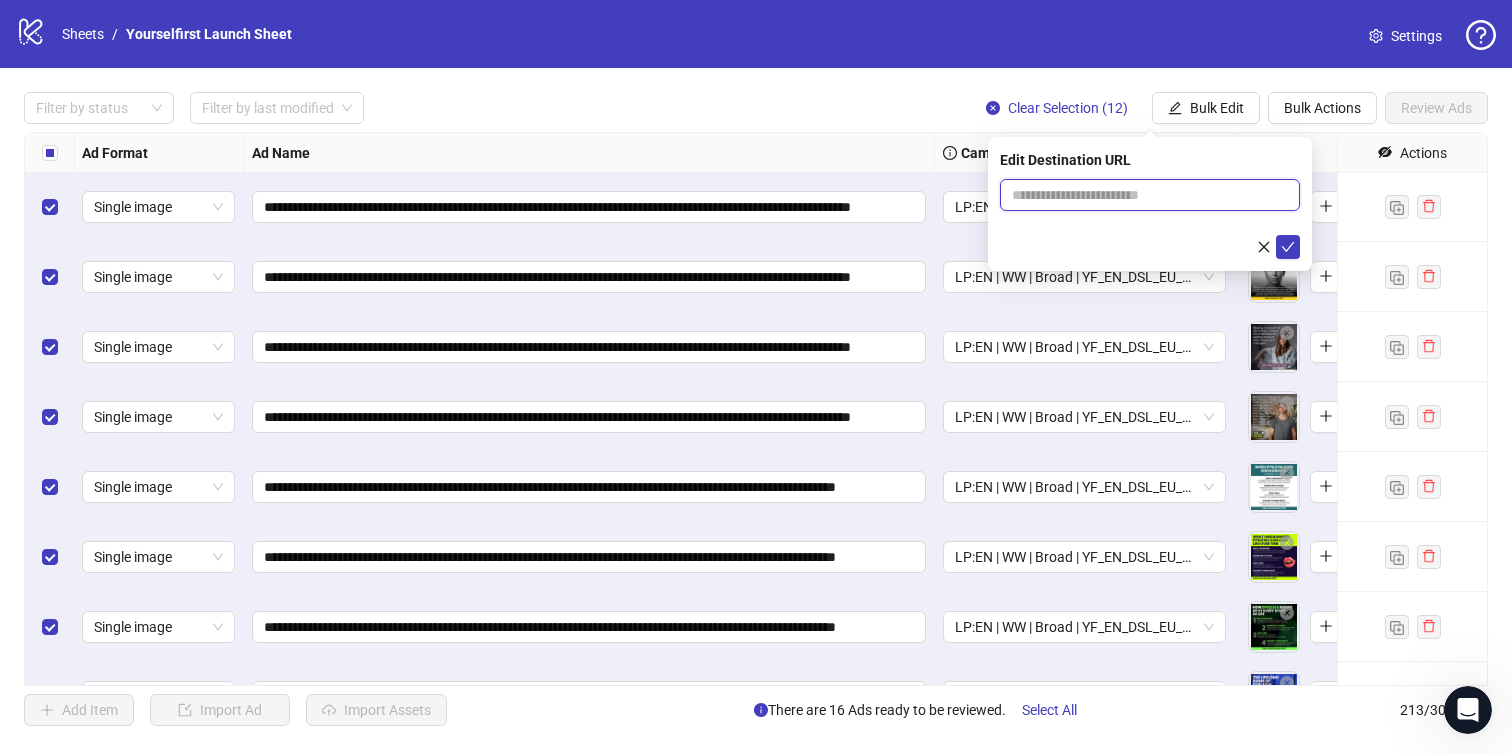 click at bounding box center (1142, 195) 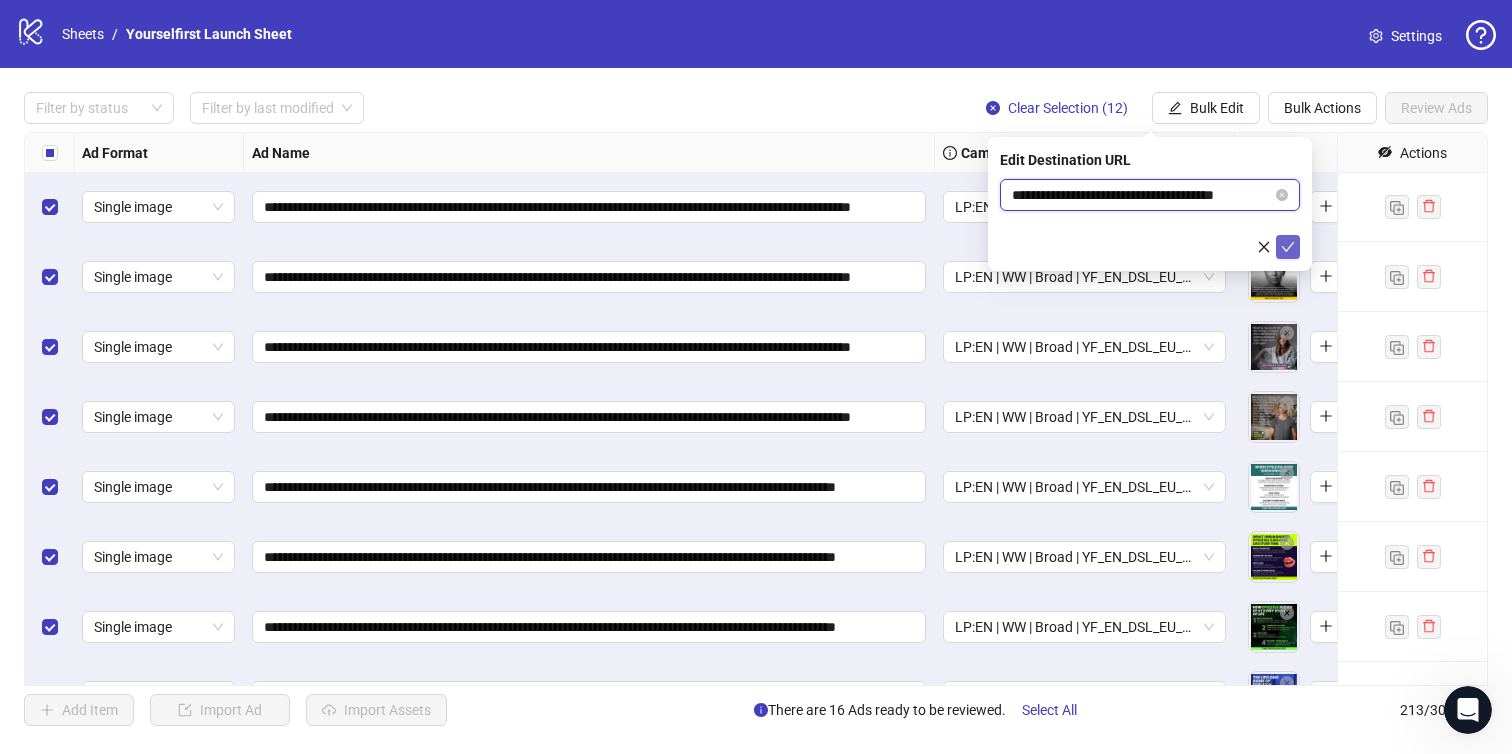 type on "**********" 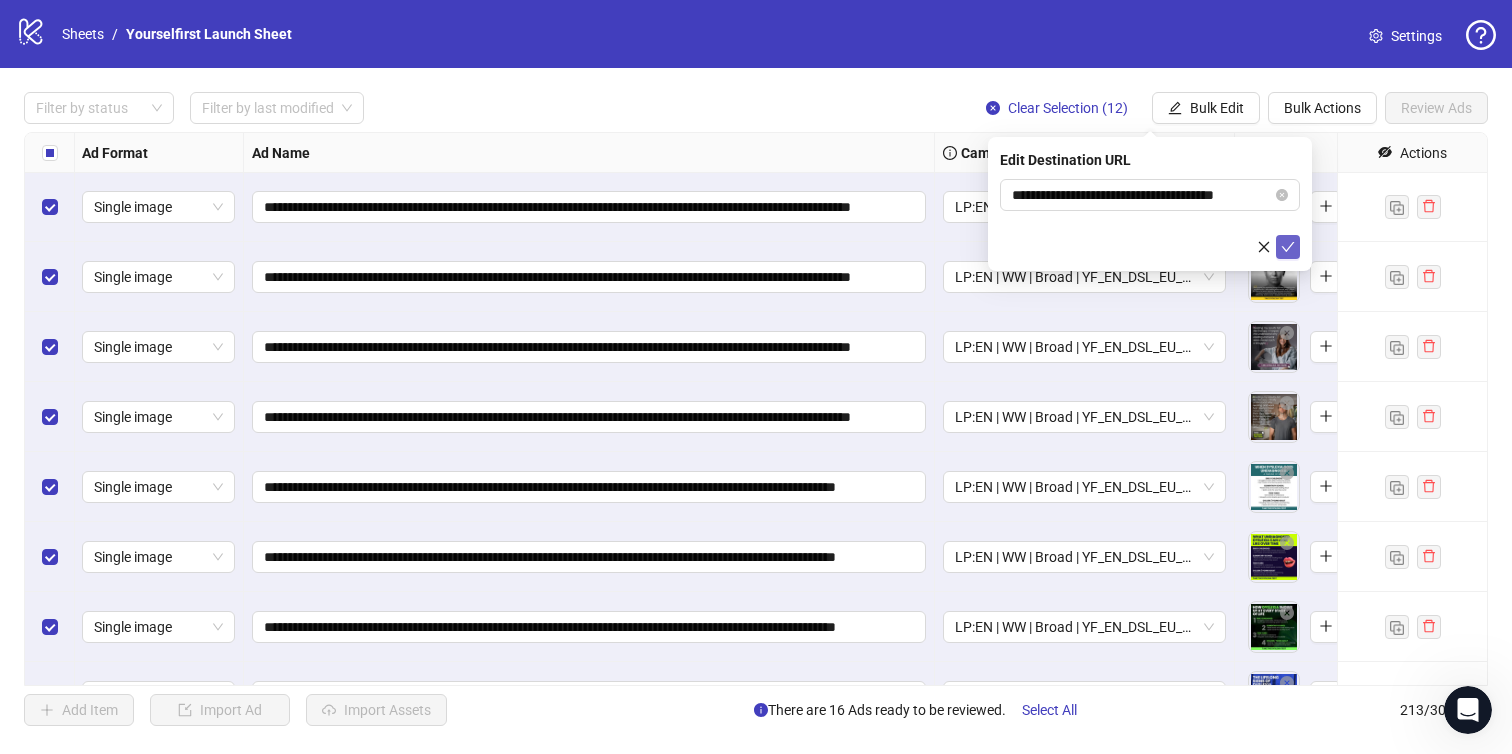 click 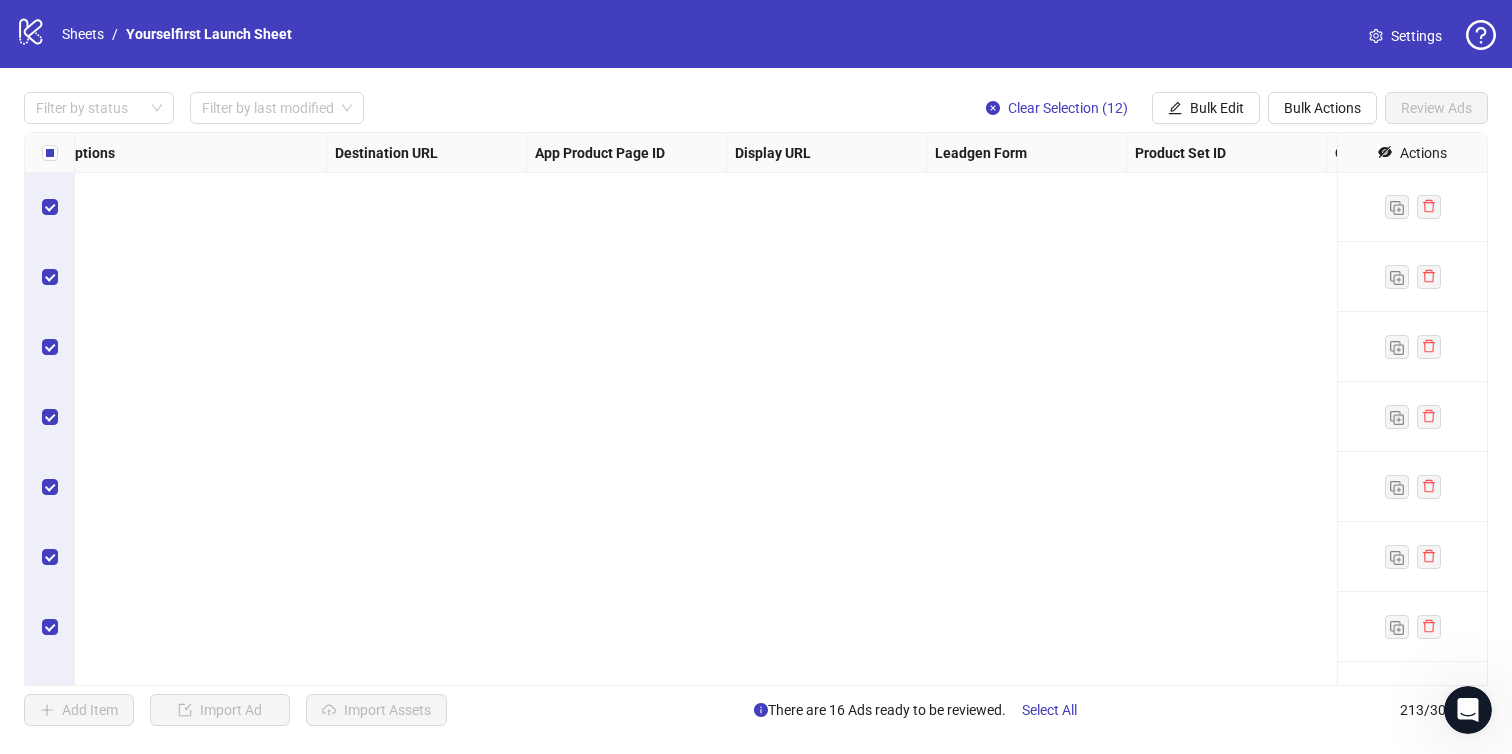scroll, scrollTop: 13282, scrollLeft: 1949, axis: both 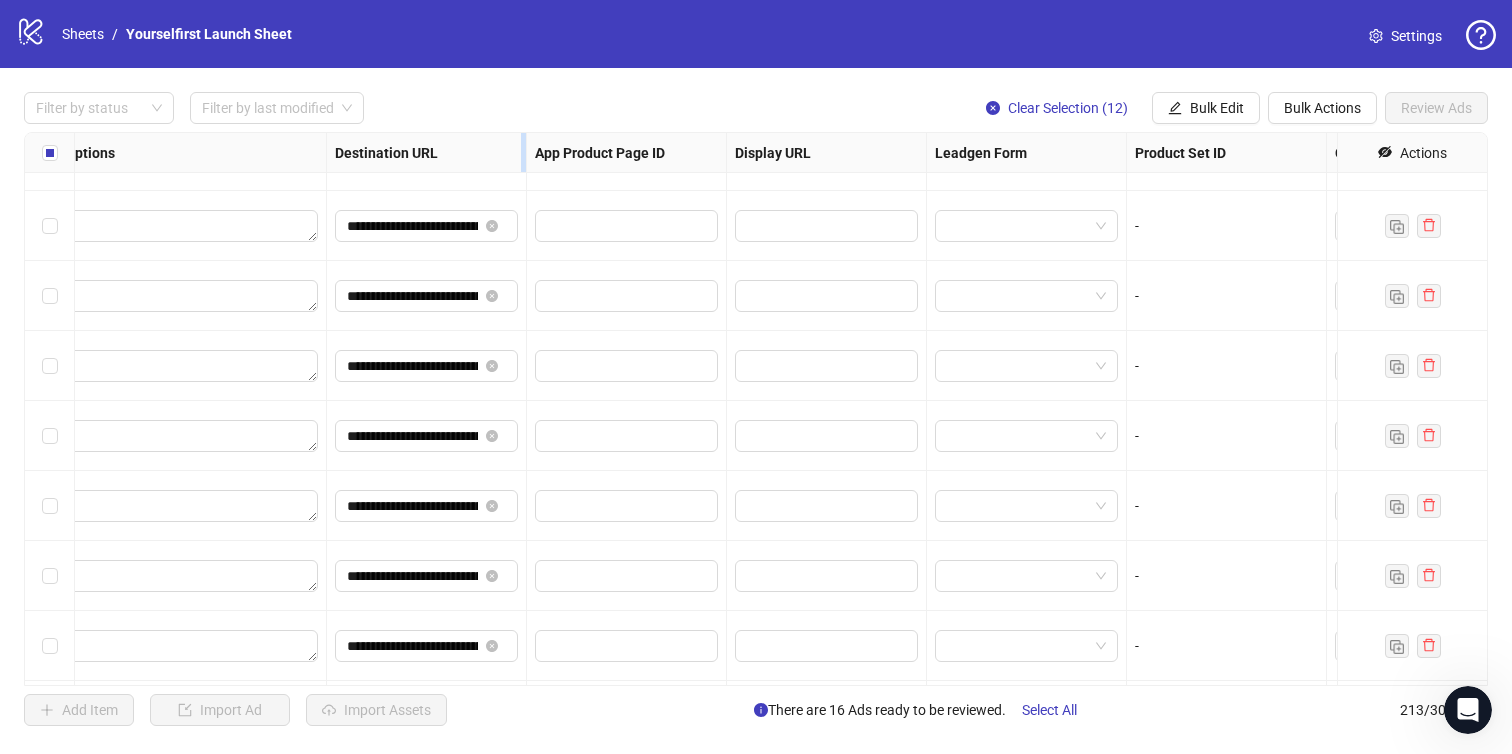 click at bounding box center (523, 152) 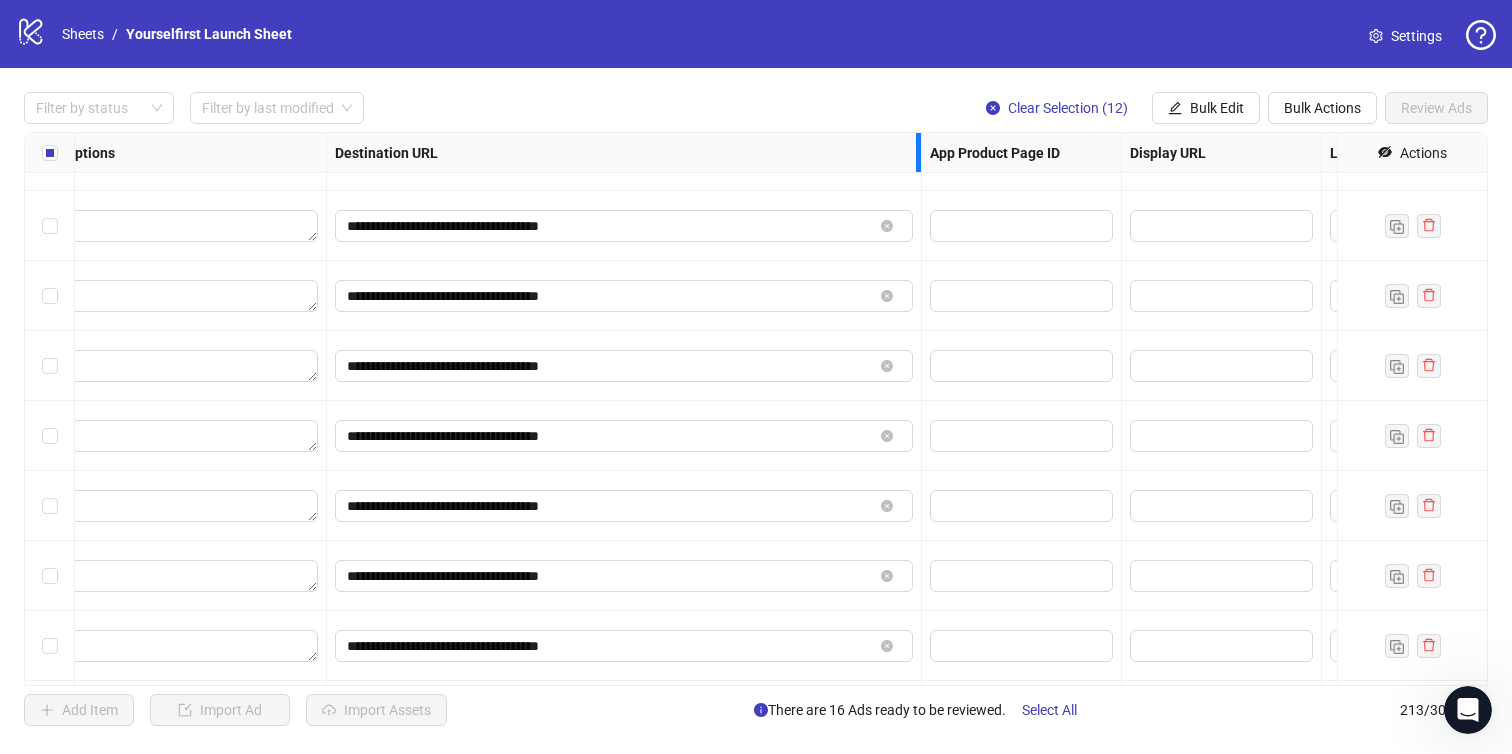 drag, startPoint x: 522, startPoint y: 148, endPoint x: 1068, endPoint y: 90, distance: 549.07196 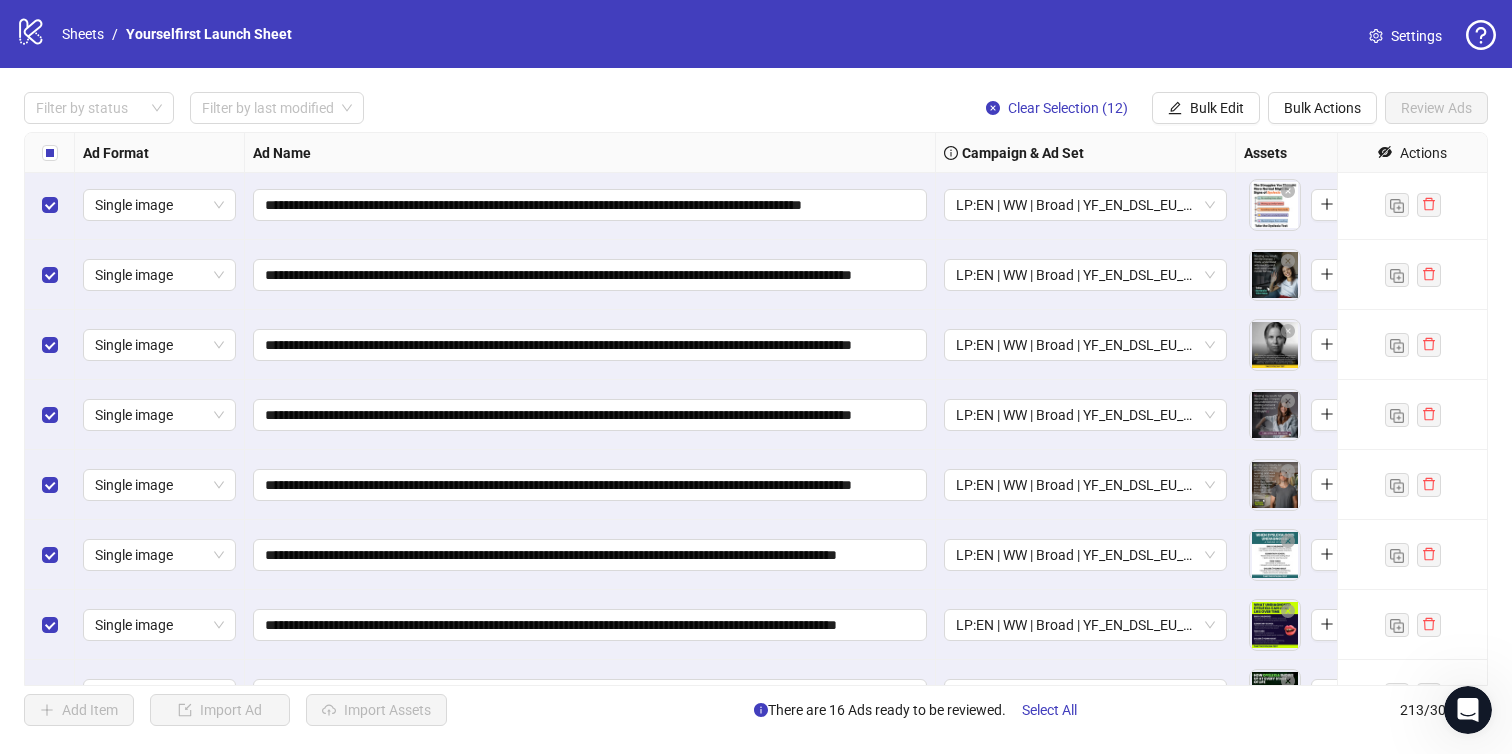 scroll, scrollTop: 14398, scrollLeft: 0, axis: vertical 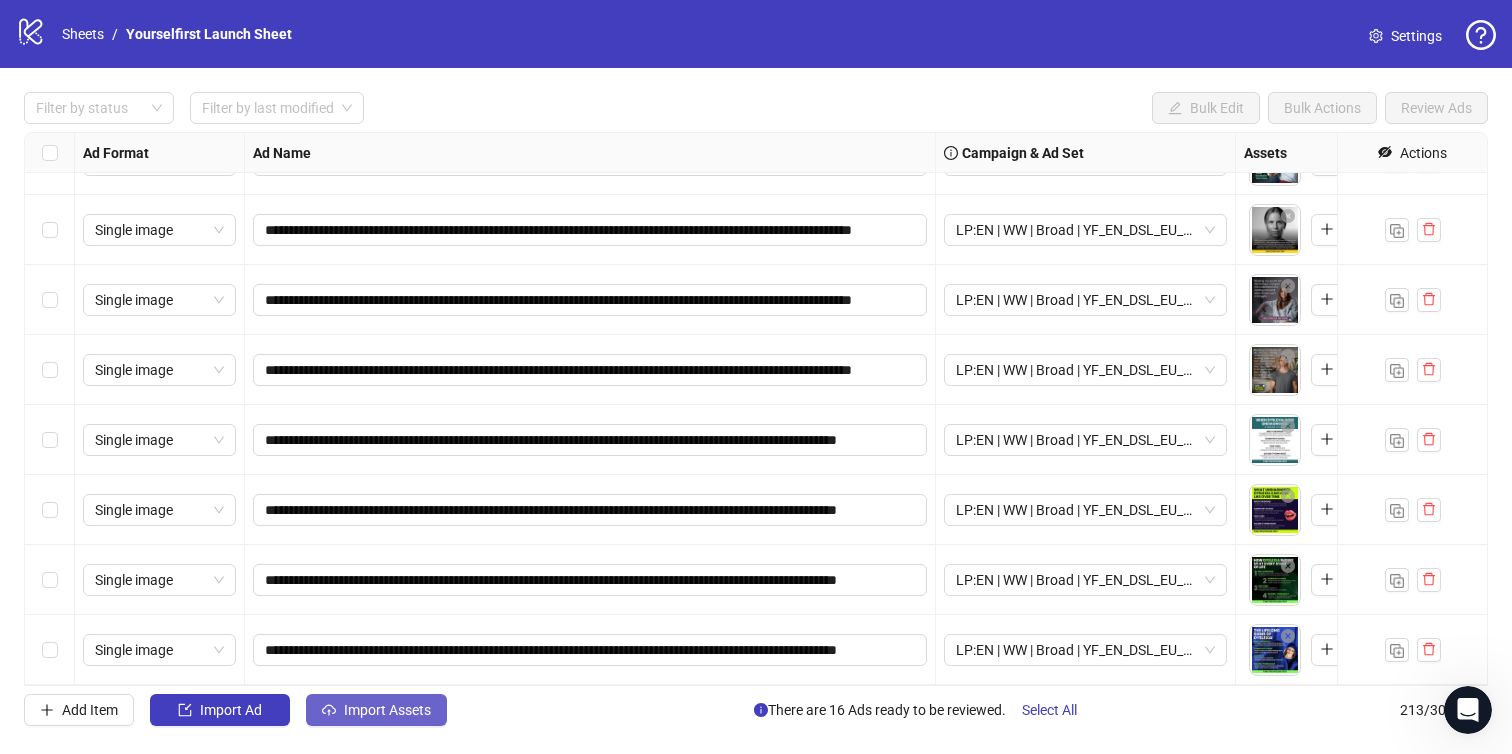 click on "Import Assets" at bounding box center [387, 710] 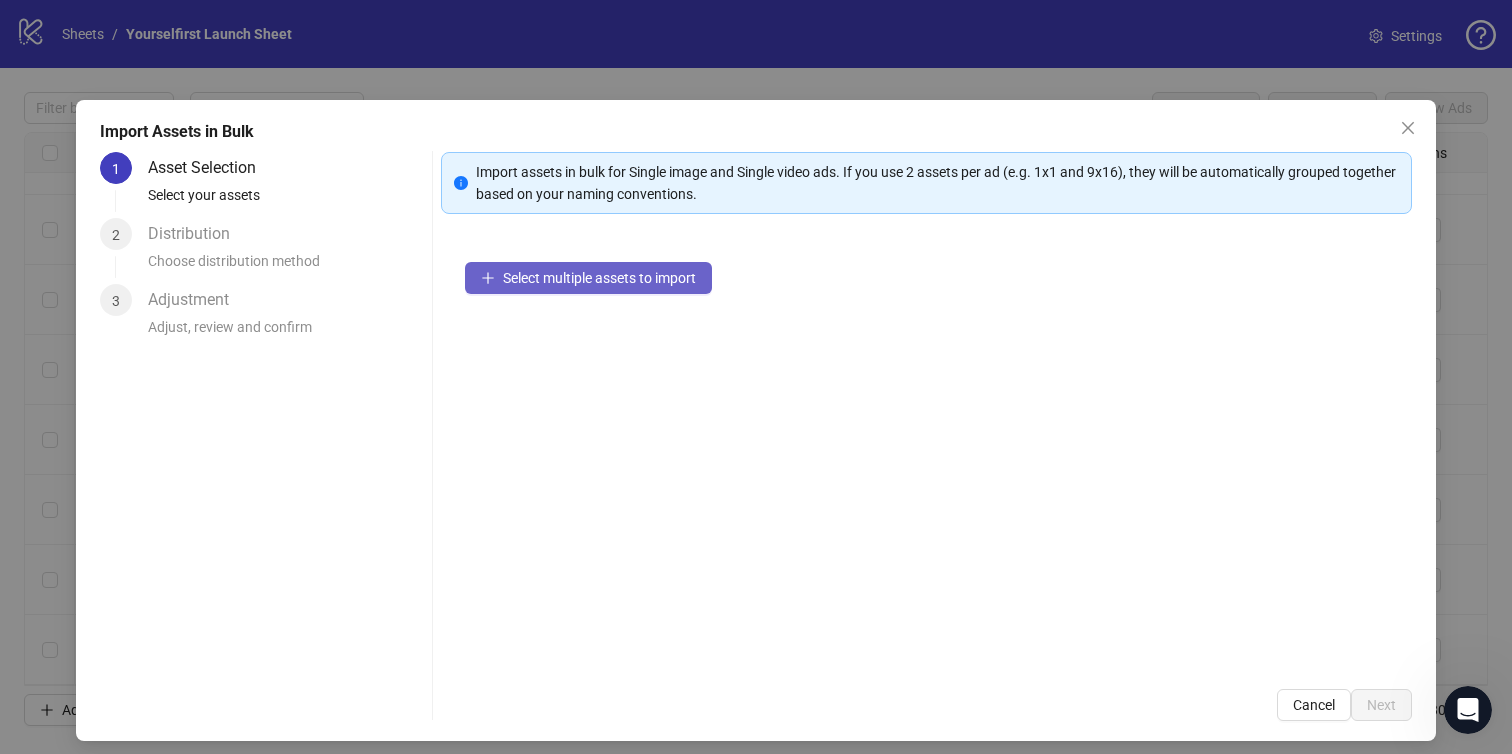 click on "Select multiple assets to import" at bounding box center [599, 278] 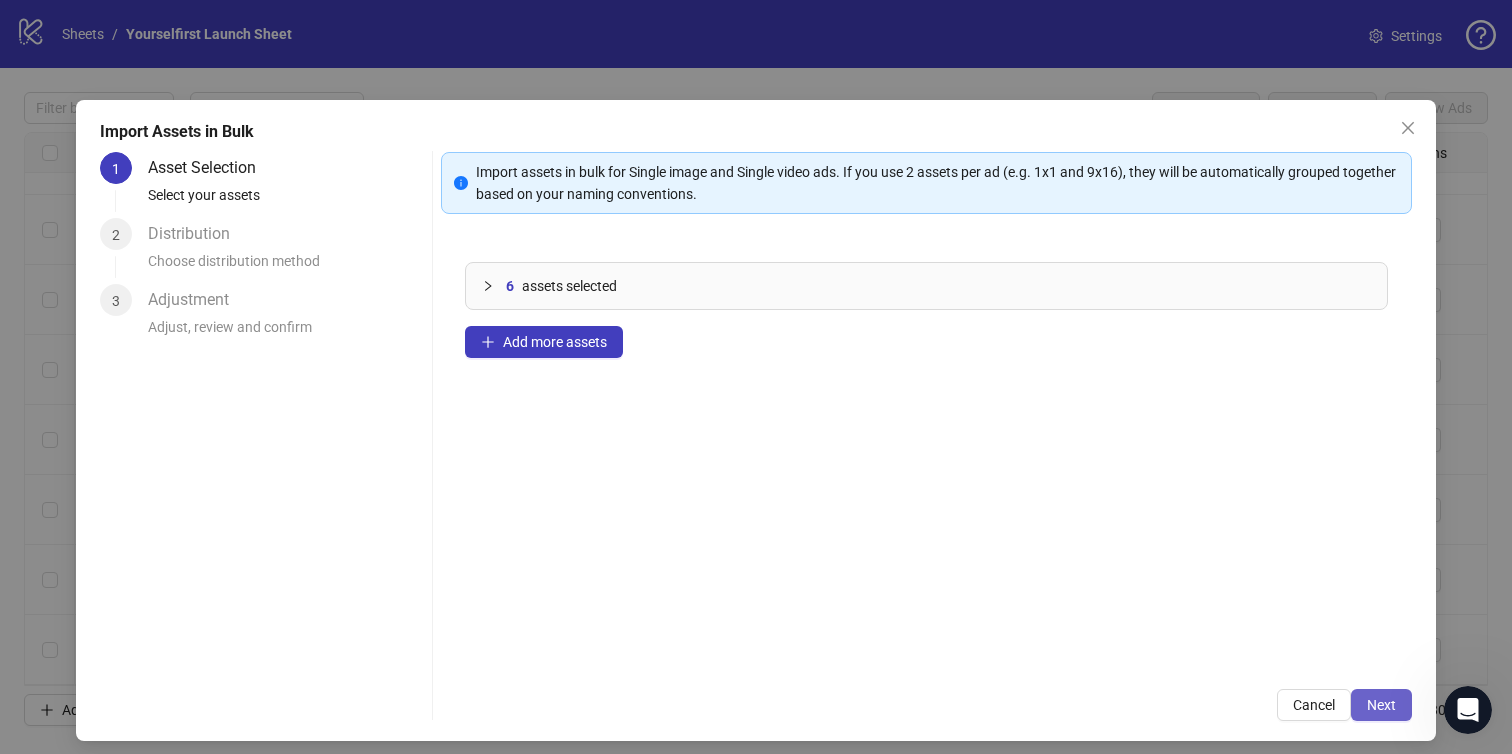 click on "Next" at bounding box center [1381, 705] 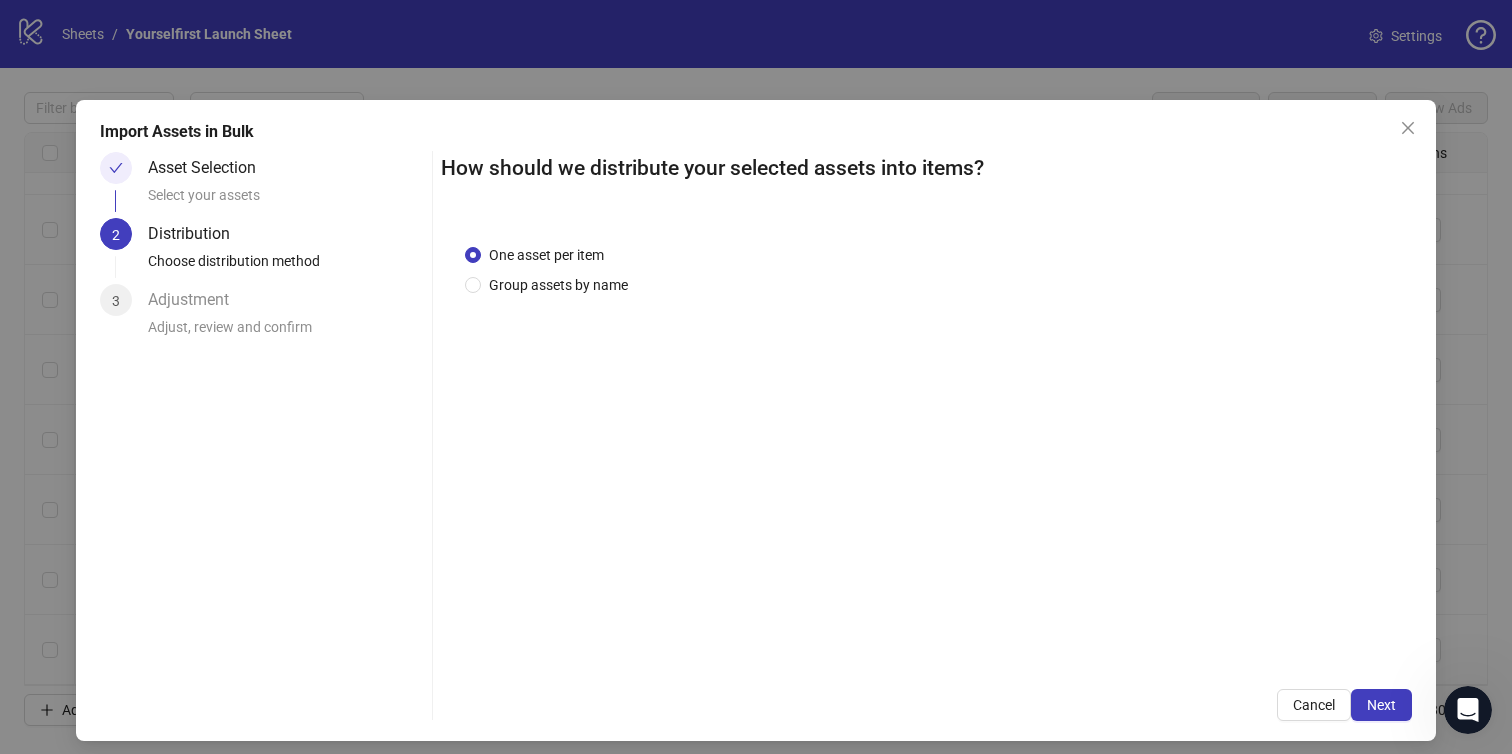 click on "Next" at bounding box center (1381, 705) 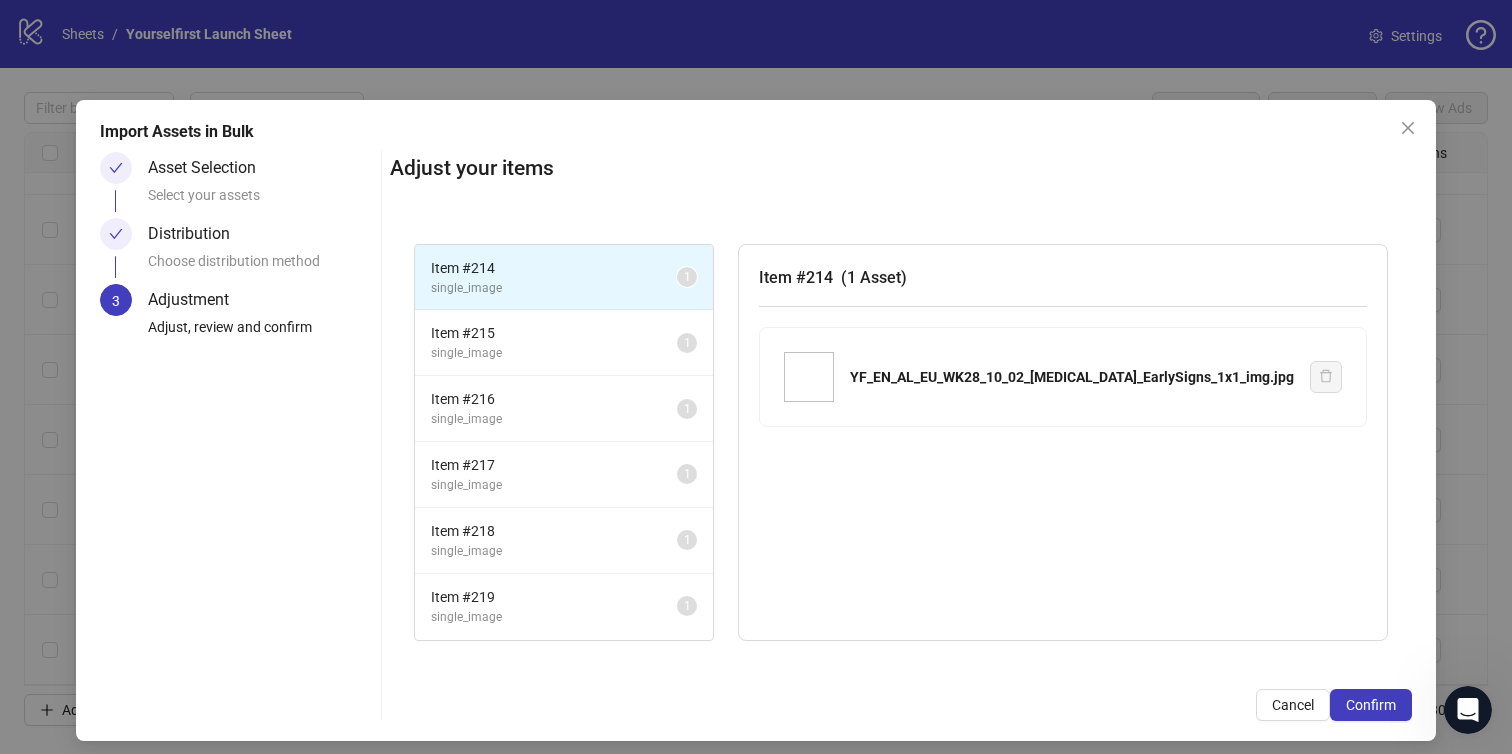 click on "Confirm" at bounding box center (1371, 705) 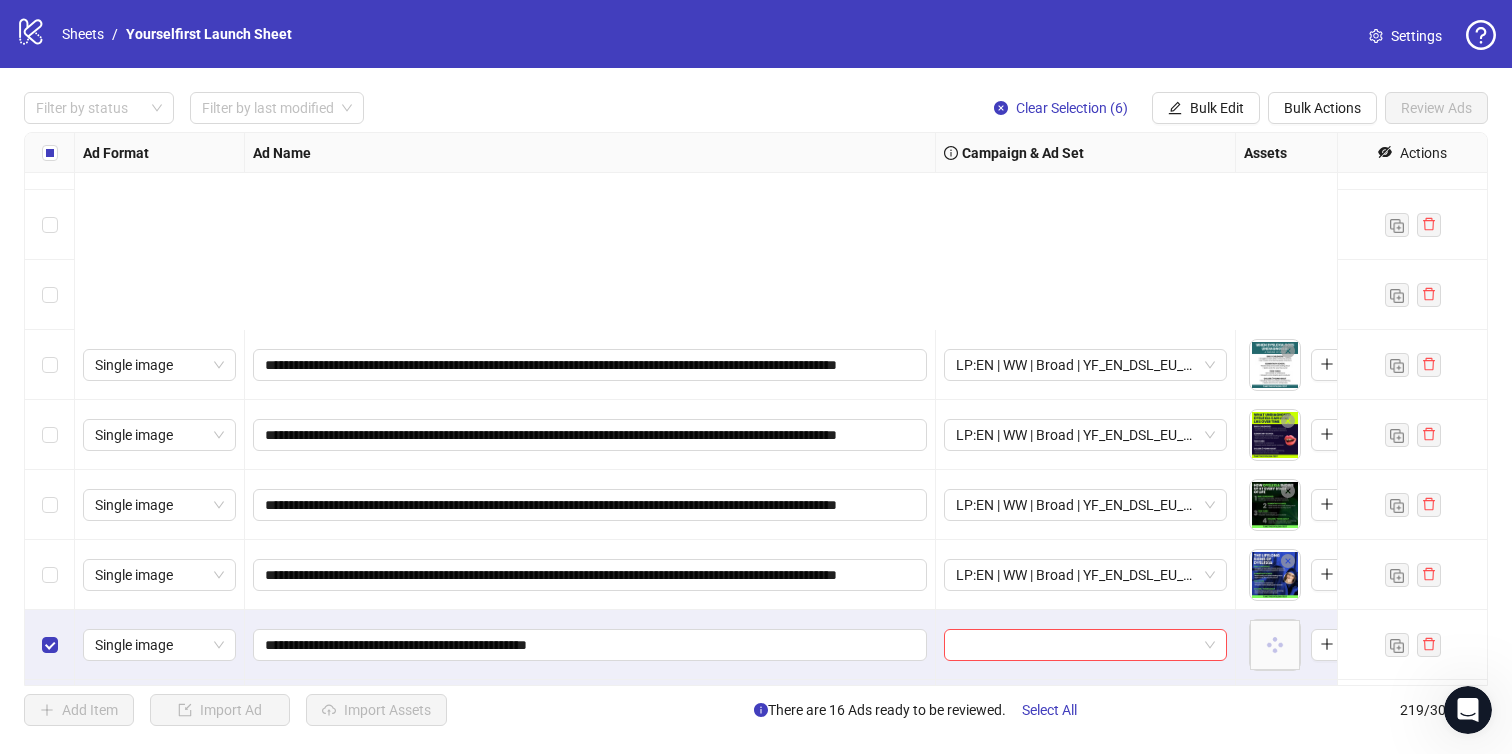 scroll, scrollTop: 14818, scrollLeft: 0, axis: vertical 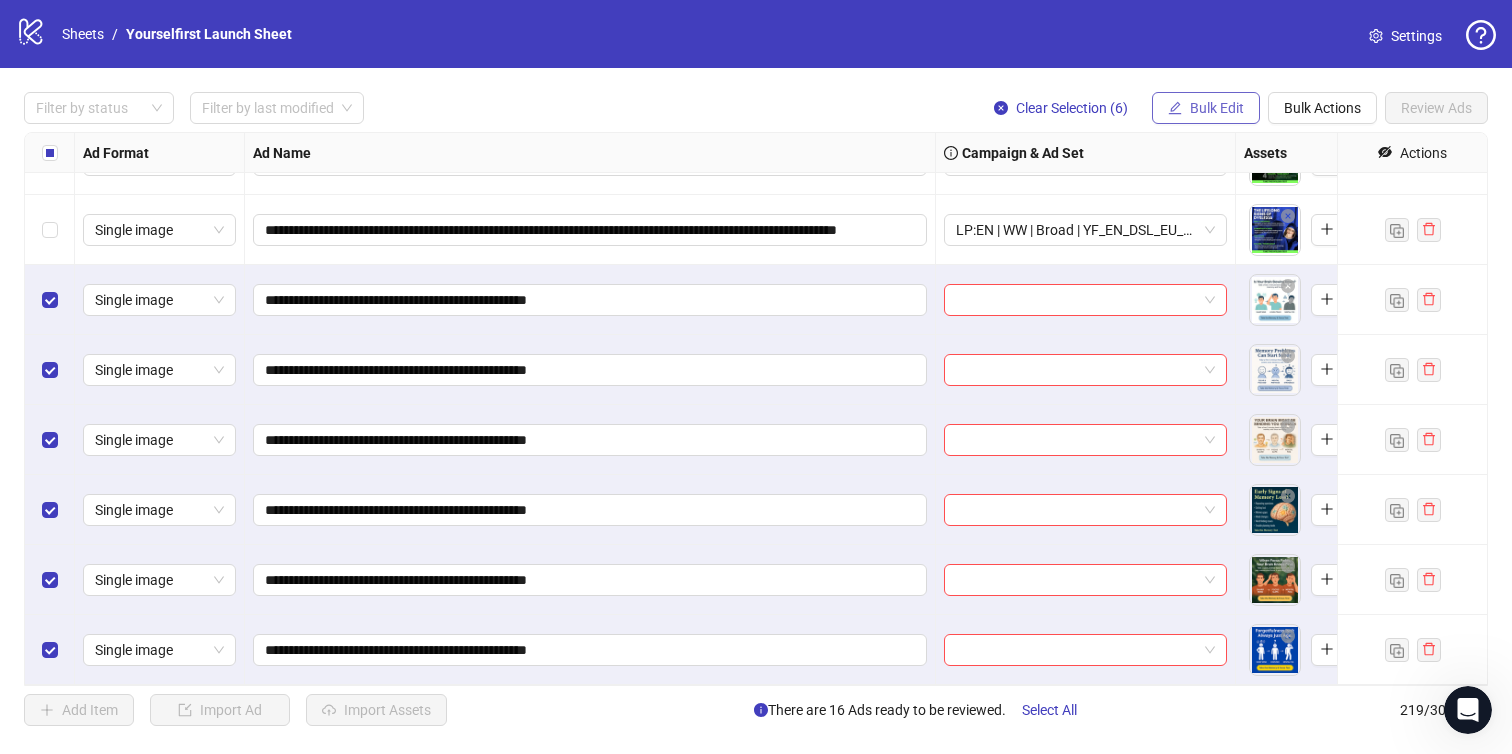 click on "Bulk Edit" at bounding box center (1217, 108) 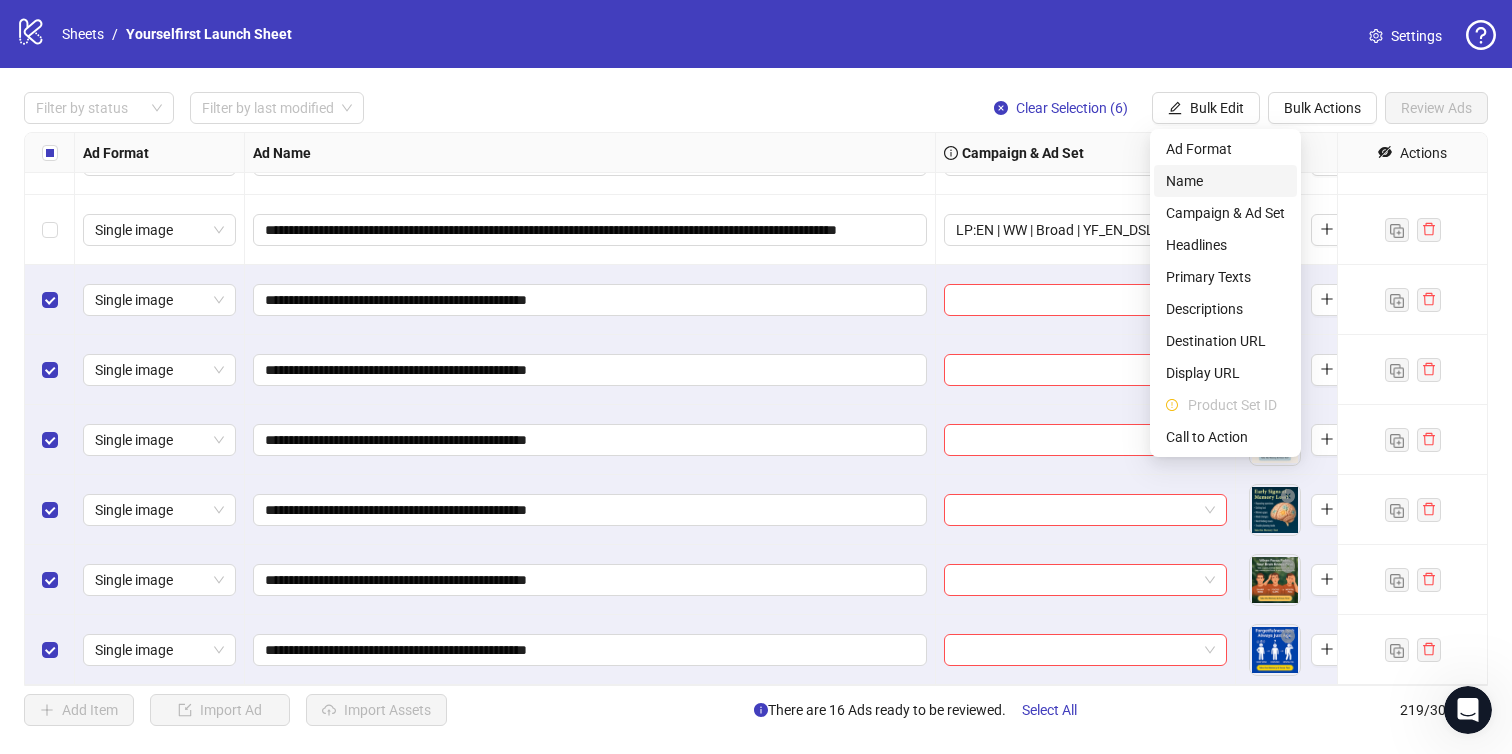 click on "Name" at bounding box center (1225, 181) 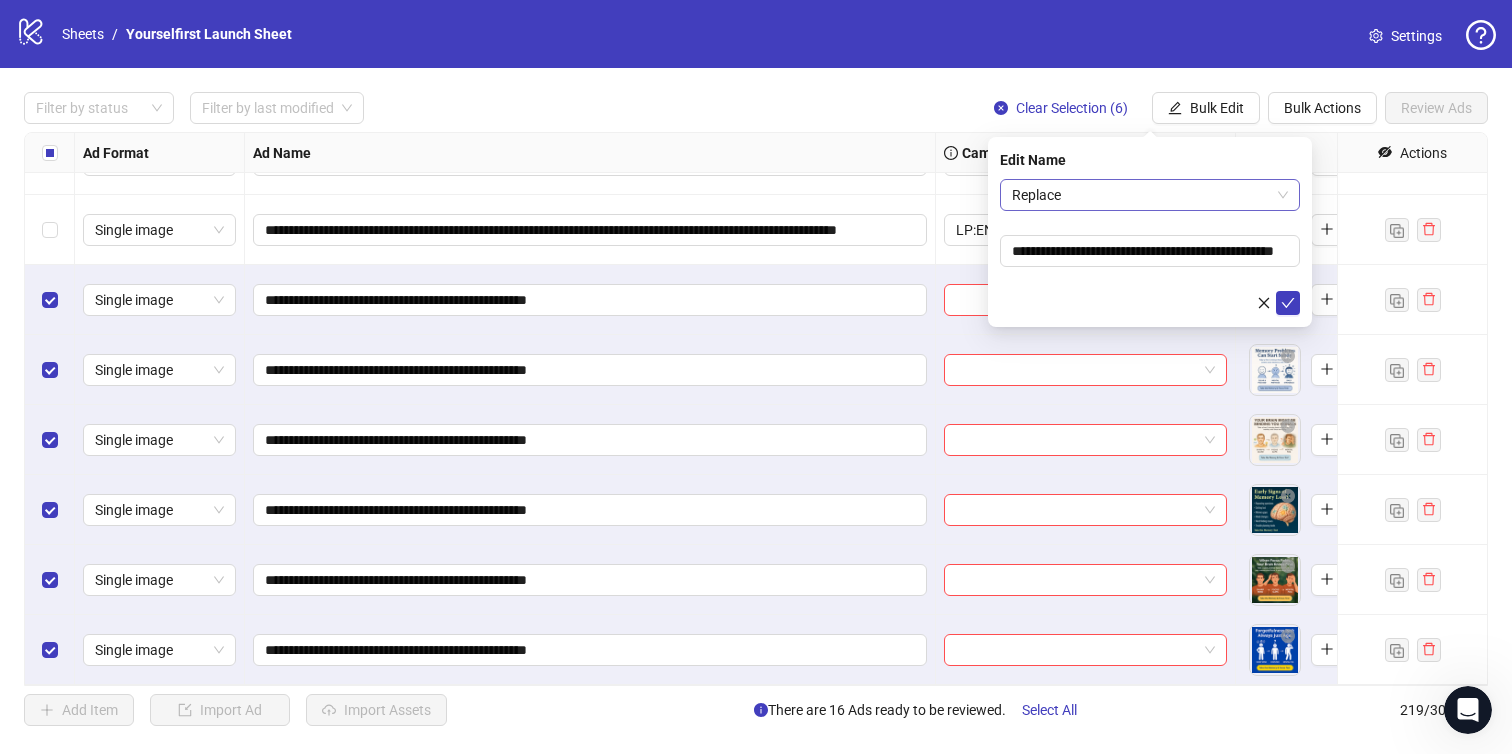 click on "Replace" at bounding box center [1150, 195] 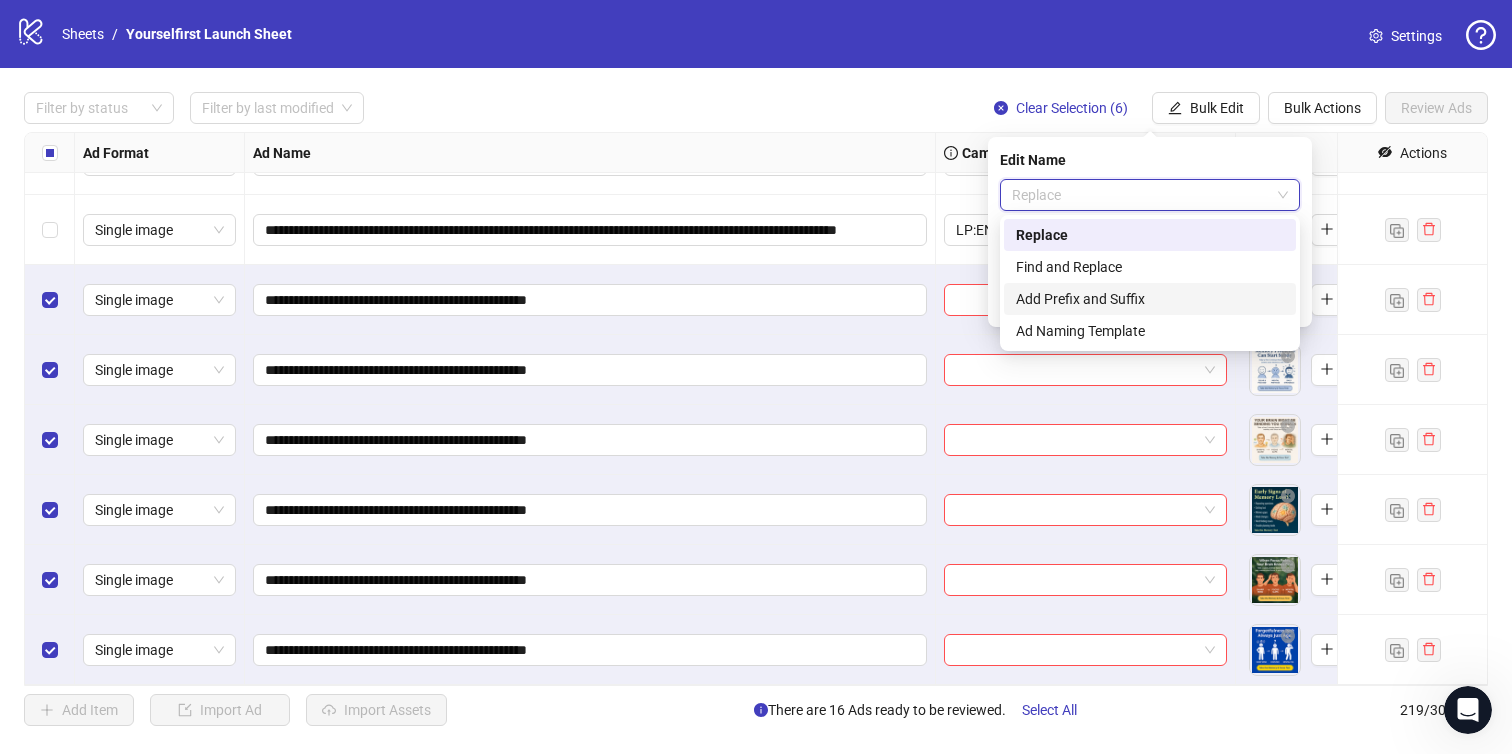 click on "Add Prefix and Suffix" at bounding box center [1150, 299] 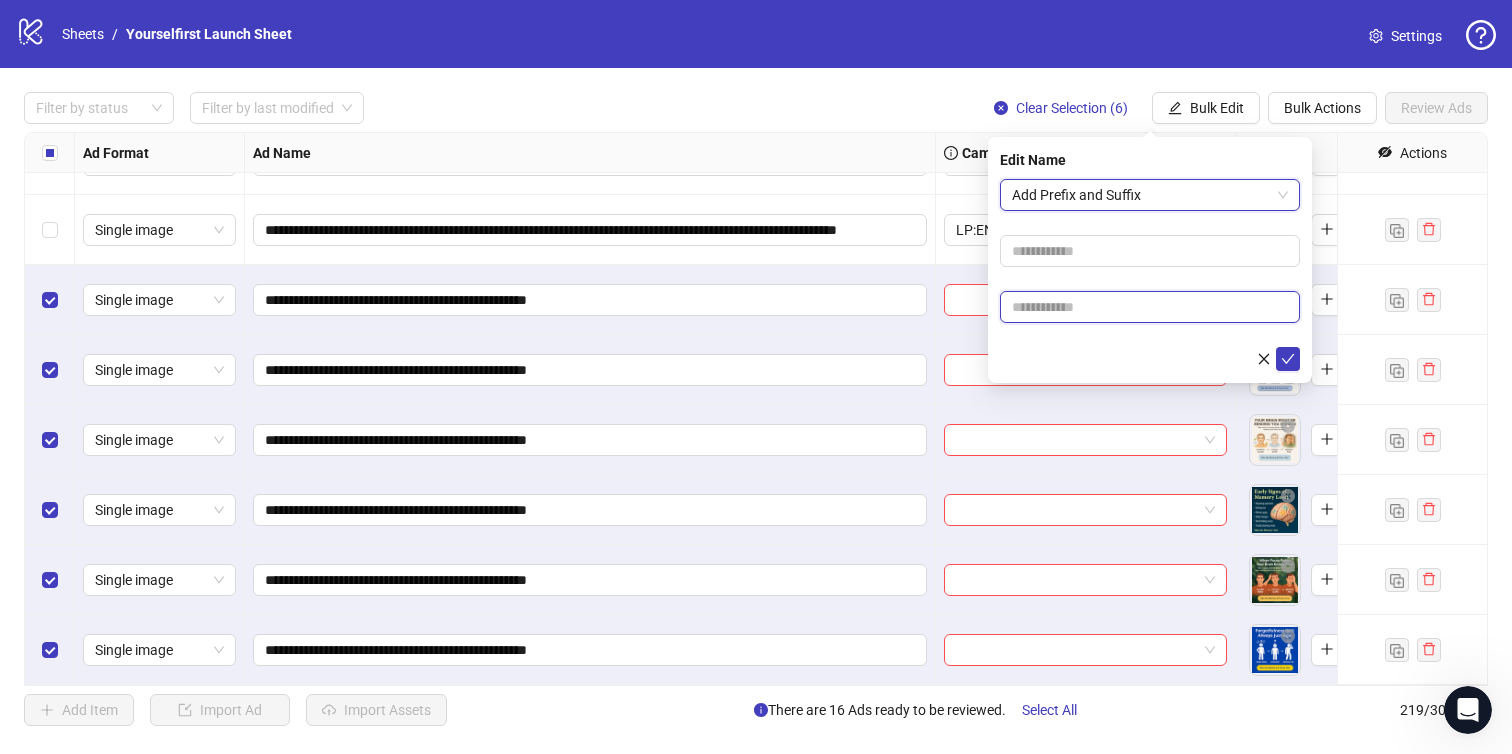 click at bounding box center (1150, 307) 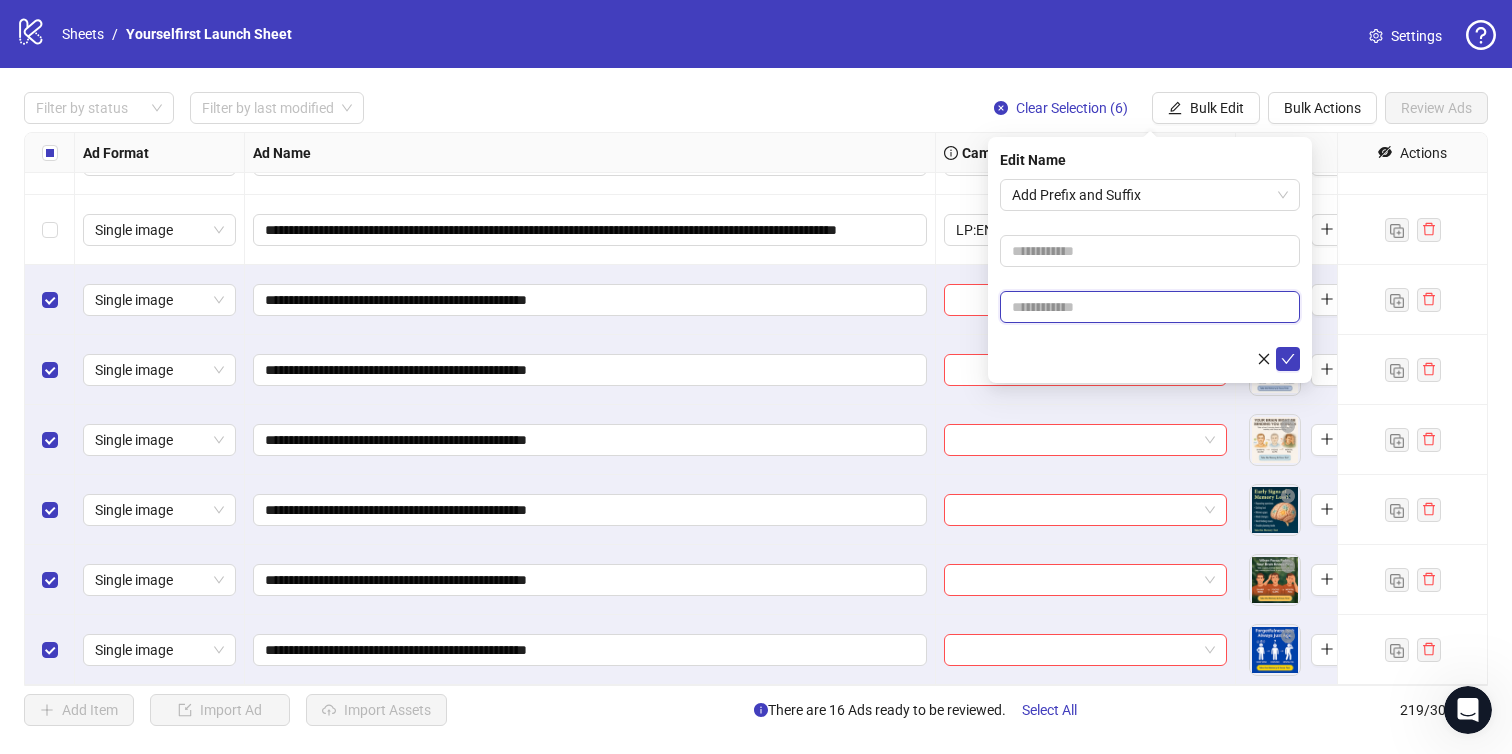 paste on "**********" 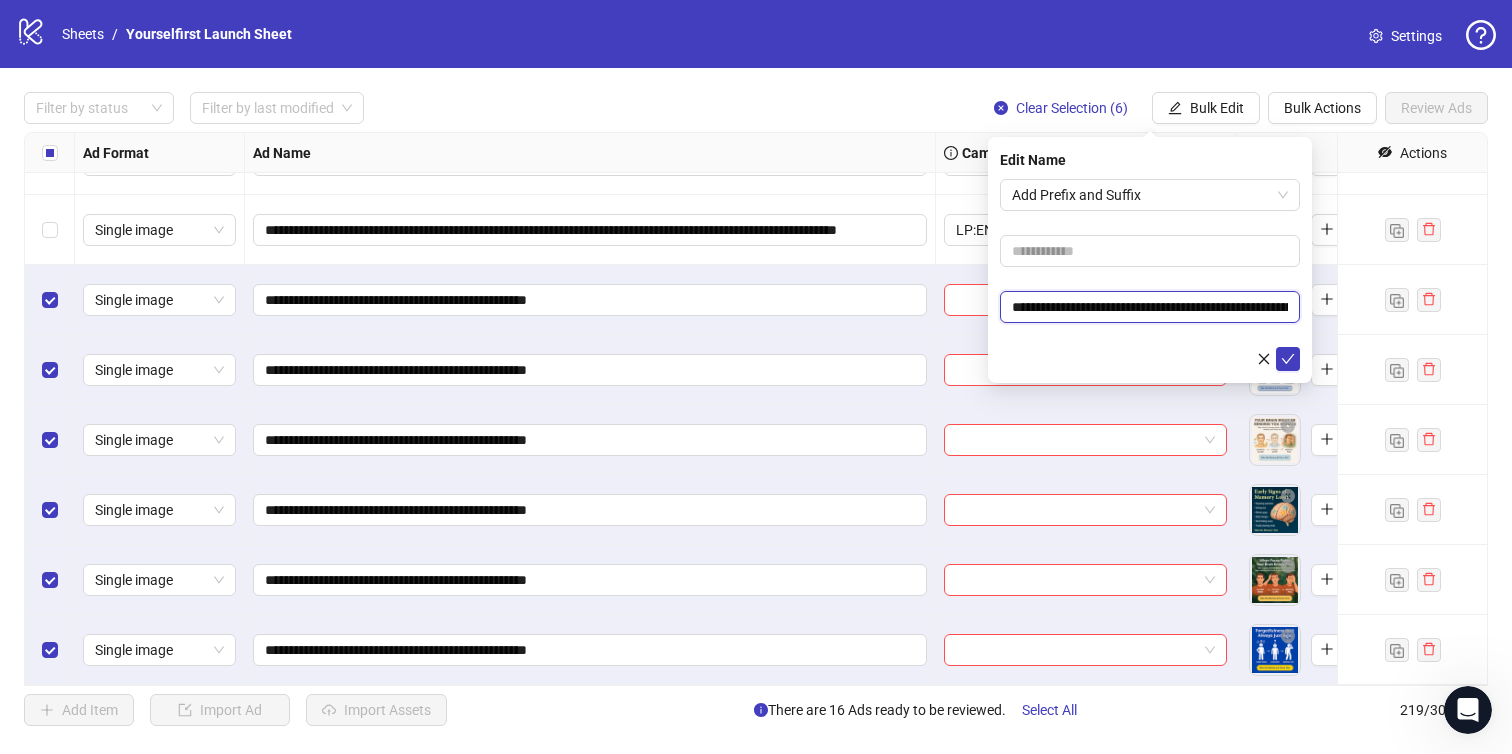 scroll, scrollTop: 0, scrollLeft: 150, axis: horizontal 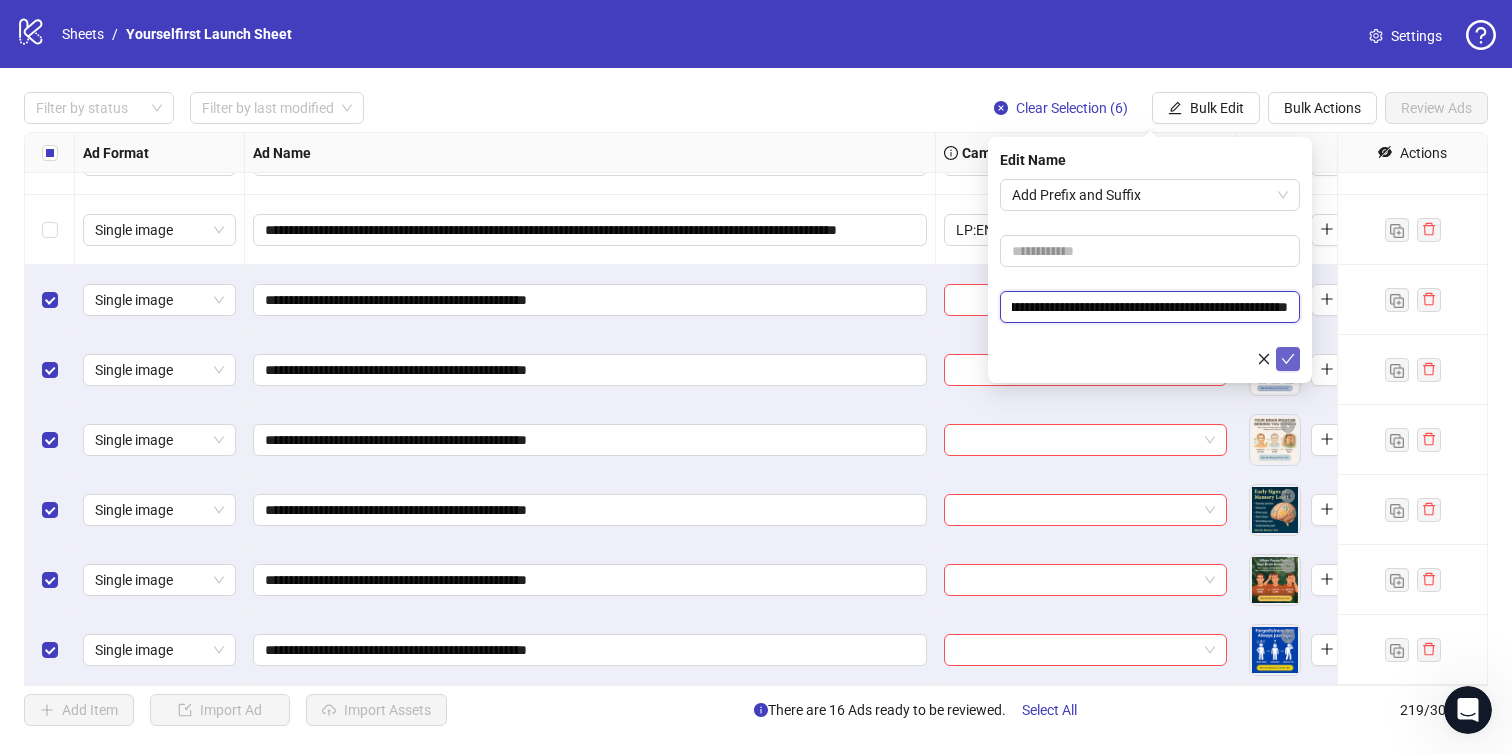type on "**********" 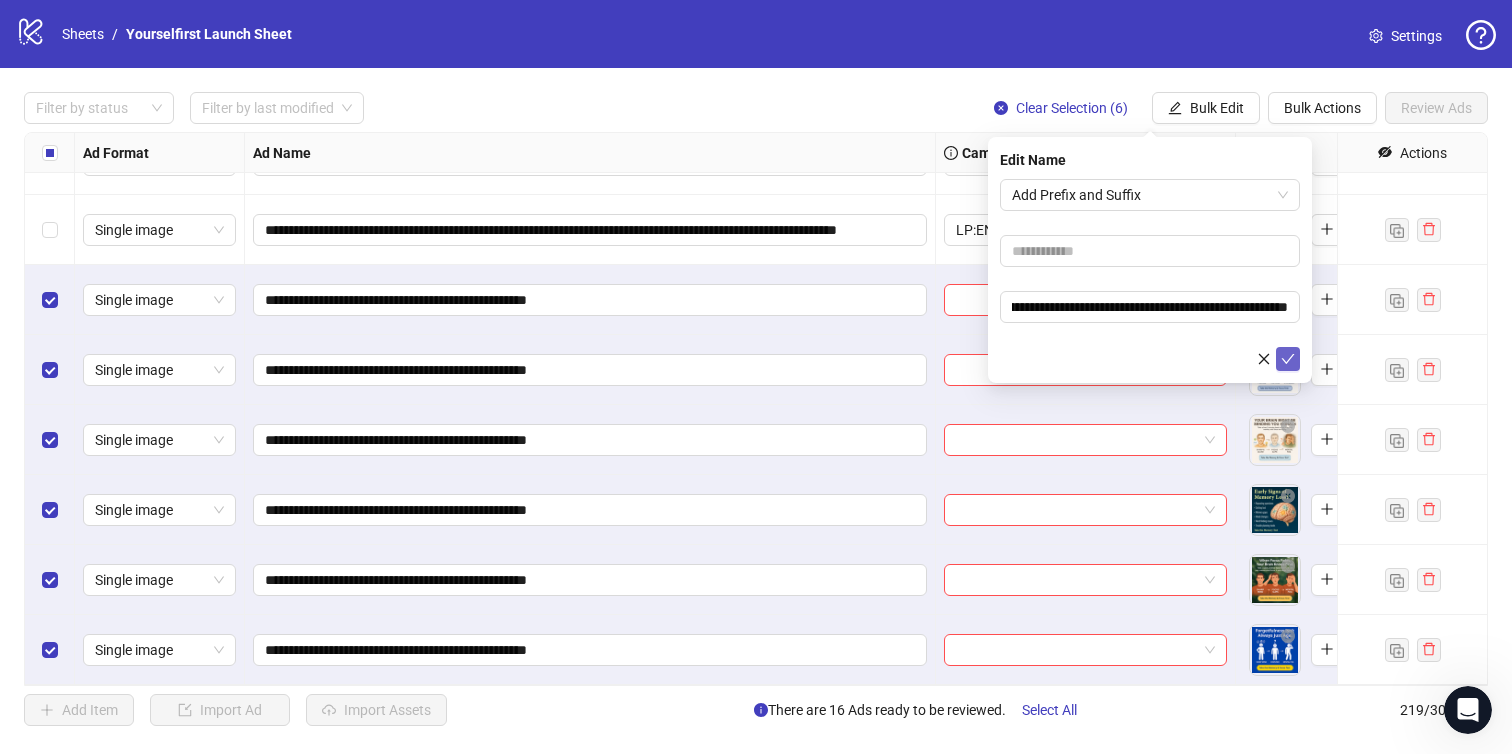 click 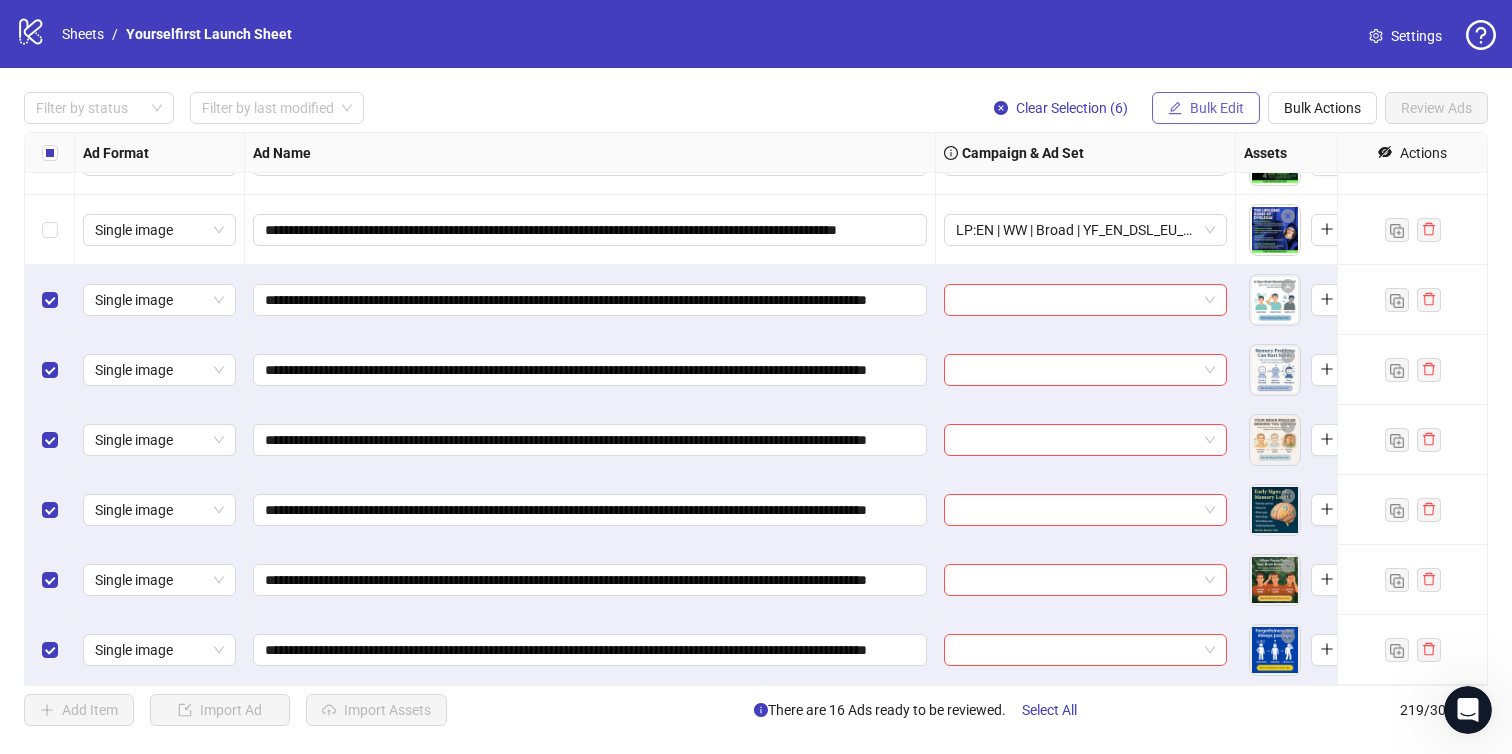 click on "Bulk Edit" at bounding box center [1217, 108] 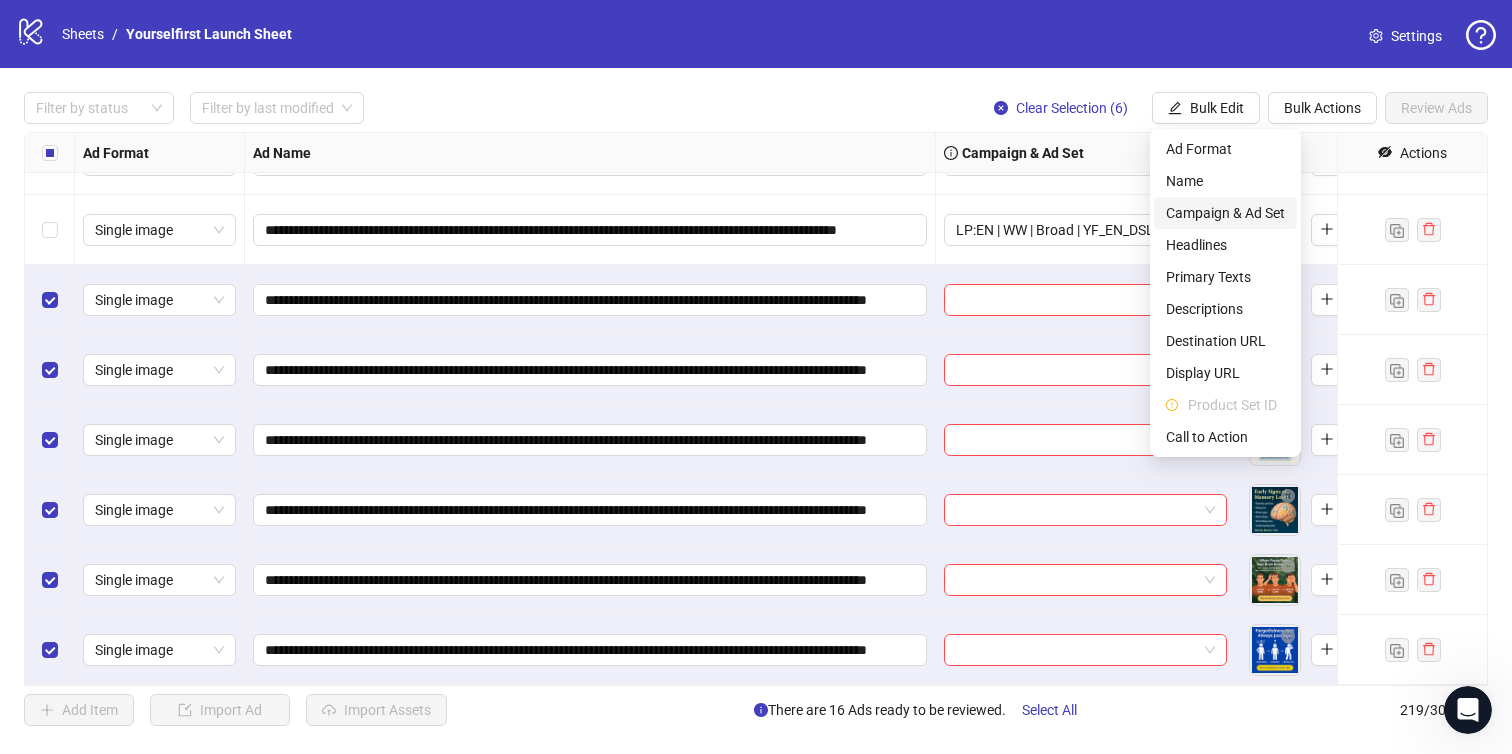 click on "Campaign & Ad Set" at bounding box center (1225, 213) 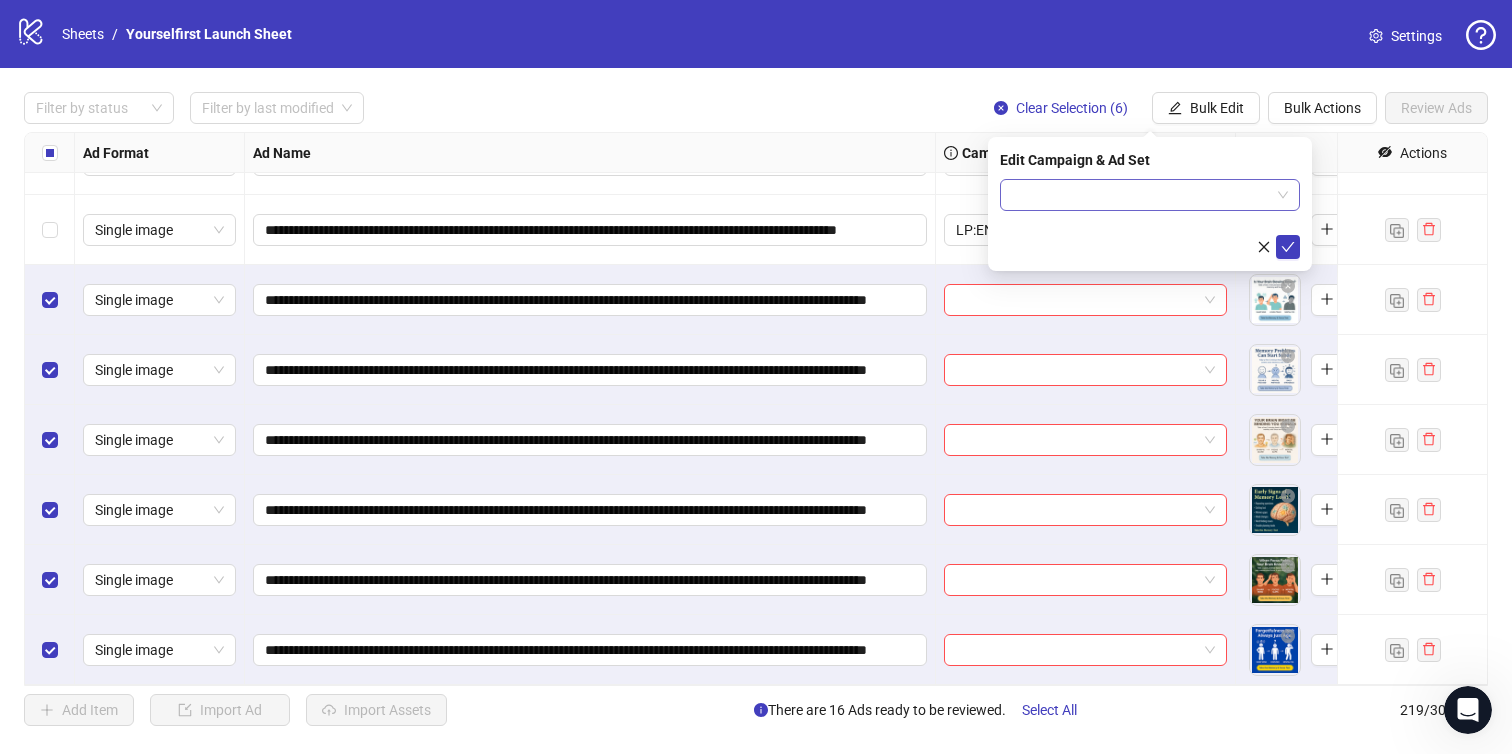 click at bounding box center (1141, 195) 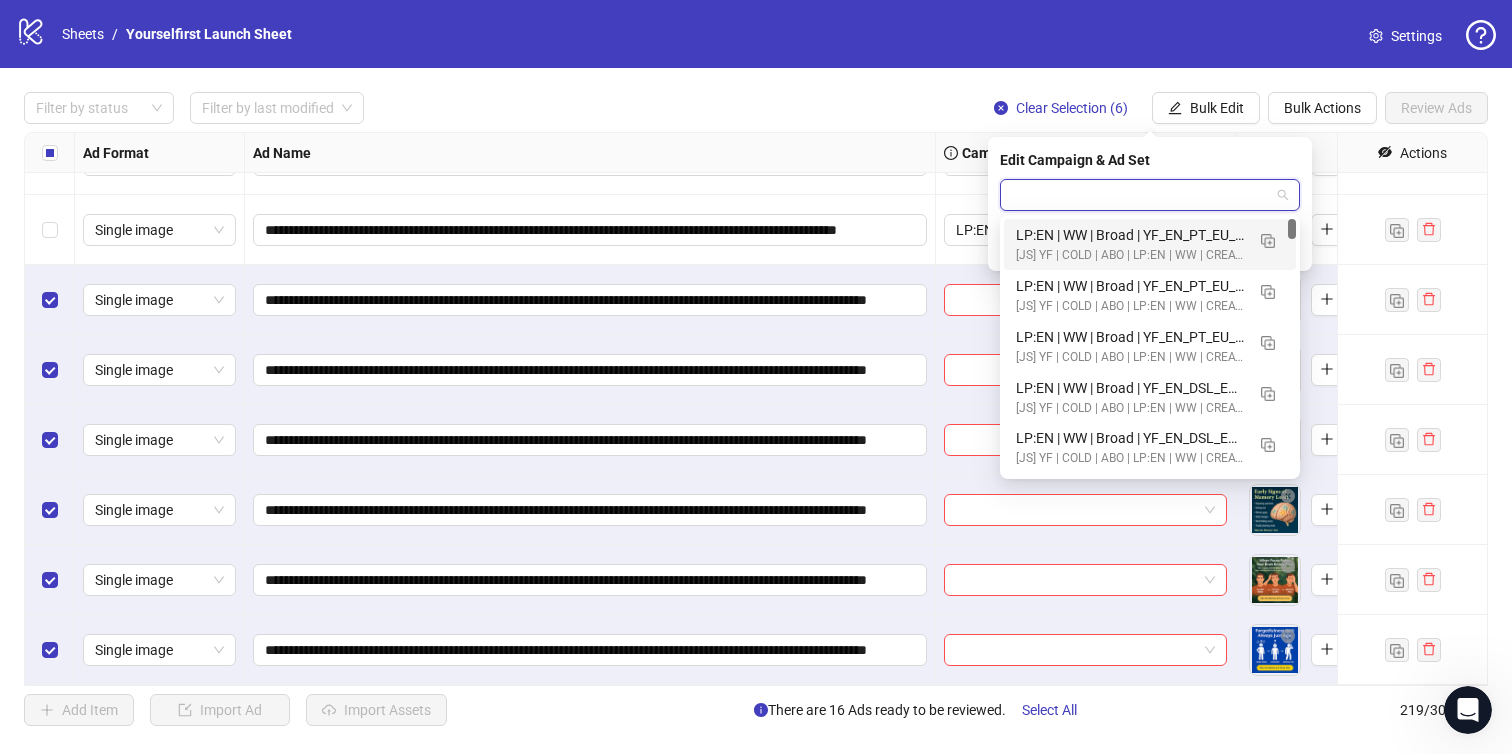 paste on "**********" 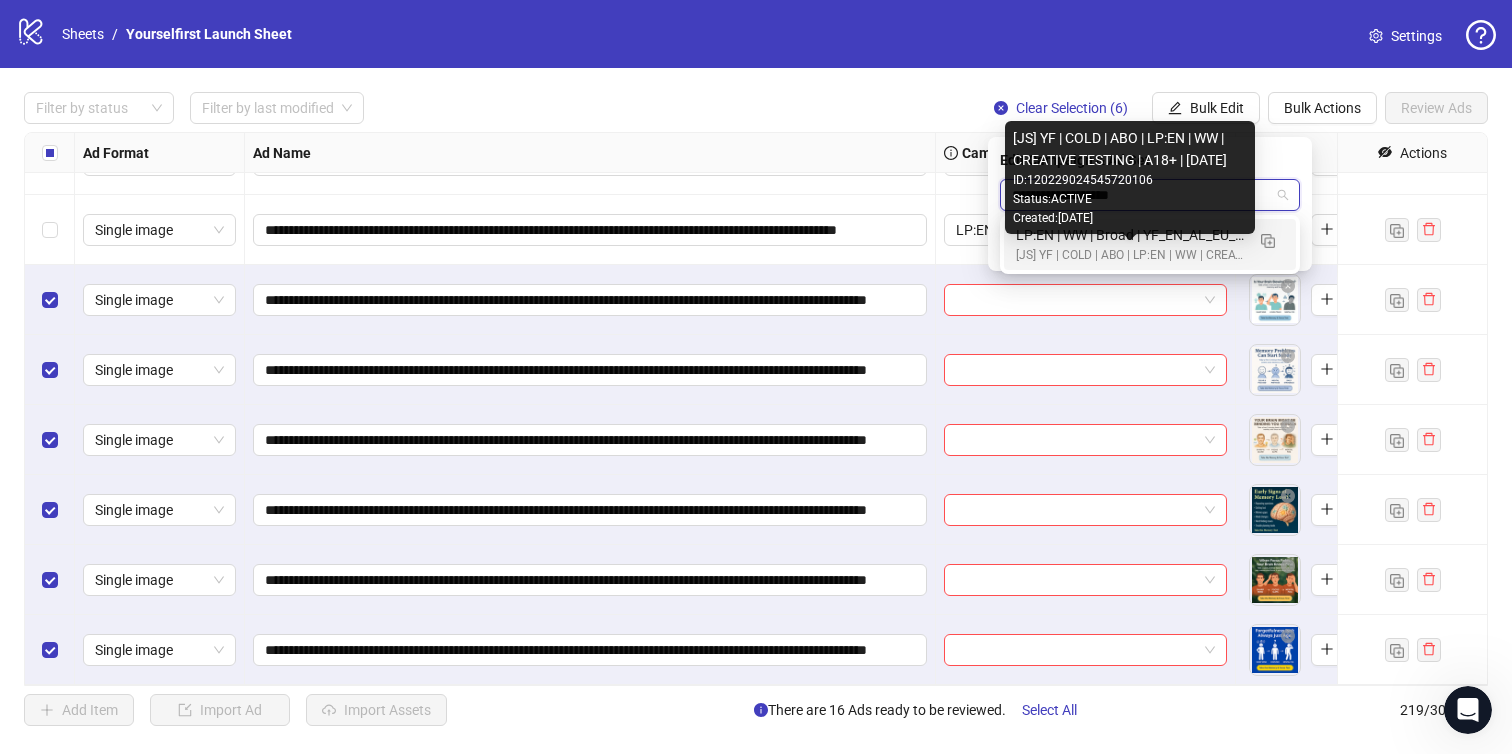 click on "[JS] YF | COLD | ABO | LP:EN | WW | CREATIVE TESTING | A18+ | [DATE]" at bounding box center [1130, 255] 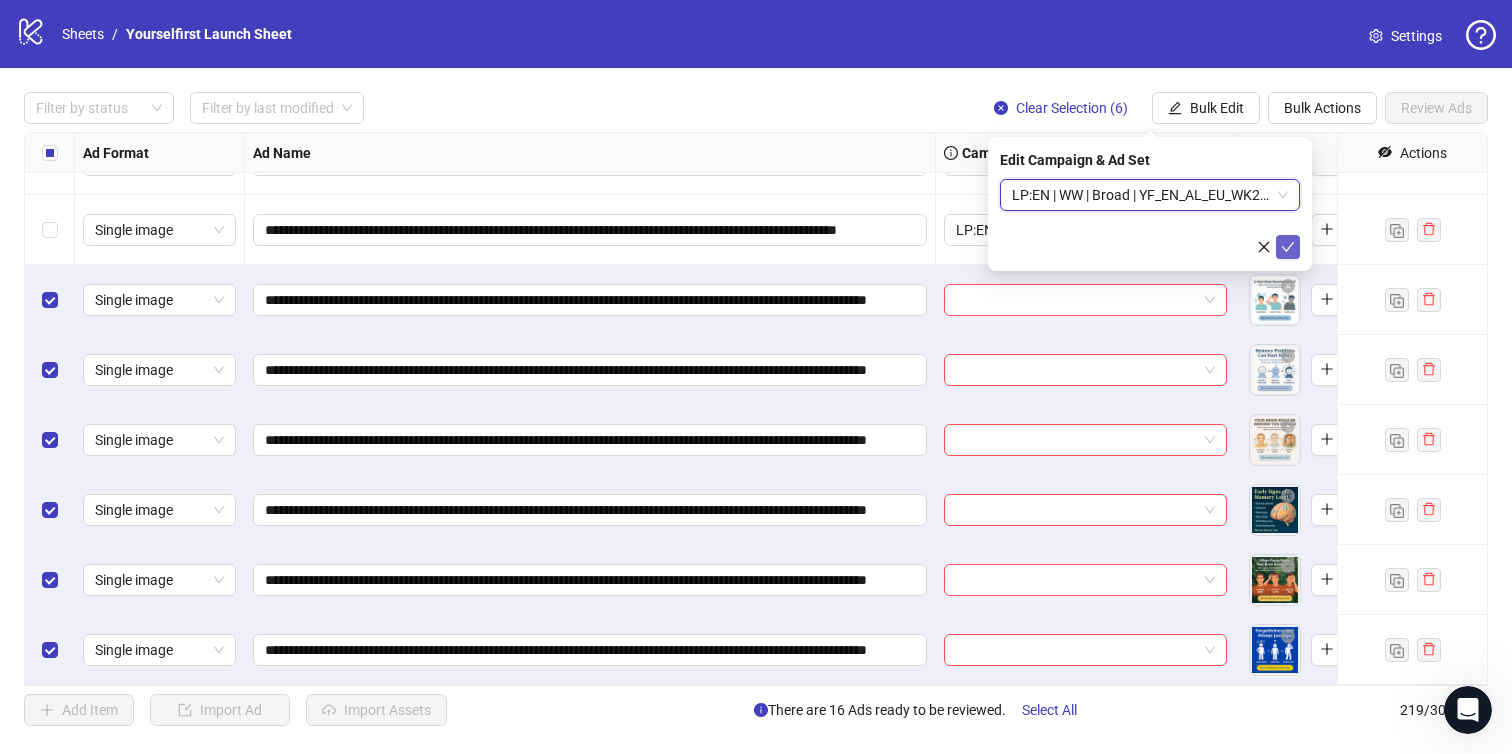 click 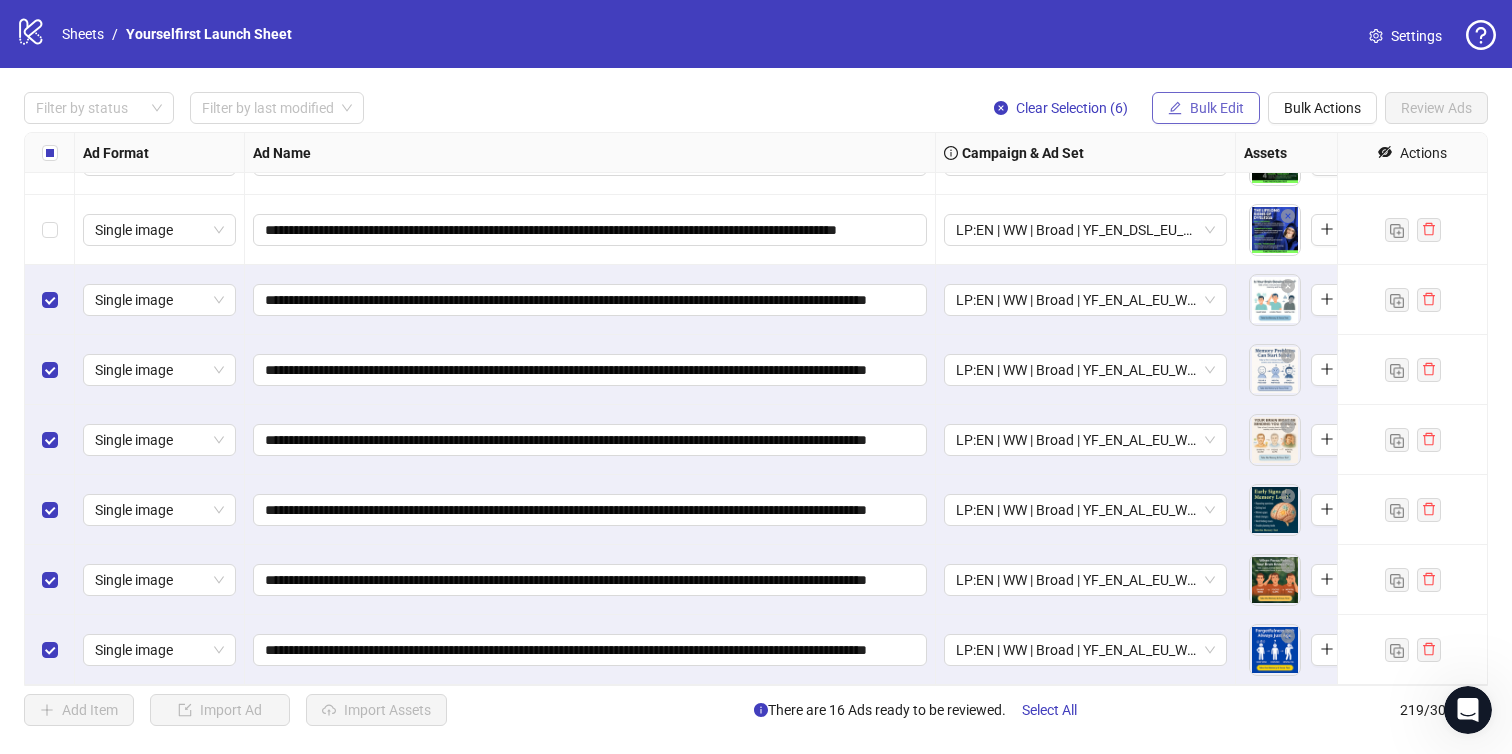 click on "Bulk Edit" at bounding box center [1217, 108] 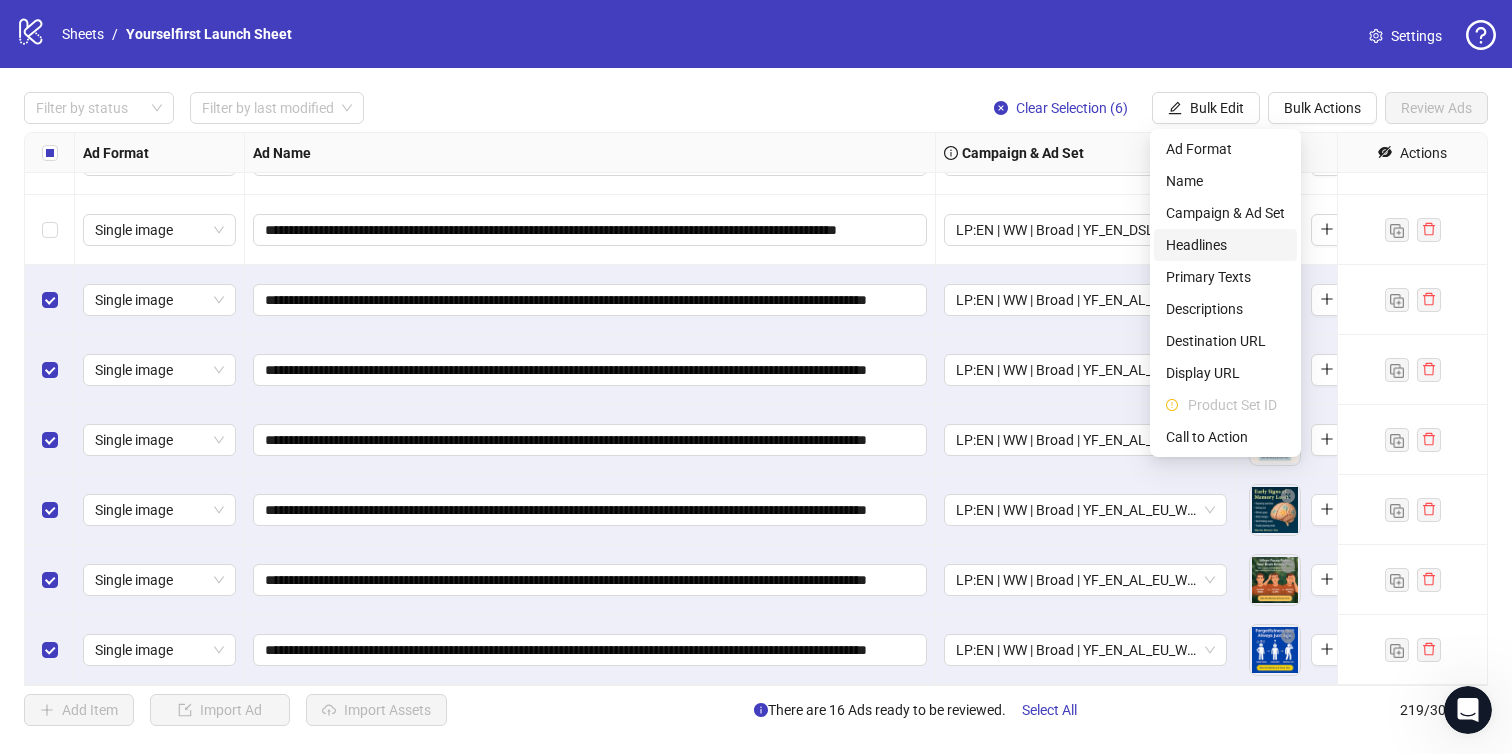 click on "Headlines" at bounding box center (1225, 245) 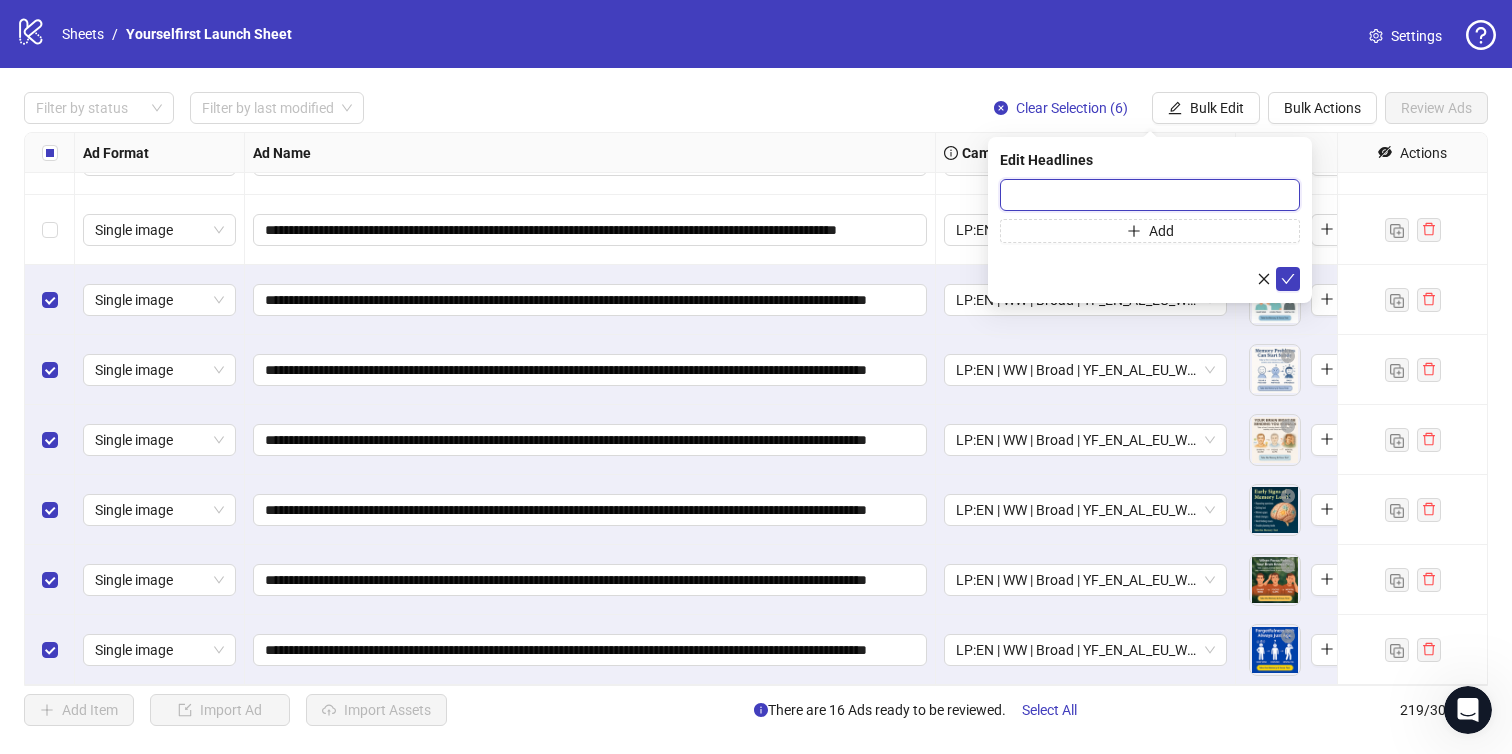 click at bounding box center [1150, 195] 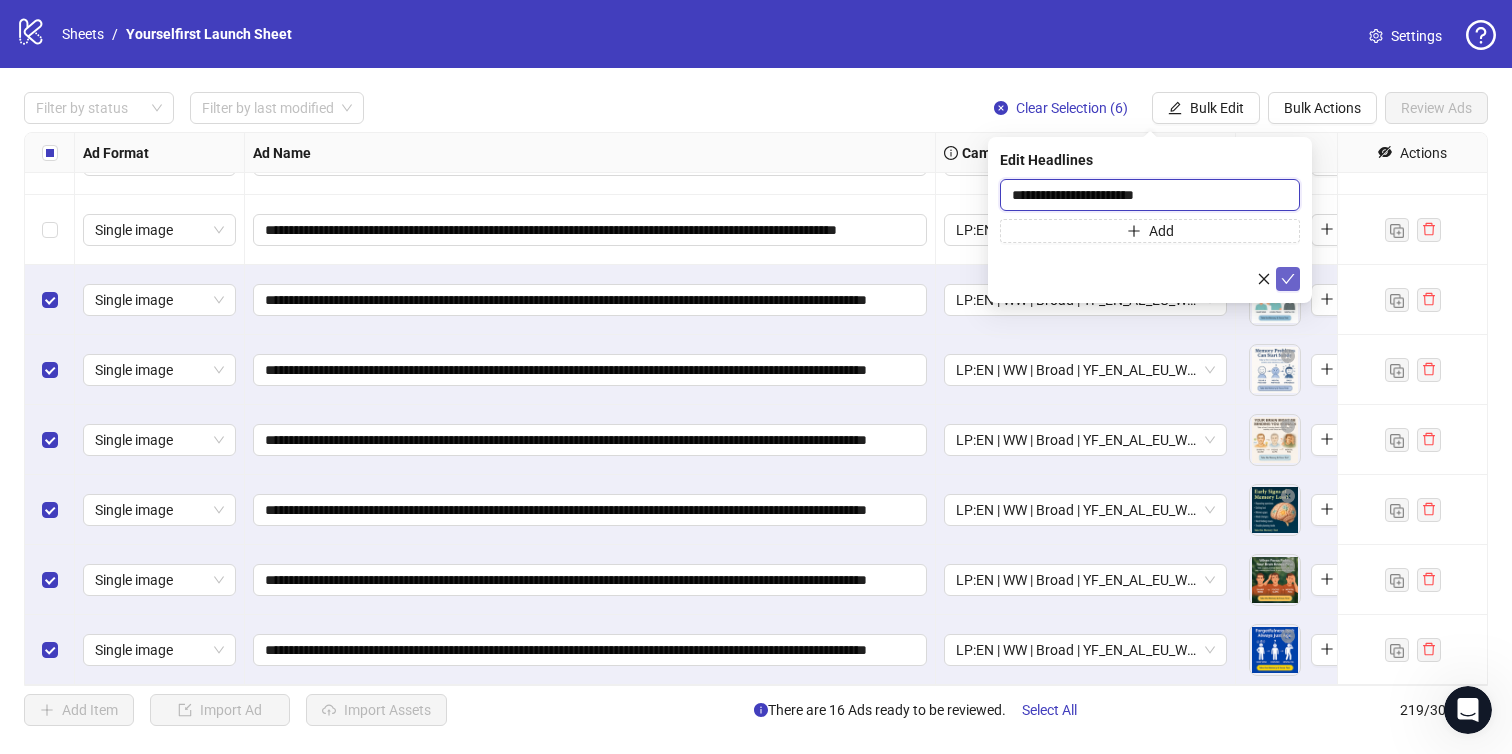 type on "**********" 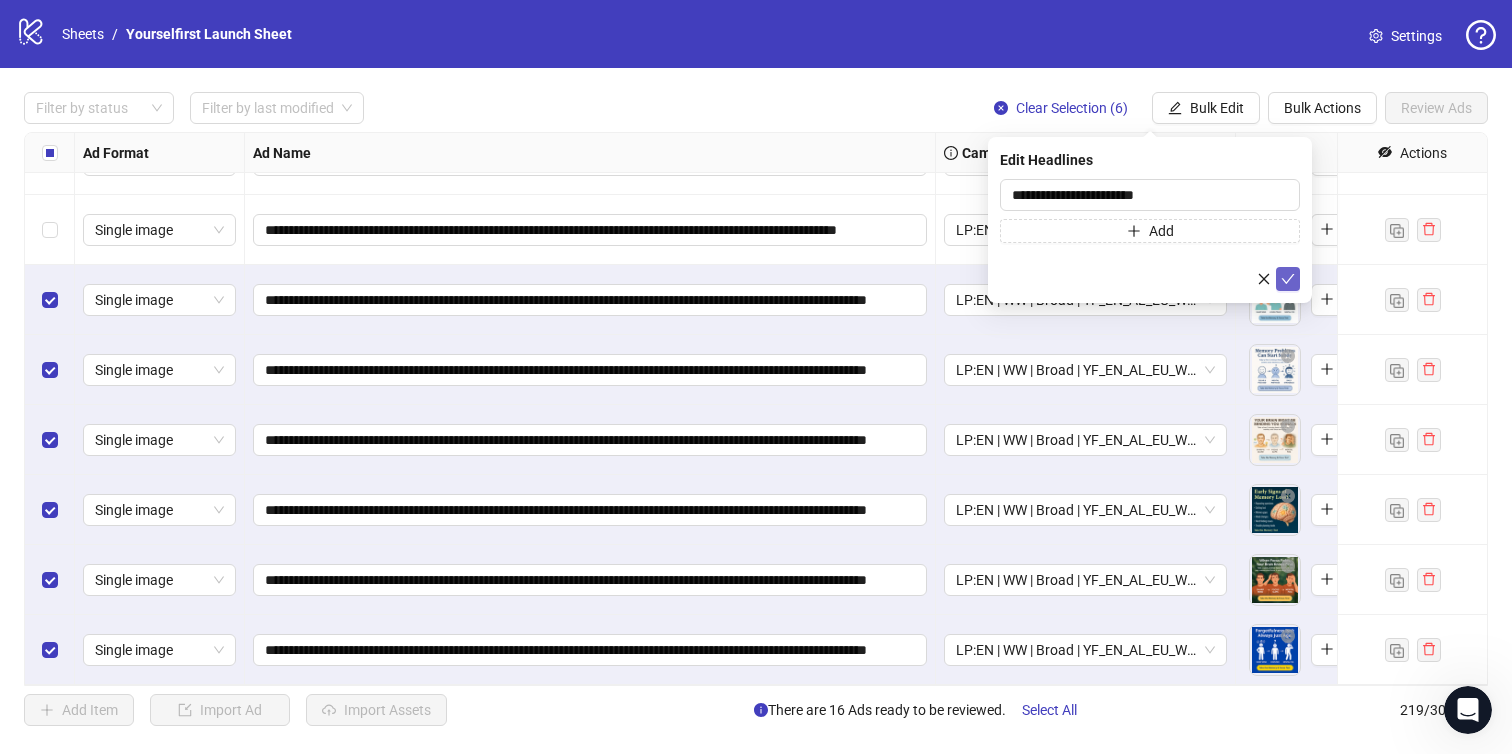 click 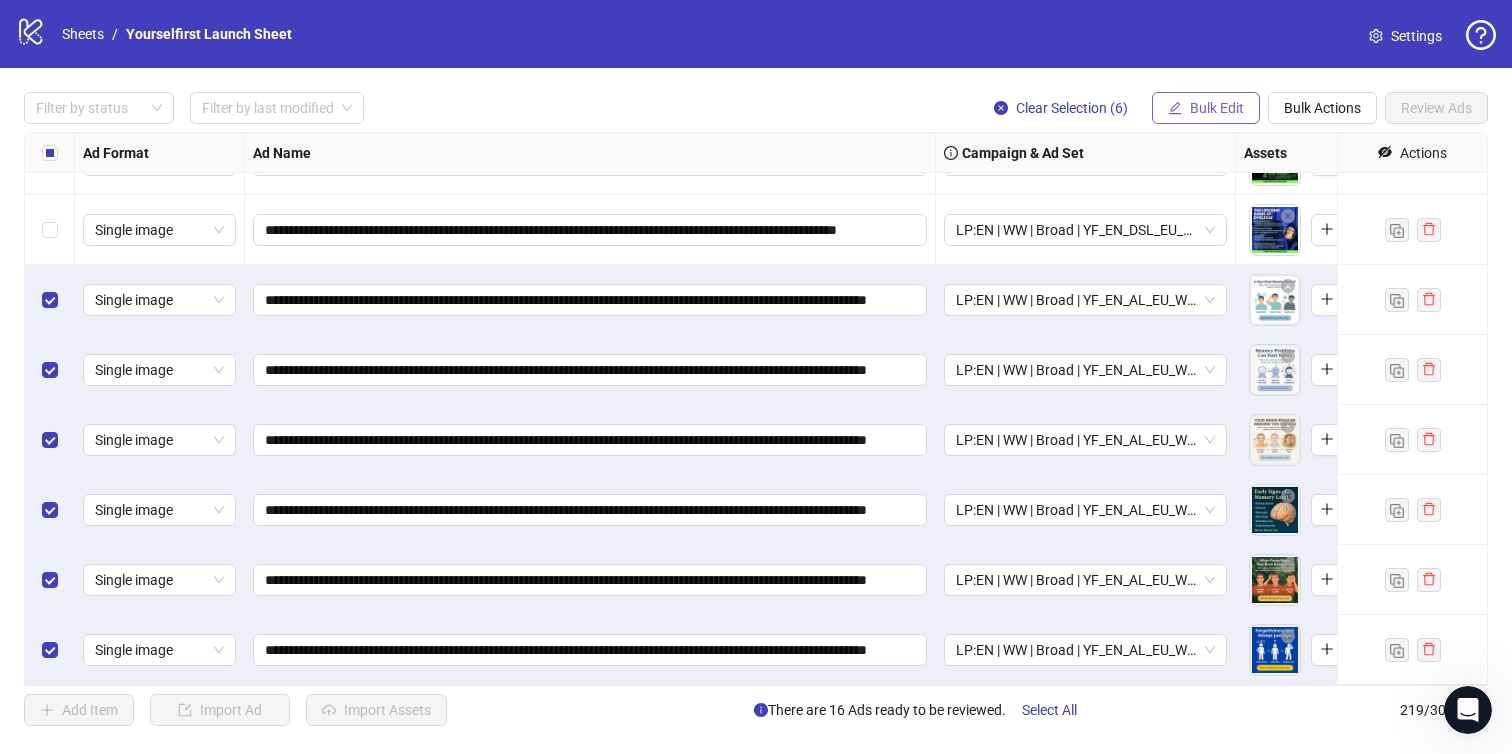 click on "Bulk Edit" at bounding box center [1217, 108] 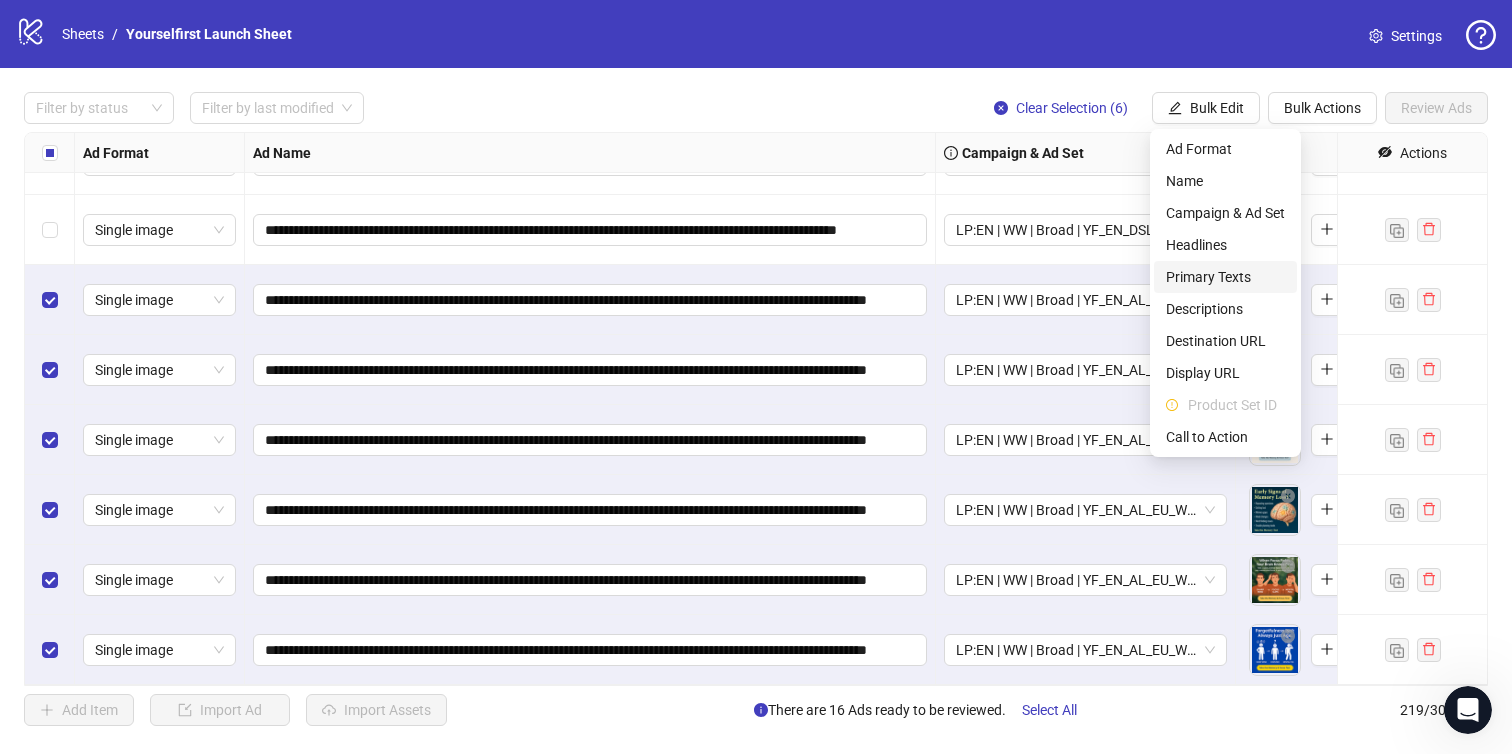 click on "Primary Texts" at bounding box center [1225, 277] 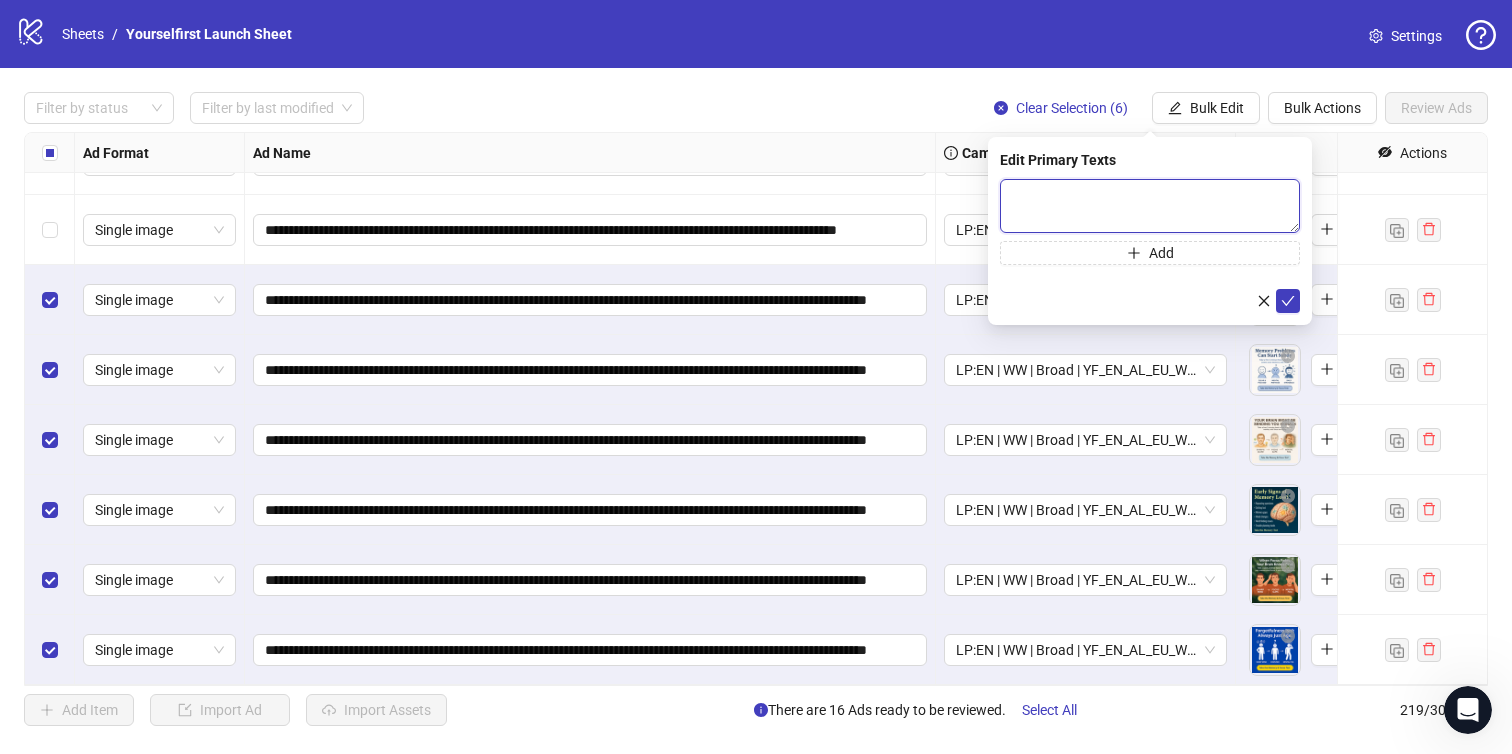 click at bounding box center [1150, 206] 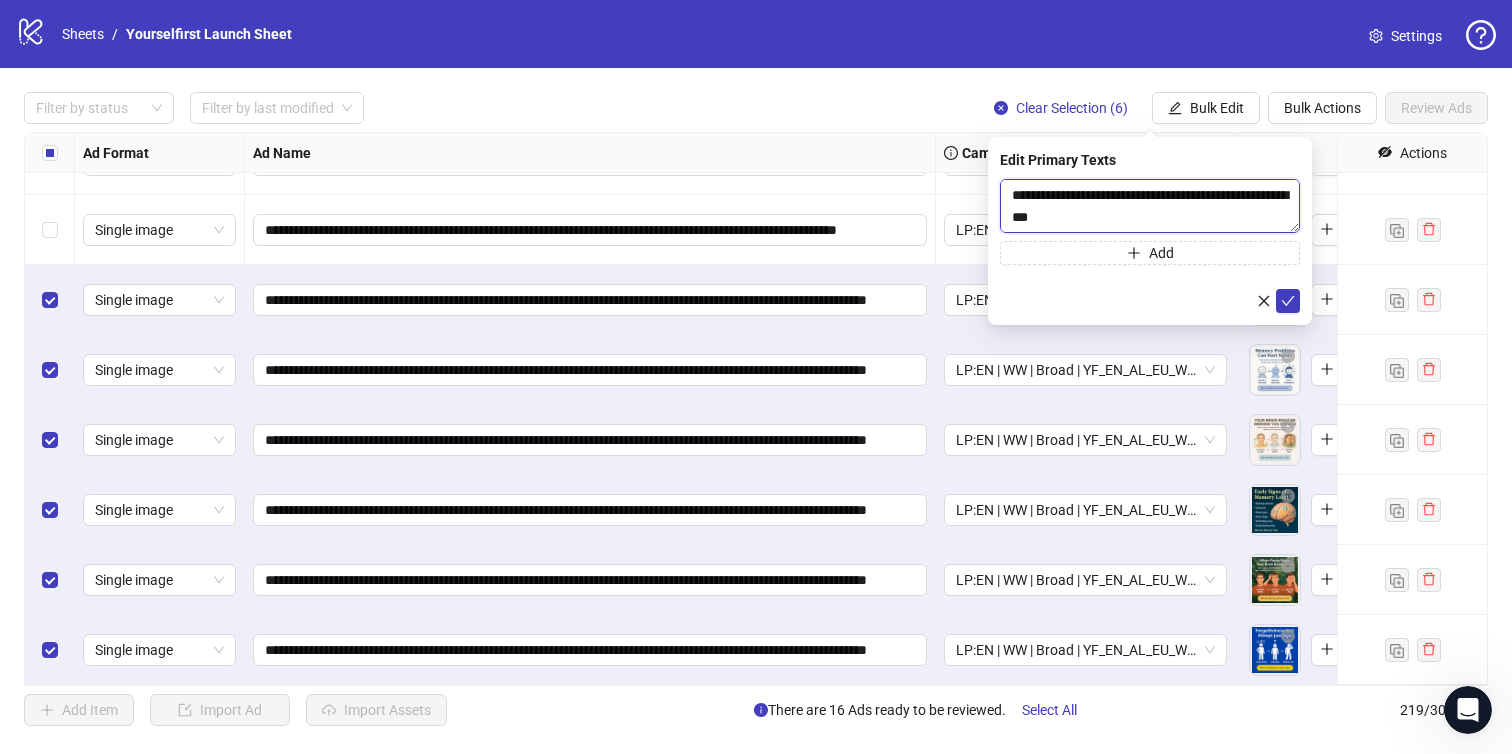 scroll, scrollTop: 125, scrollLeft: 0, axis: vertical 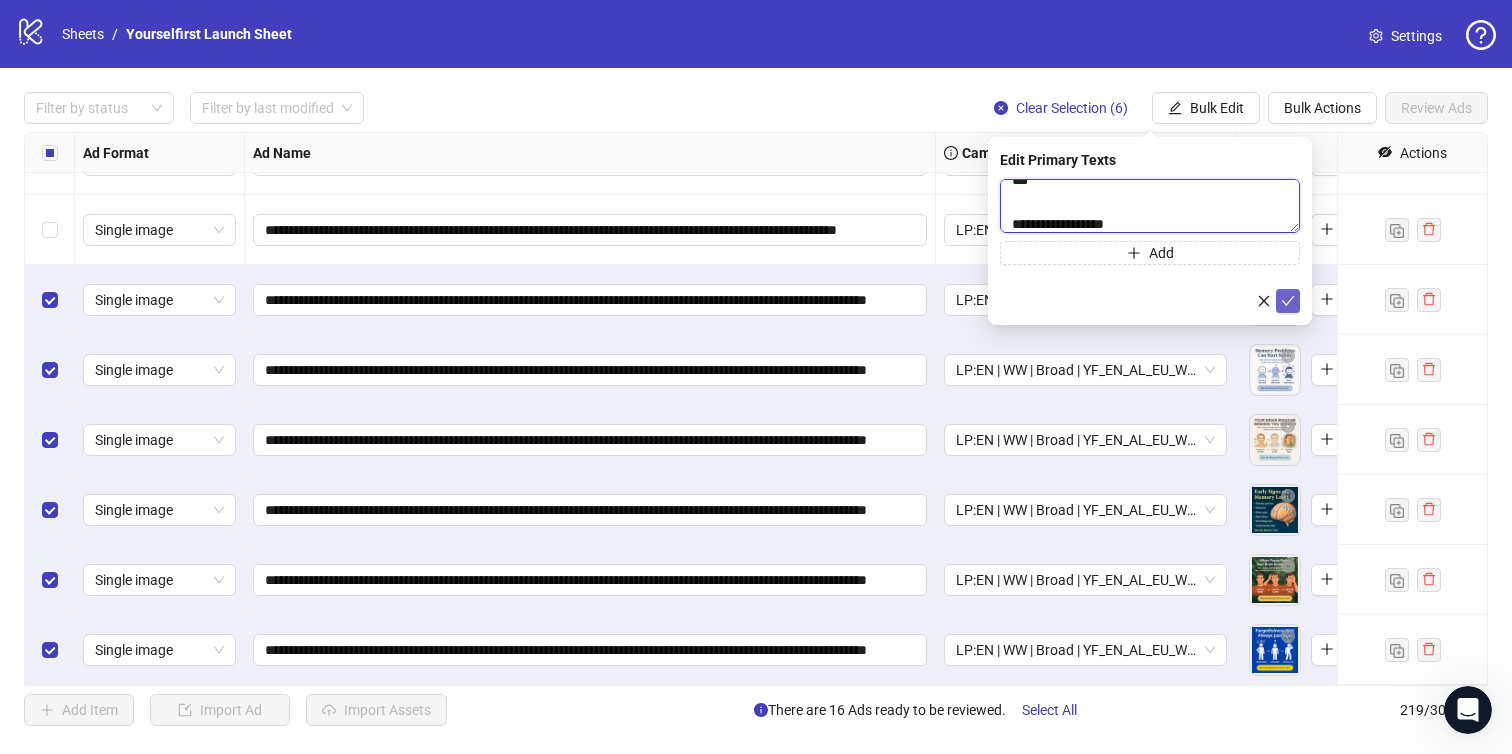 type on "**********" 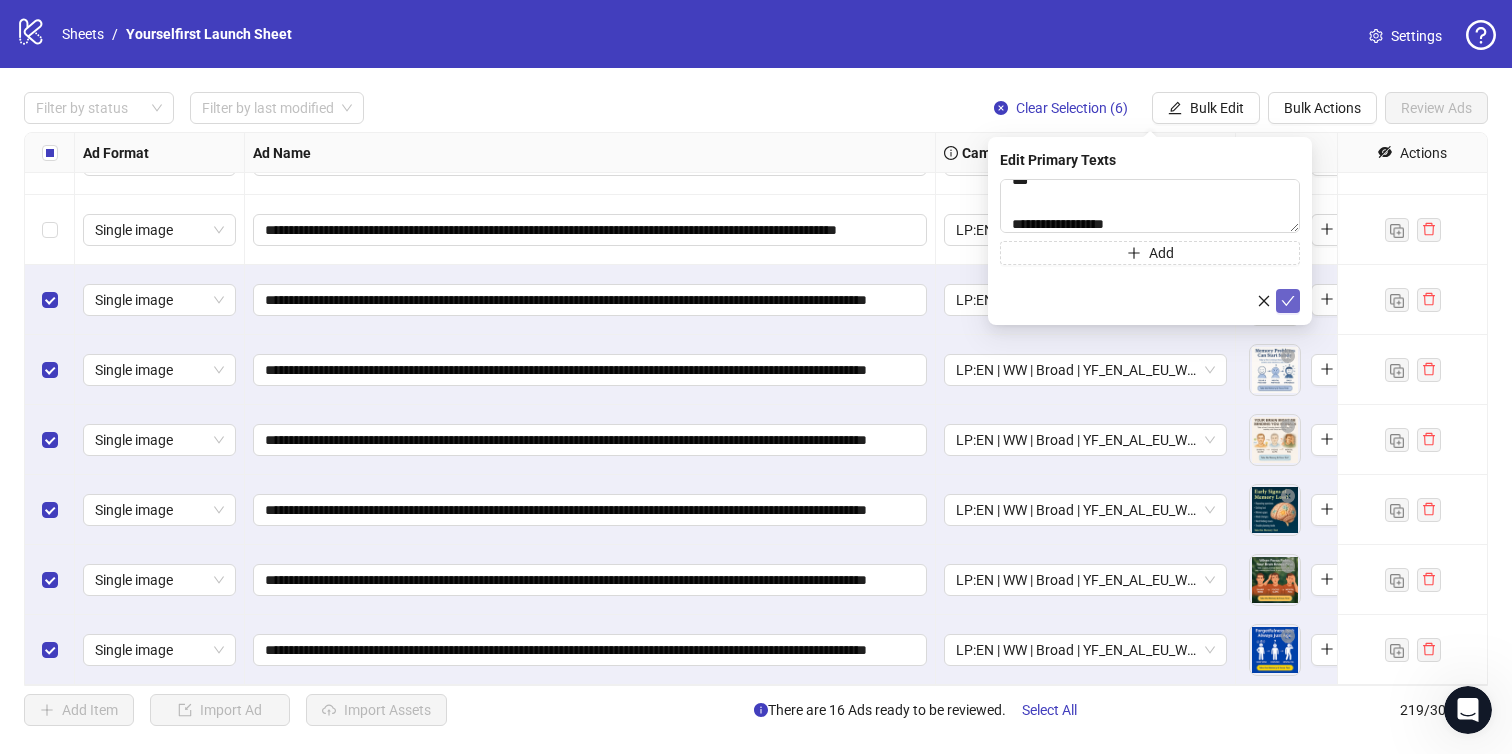 click 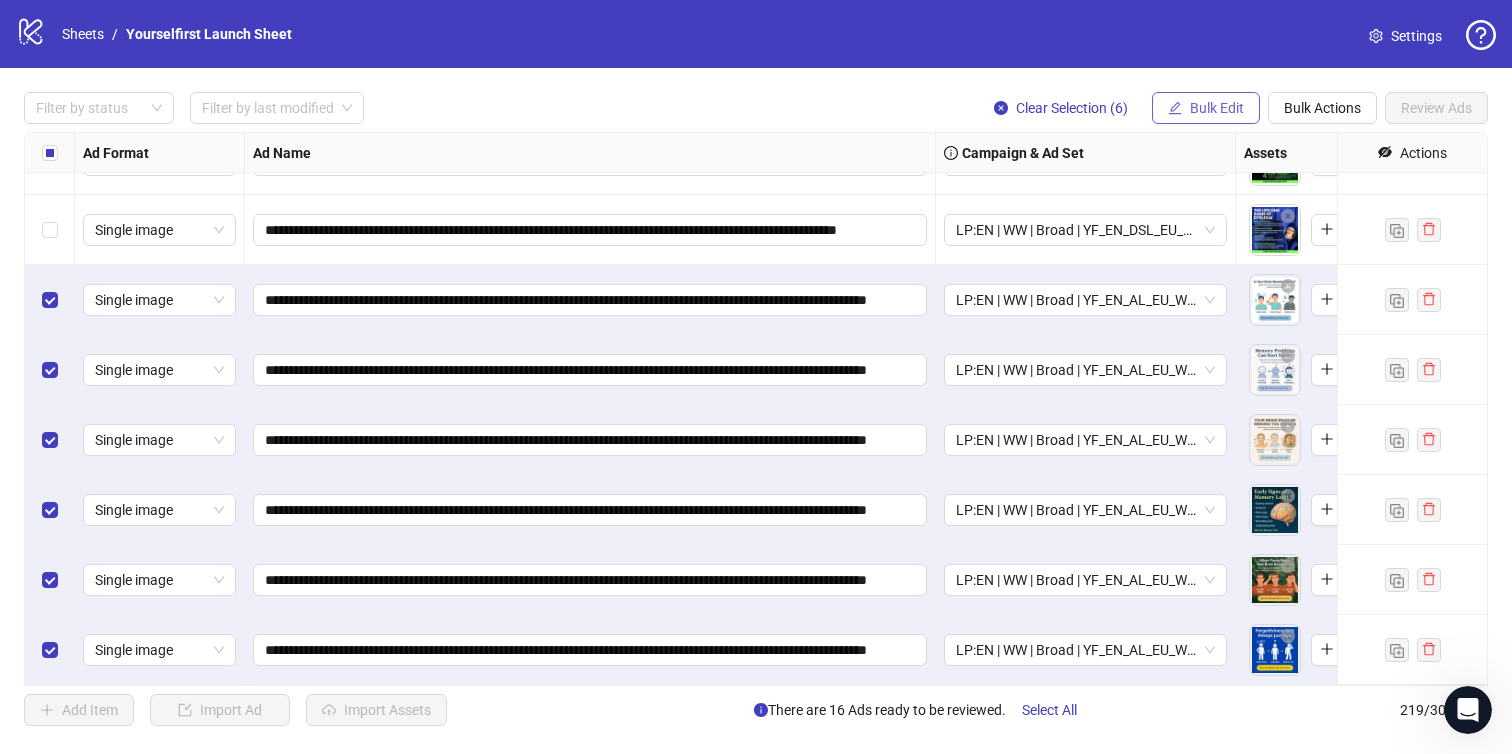 click on "Bulk Edit" at bounding box center [1217, 108] 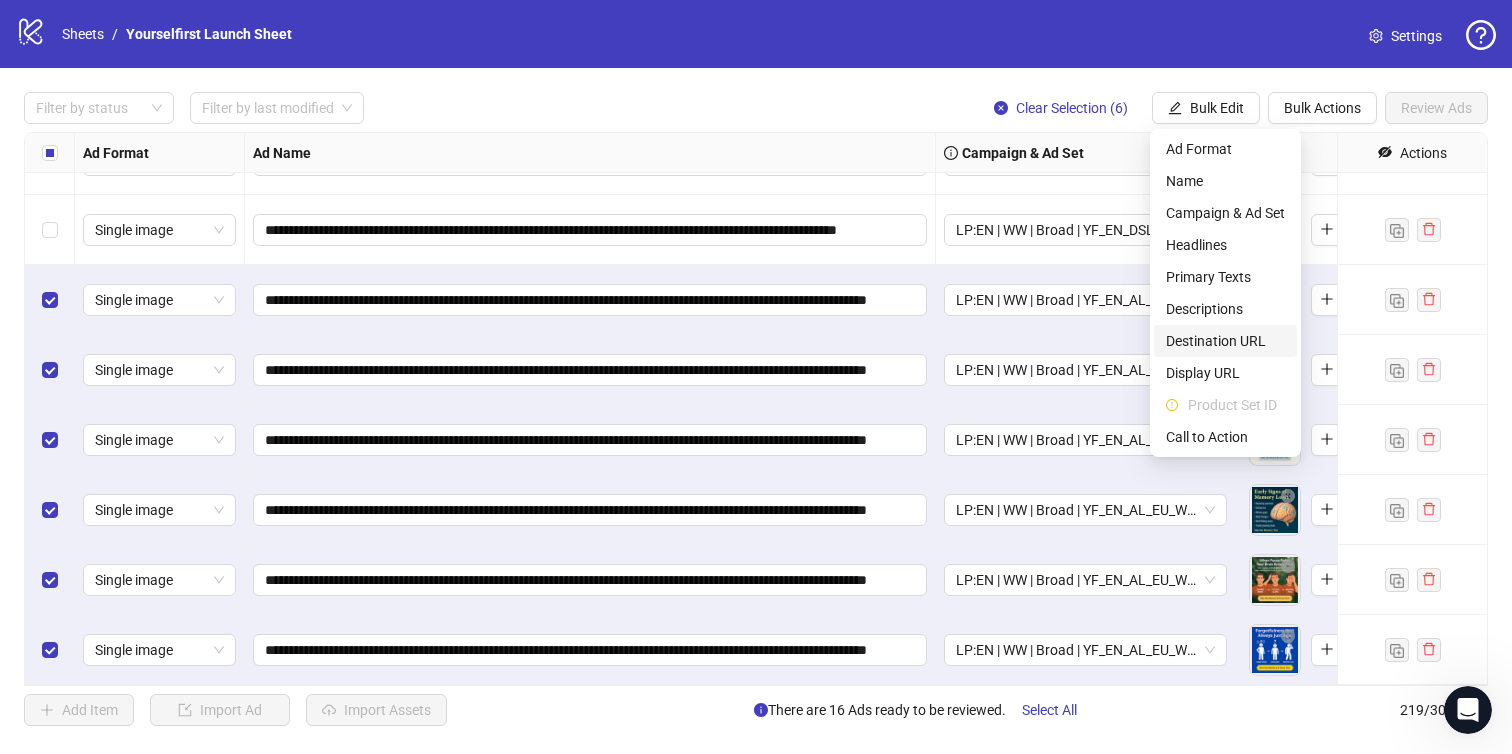 click on "Destination URL" at bounding box center [1225, 341] 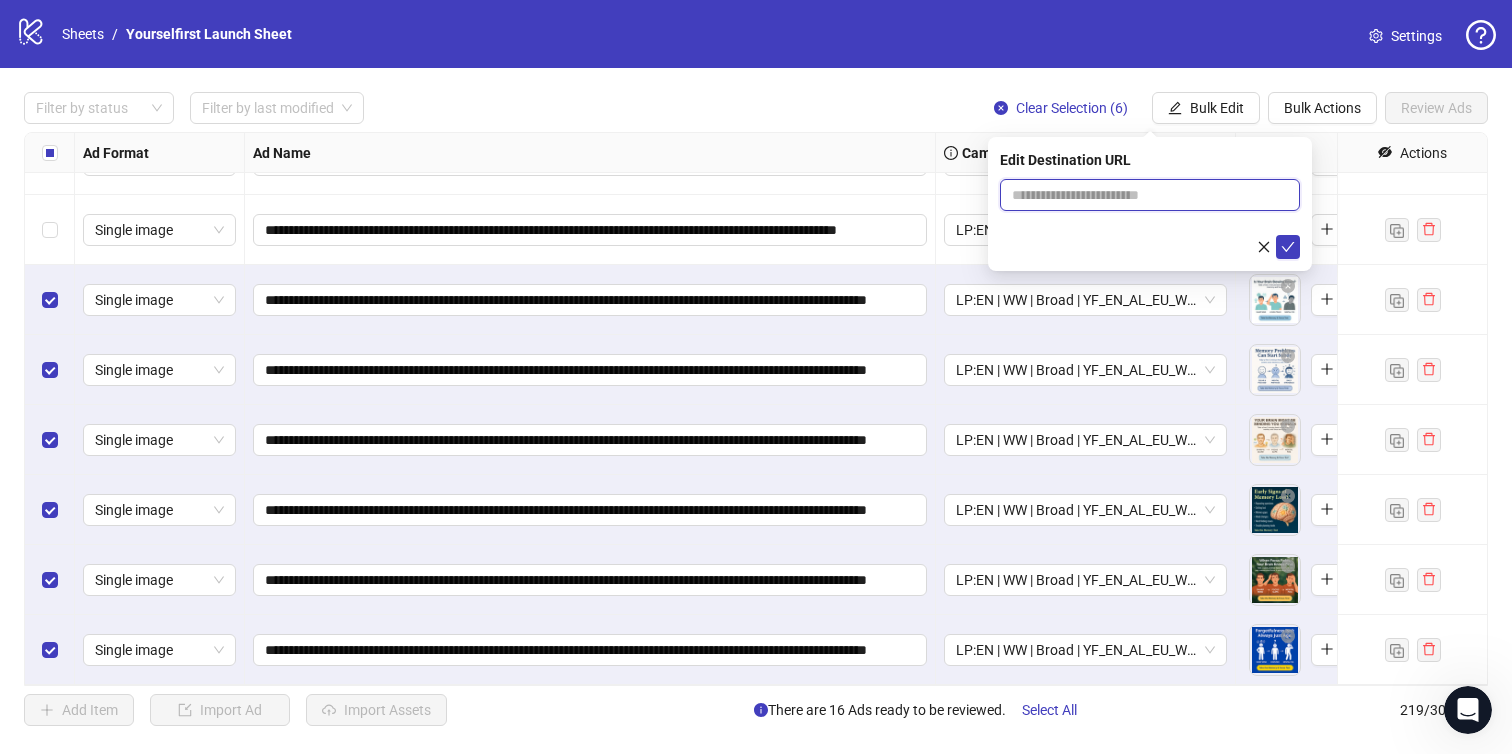 click at bounding box center [1142, 195] 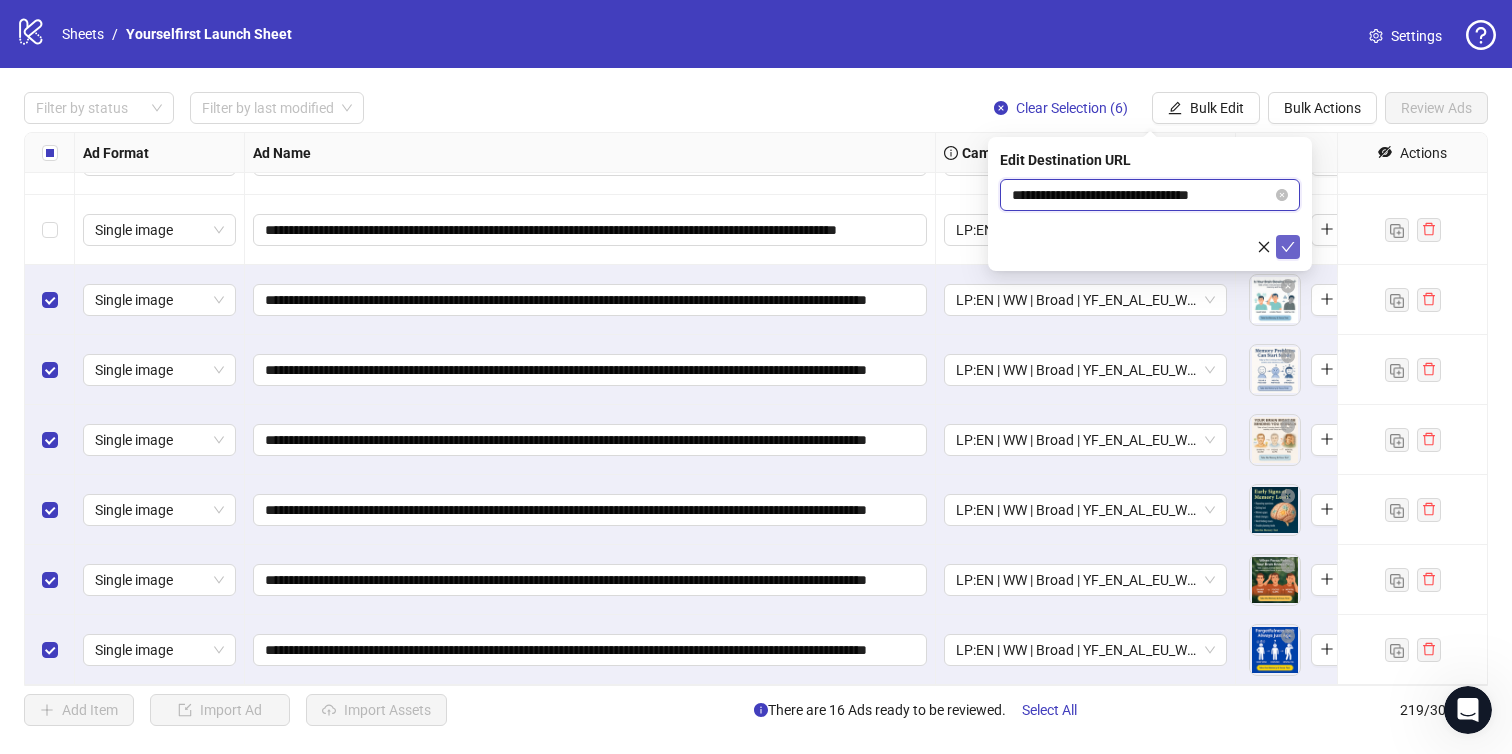 type on "**********" 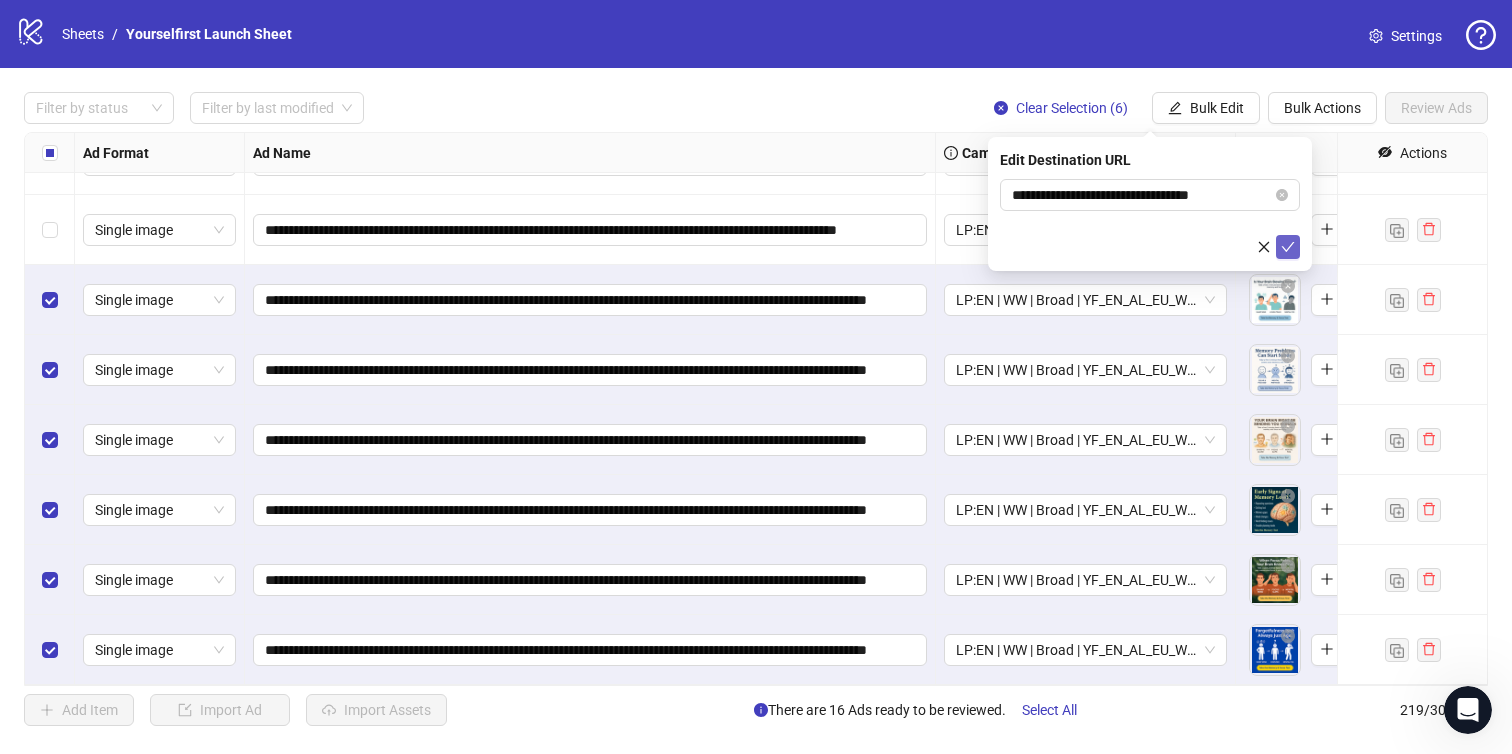 click 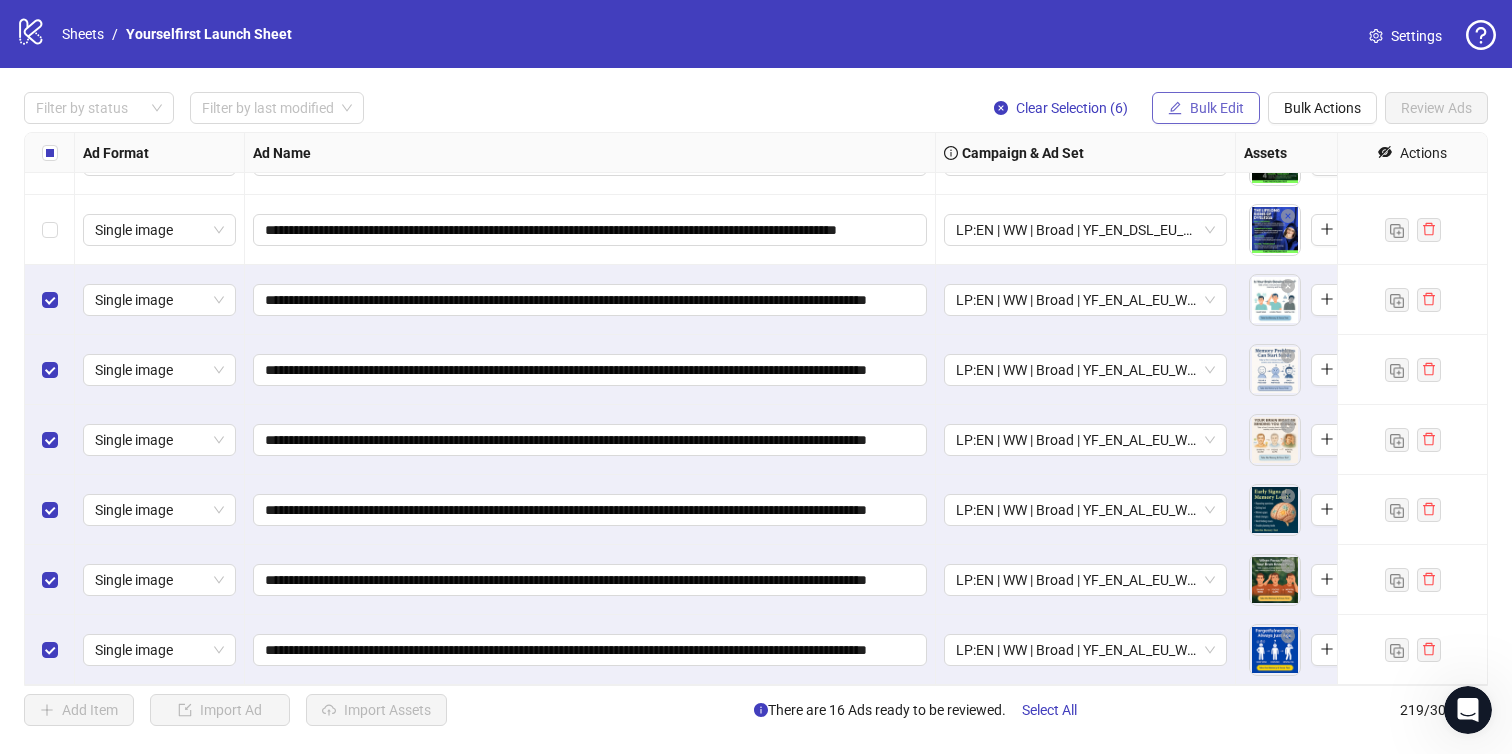 click on "Bulk Edit" at bounding box center (1217, 108) 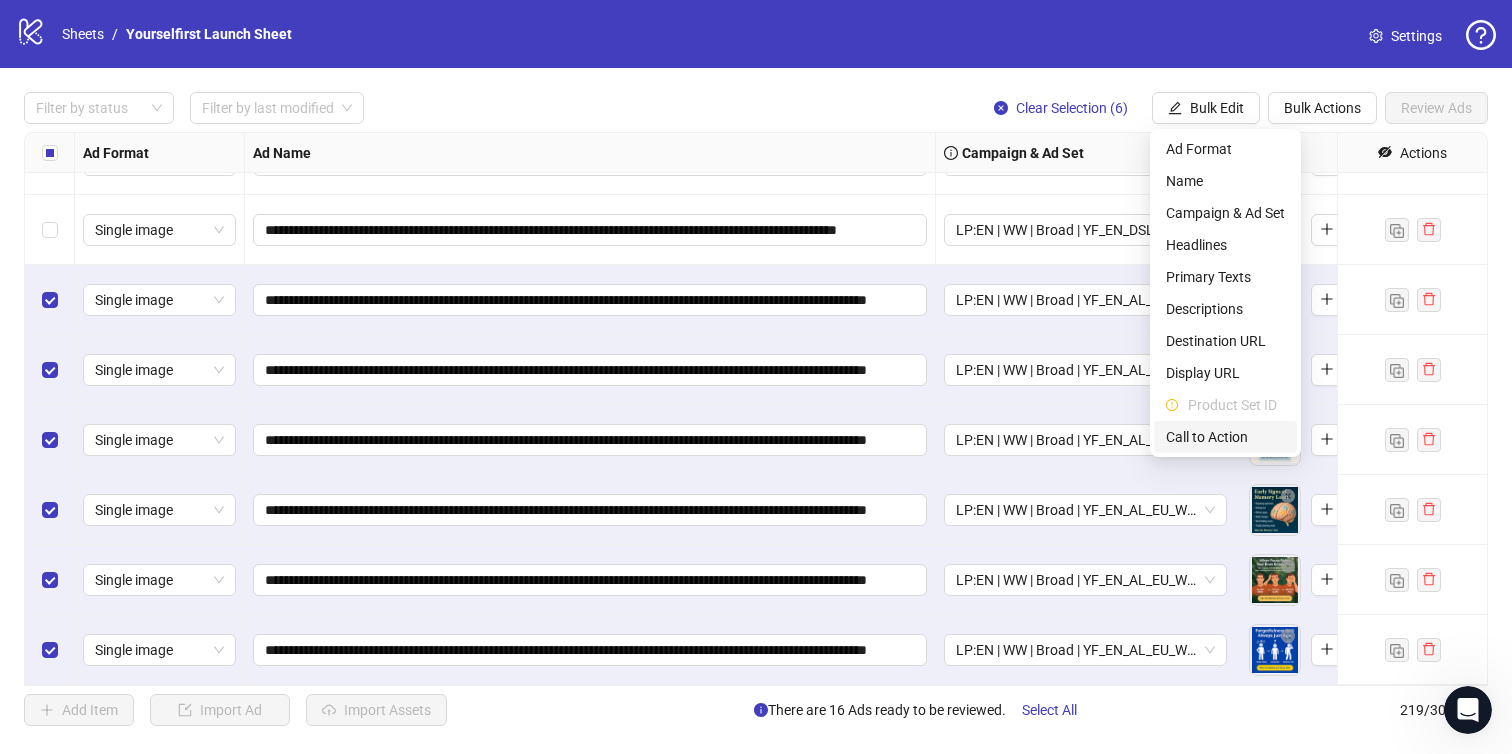 click on "Call to Action" at bounding box center (1225, 437) 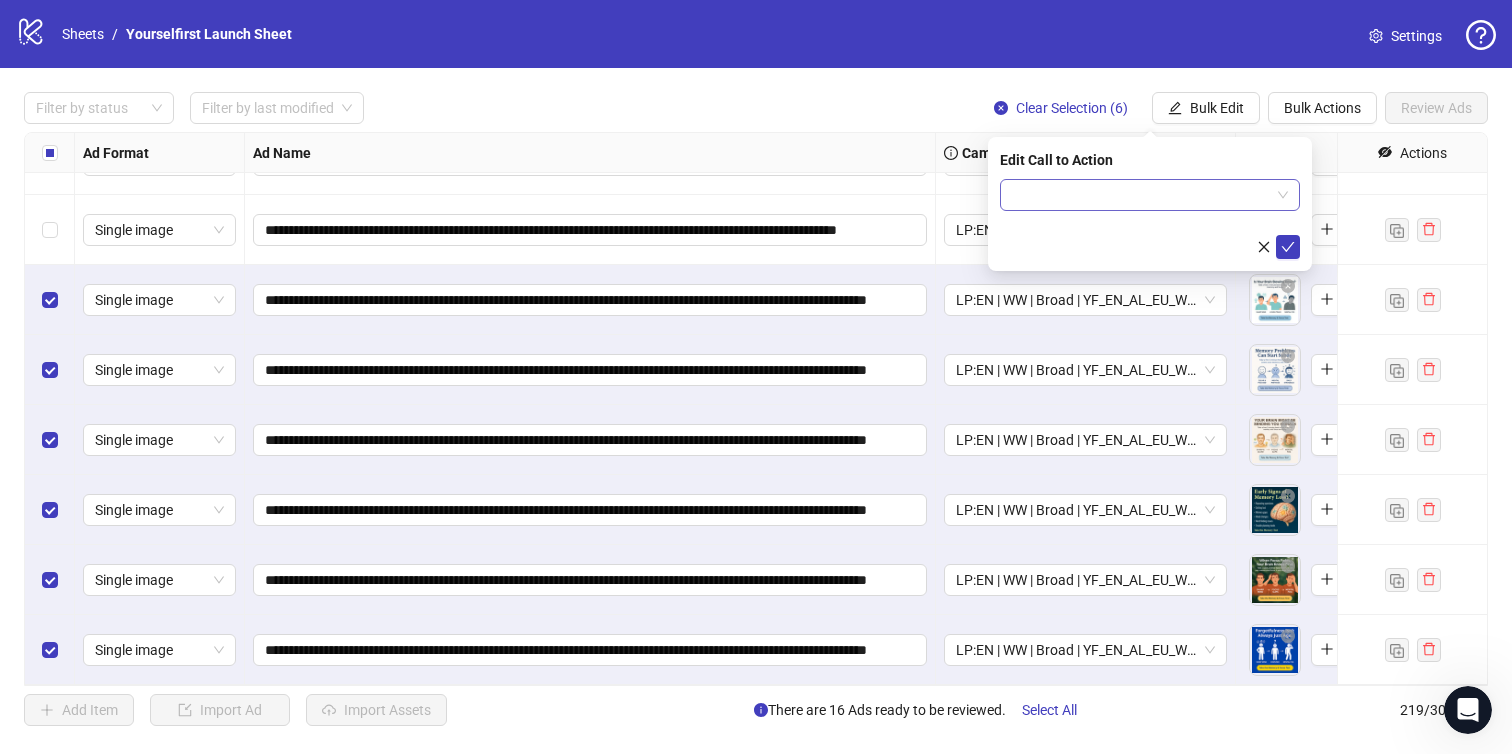 click at bounding box center [1141, 195] 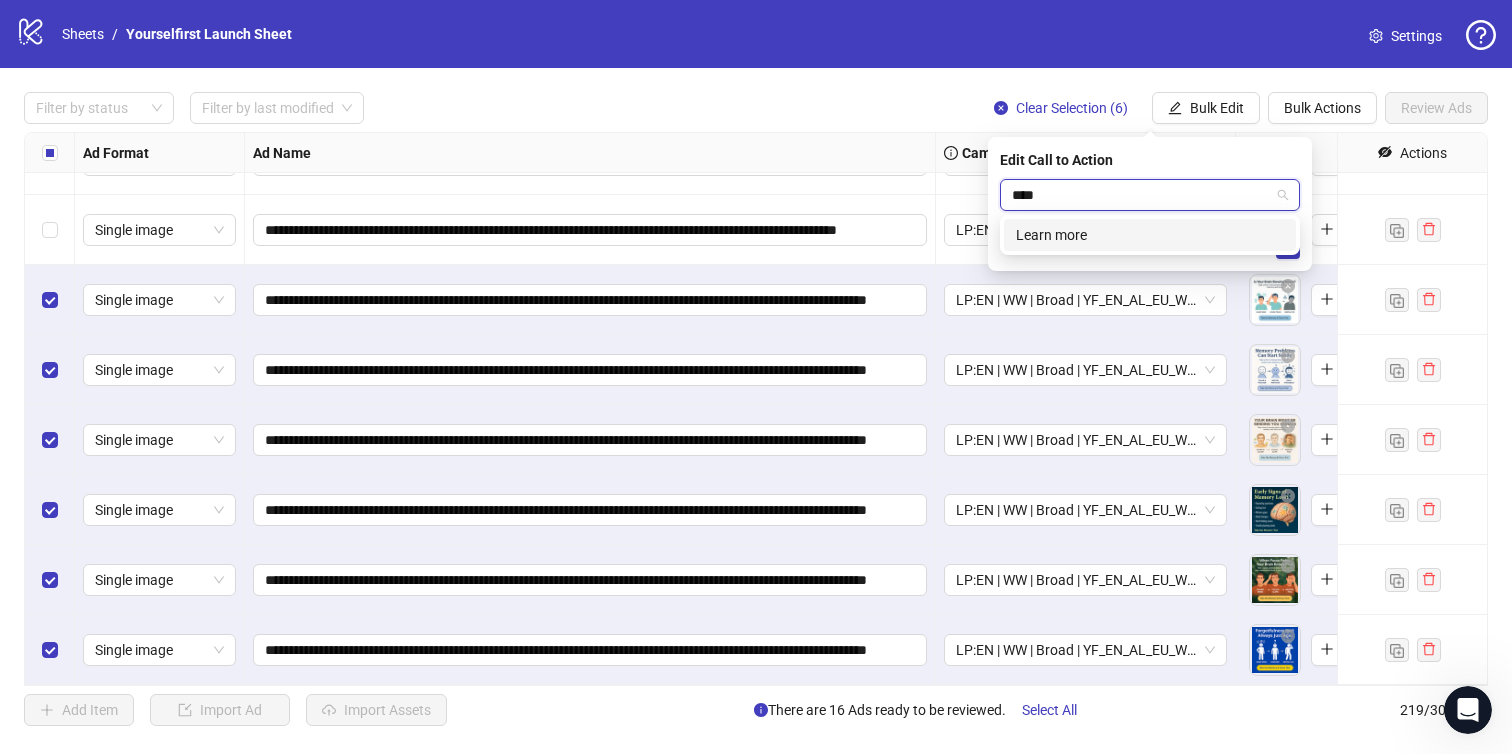 type on "*****" 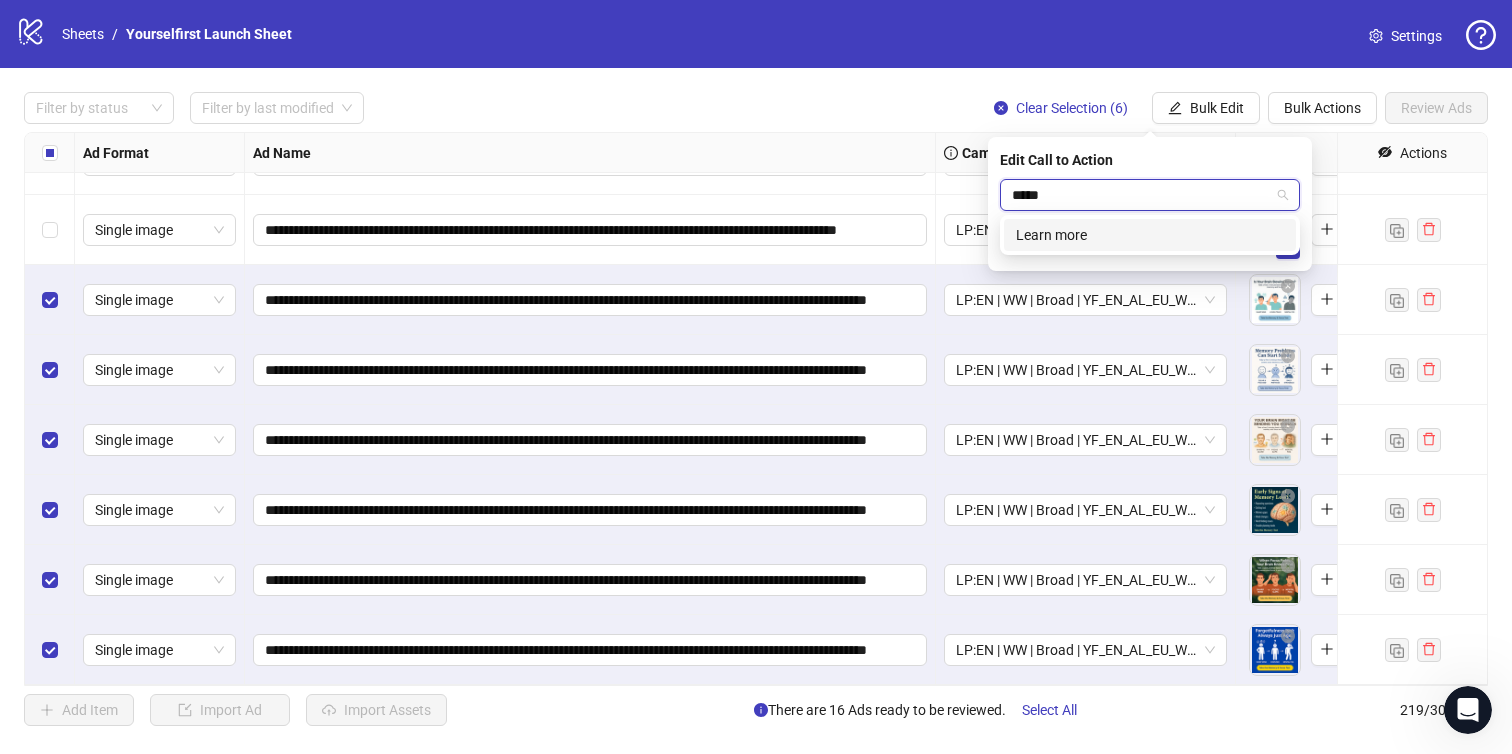 click on "Learn more" at bounding box center (1150, 235) 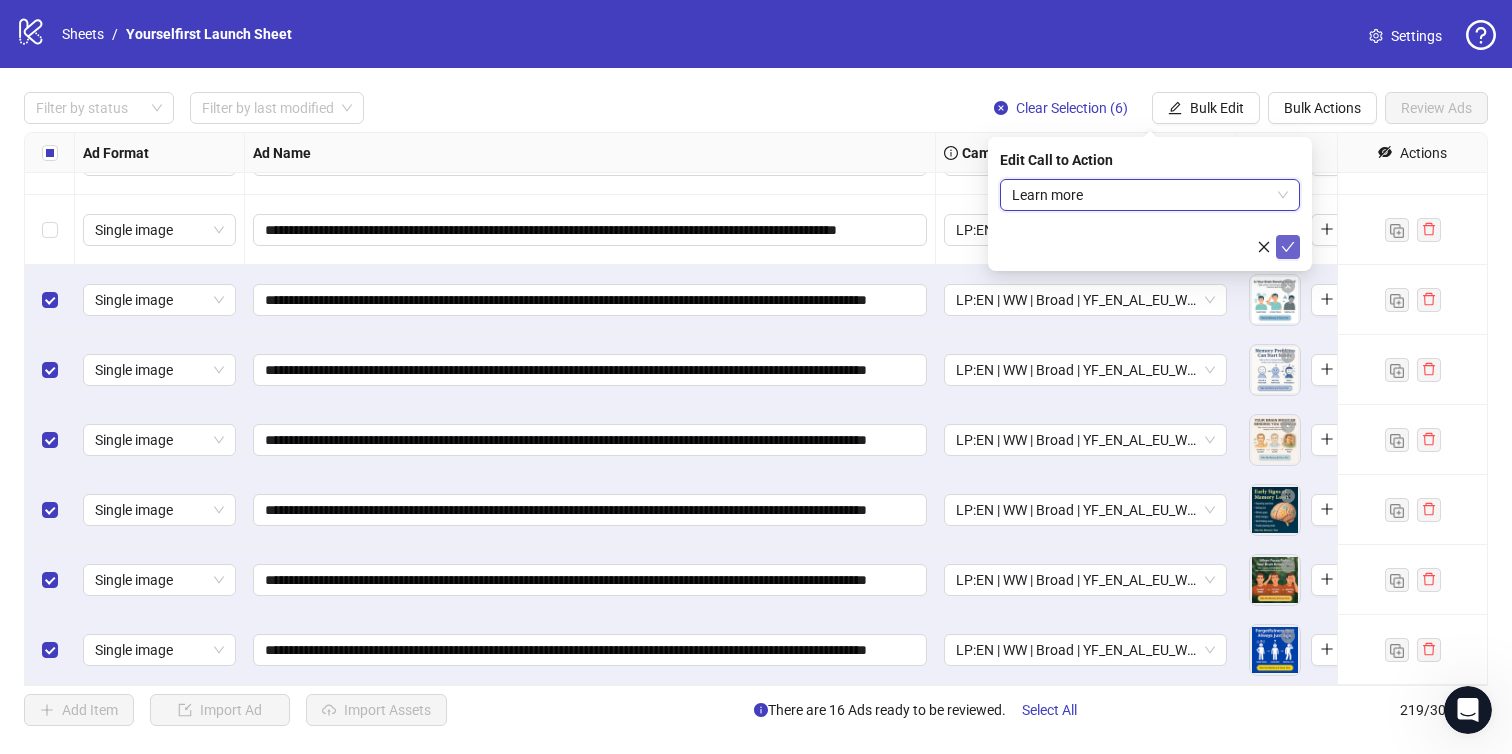 click at bounding box center (1288, 247) 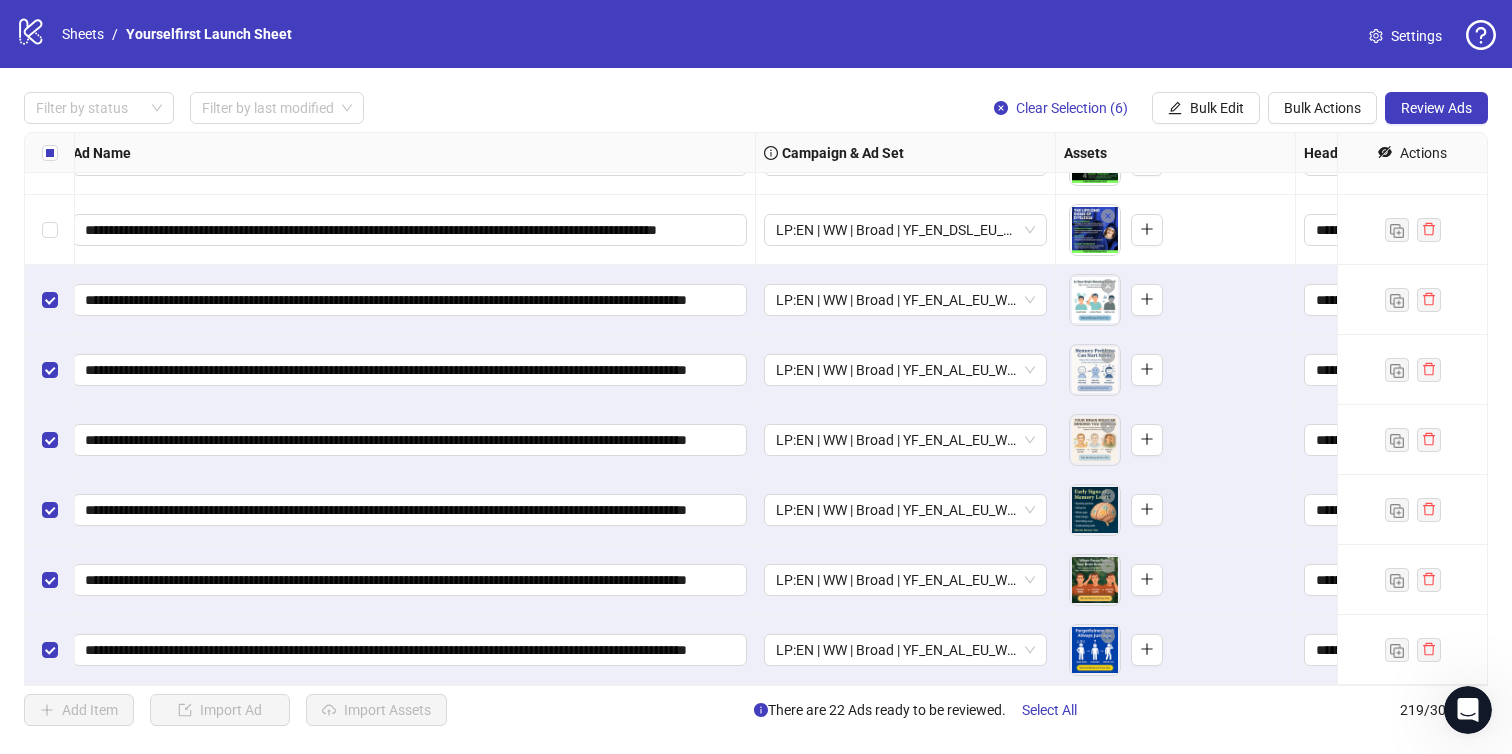 scroll, scrollTop: 14818, scrollLeft: 0, axis: vertical 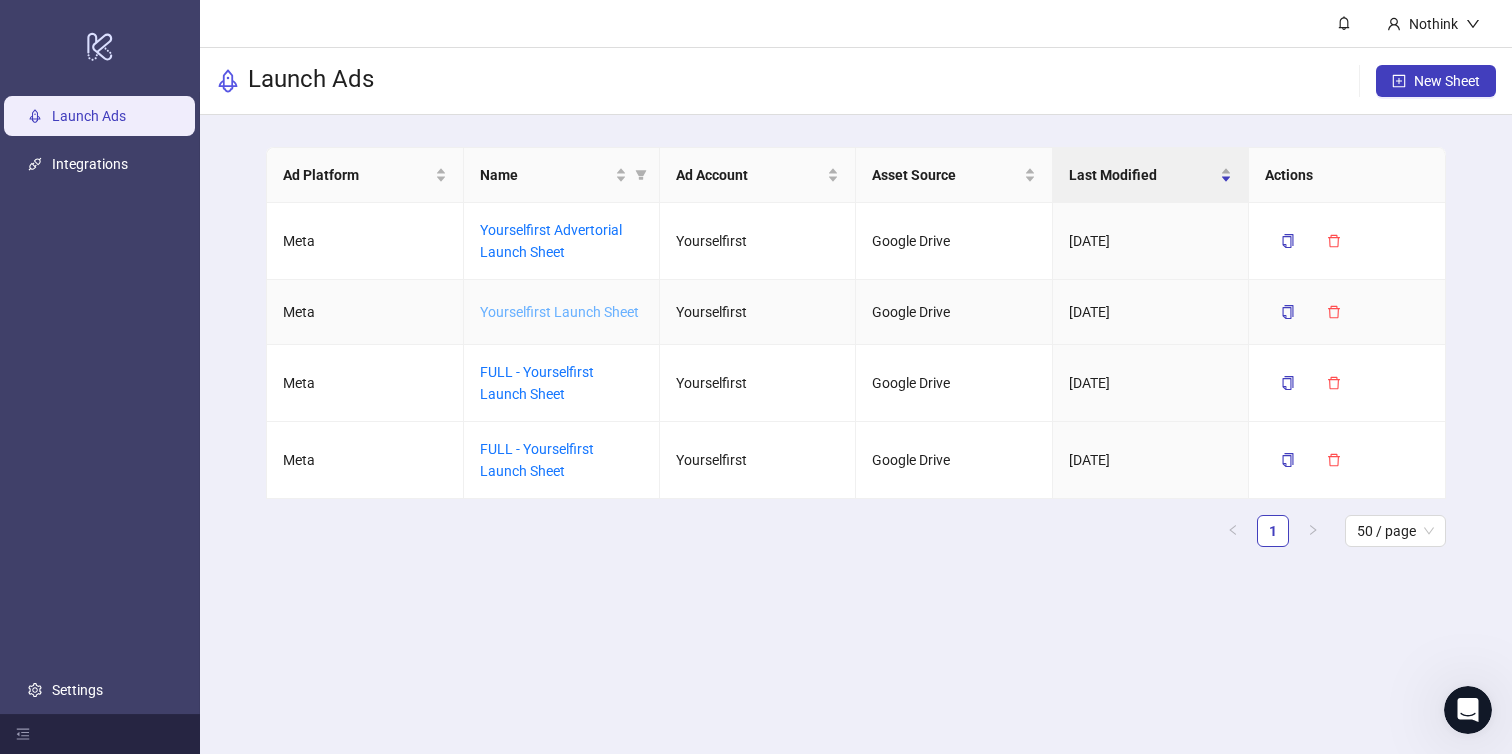 click on "Yourselfirst Launch Sheet" at bounding box center (559, 312) 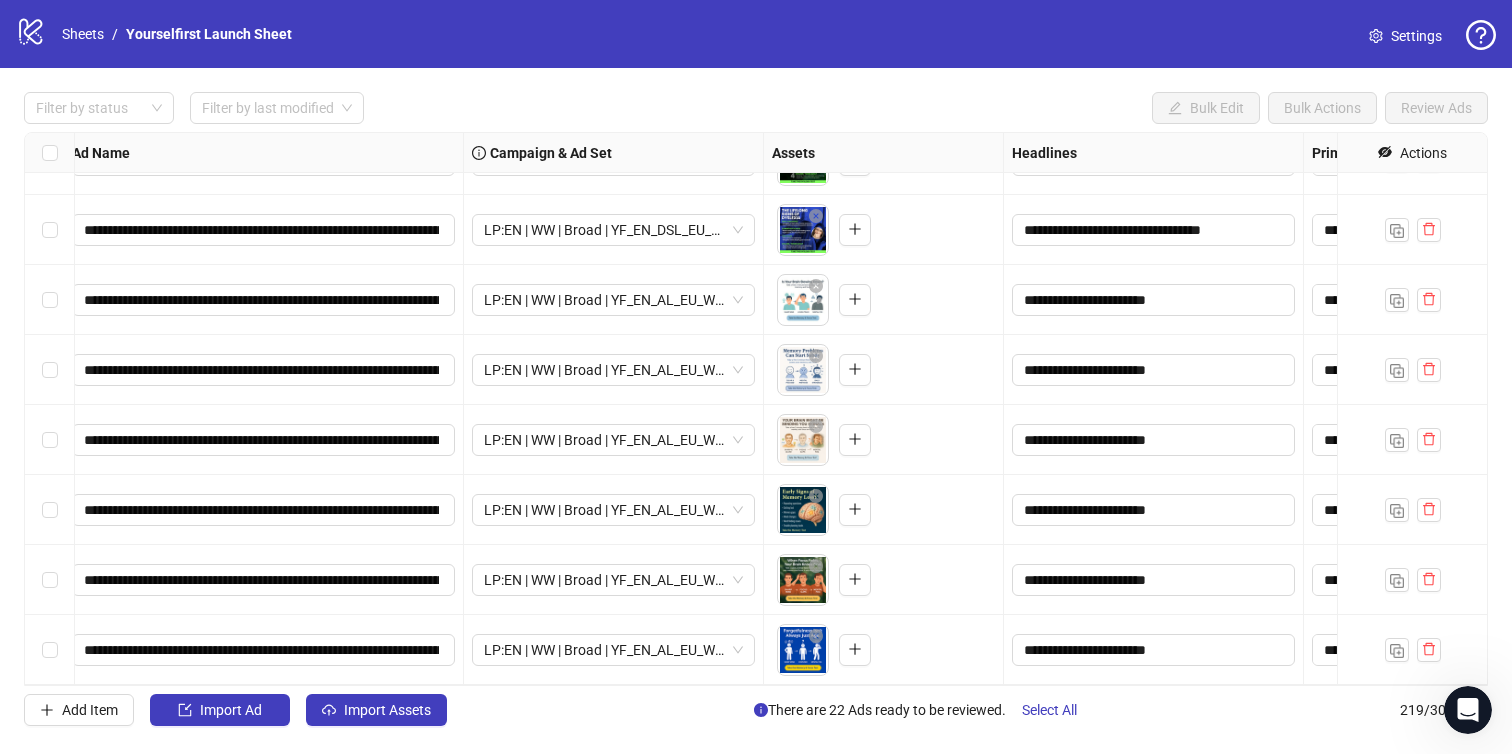 scroll, scrollTop: 14818, scrollLeft: 0, axis: vertical 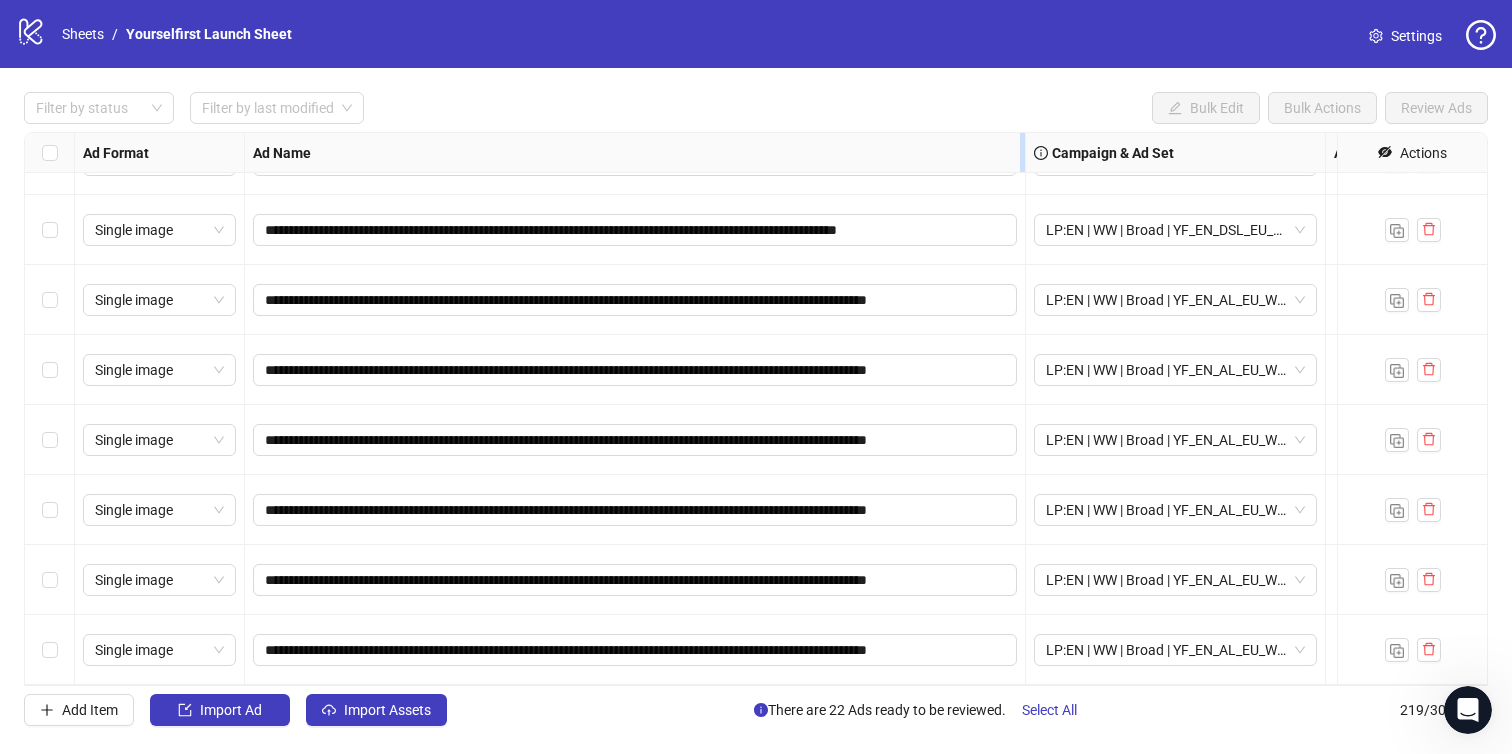 drag, startPoint x: 643, startPoint y: 159, endPoint x: 1023, endPoint y: 163, distance: 380.02106 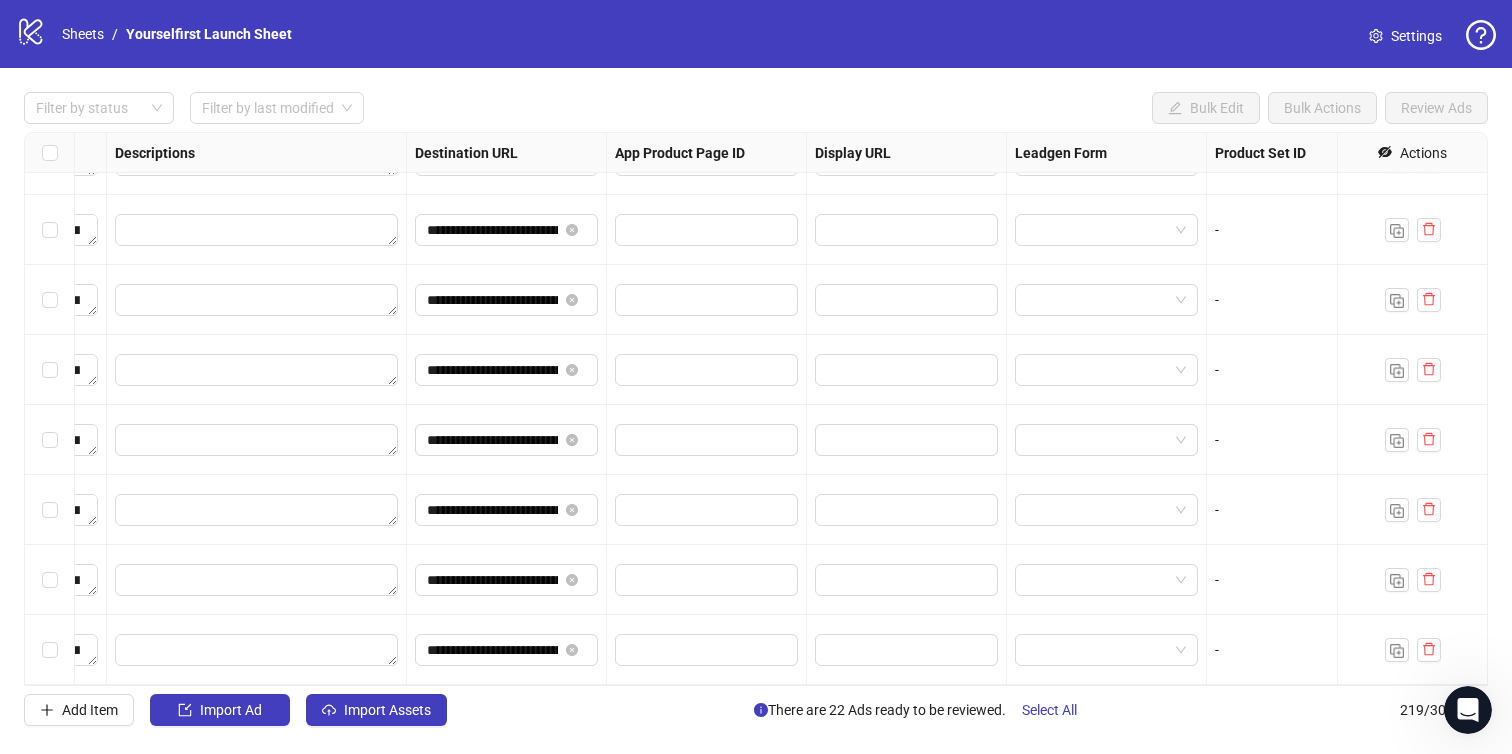 scroll, scrollTop: 14818, scrollLeft: 1995, axis: both 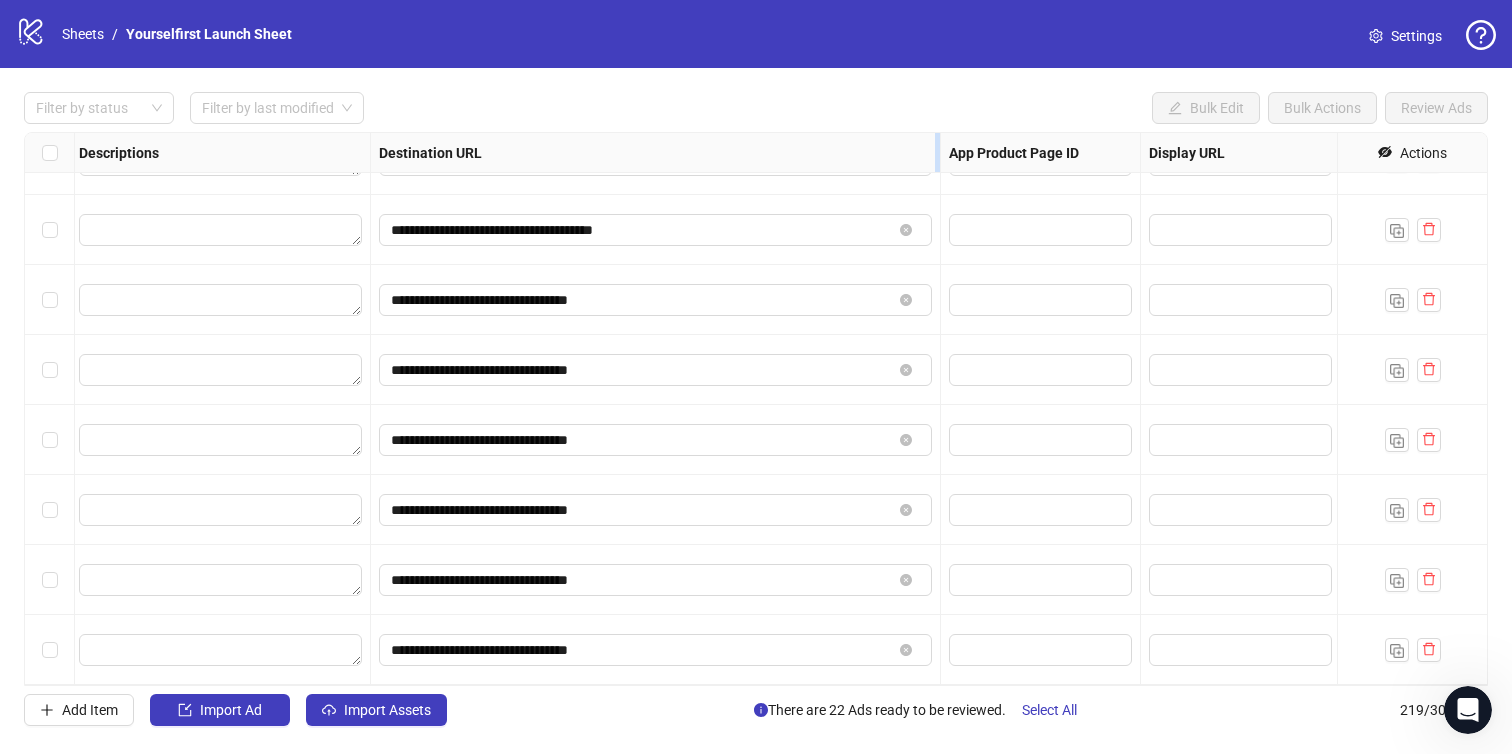 click at bounding box center (937, 152) 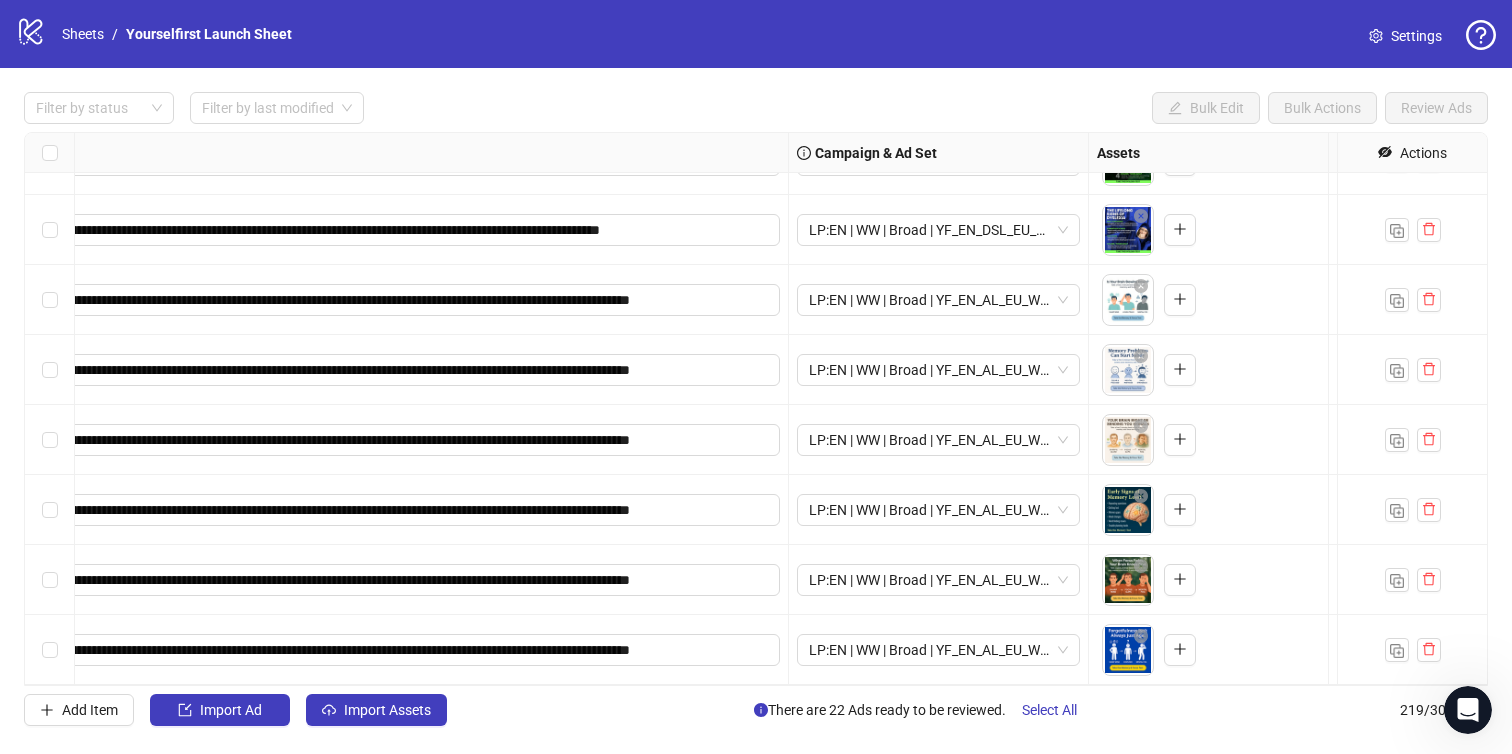 scroll, scrollTop: 14818, scrollLeft: 0, axis: vertical 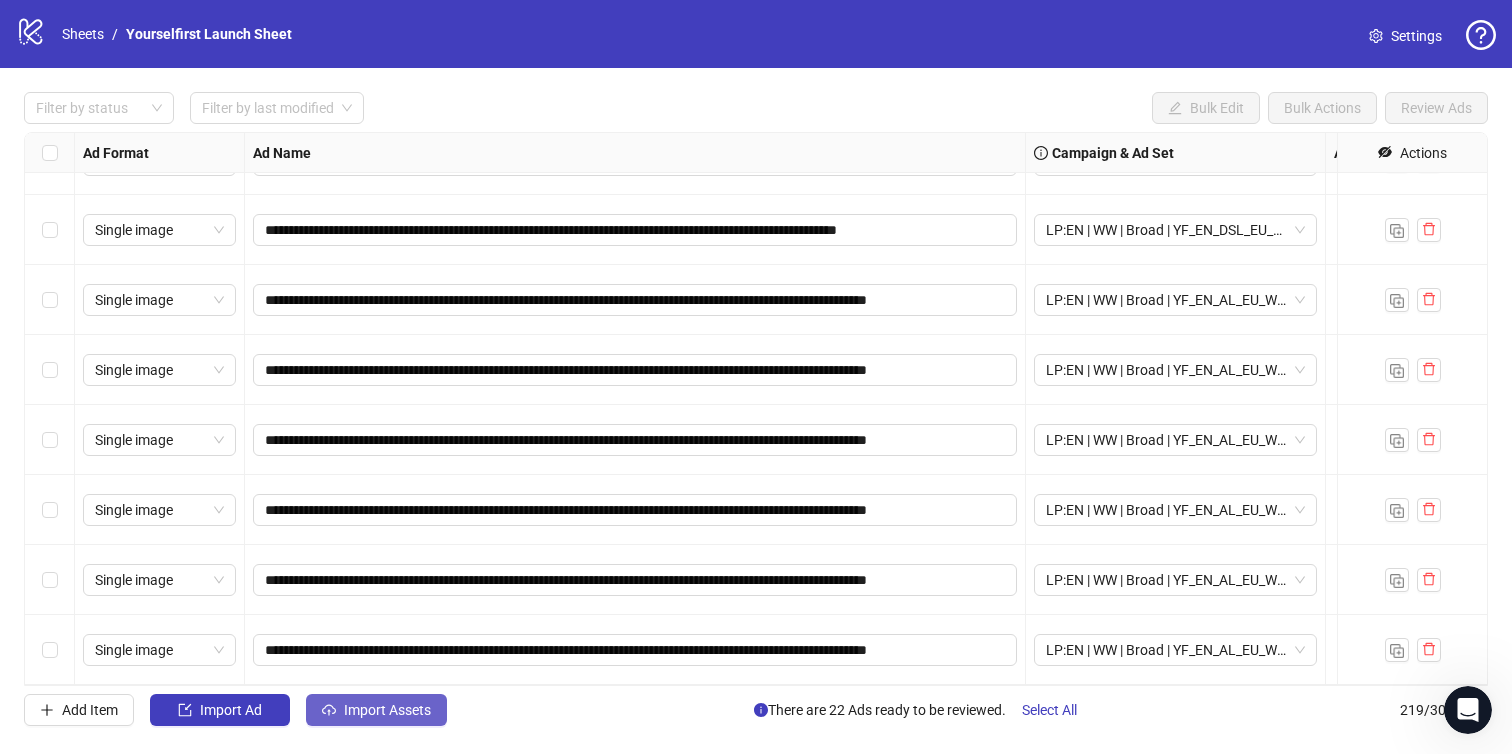 click on "Import Assets" at bounding box center (387, 710) 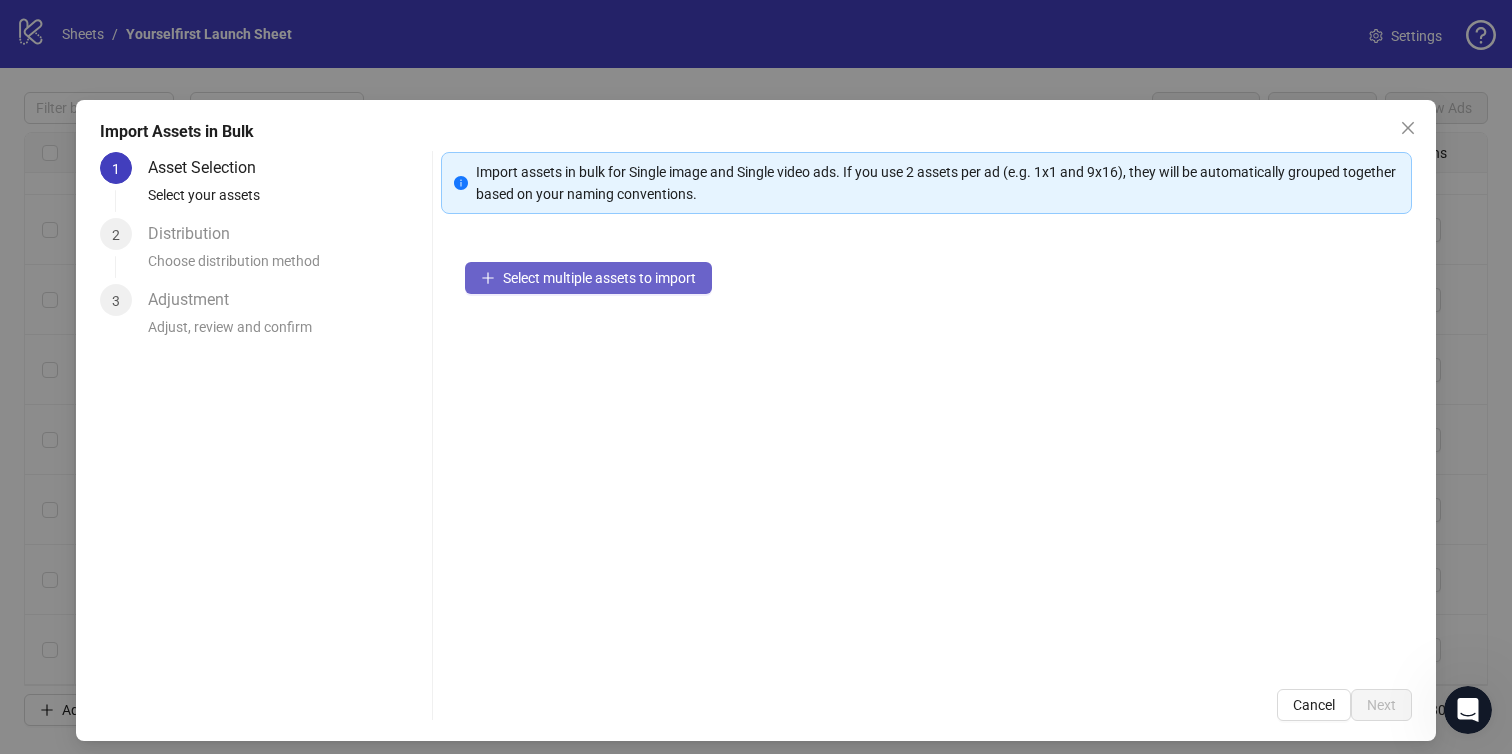 click on "Select multiple assets to import" at bounding box center (599, 278) 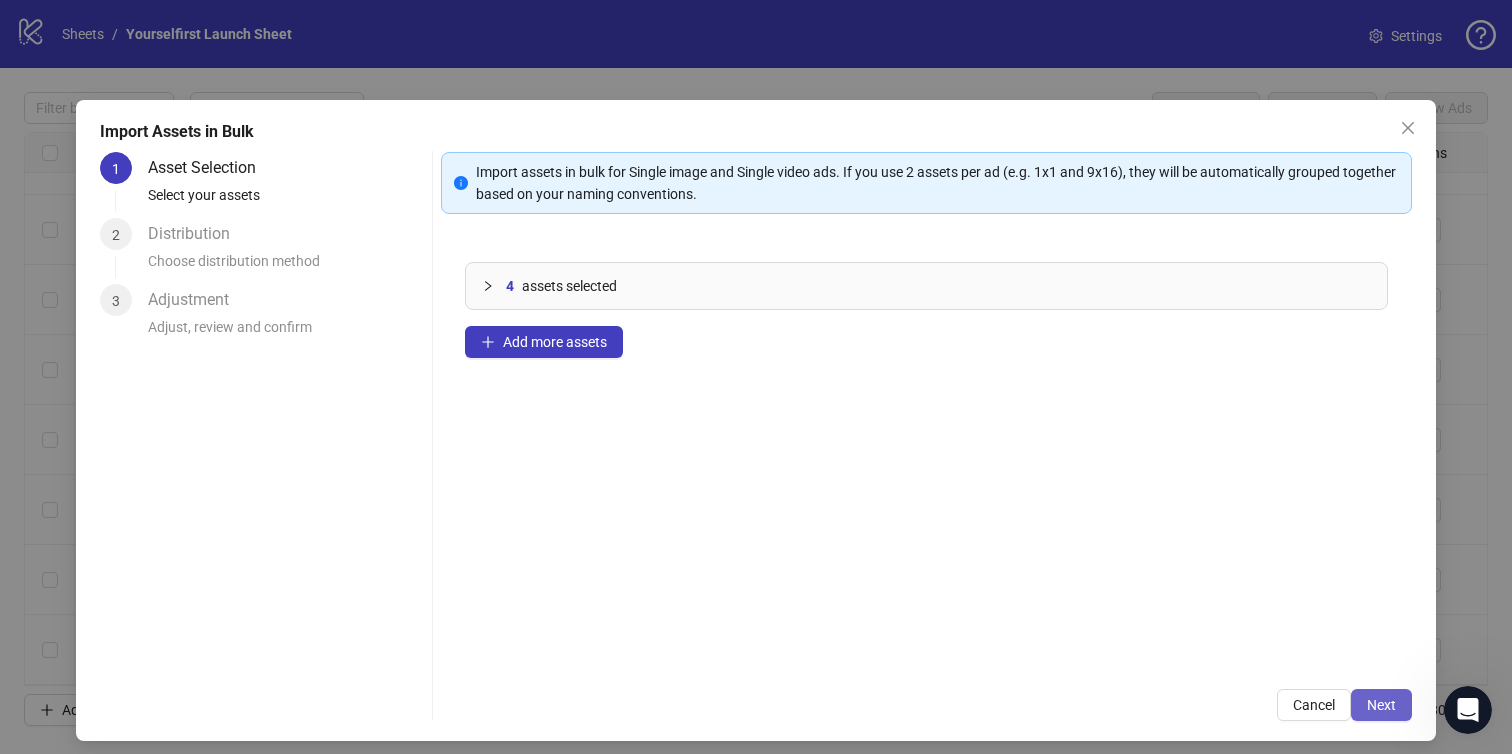 click on "Next" at bounding box center (1381, 705) 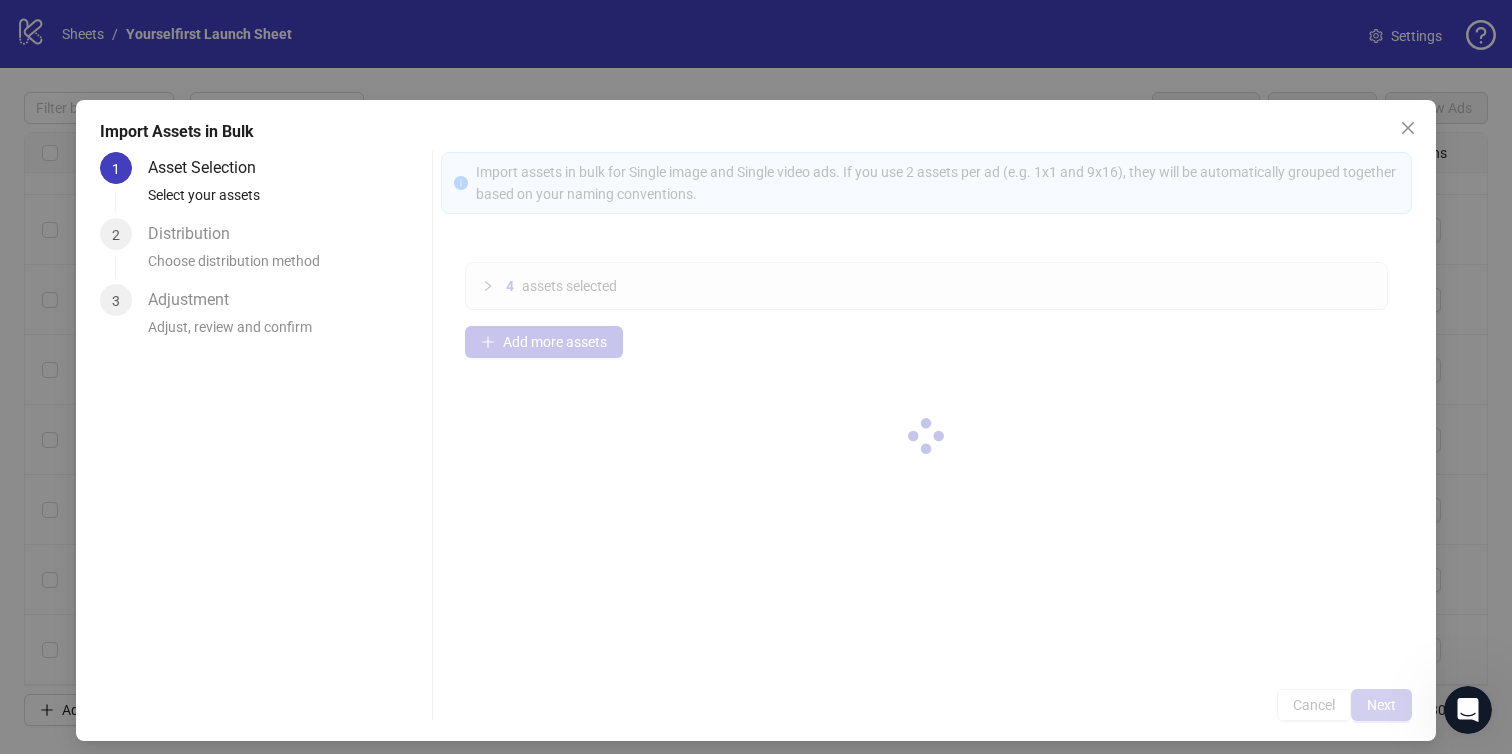 click at bounding box center (927, 436) 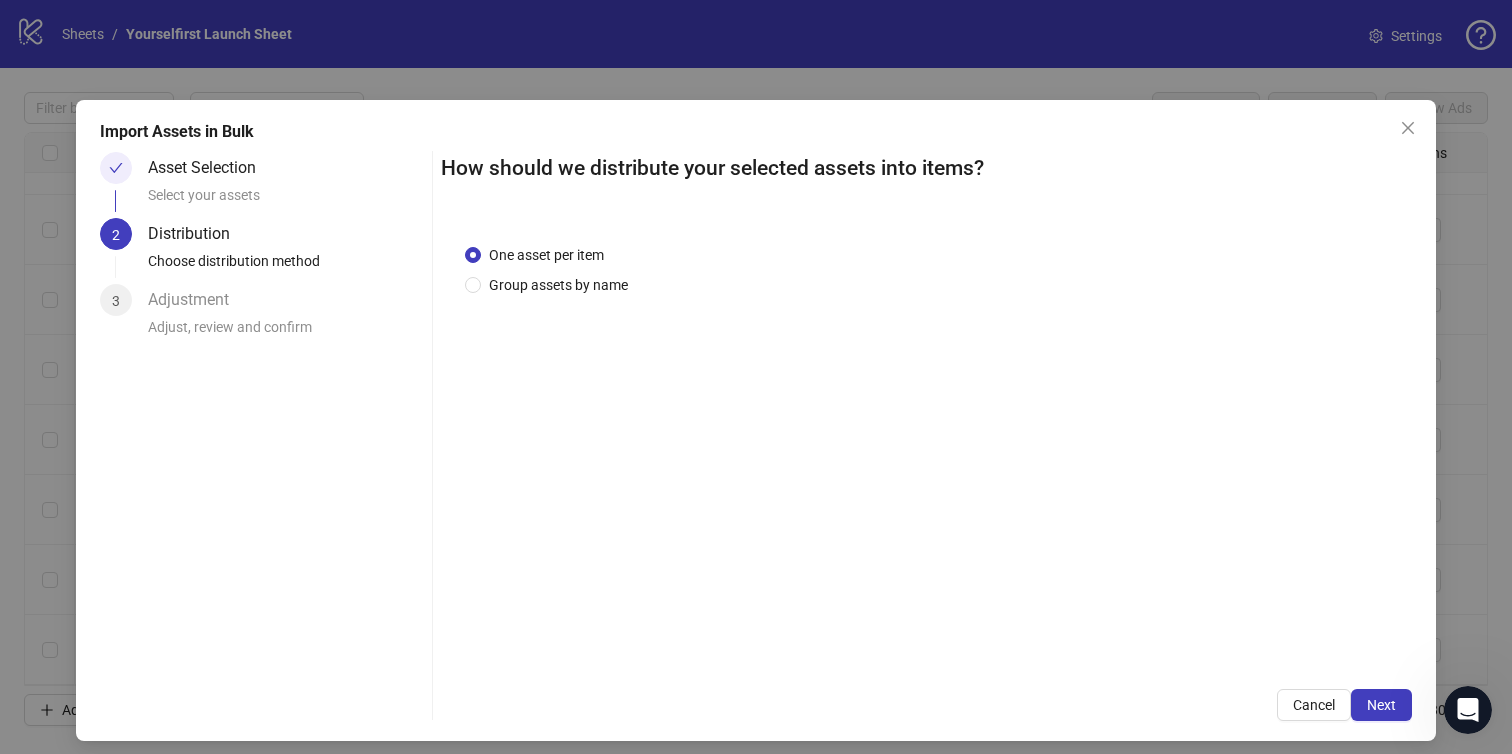 click on "Next" at bounding box center (1381, 705) 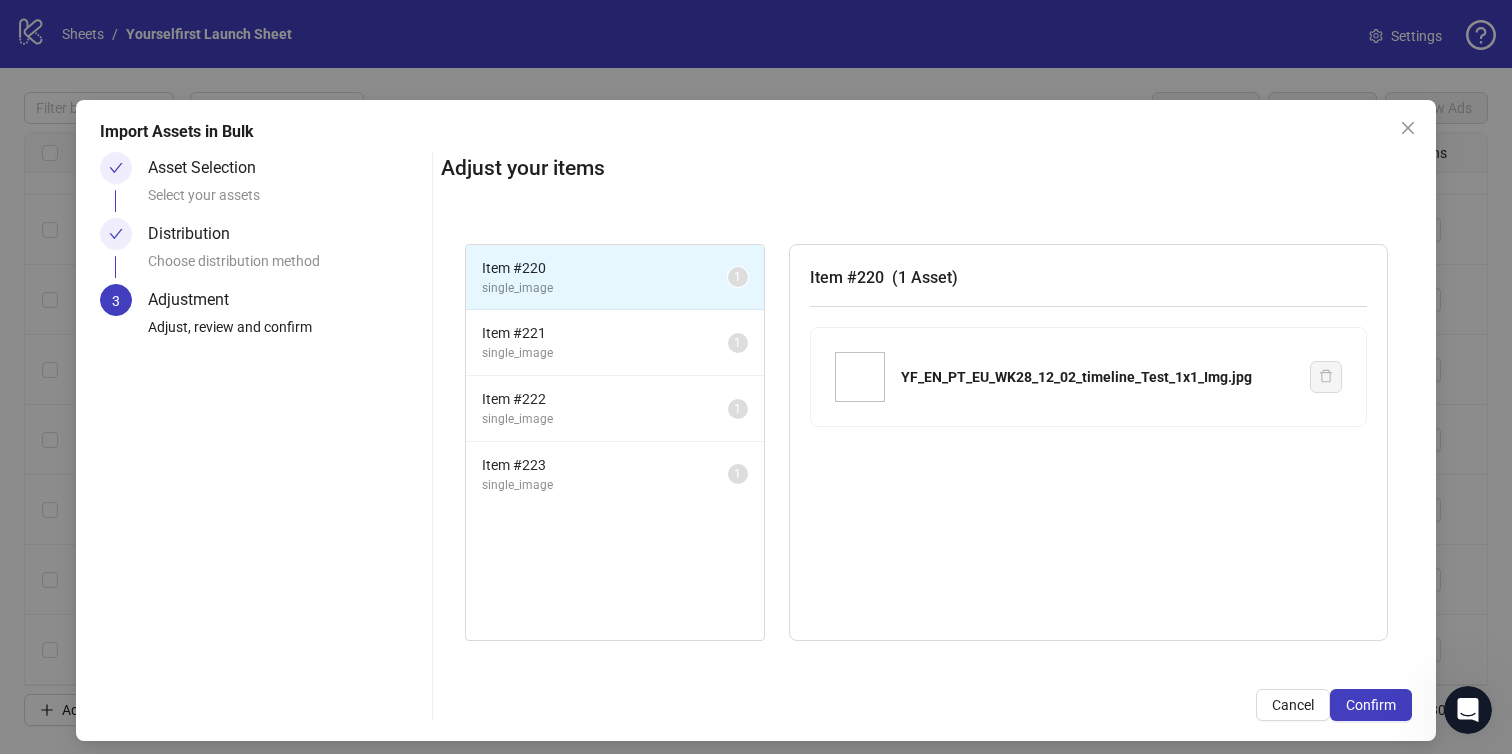 click on "Confirm" at bounding box center (1371, 705) 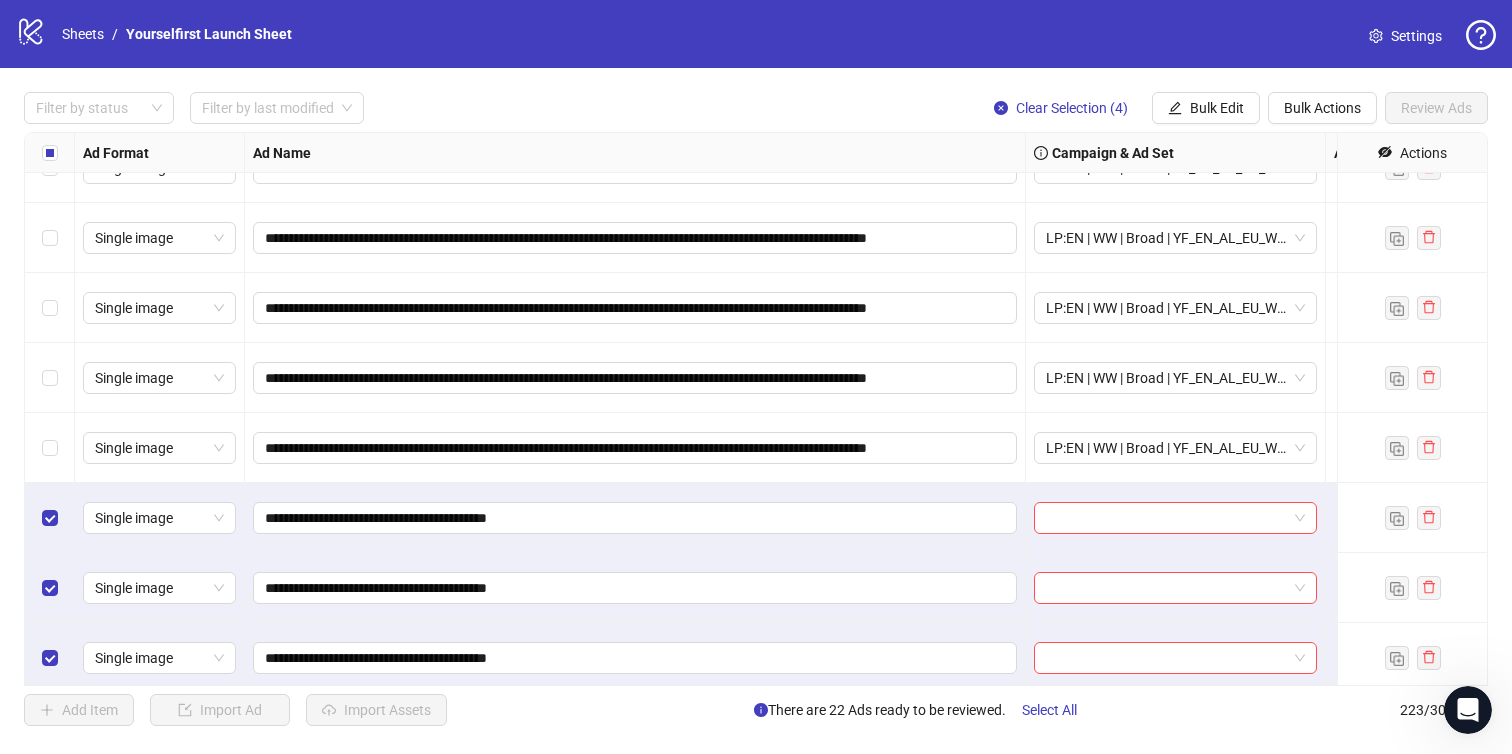 scroll, scrollTop: 15098, scrollLeft: 0, axis: vertical 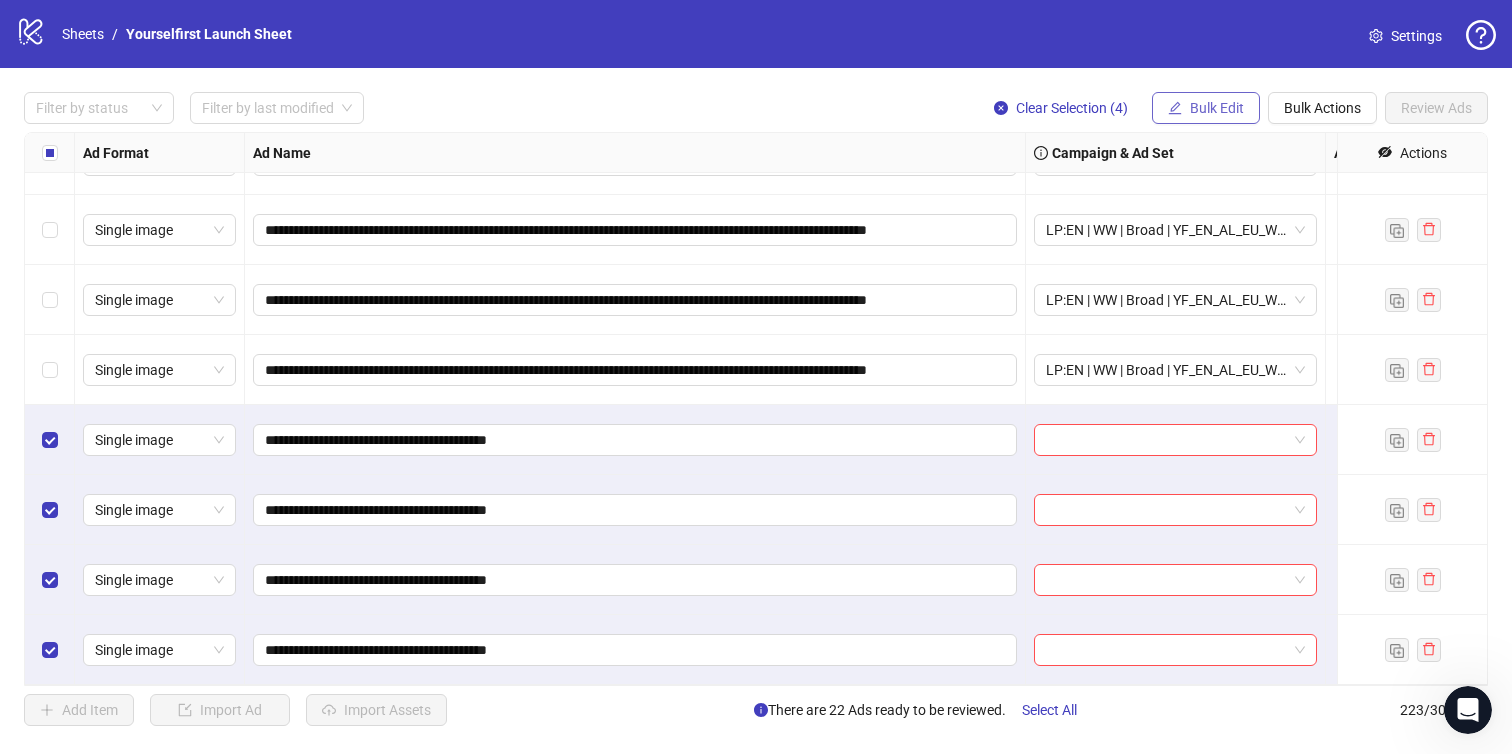 click on "Bulk Edit" at bounding box center (1217, 108) 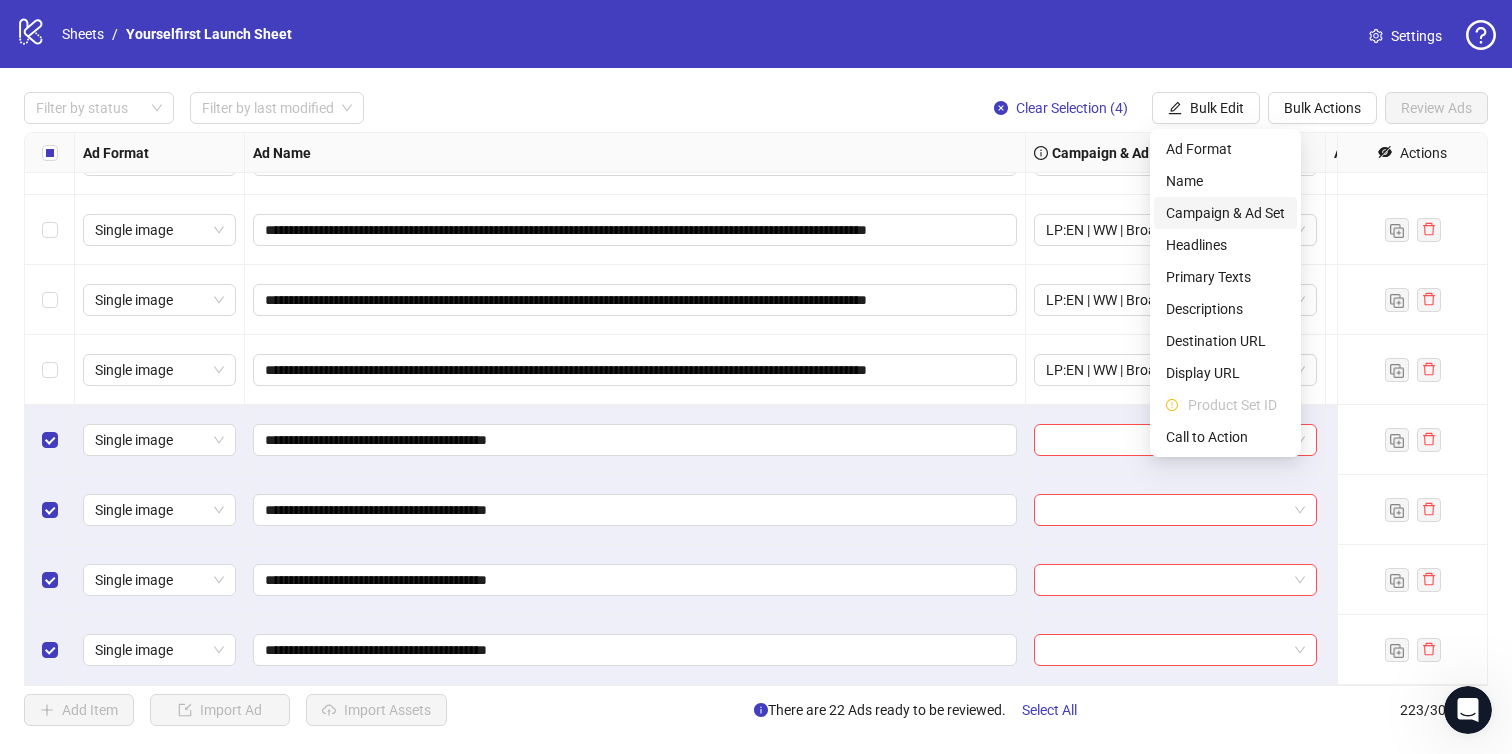 click on "Campaign & Ad Set" at bounding box center (1225, 213) 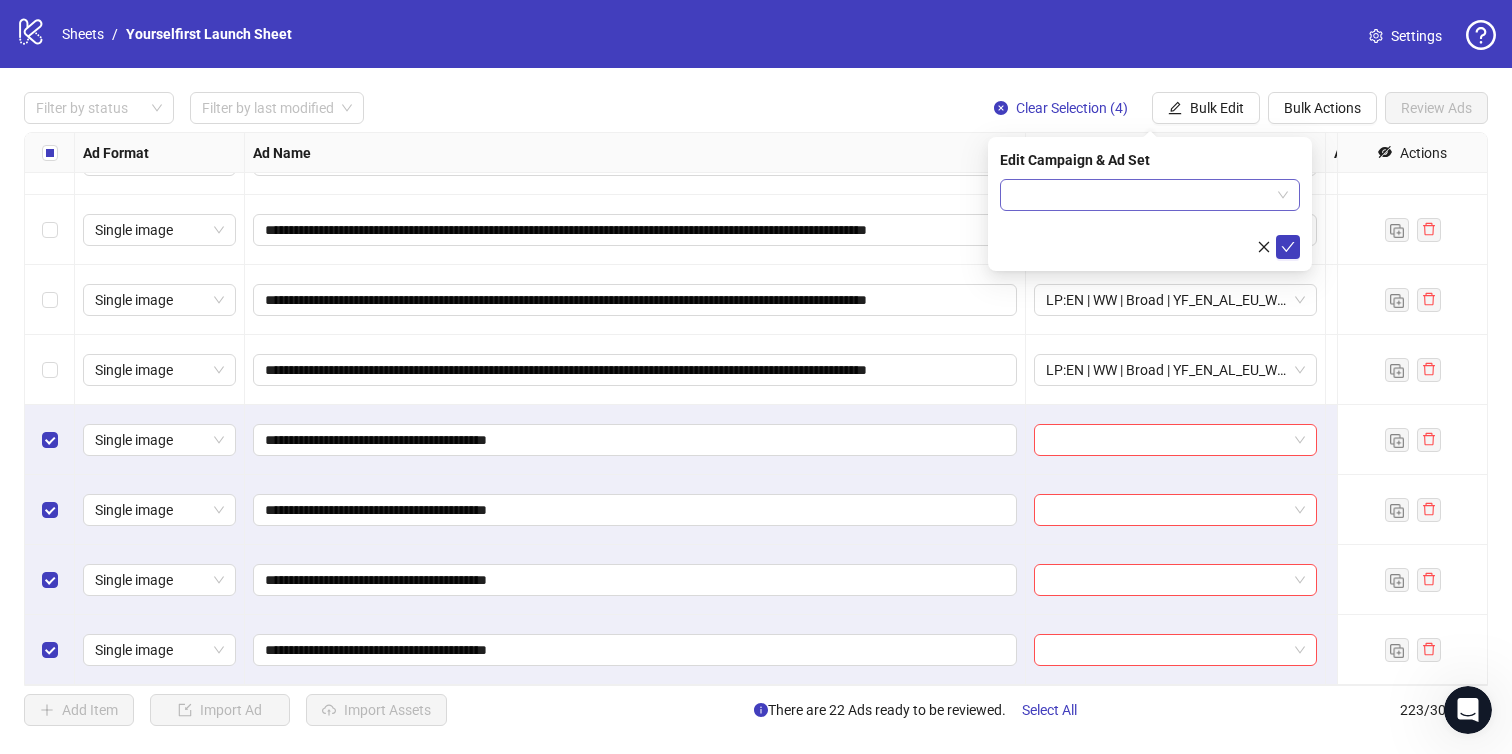 click at bounding box center (1141, 195) 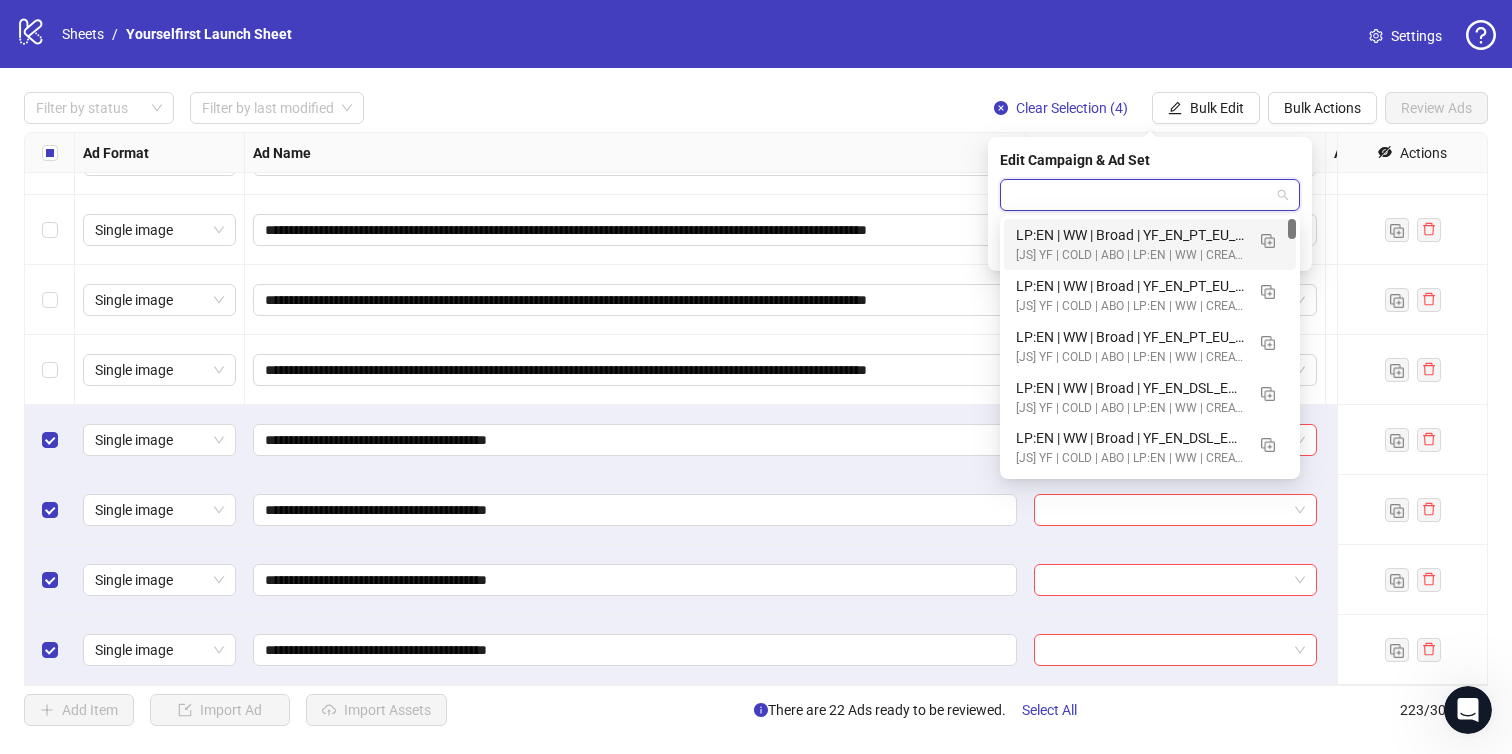 paste on "**********" 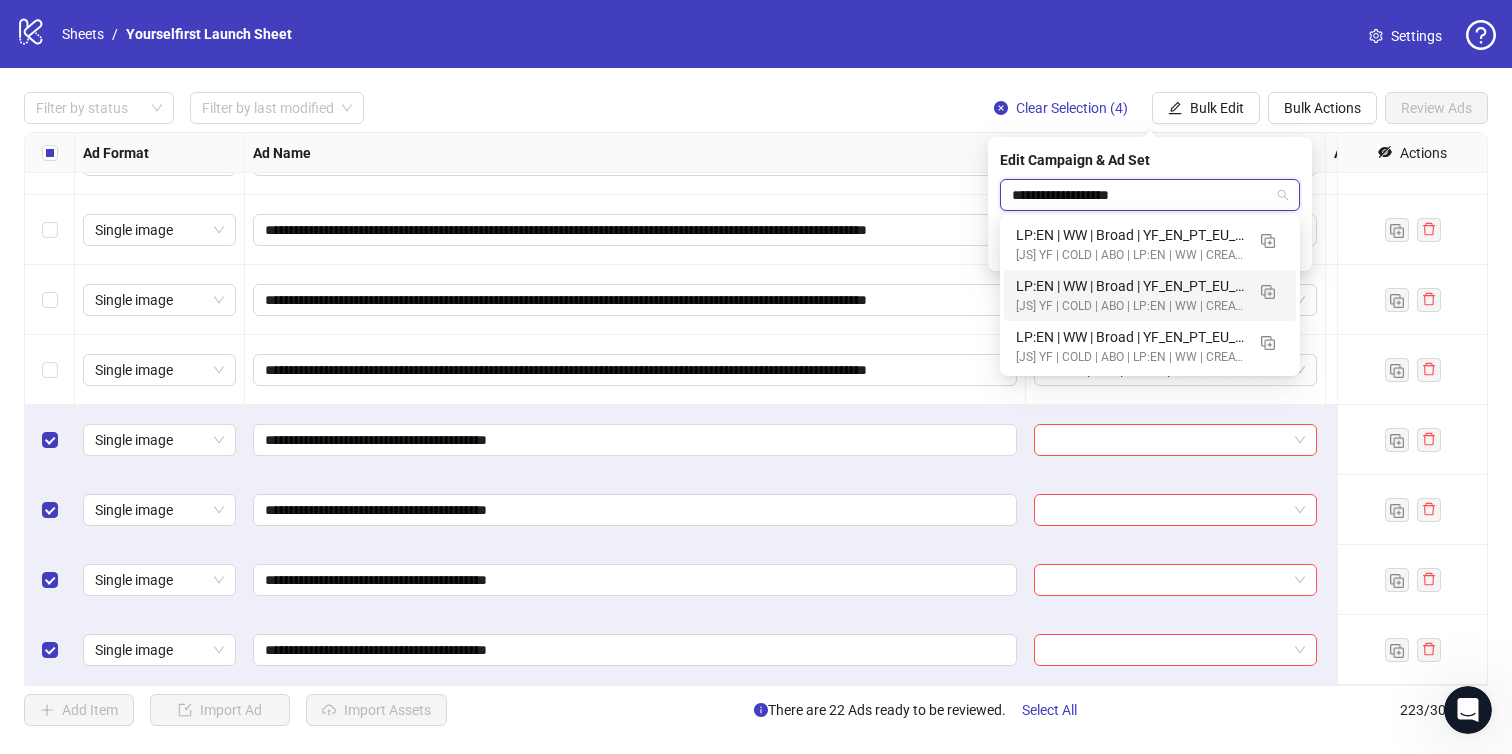 type on "**********" 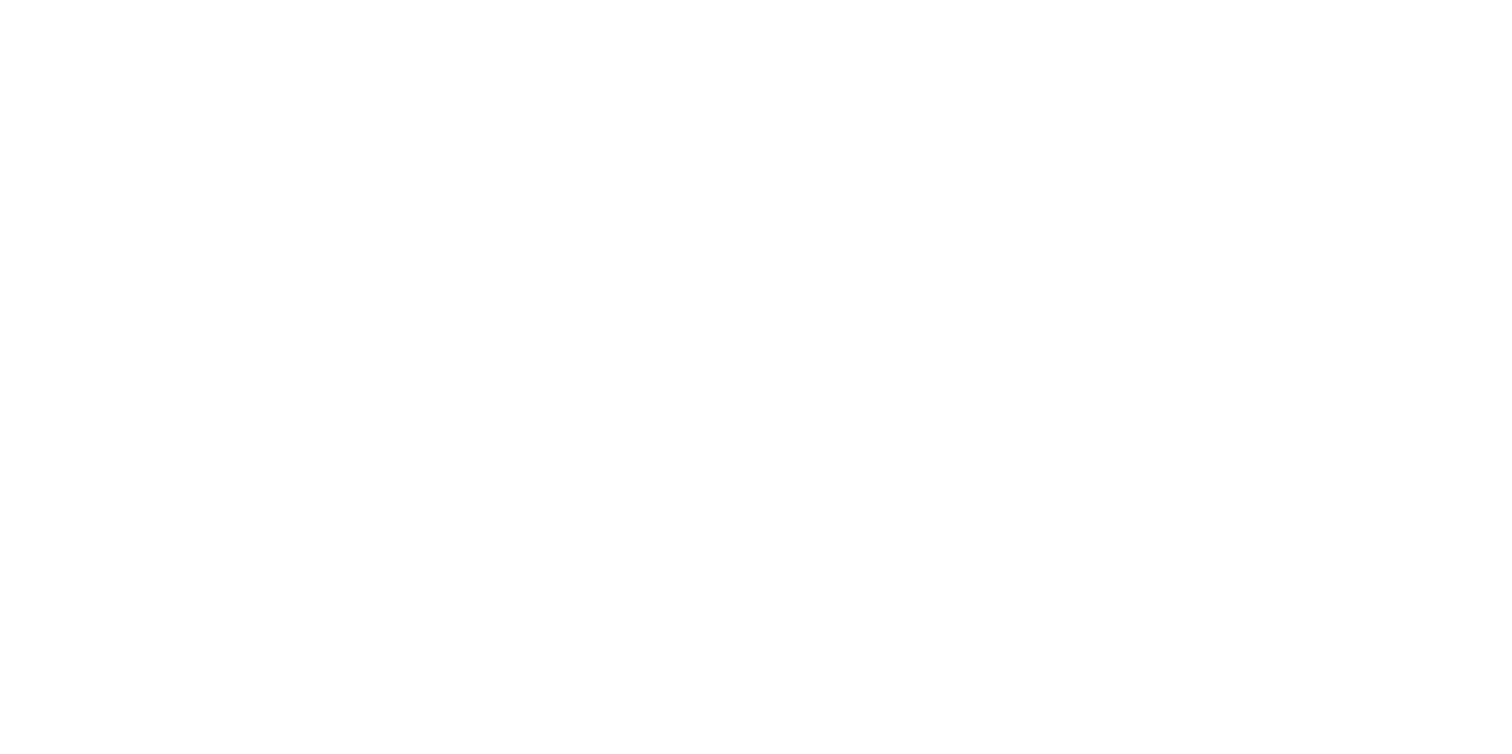 scroll, scrollTop: 0, scrollLeft: 0, axis: both 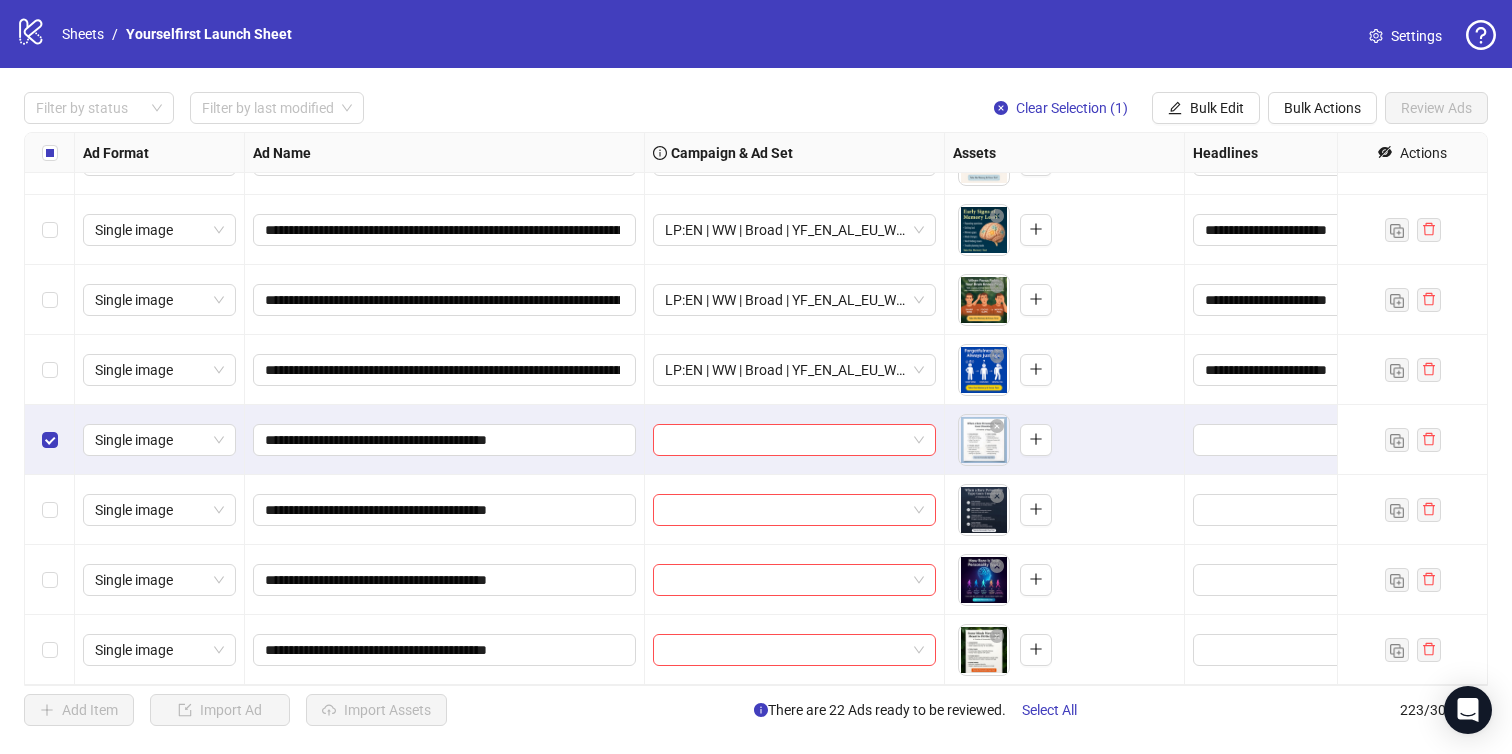 click at bounding box center [50, 650] 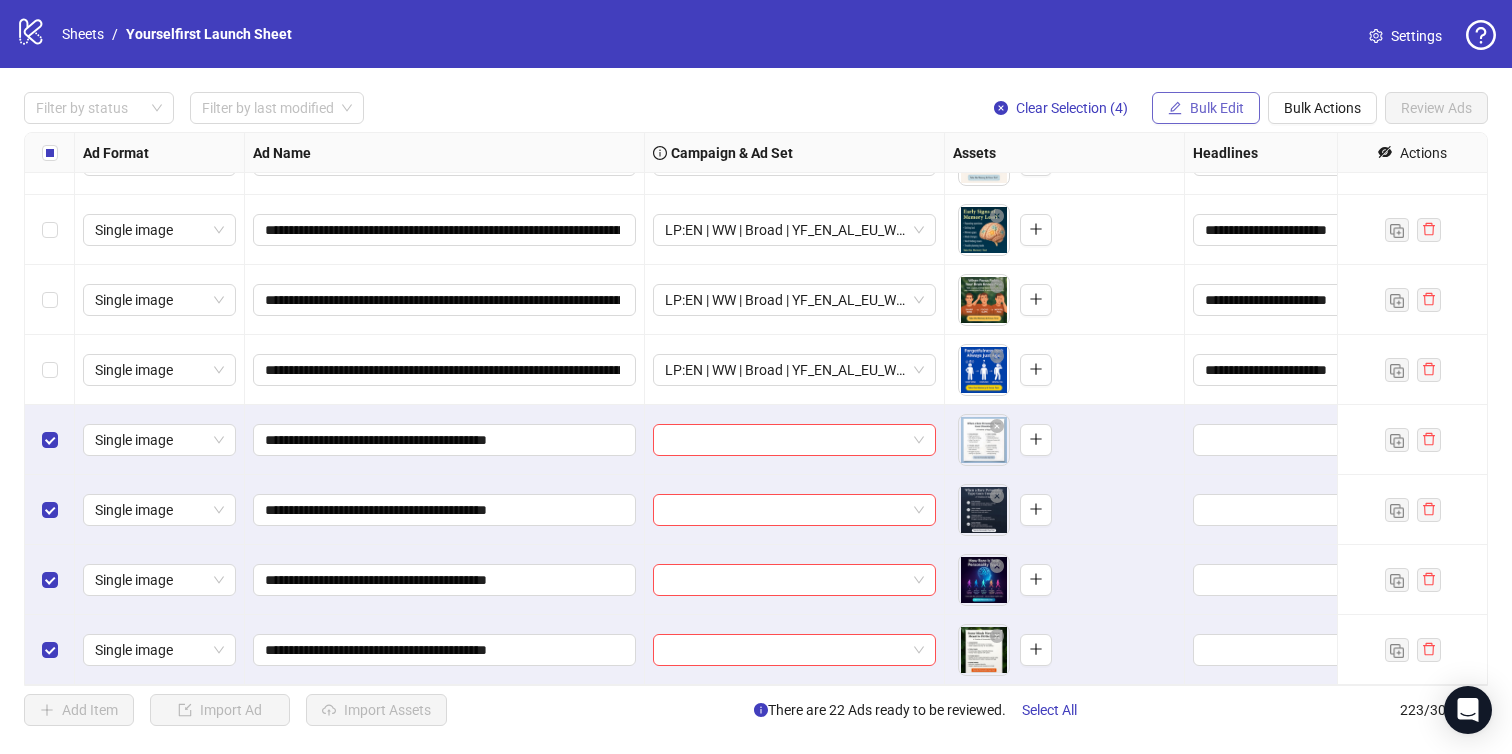 click on "Bulk Edit" at bounding box center [1217, 108] 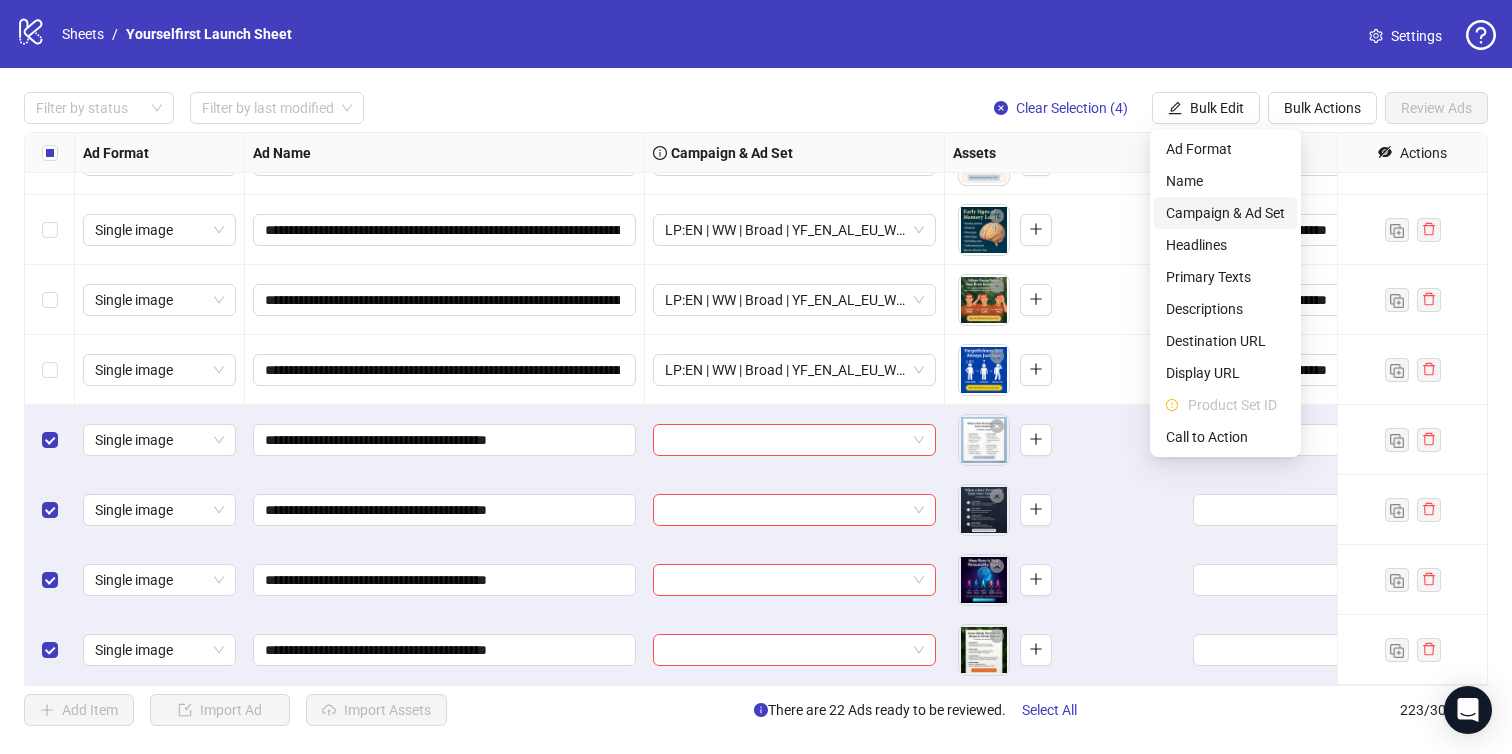 click on "Campaign & Ad Set" at bounding box center (1225, 213) 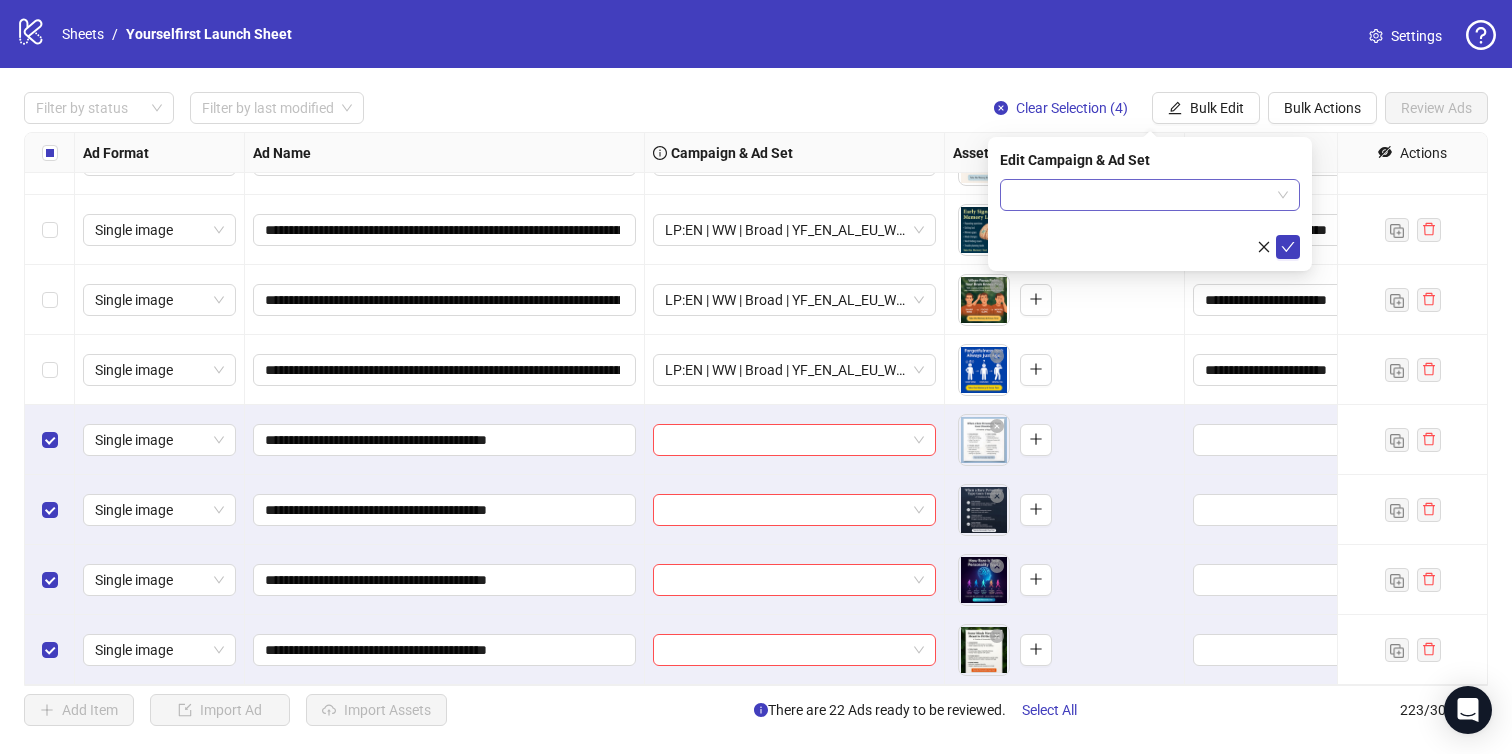 click at bounding box center (1141, 195) 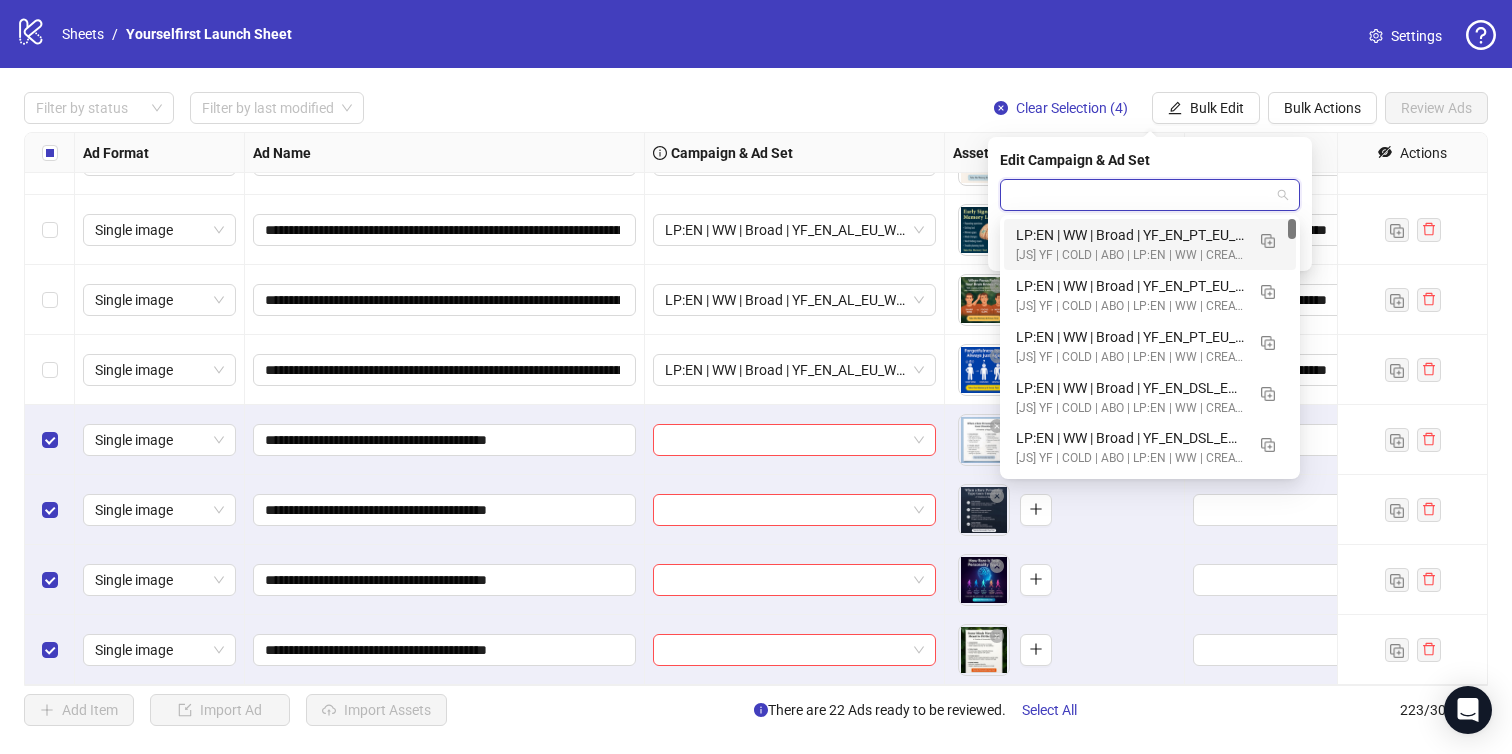 paste on "**********" 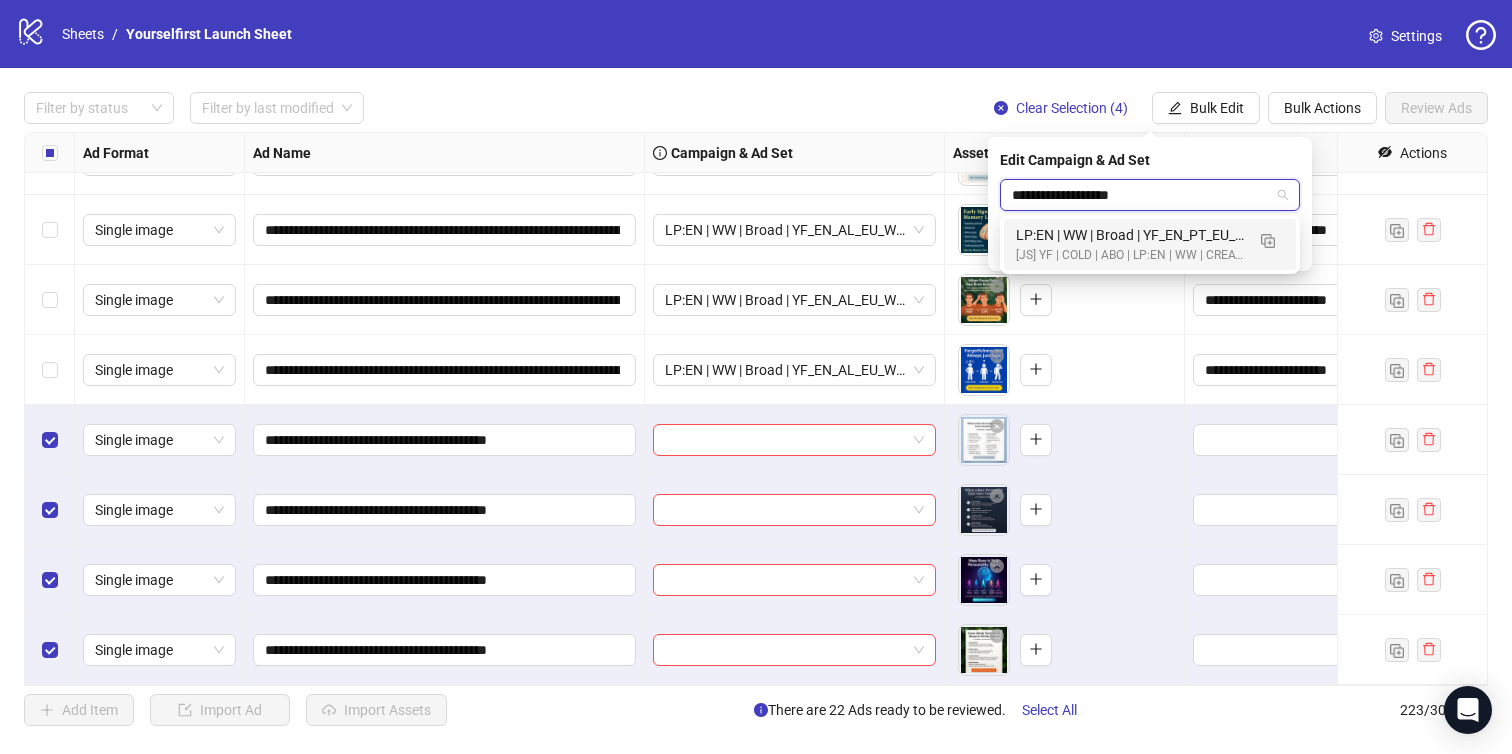 click on "LP:EN | WW | Broad | YF_EN_PT_EU_WK28_12 | FULL LOCALE EXCL v2 | A18+ | 07.10" at bounding box center [1130, 235] 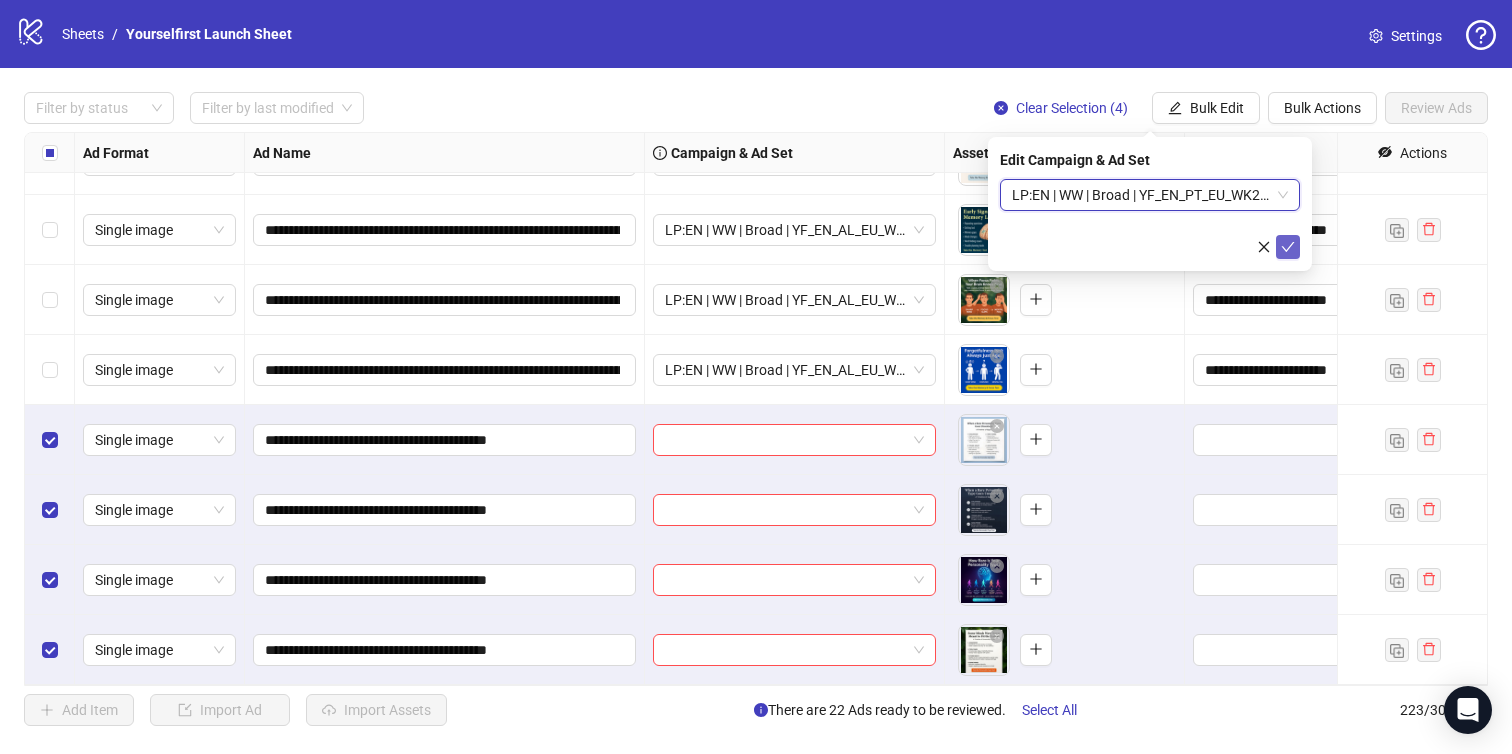 click 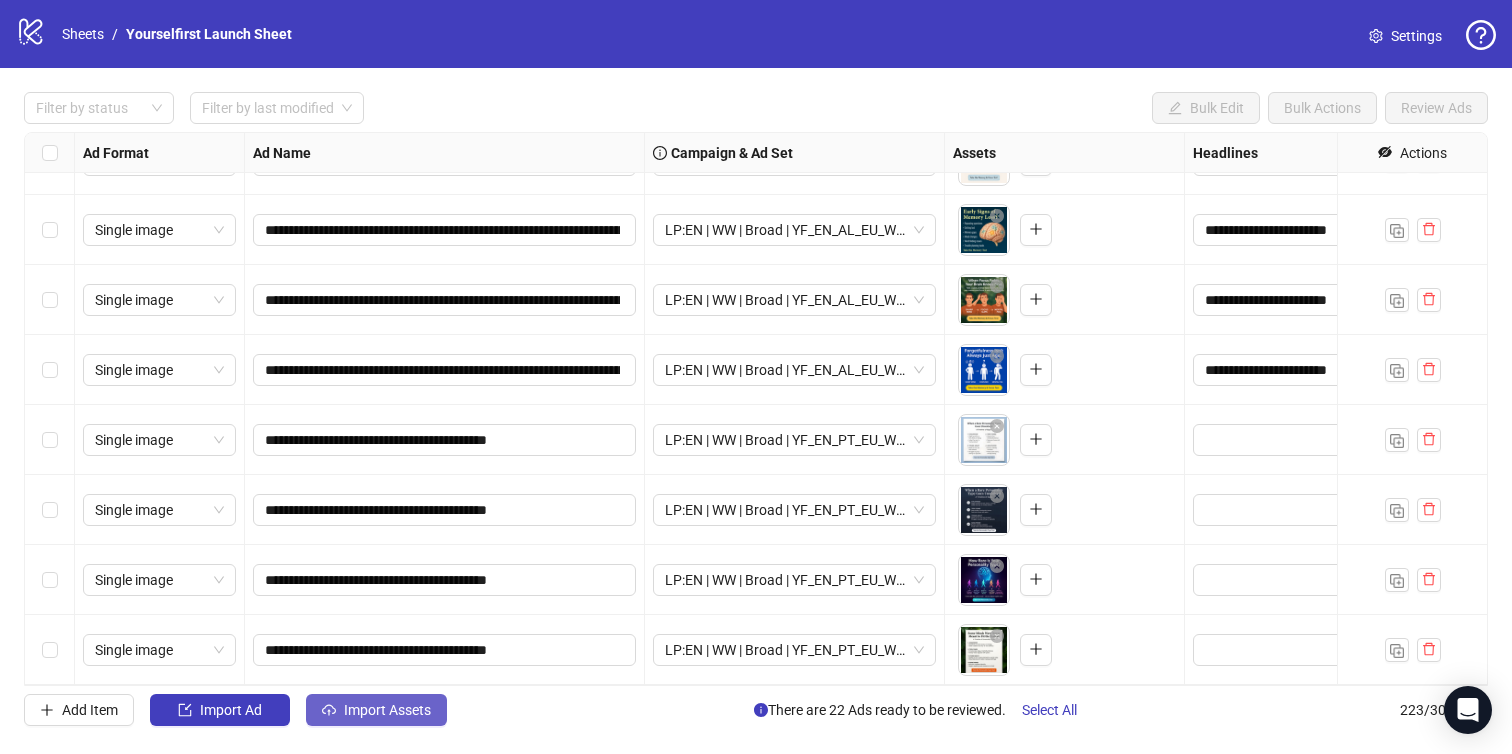 click on "Import Assets" at bounding box center [387, 710] 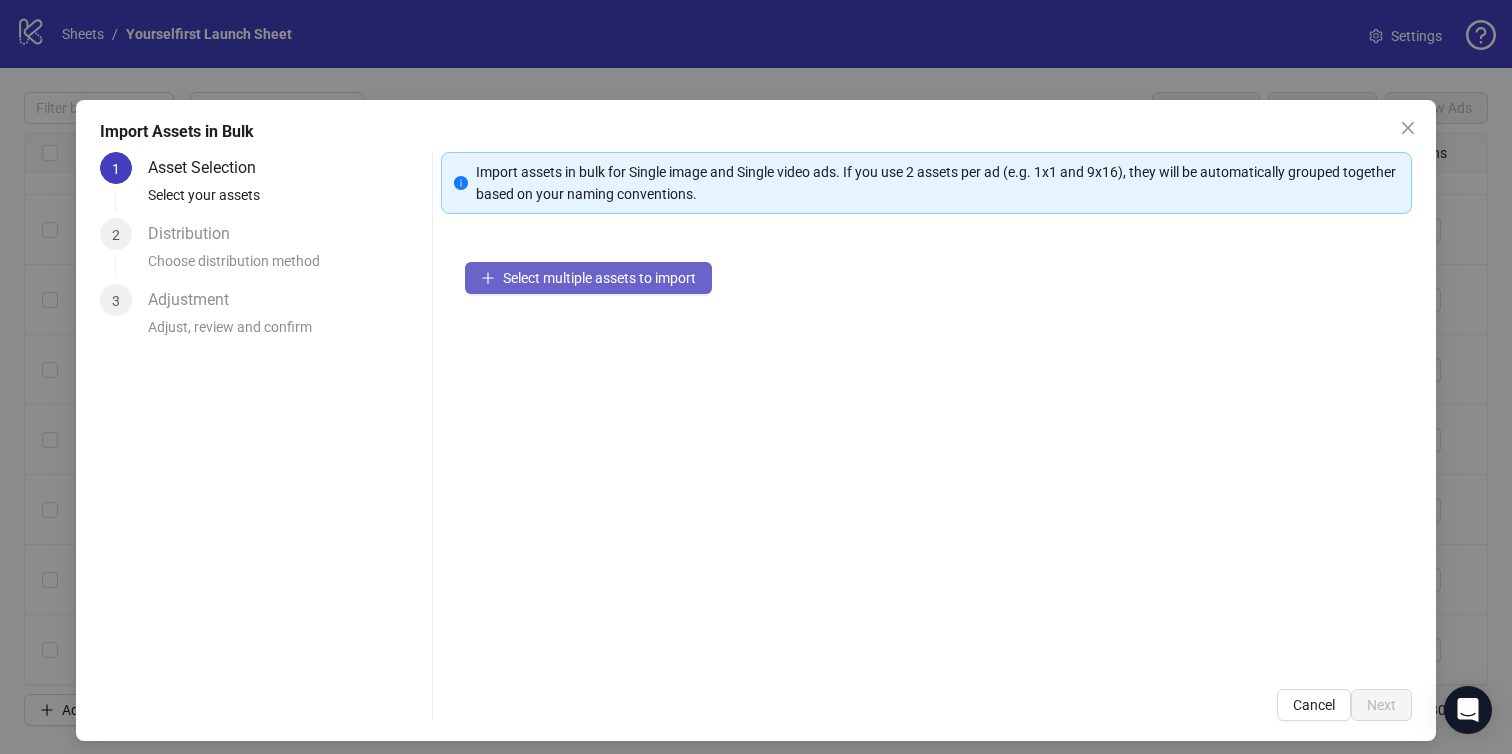 click on "Select multiple assets to import" at bounding box center [588, 278] 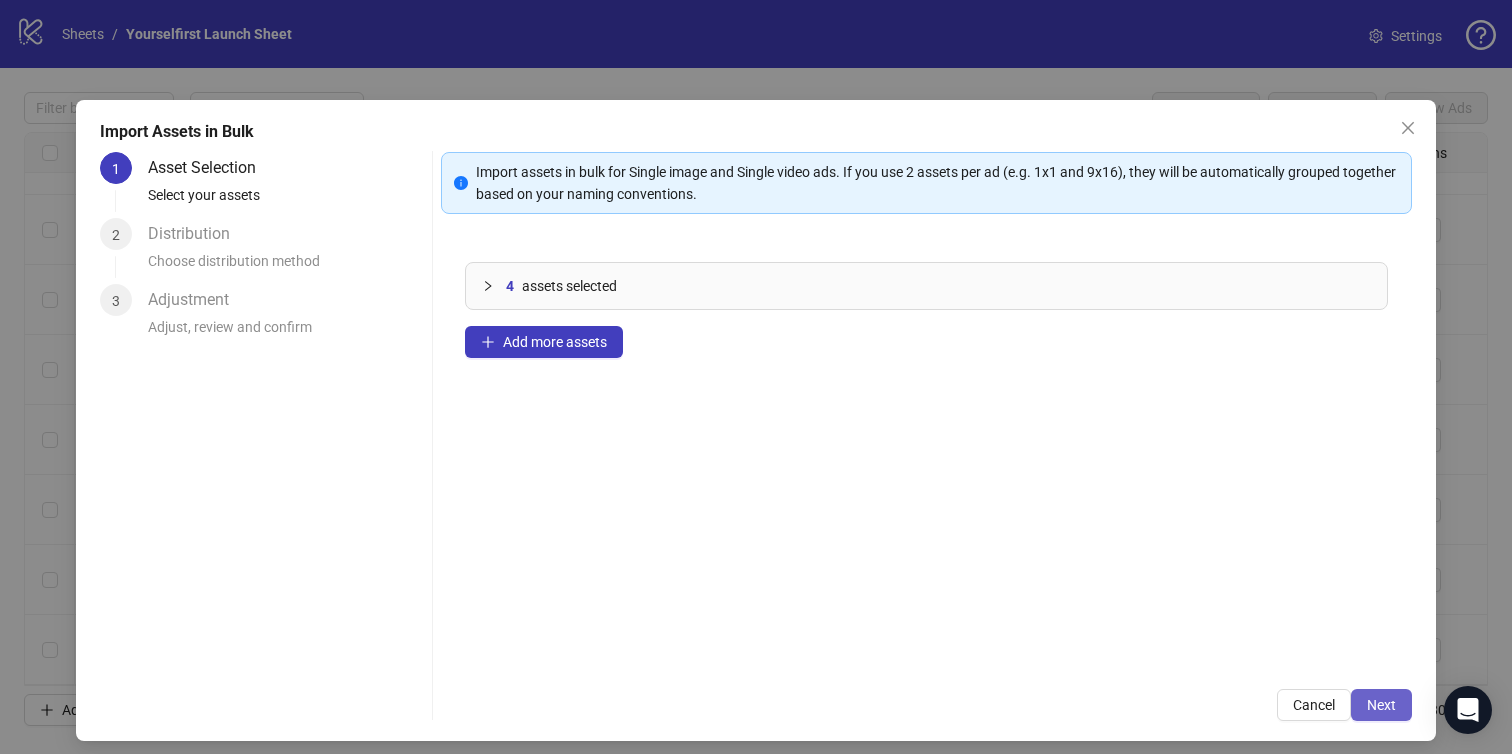 click on "Next" at bounding box center [1381, 705] 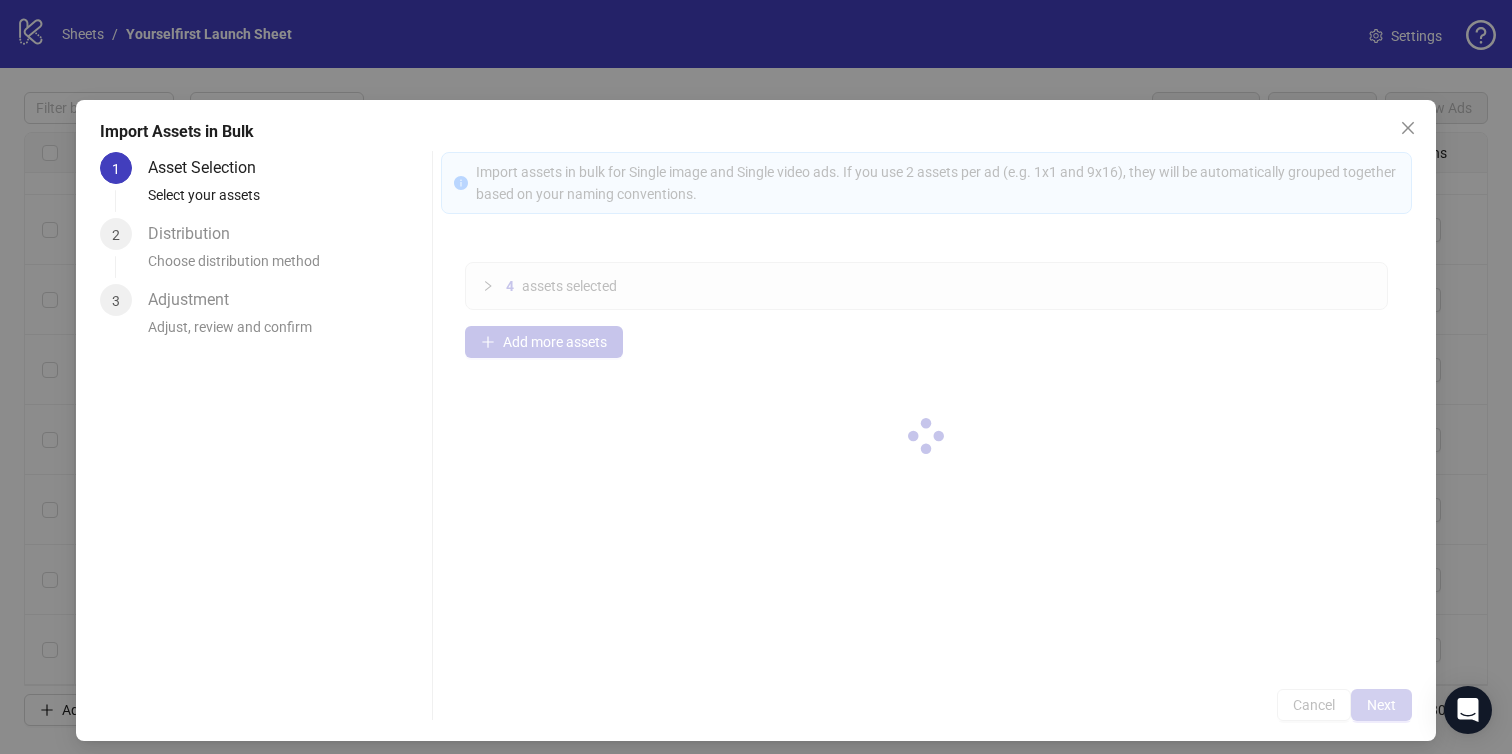 click at bounding box center (927, 436) 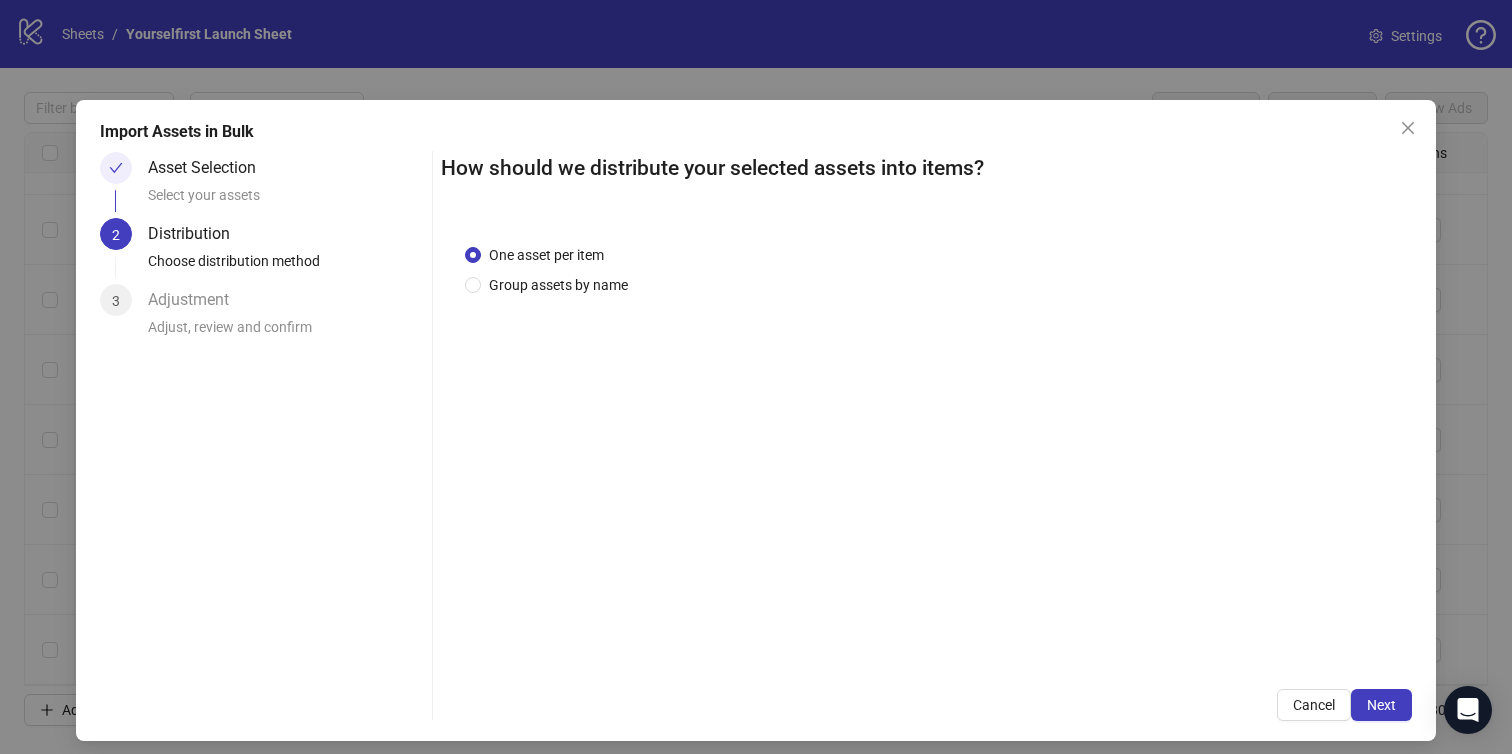 click on "Next" at bounding box center [1381, 705] 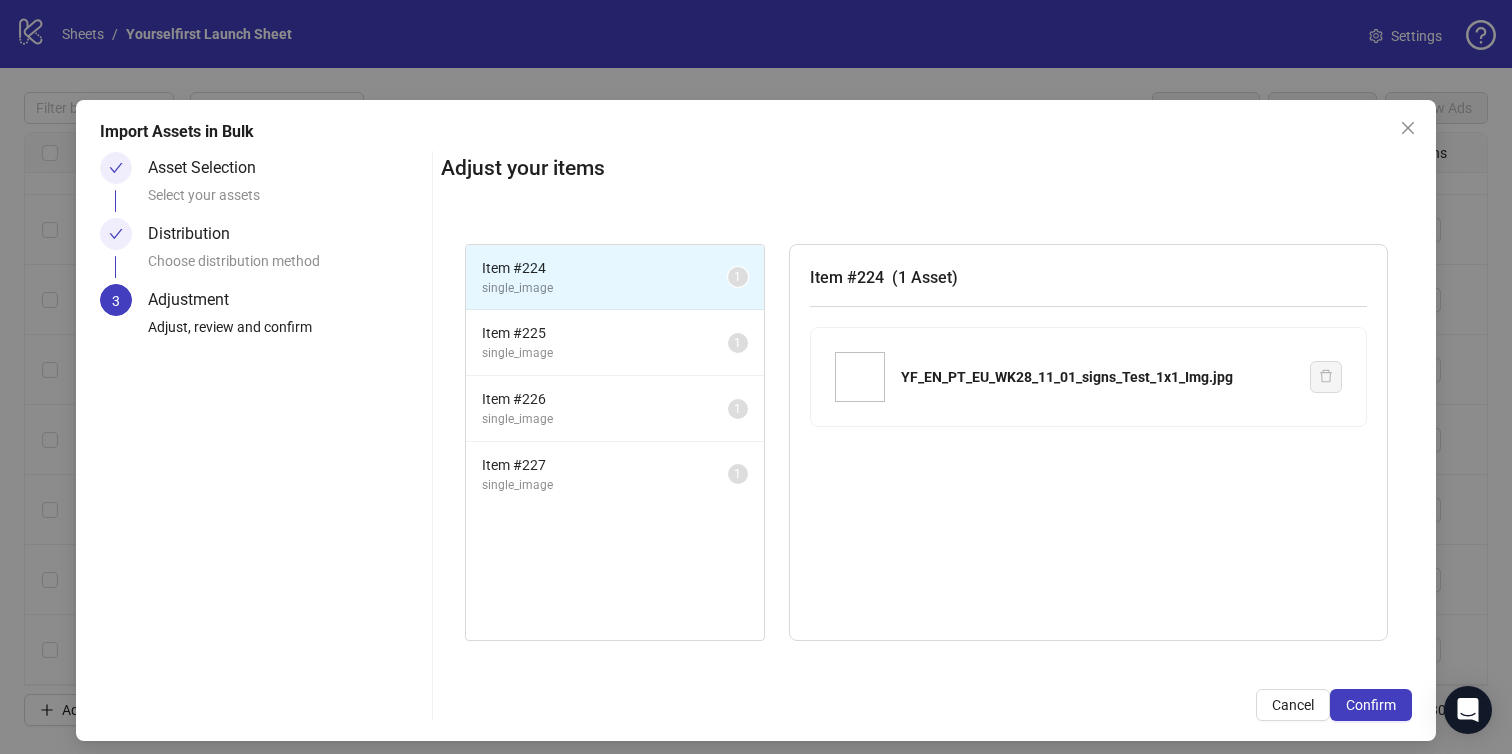 click on "Confirm" at bounding box center [1371, 705] 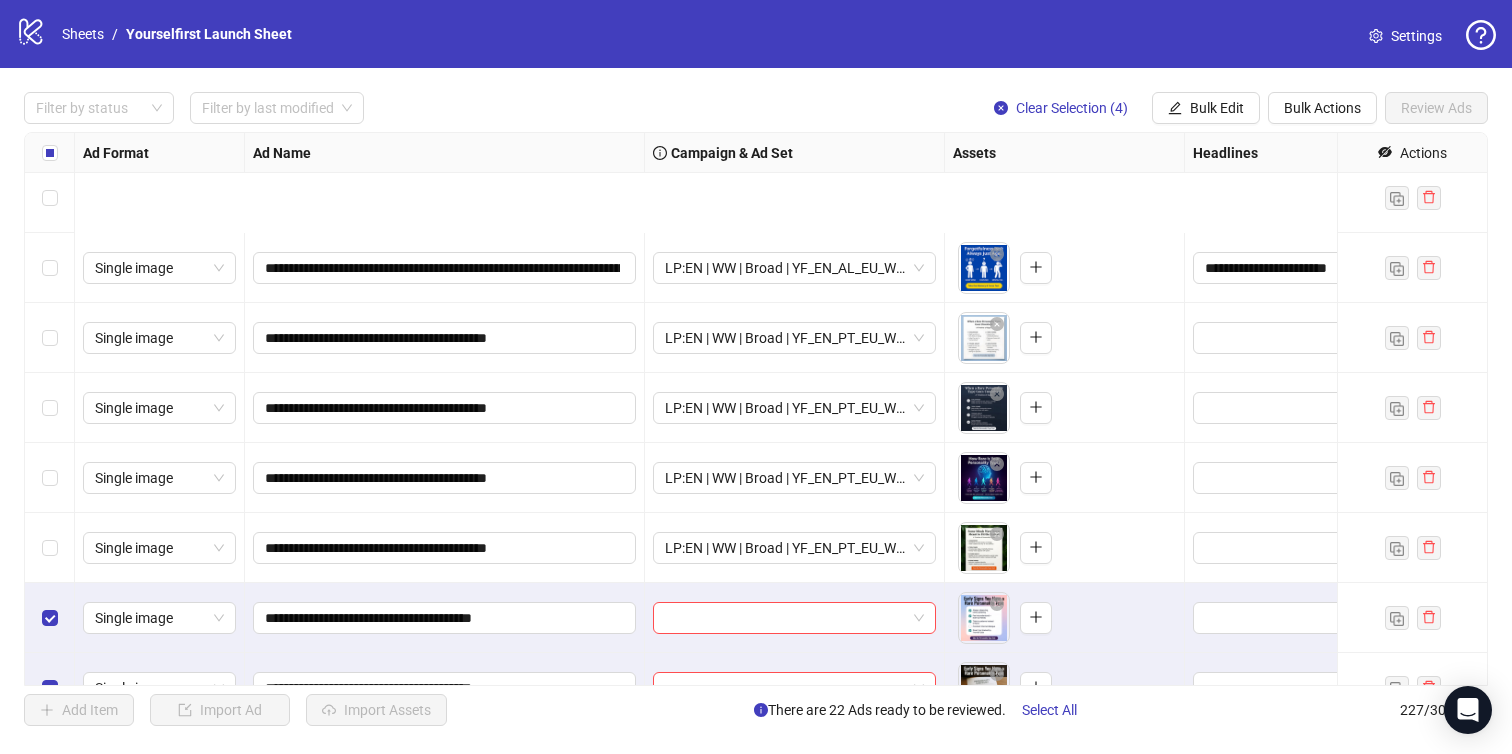 scroll, scrollTop: 15378, scrollLeft: 0, axis: vertical 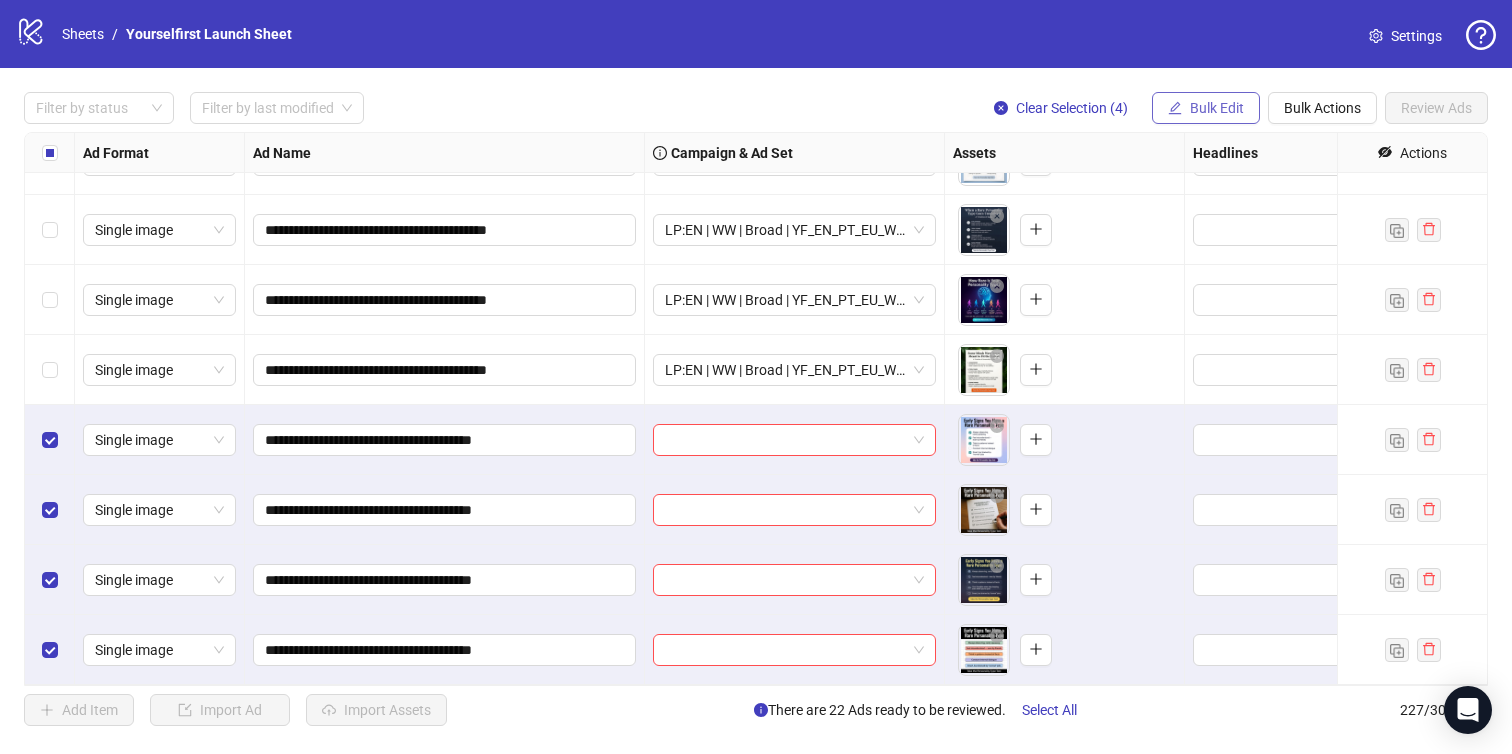 click on "Bulk Edit" at bounding box center [1217, 108] 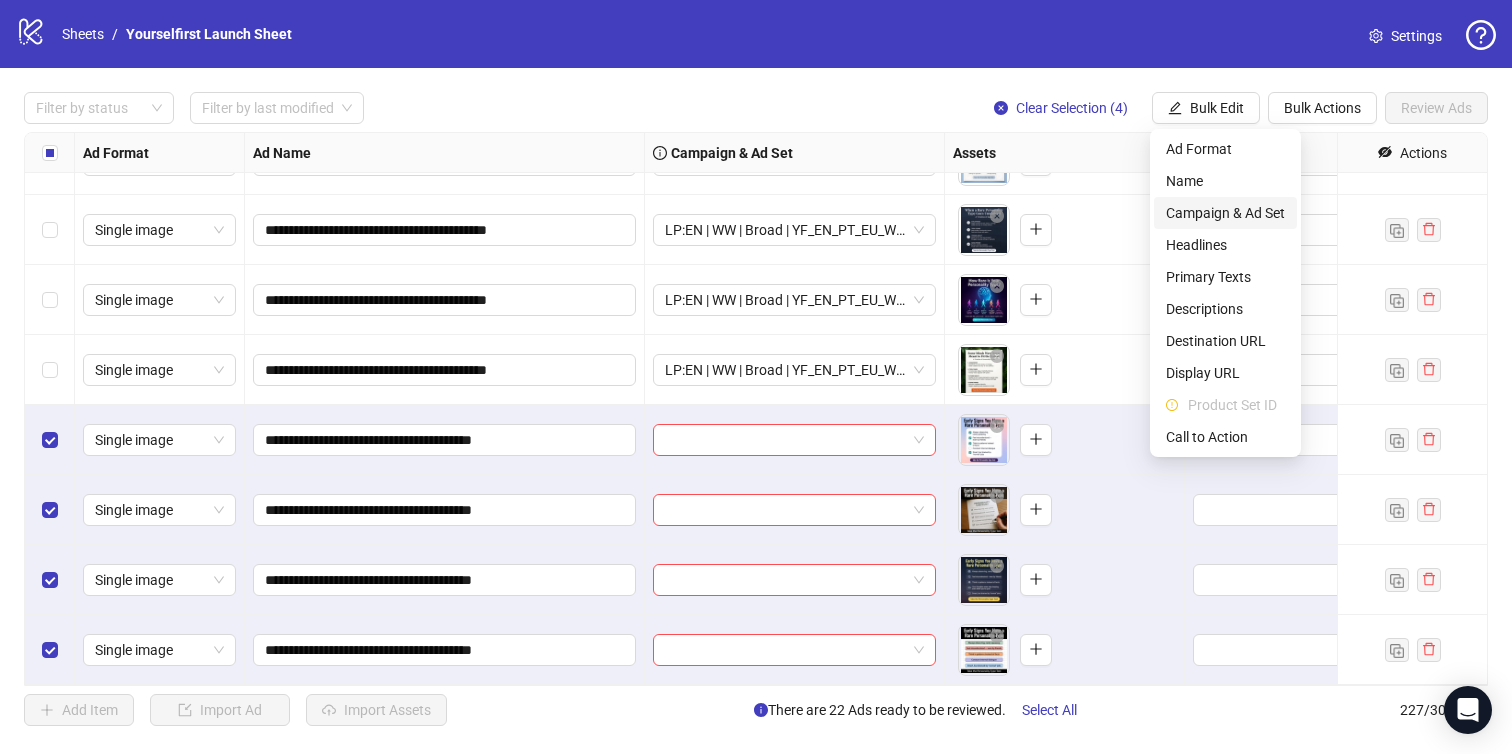 click on "Campaign & Ad Set" at bounding box center (1225, 213) 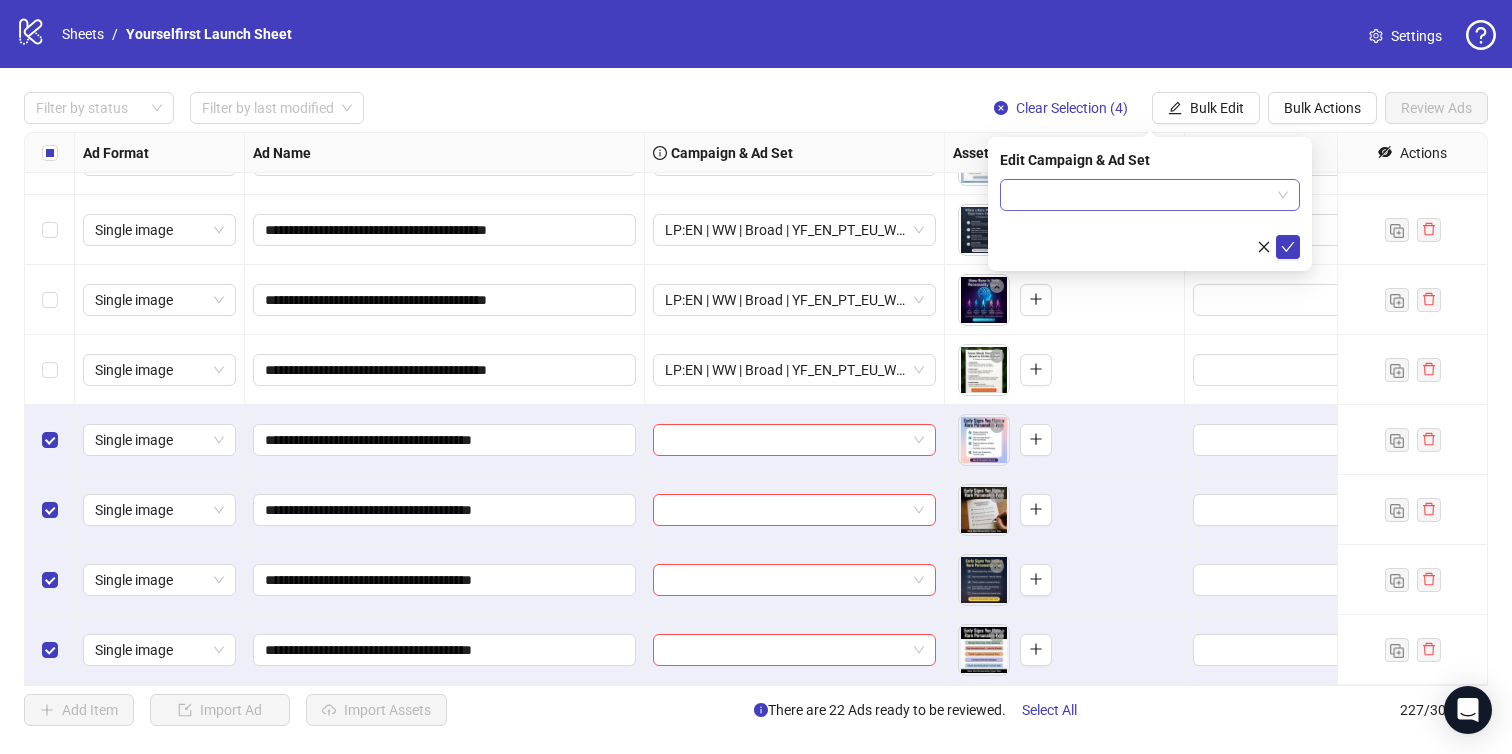 click at bounding box center (1141, 195) 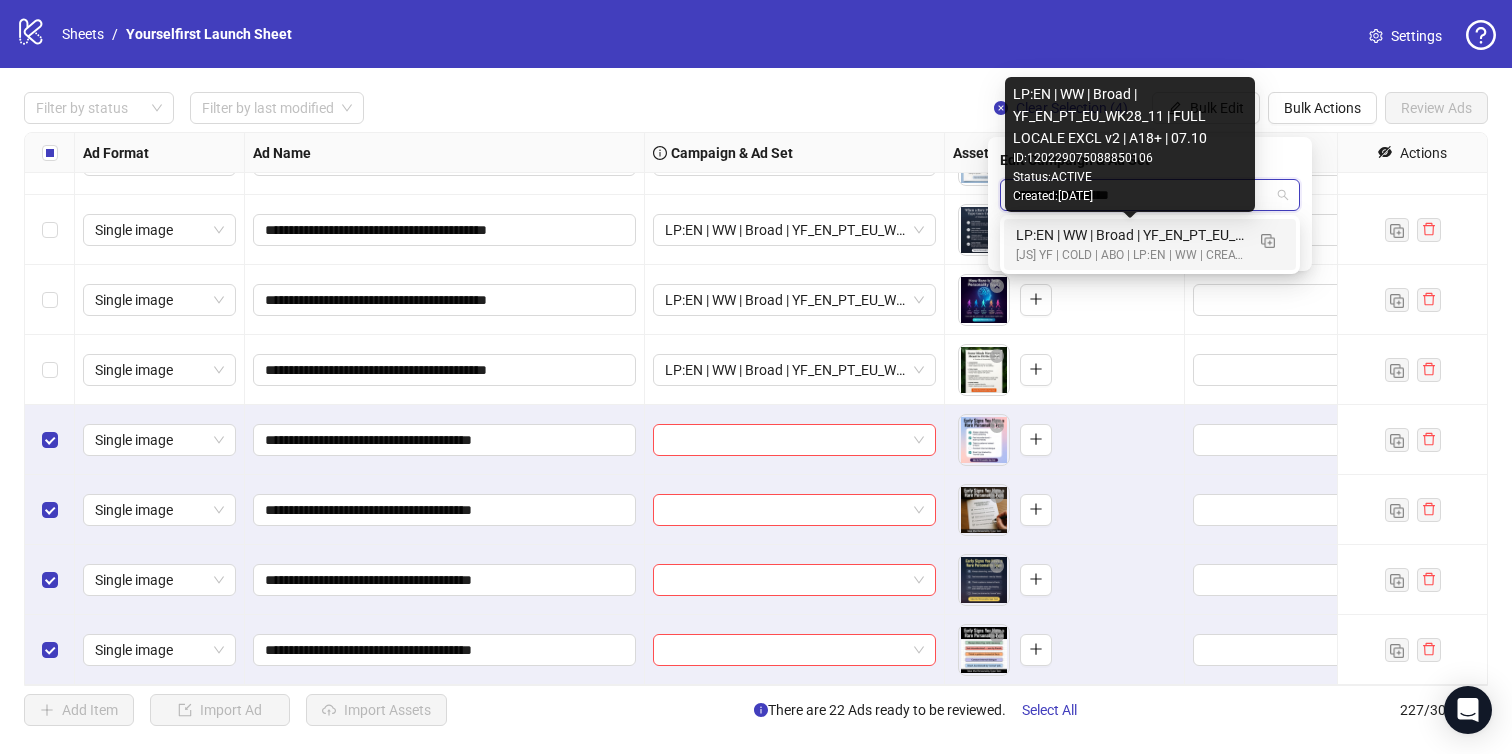 click on "LP:EN | WW | Broad | YF_EN_PT_EU_WK28_11 | FULL LOCALE EXCL v2 | A18+ | 07.10" at bounding box center [1130, 235] 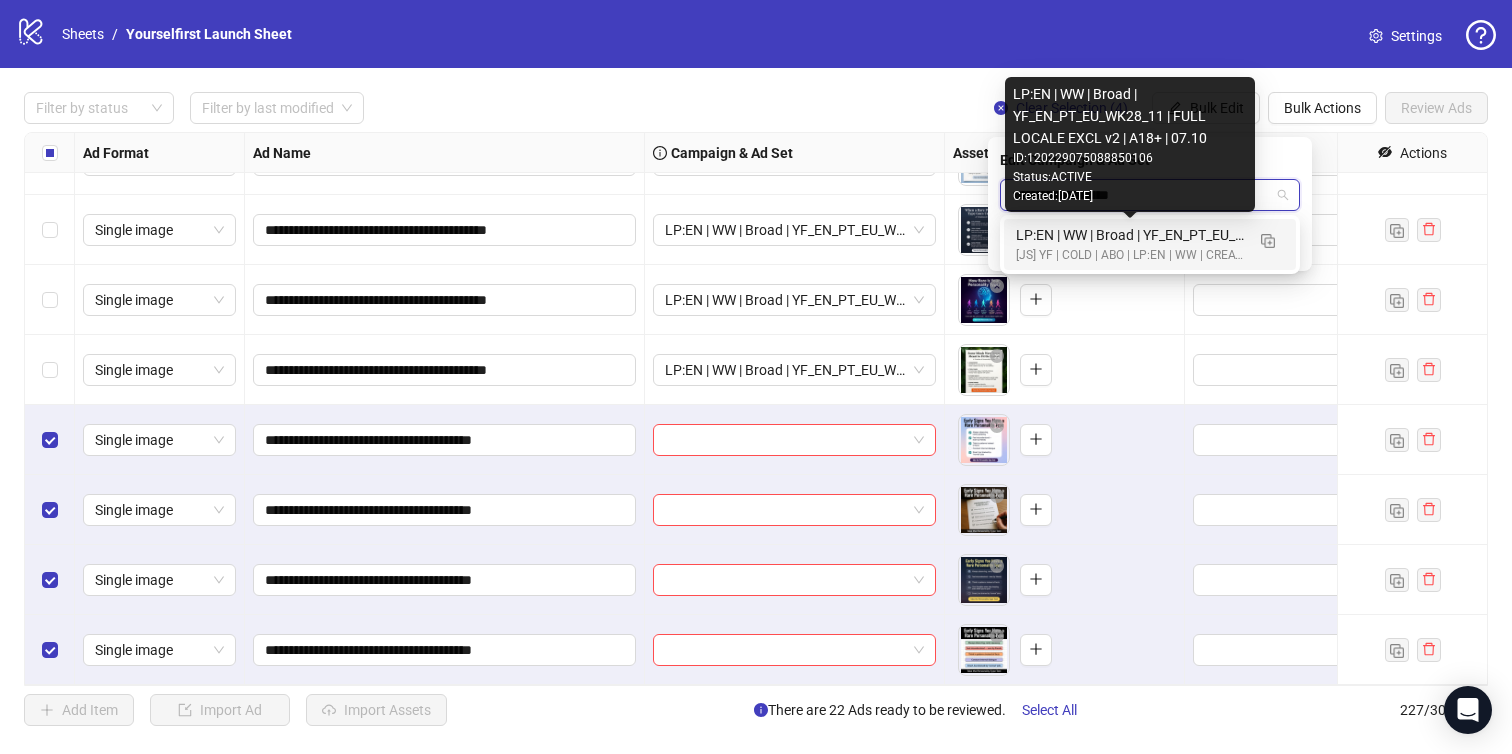 type 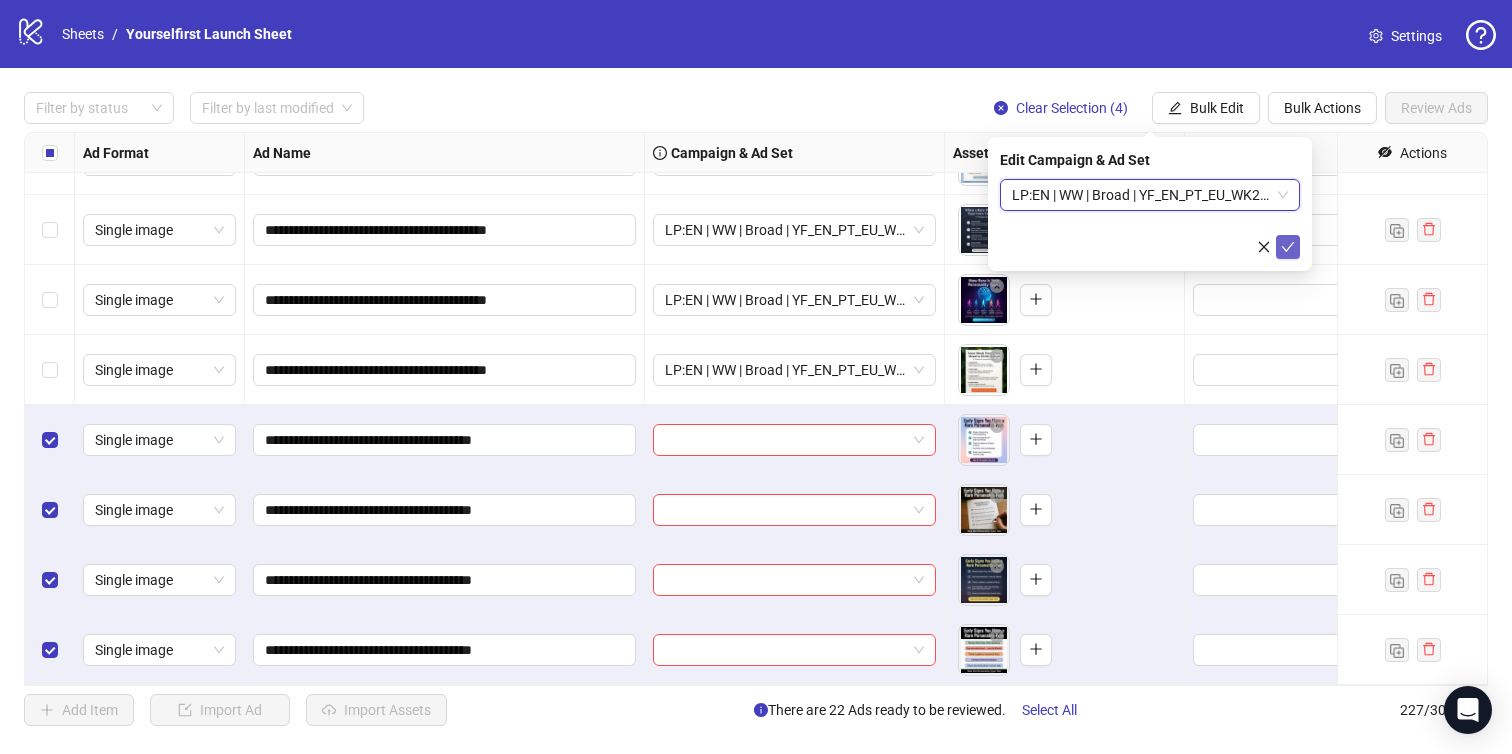 click at bounding box center [1288, 247] 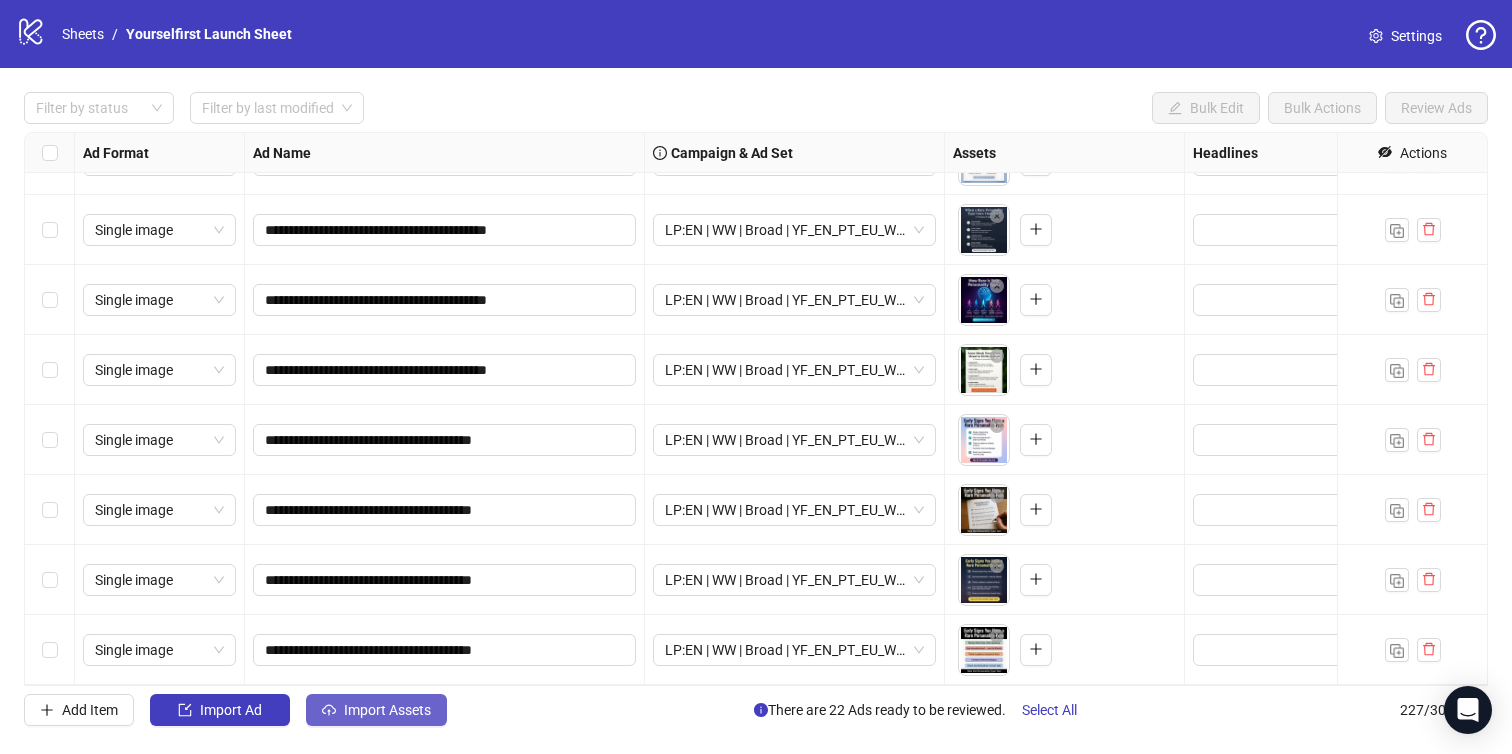 click on "Import Assets" at bounding box center (387, 710) 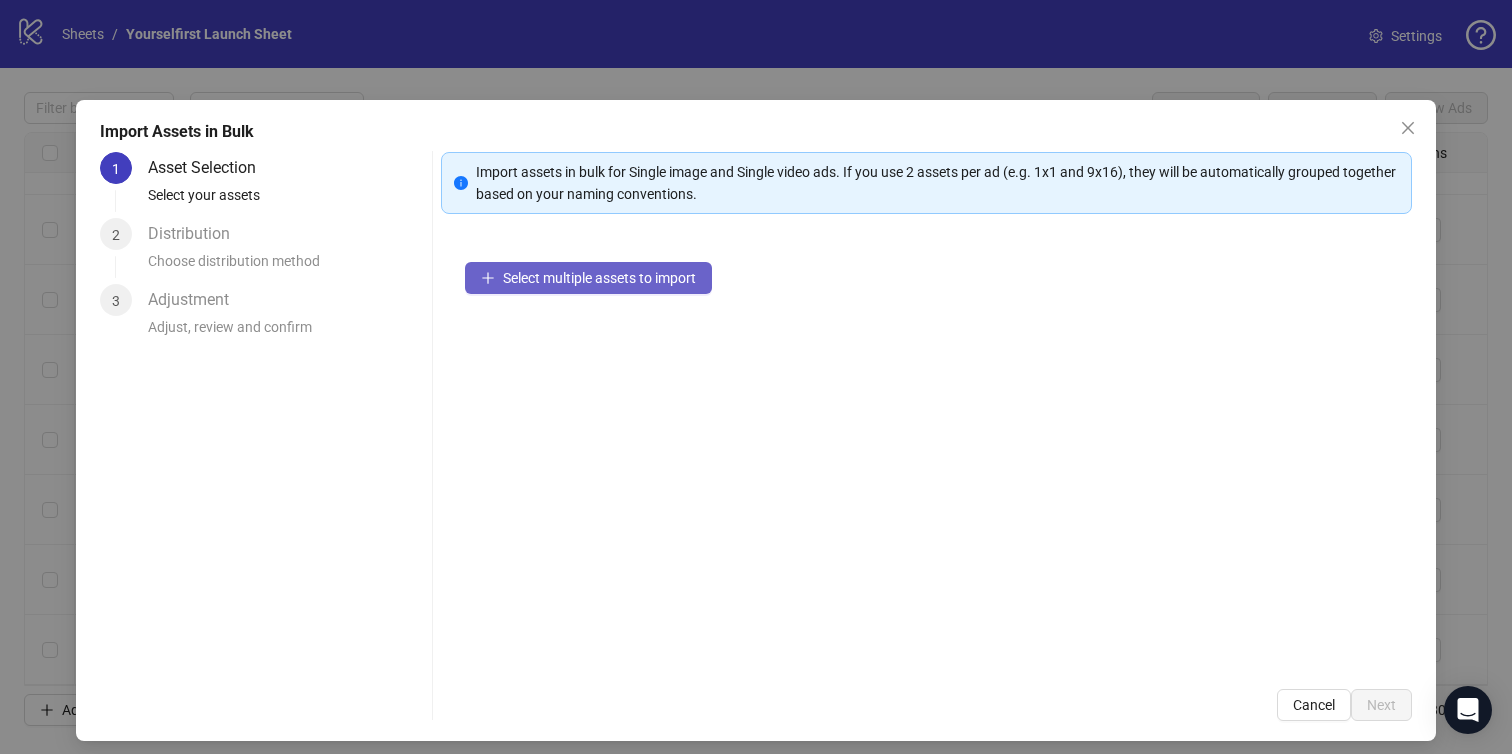 click on "Select multiple assets to import" at bounding box center [599, 278] 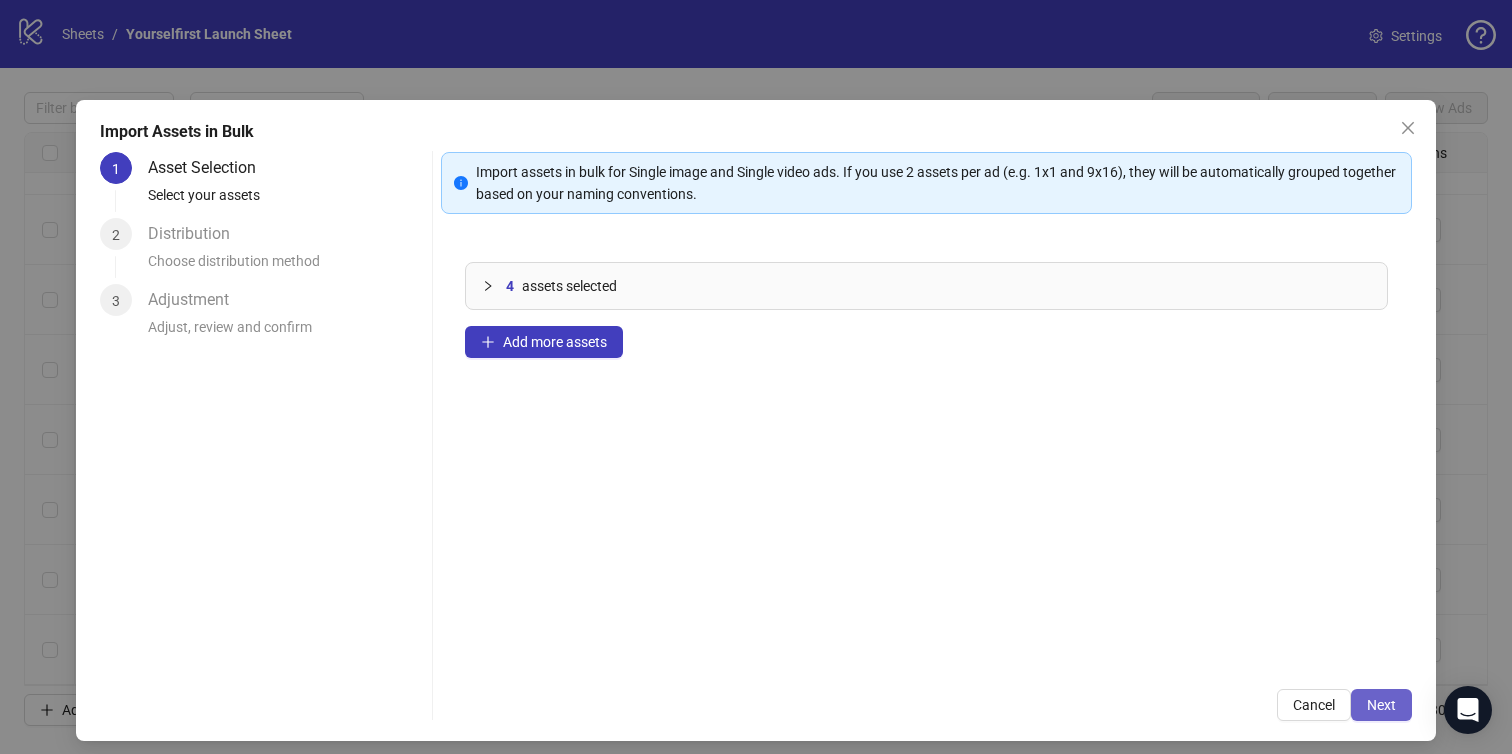 click on "Next" at bounding box center [1381, 705] 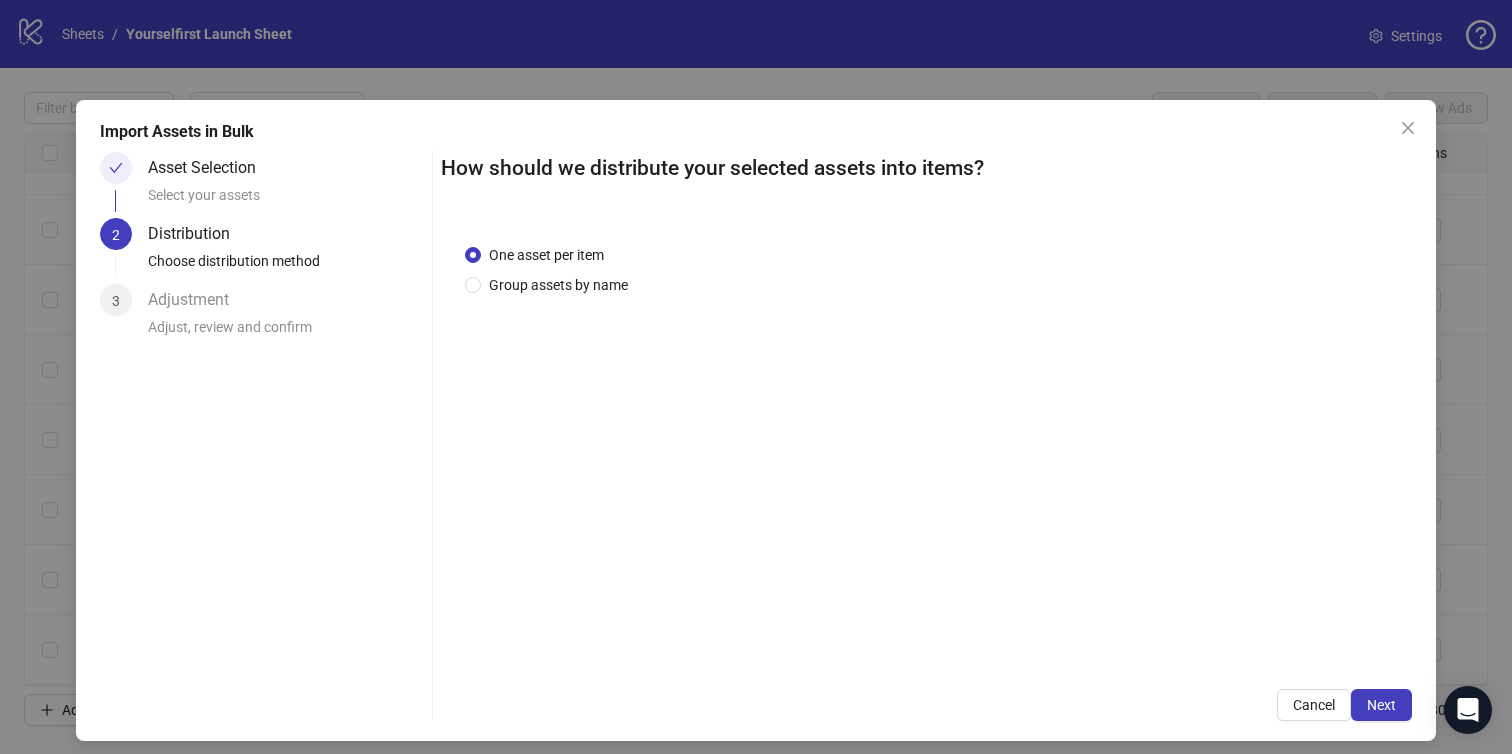 click on "Next" at bounding box center [1381, 705] 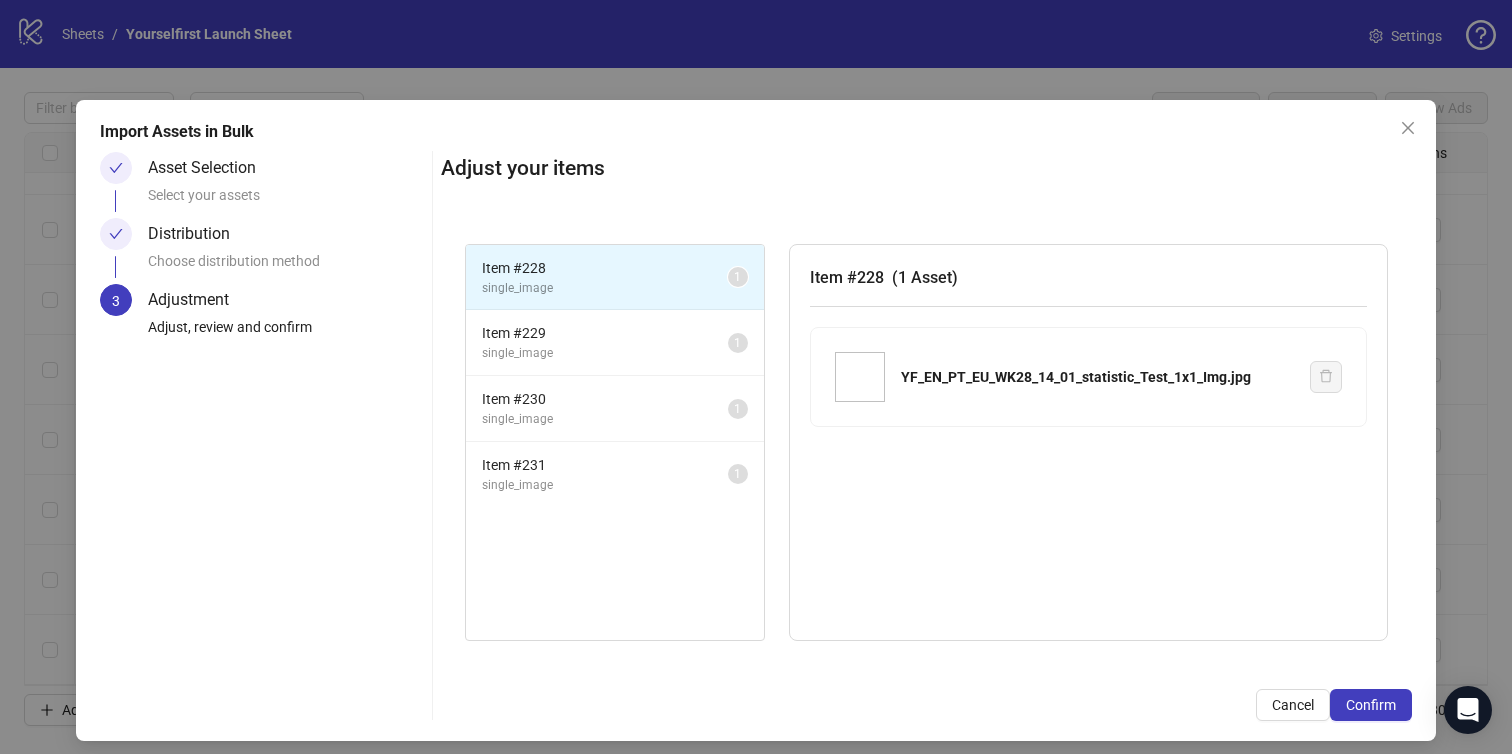 click on "Confirm" at bounding box center (1371, 705) 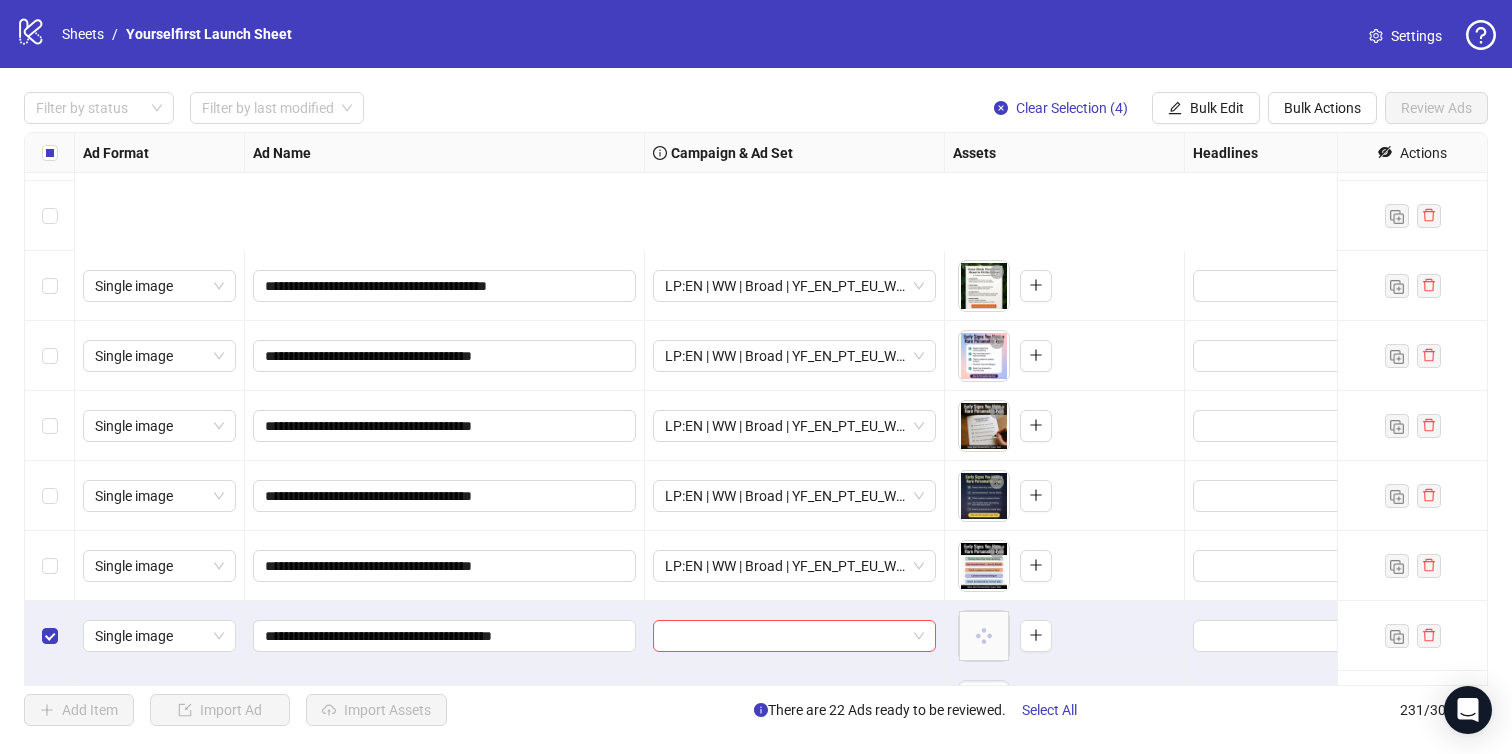scroll, scrollTop: 15658, scrollLeft: 0, axis: vertical 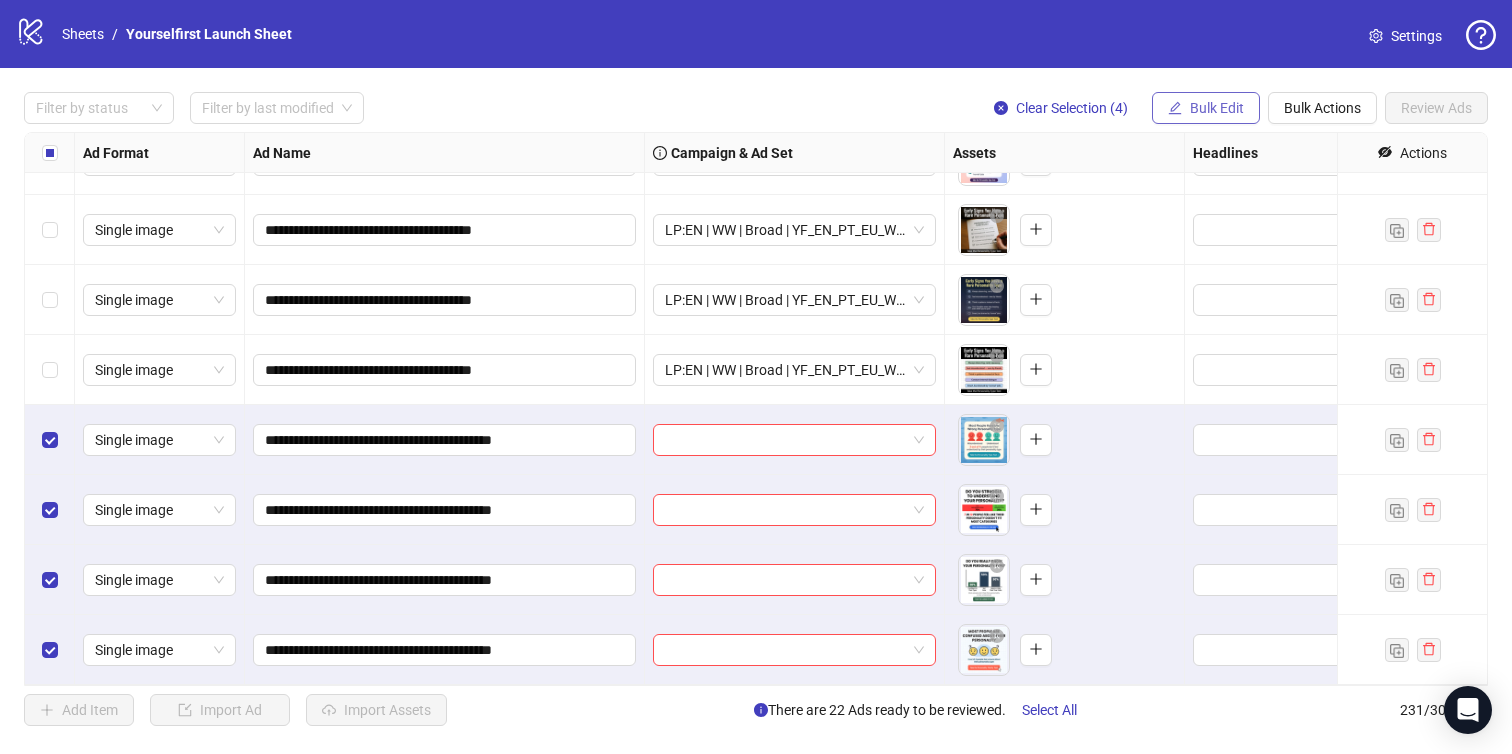 click on "Bulk Edit" at bounding box center (1217, 108) 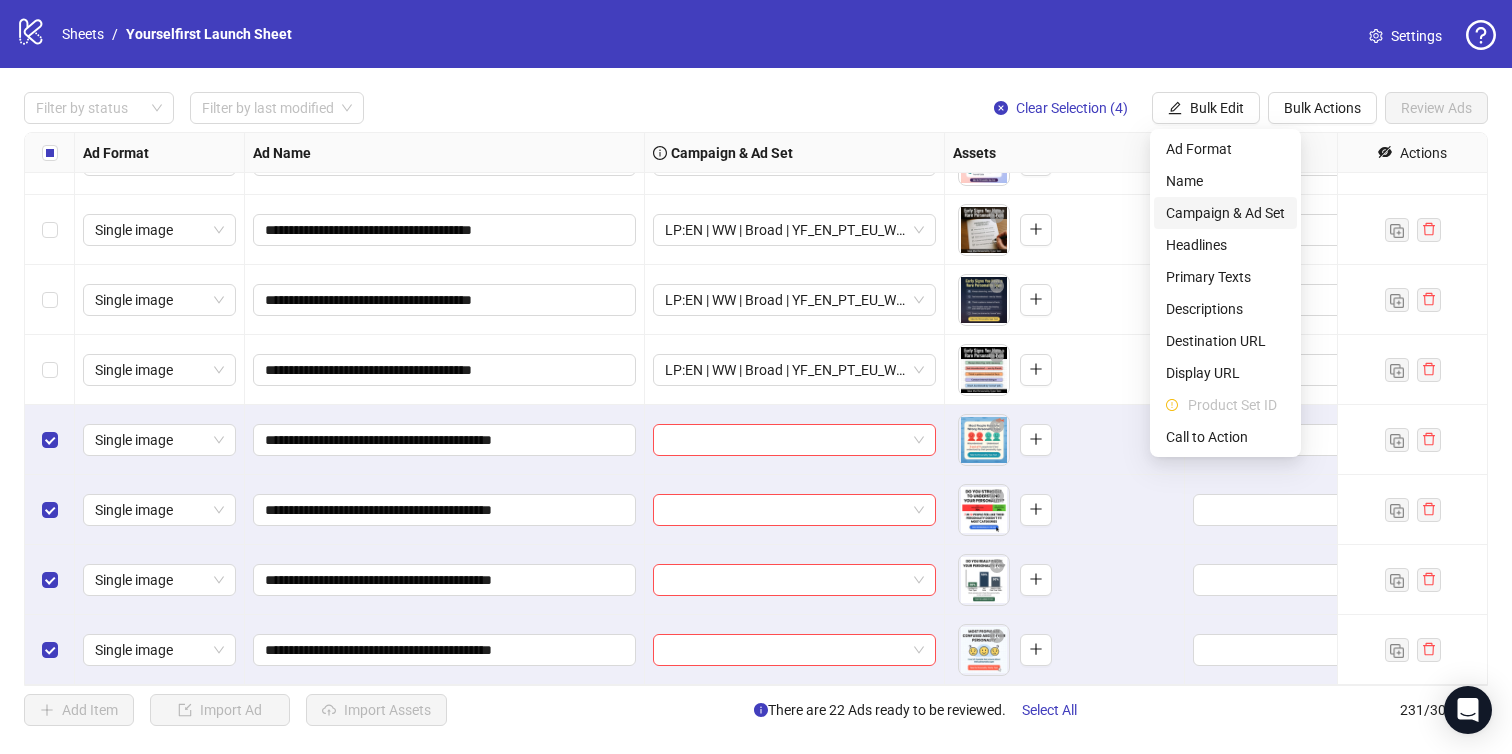 click on "Campaign & Ad Set" at bounding box center [1225, 213] 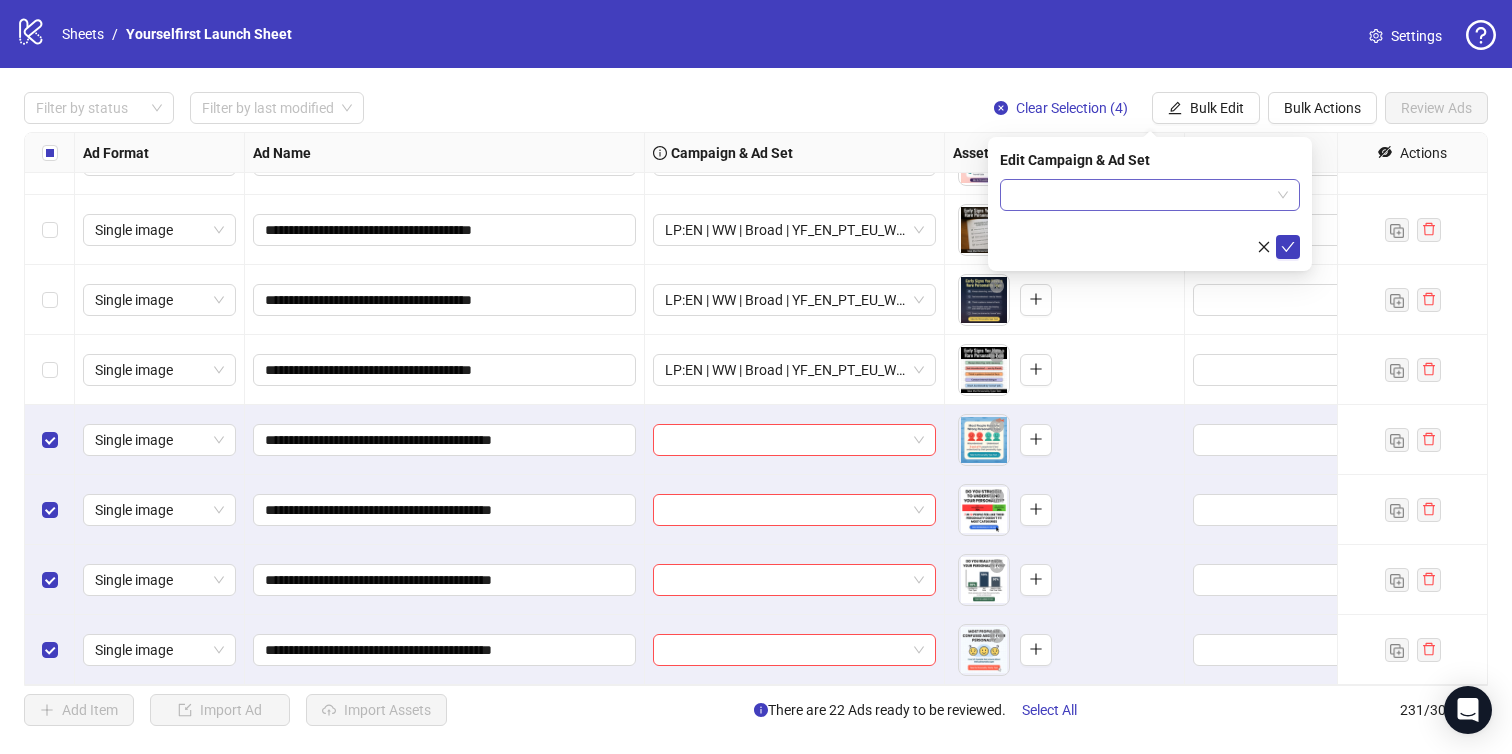 click at bounding box center [1141, 195] 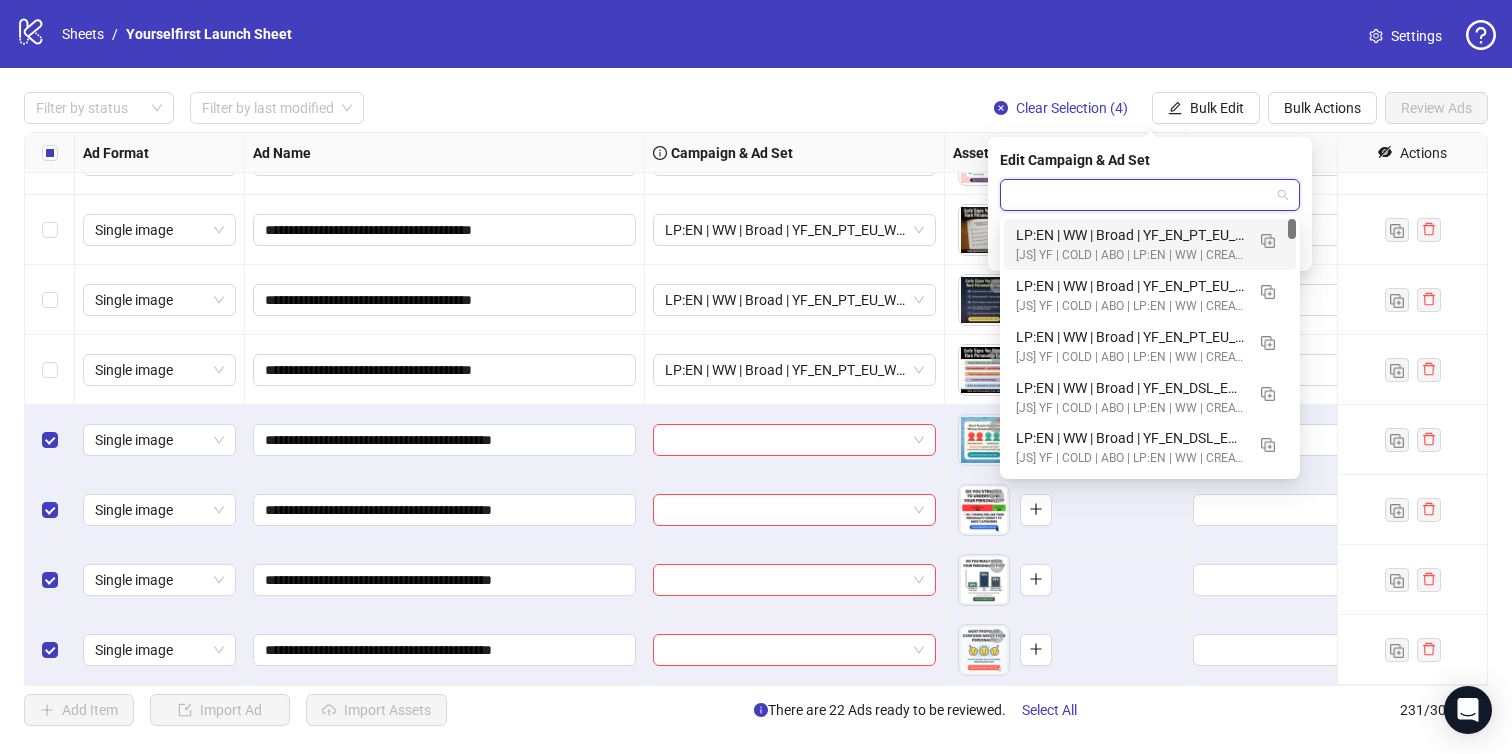click at bounding box center (1141, 195) 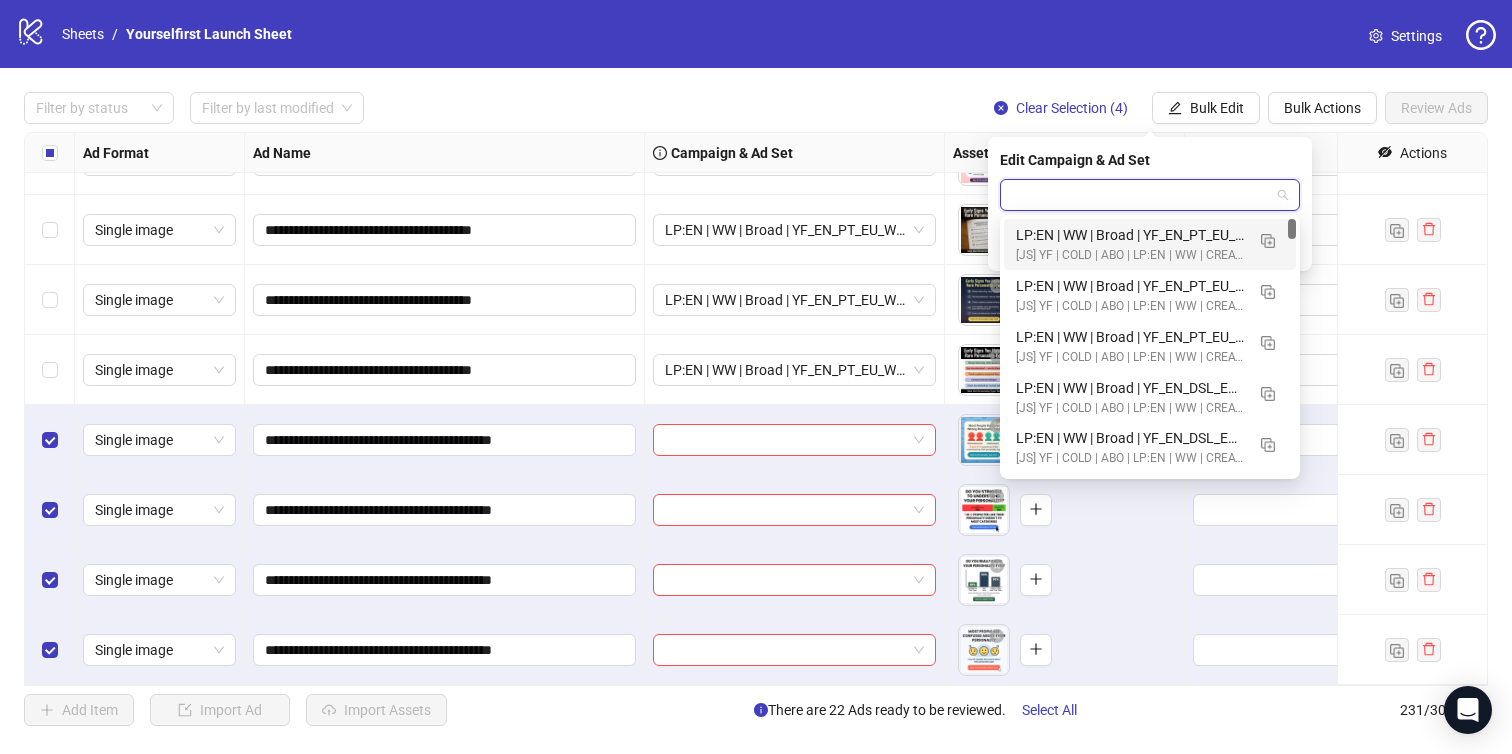 paste on "**********" 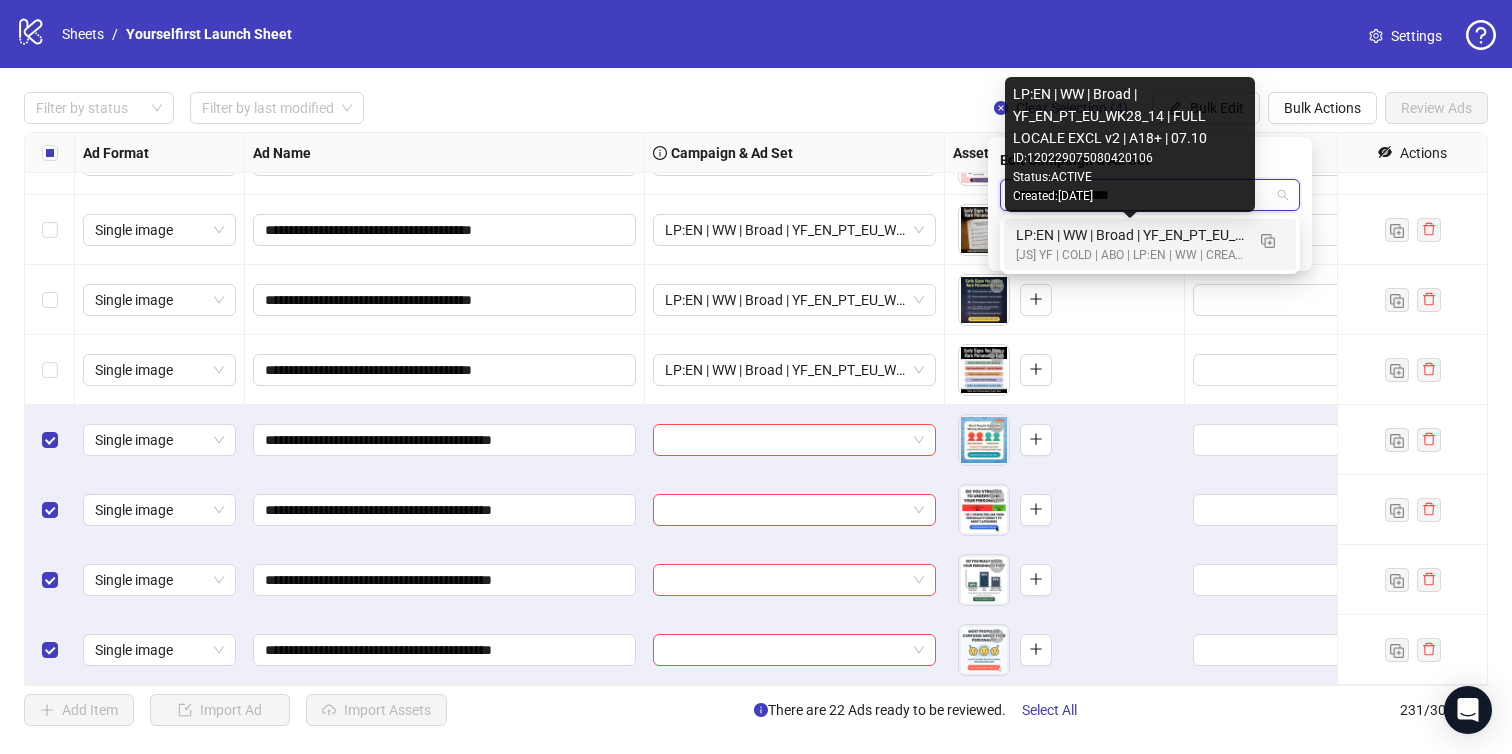 click on "LP:EN | WW | Broad | YF_EN_PT_EU_WK28_14 | FULL LOCALE EXCL v2 | A18+ | 07.10" at bounding box center (1130, 235) 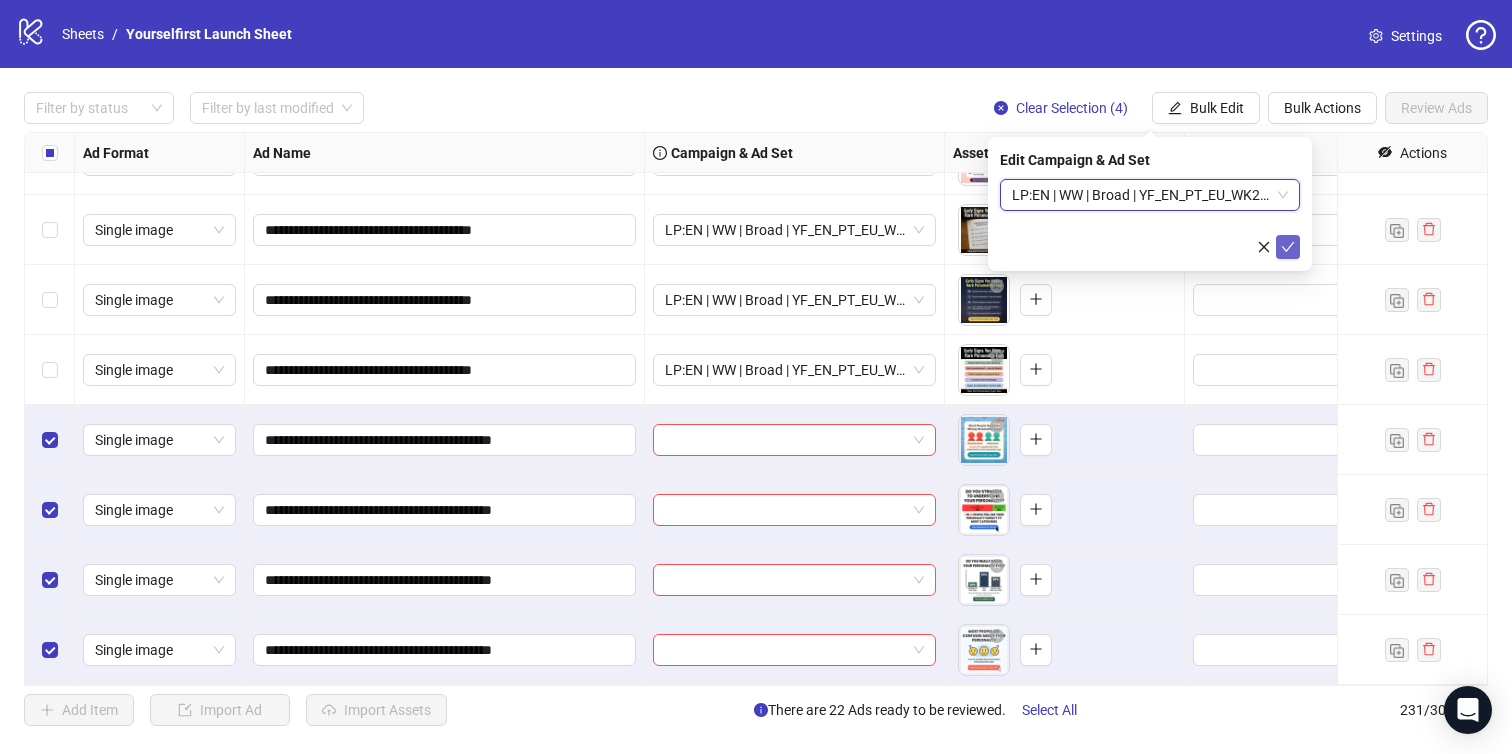 click at bounding box center [1288, 247] 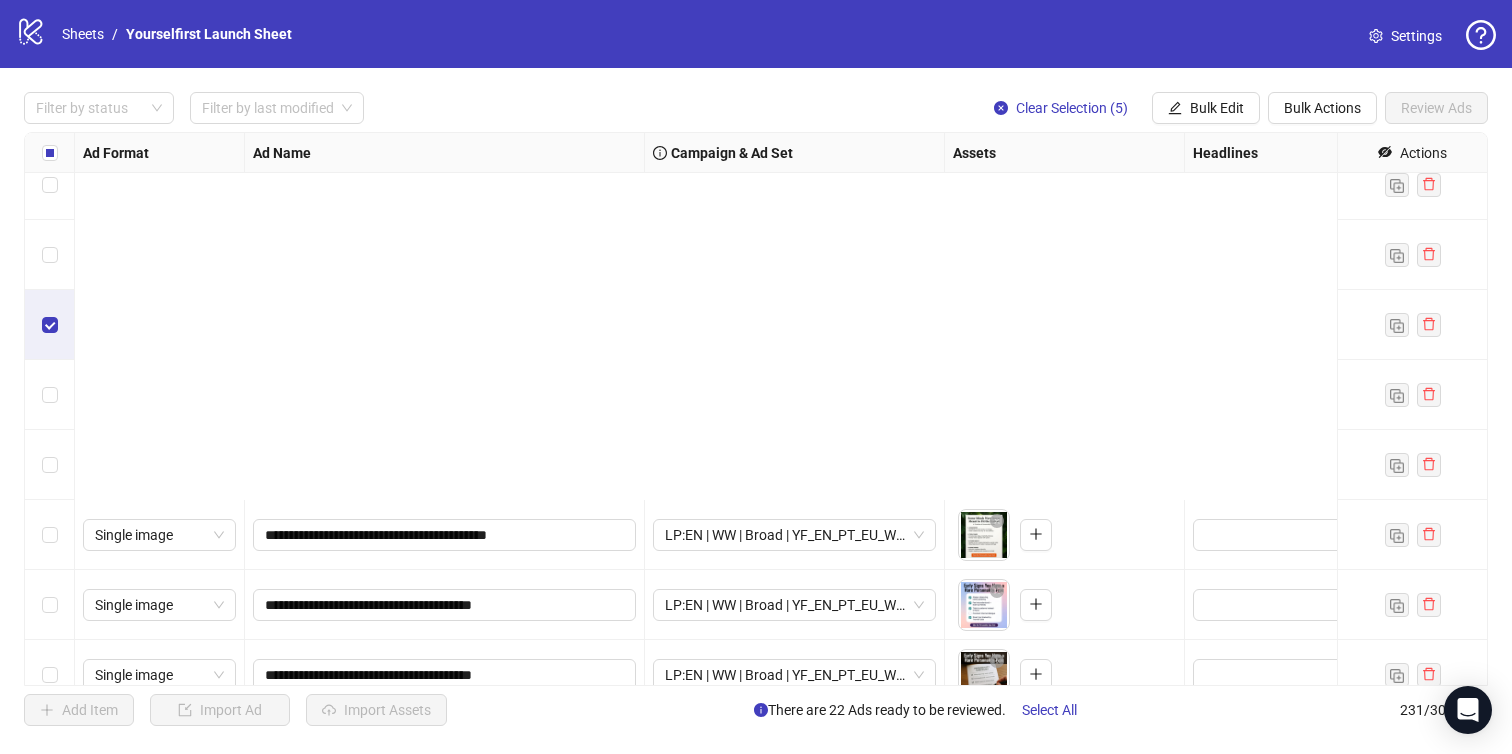 scroll, scrollTop: 15658, scrollLeft: 0, axis: vertical 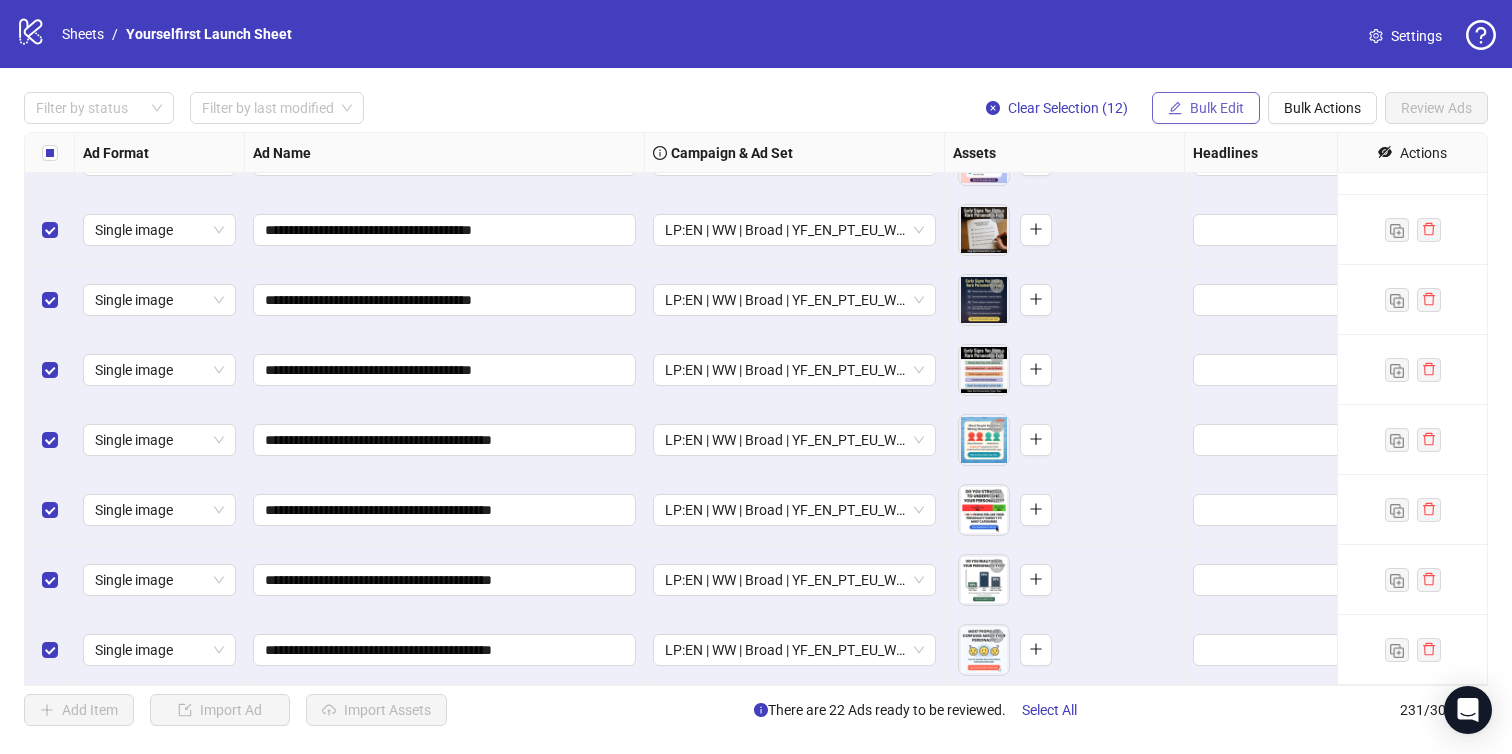 click on "Bulk Edit" at bounding box center (1217, 108) 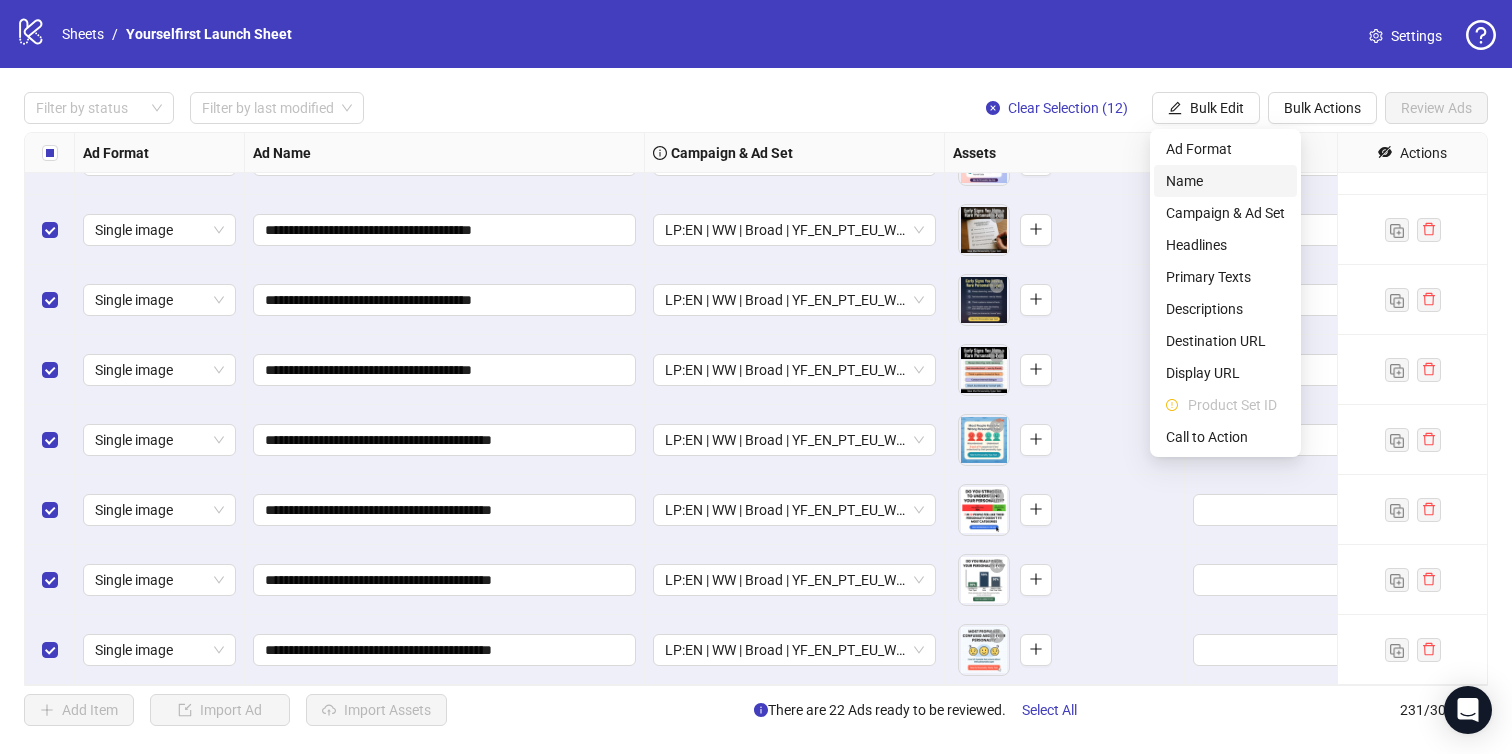 click on "Name" at bounding box center (1225, 181) 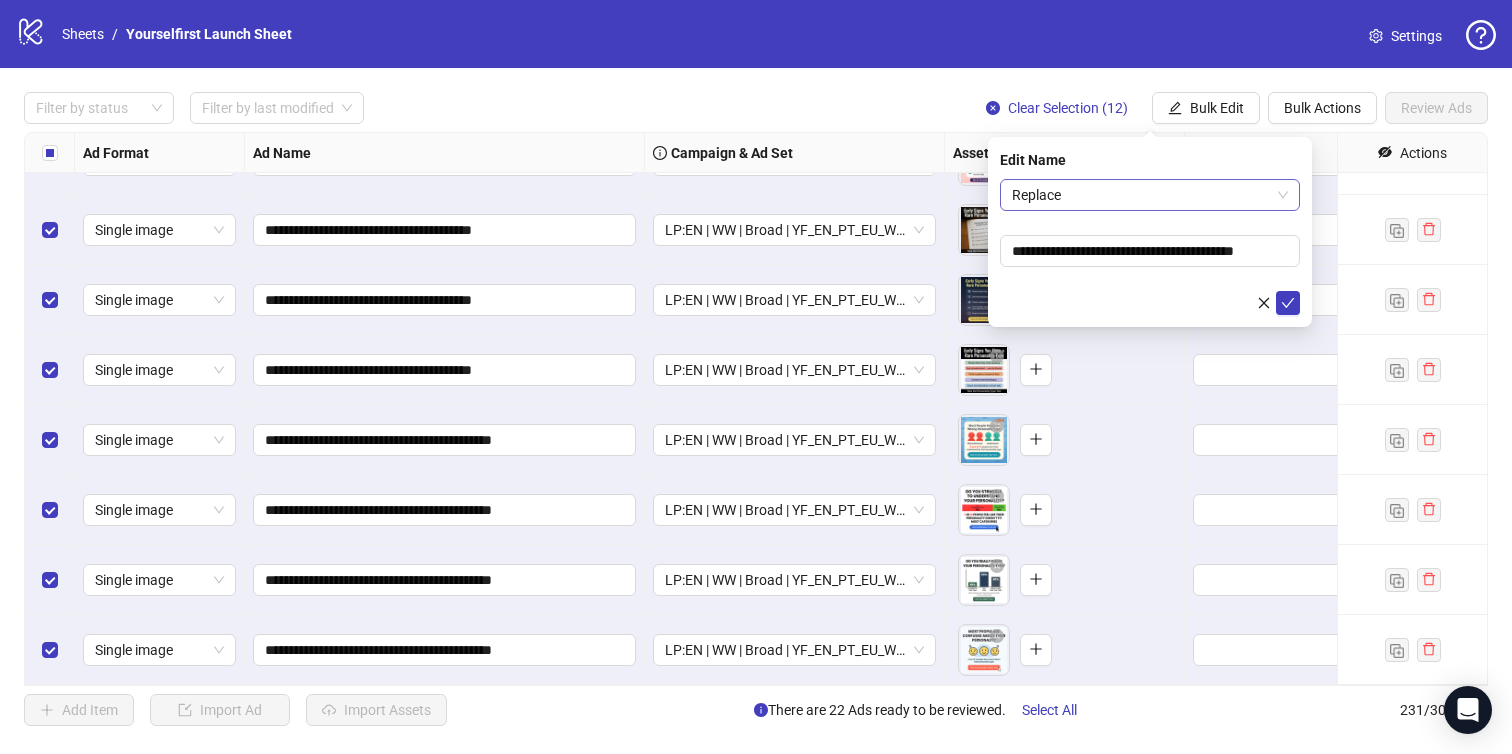 click on "Replace" at bounding box center (1150, 195) 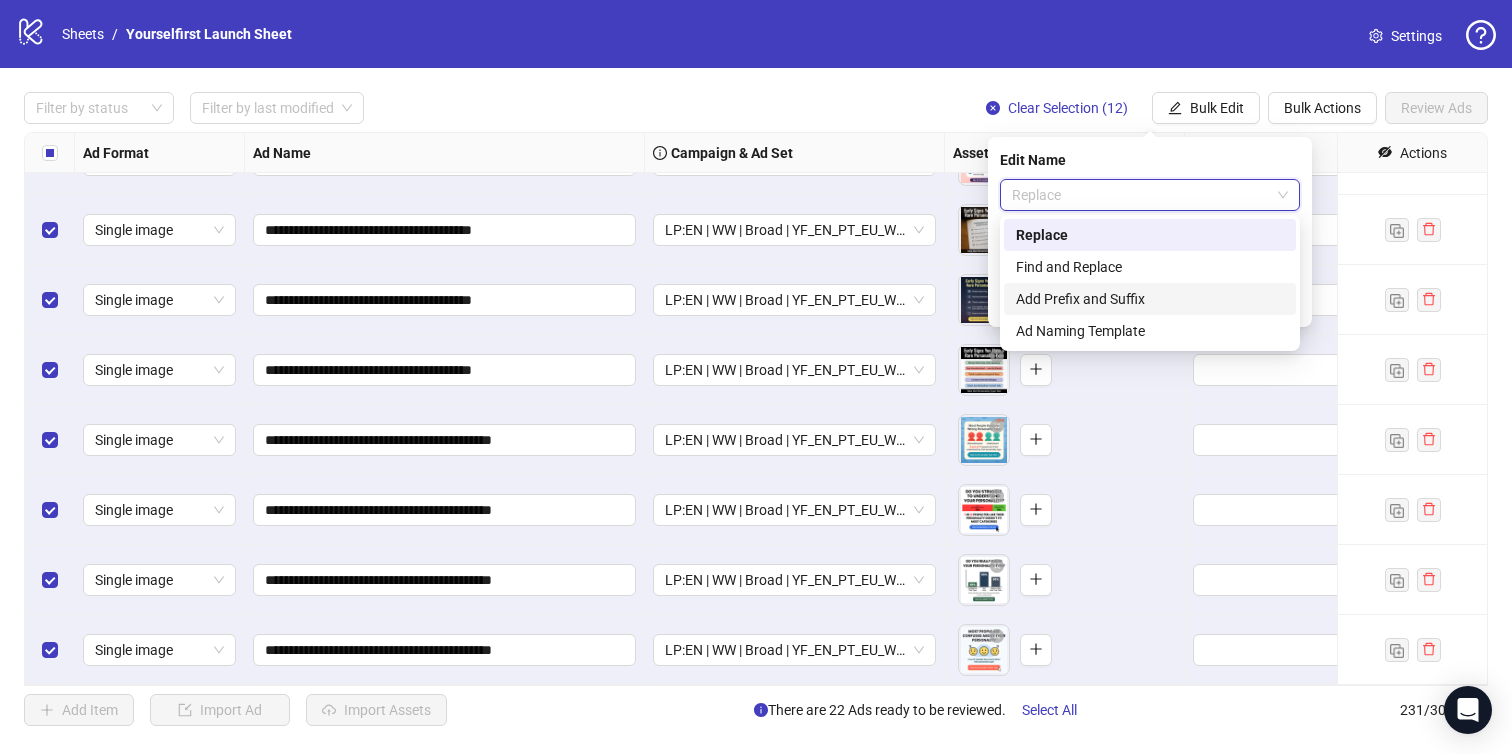 click on "Add Prefix and Suffix" at bounding box center [1150, 299] 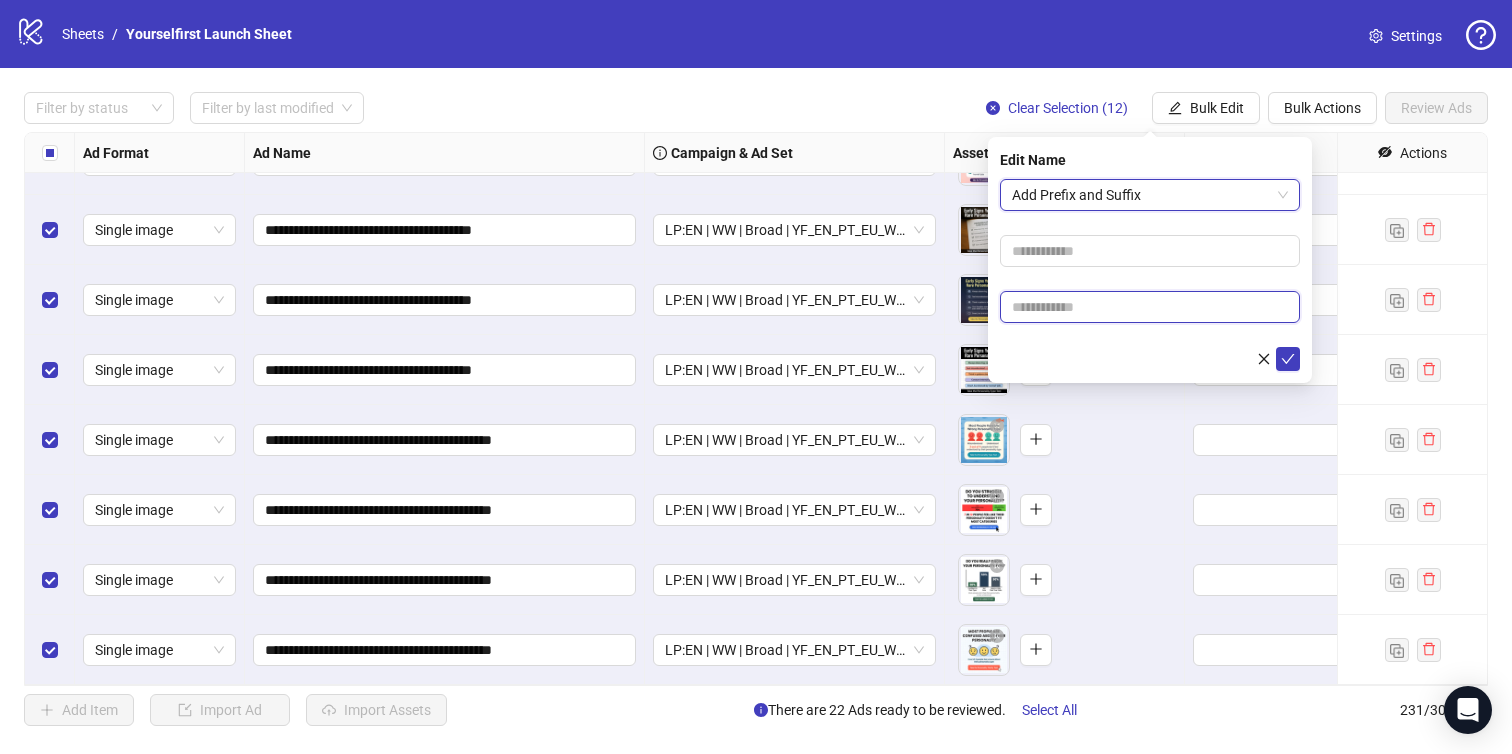 click at bounding box center (1150, 307) 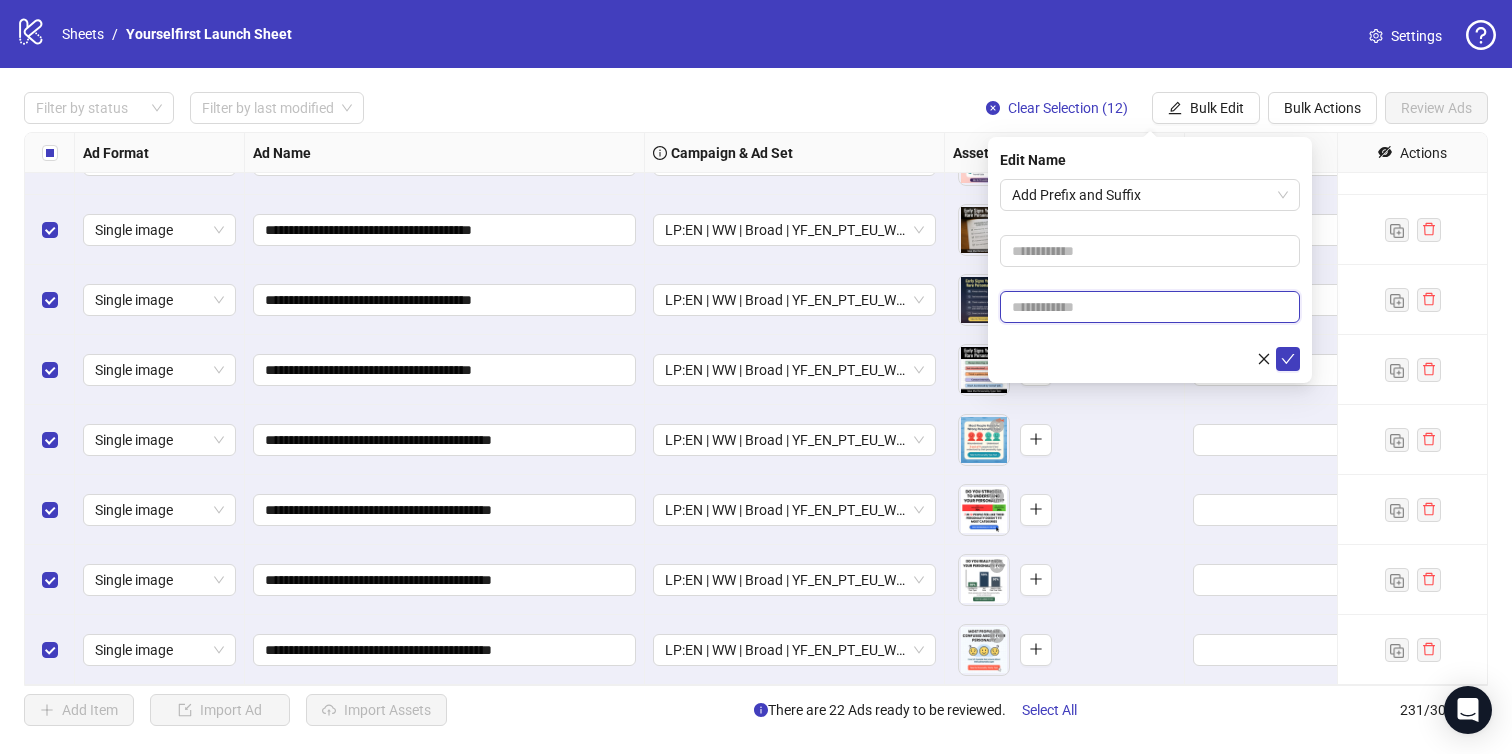 paste on "**********" 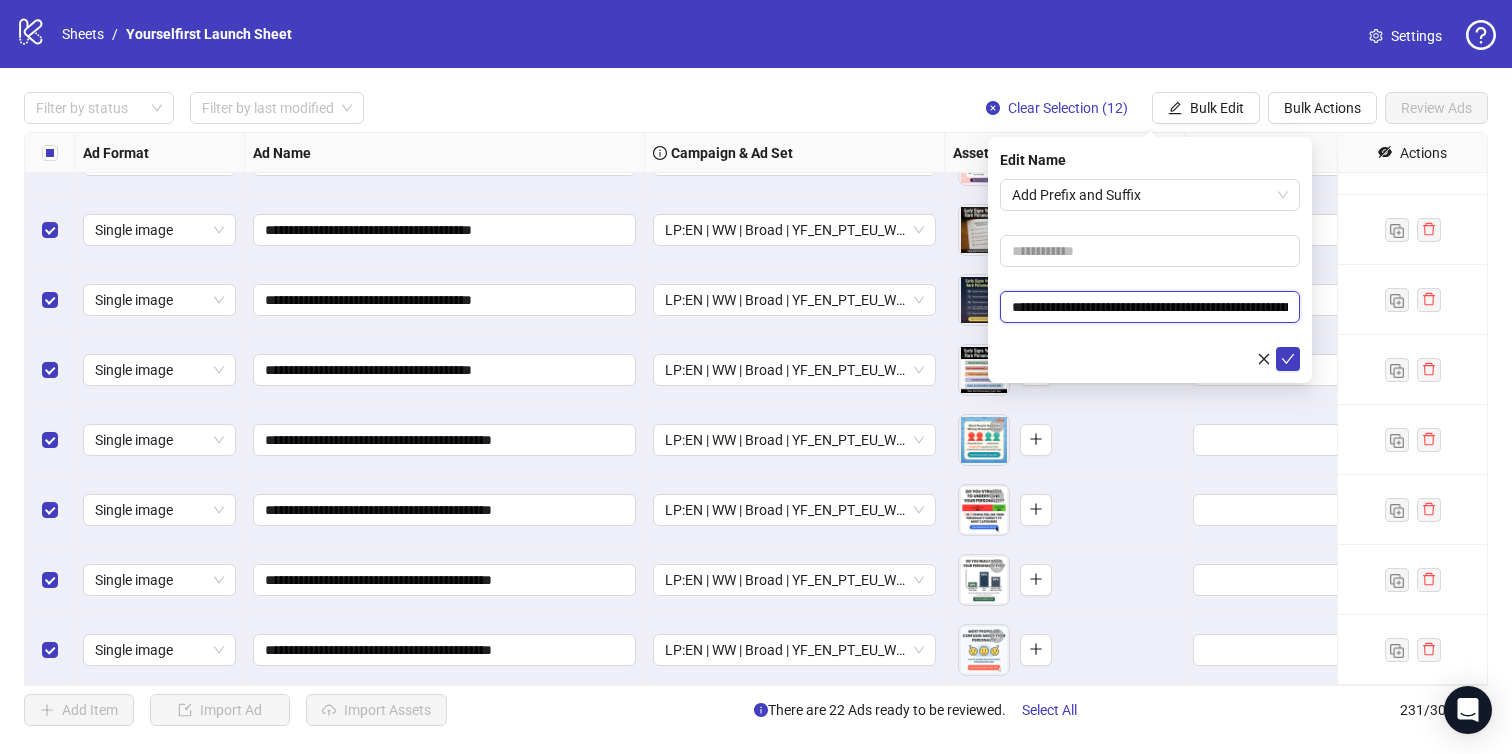 scroll, scrollTop: 0, scrollLeft: 130, axis: horizontal 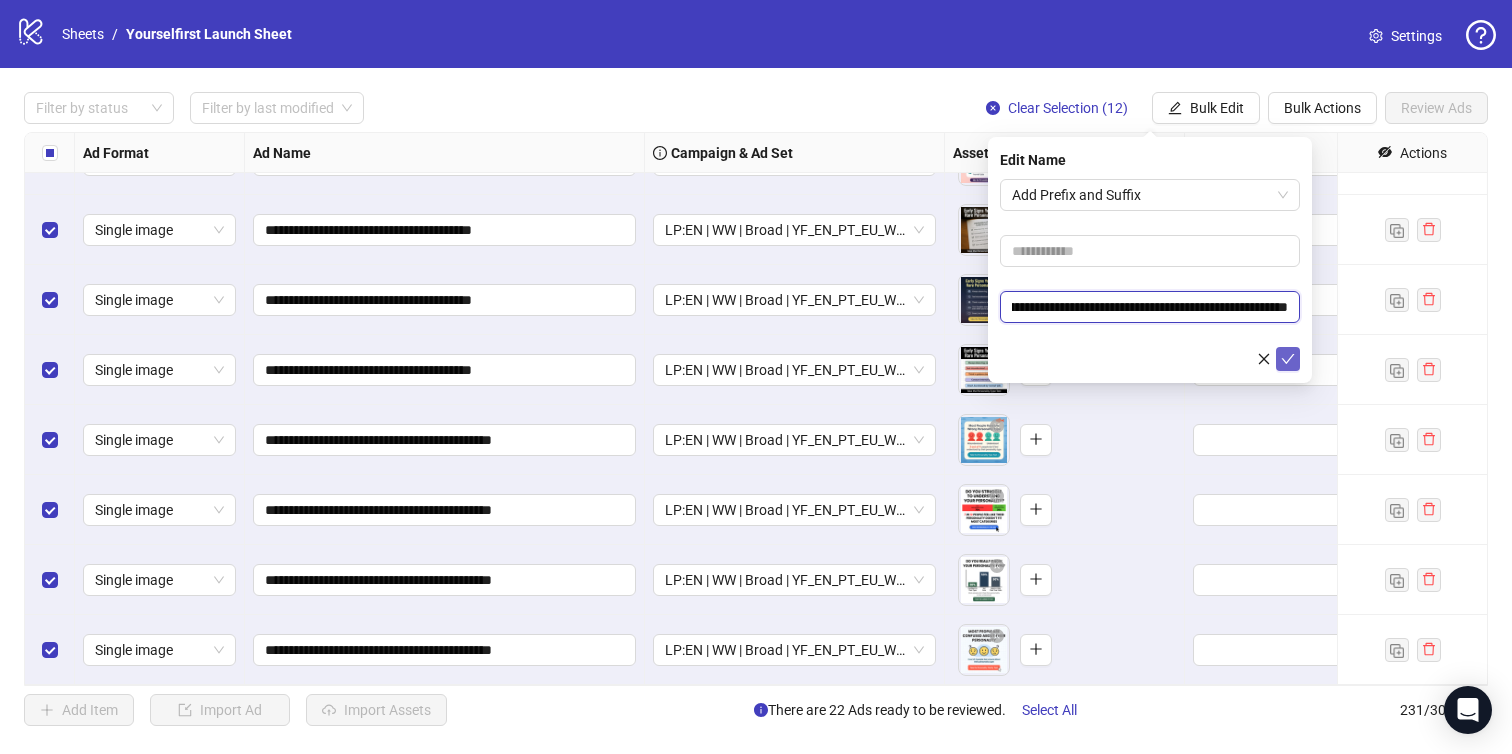 type on "**********" 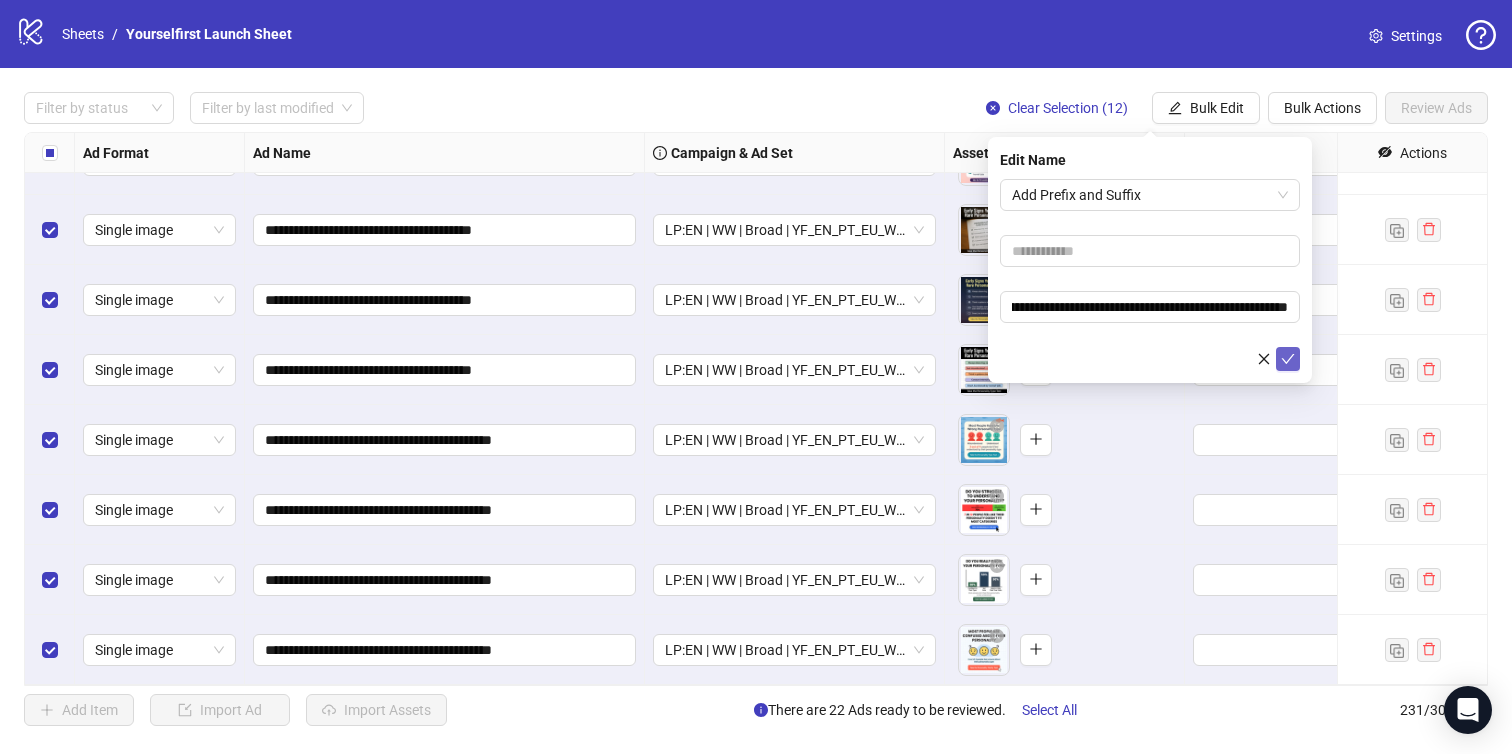 click 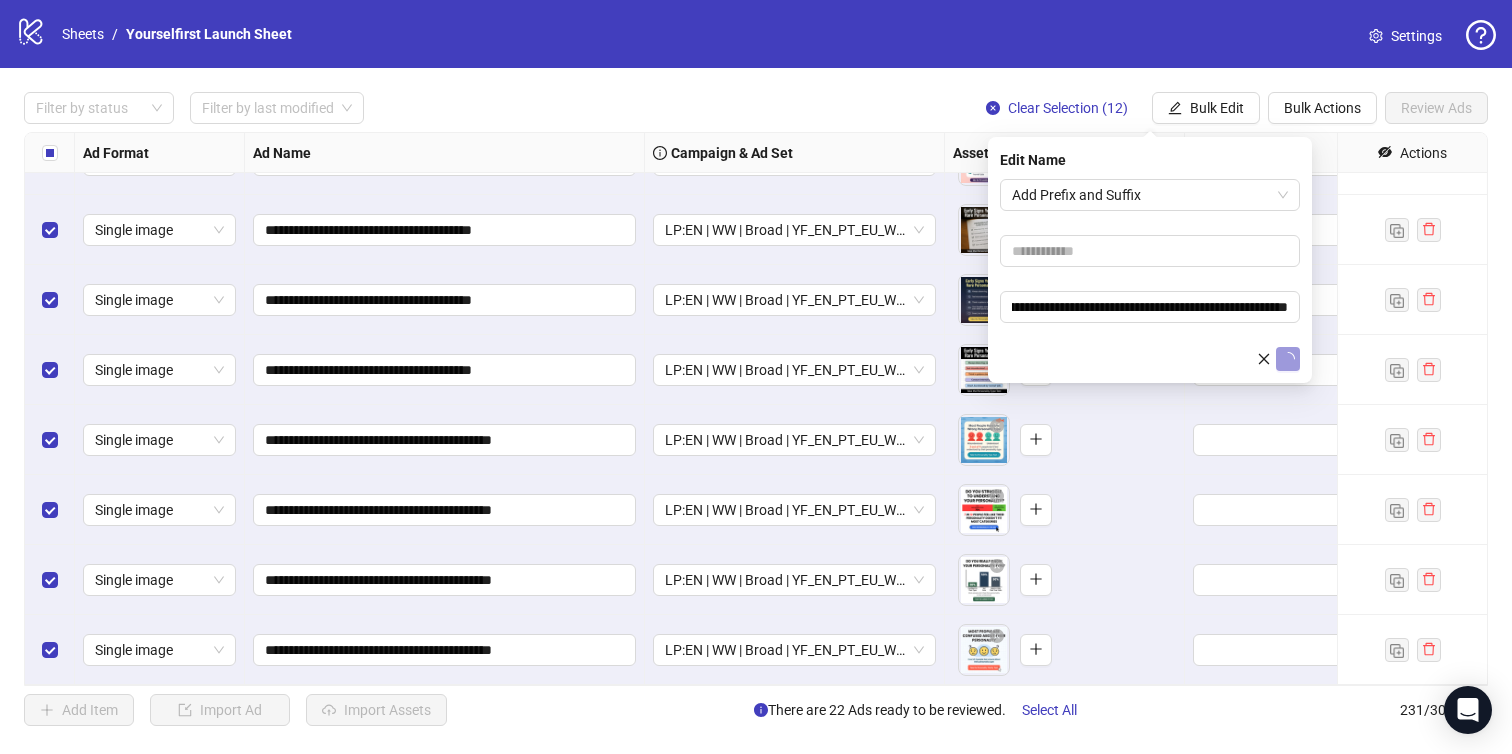 scroll, scrollTop: 0, scrollLeft: 0, axis: both 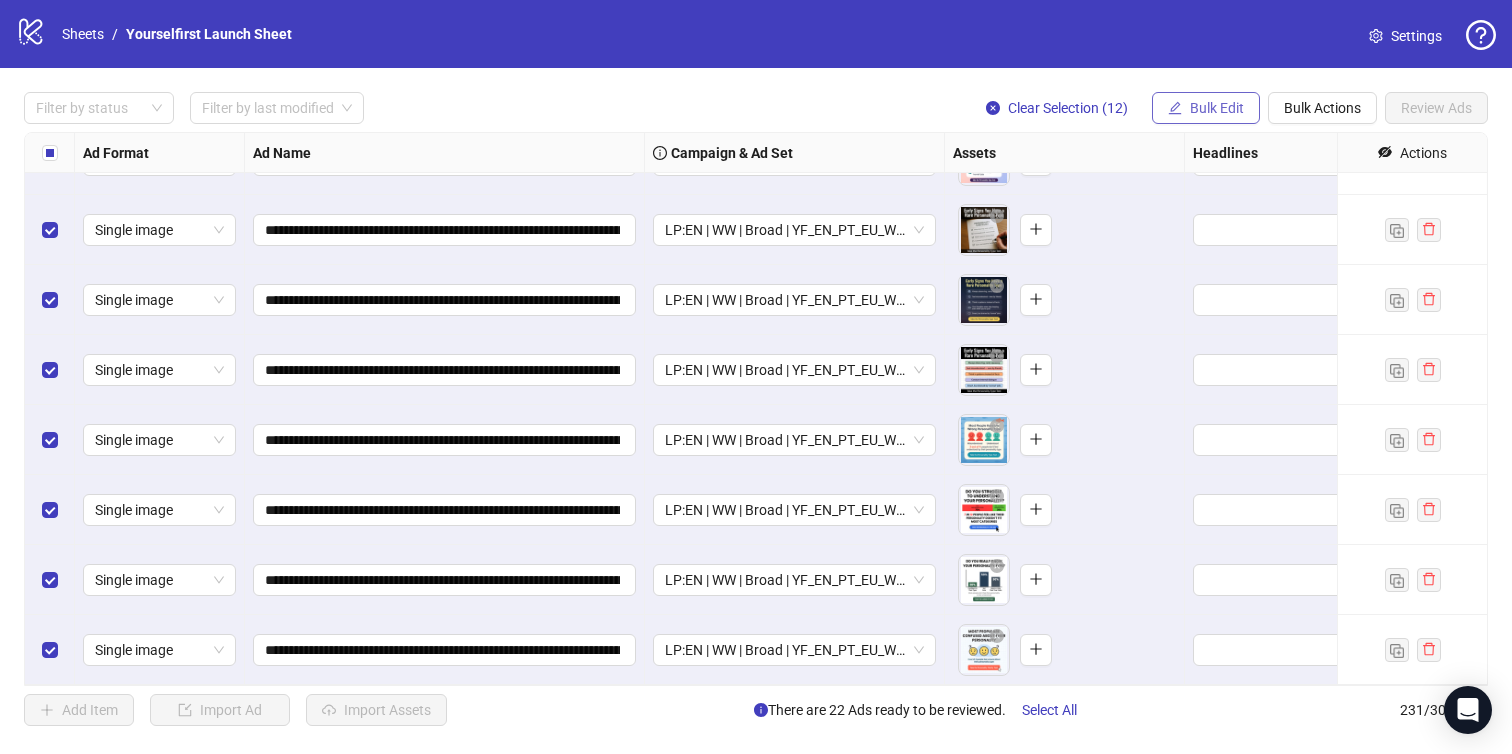 click on "Bulk Edit" at bounding box center (1217, 108) 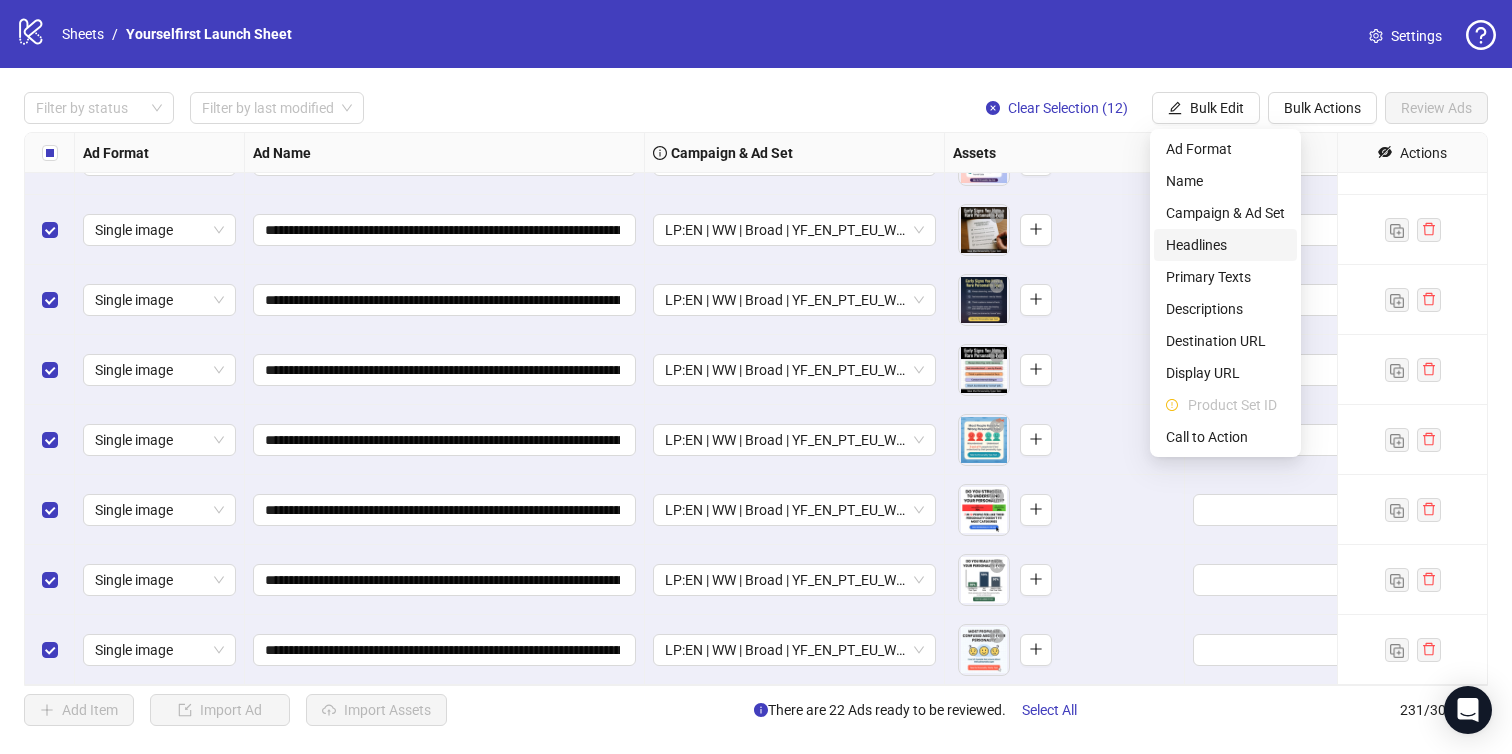 click on "Headlines" at bounding box center [1225, 245] 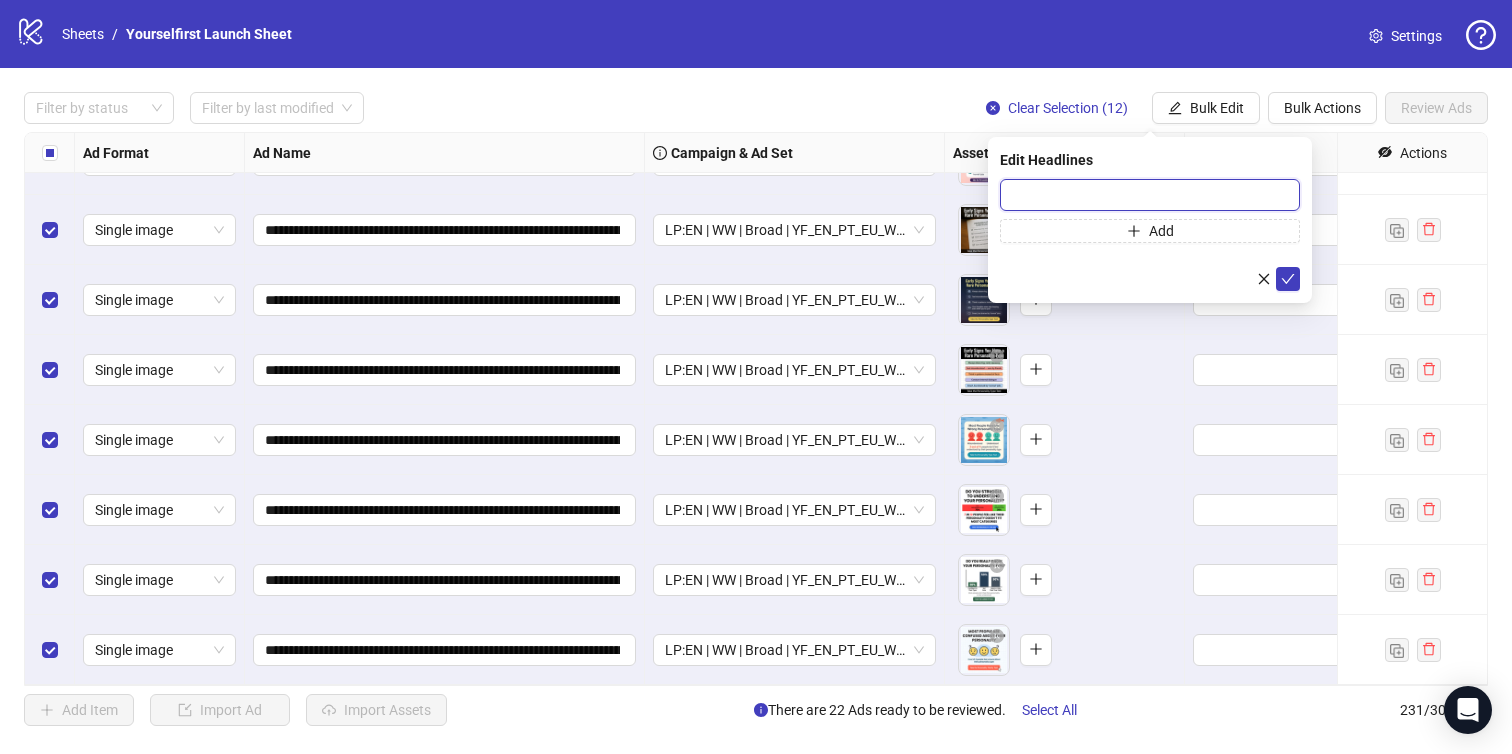 click at bounding box center (1150, 195) 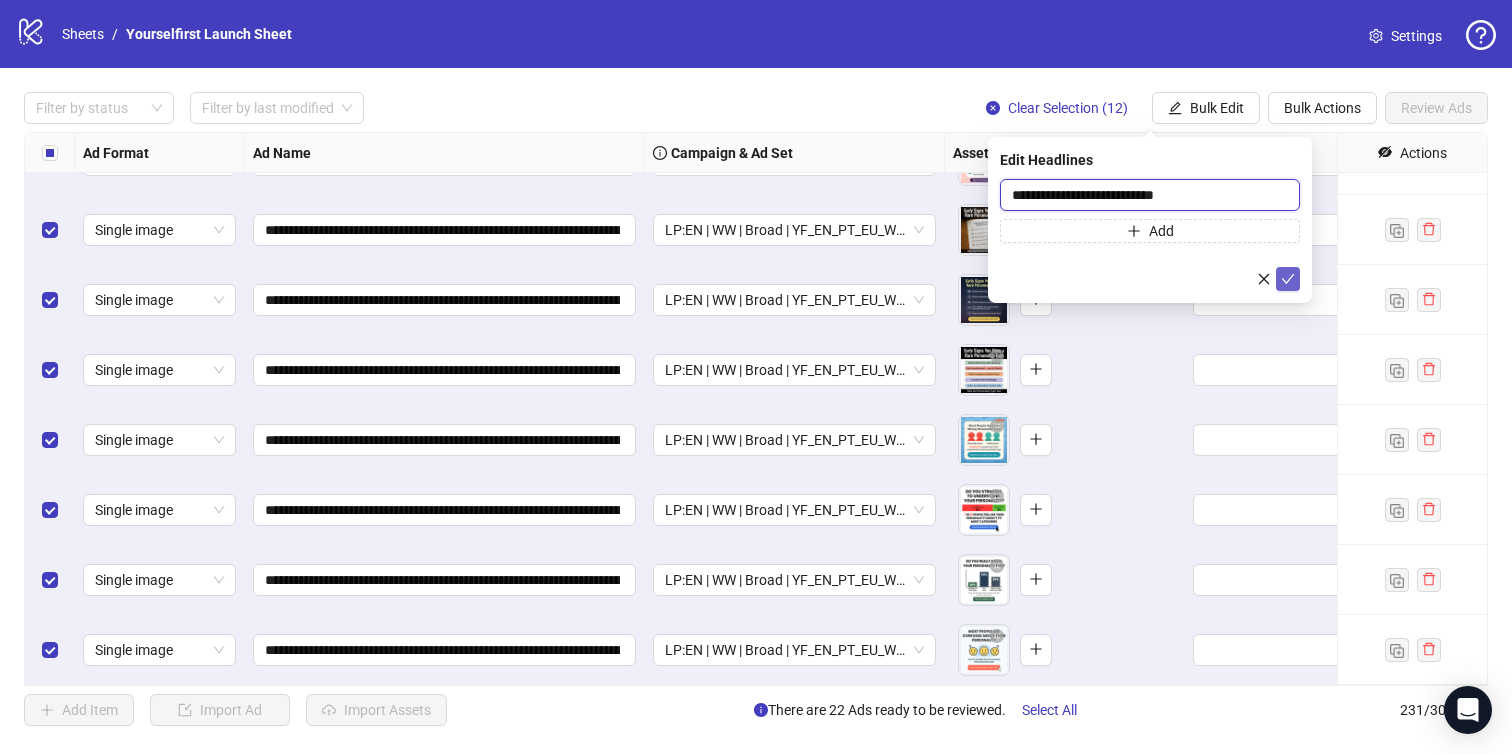 type on "**********" 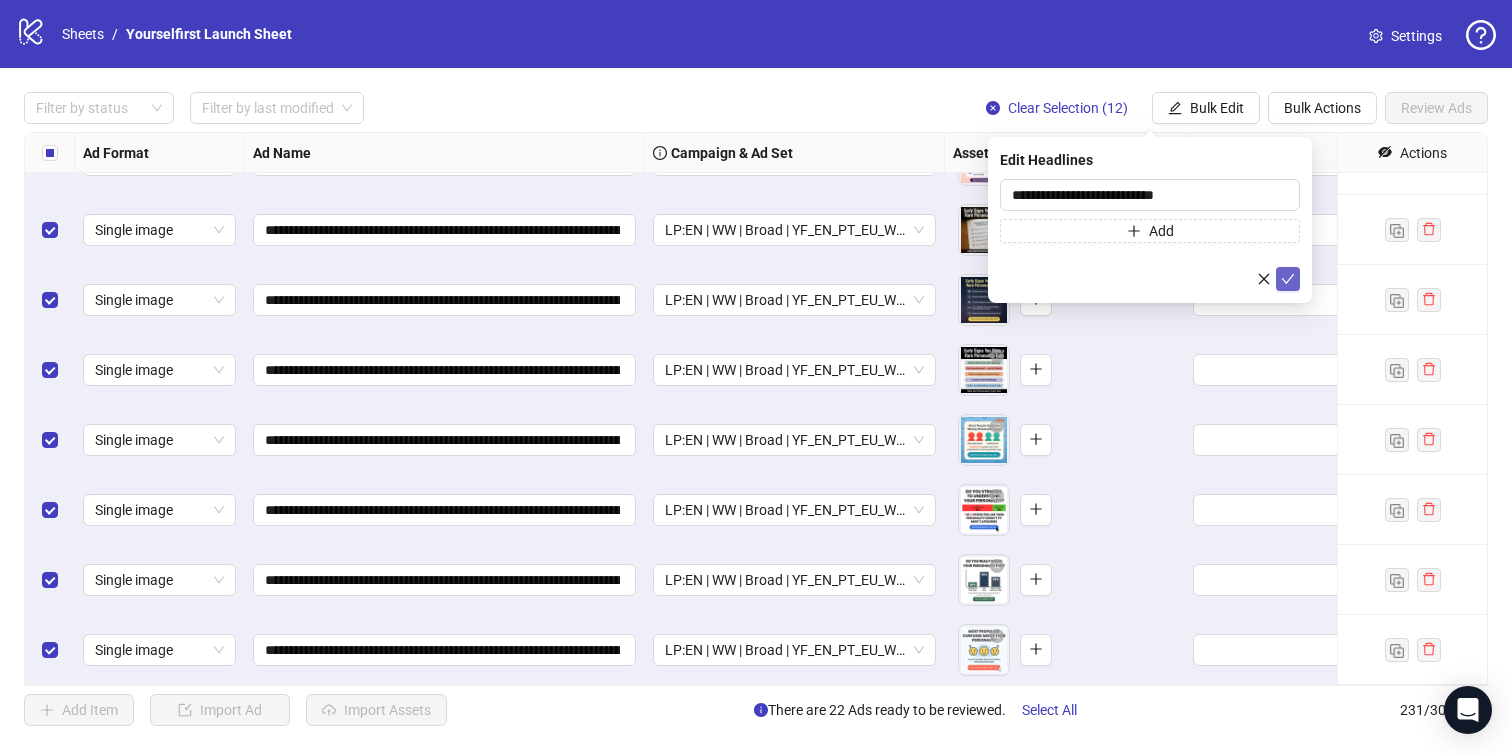 click 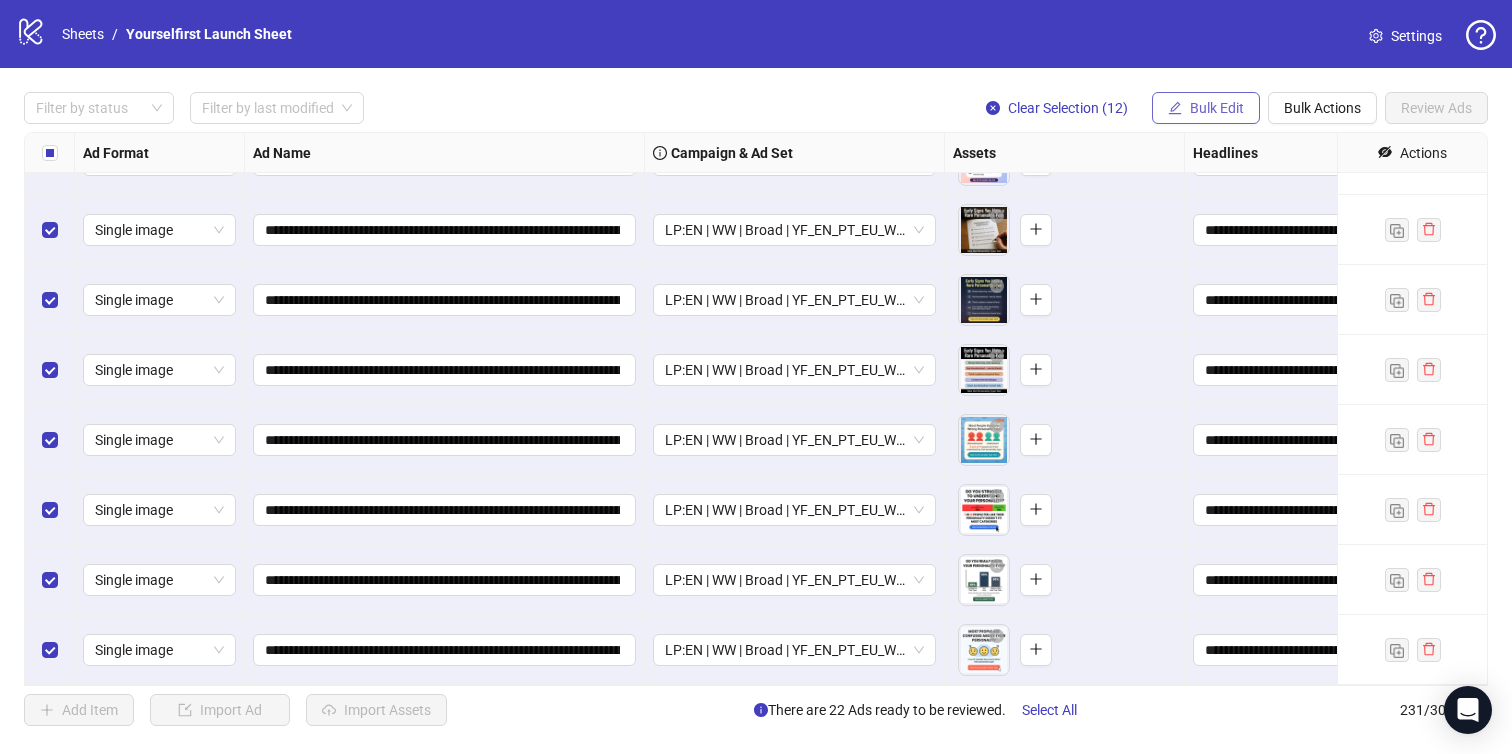 click on "Bulk Edit" at bounding box center (1217, 108) 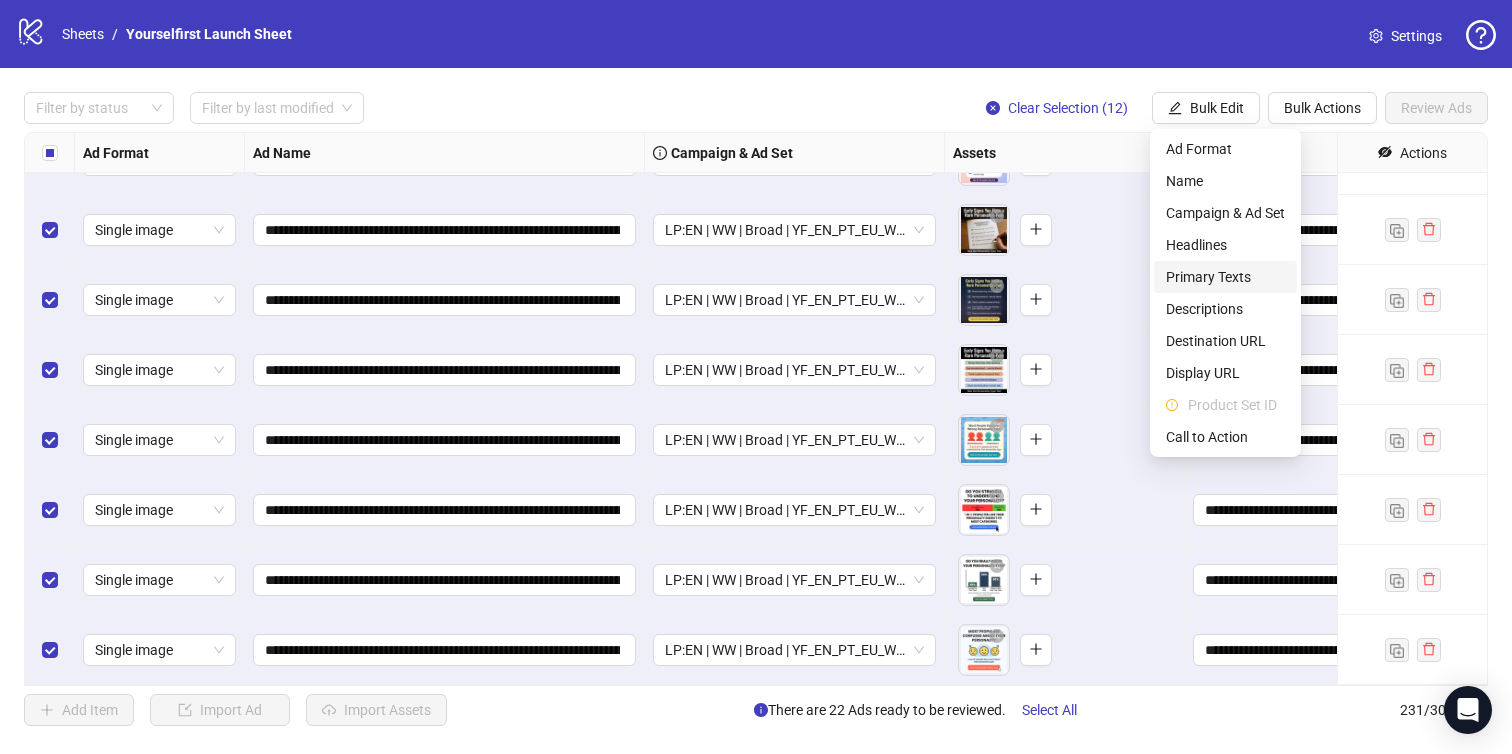 click on "Primary Texts" at bounding box center (1225, 277) 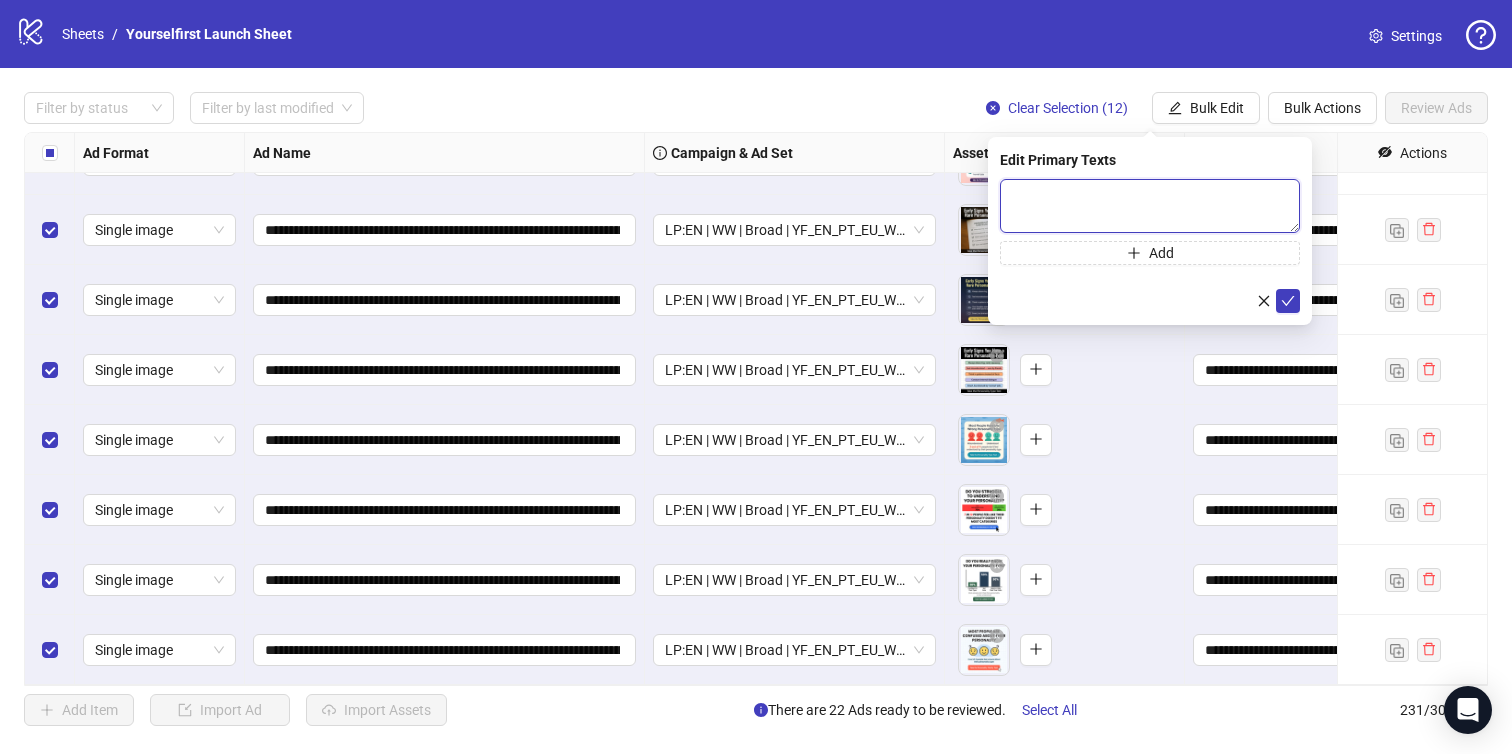 click at bounding box center (1150, 206) 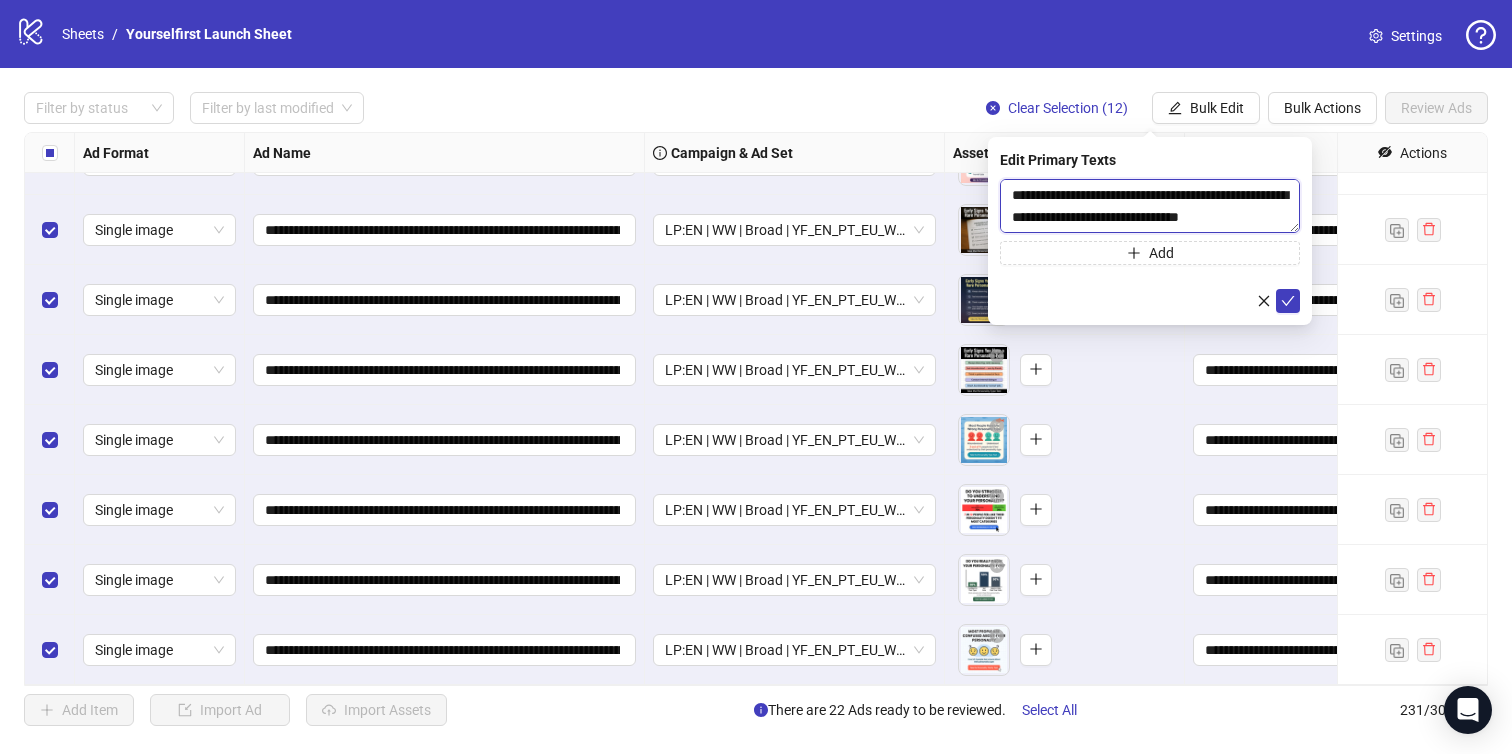 scroll, scrollTop: 59, scrollLeft: 0, axis: vertical 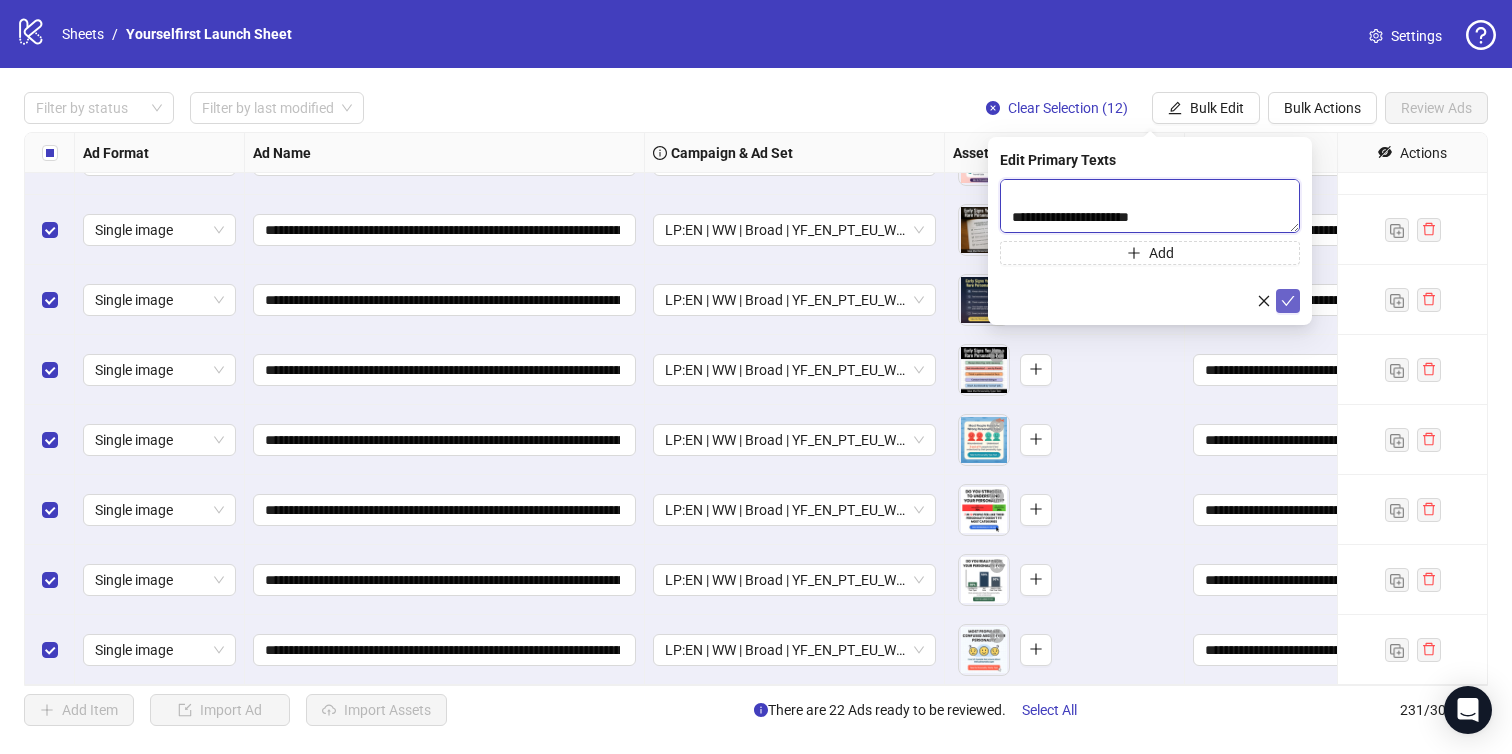 type on "**********" 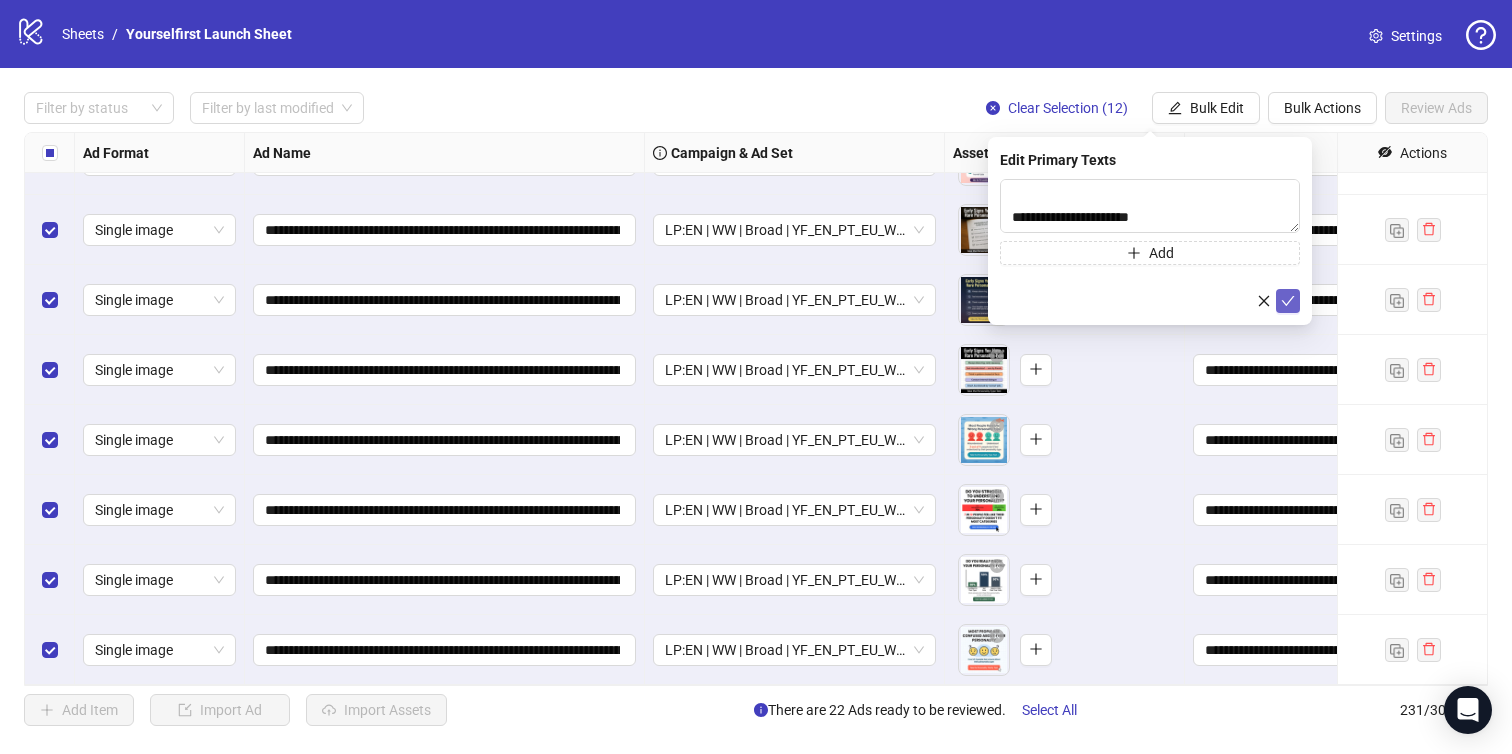 click 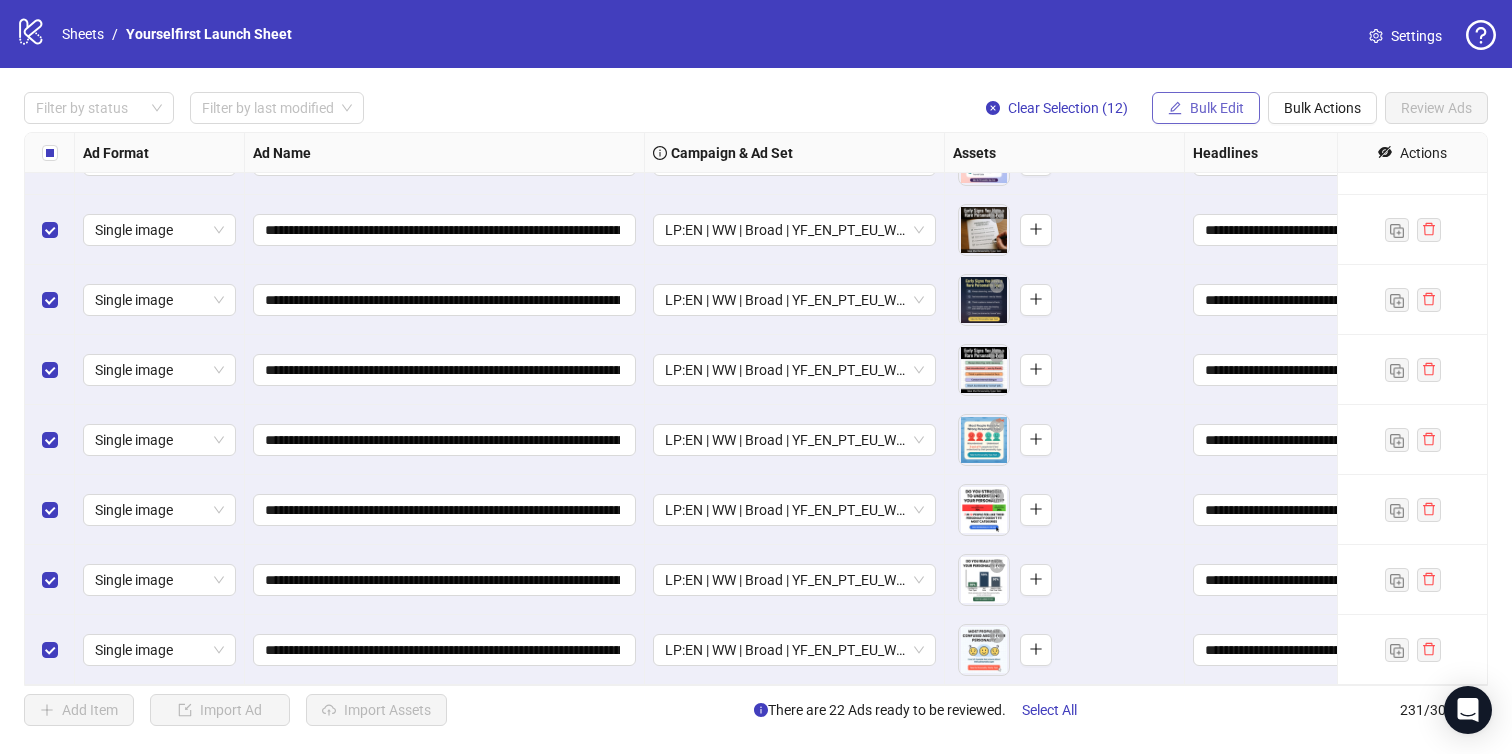 click on "Bulk Edit" at bounding box center [1217, 108] 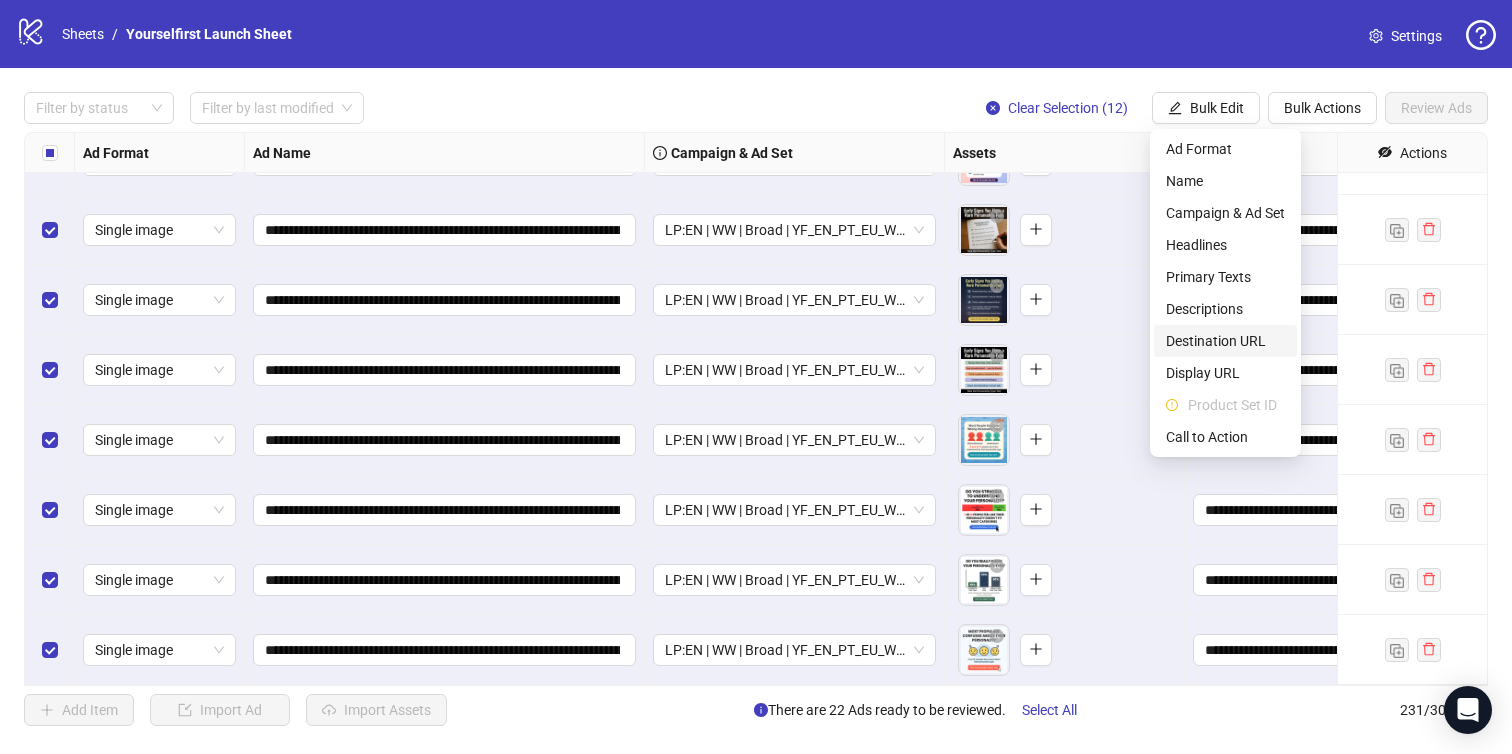 click on "Destination URL" at bounding box center [1225, 341] 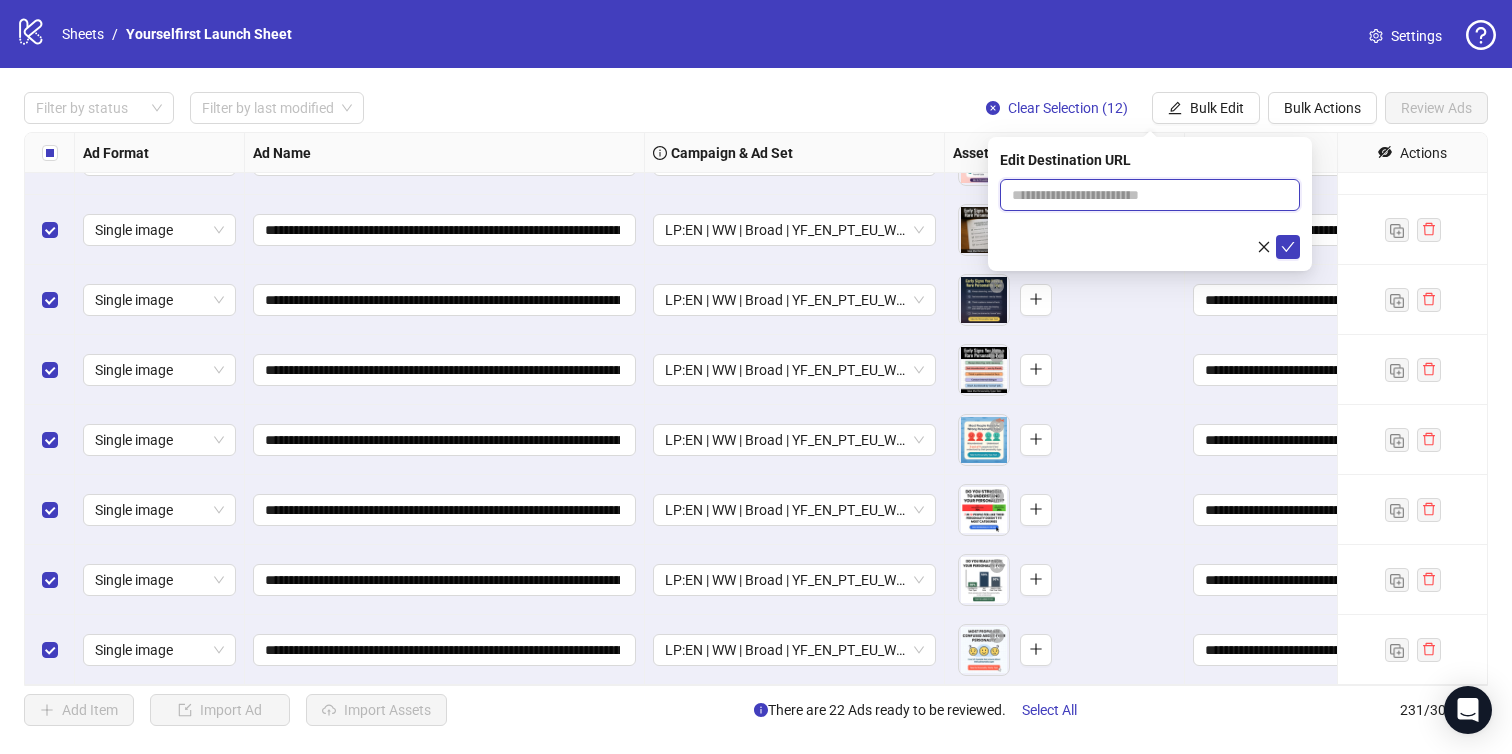 click at bounding box center (1142, 195) 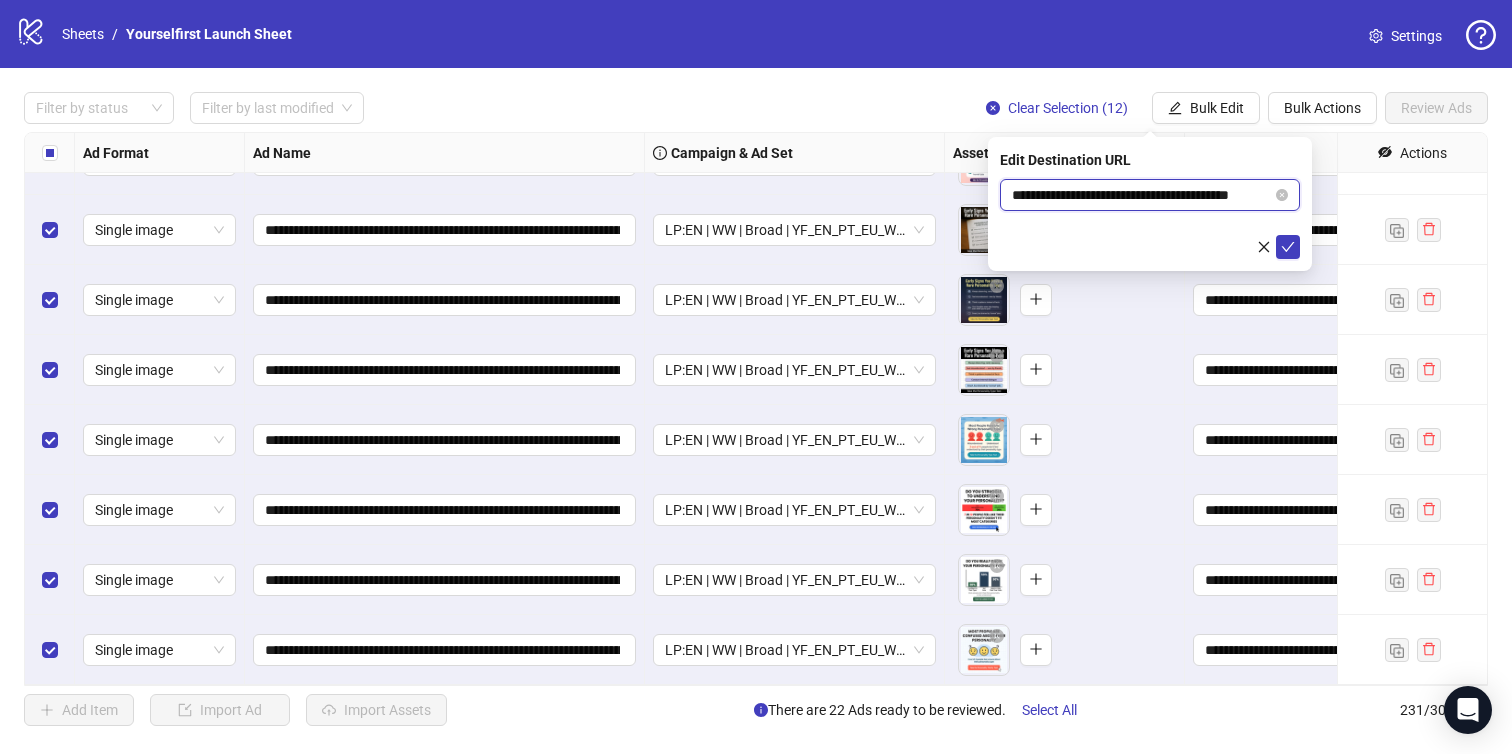 scroll, scrollTop: 0, scrollLeft: 15, axis: horizontal 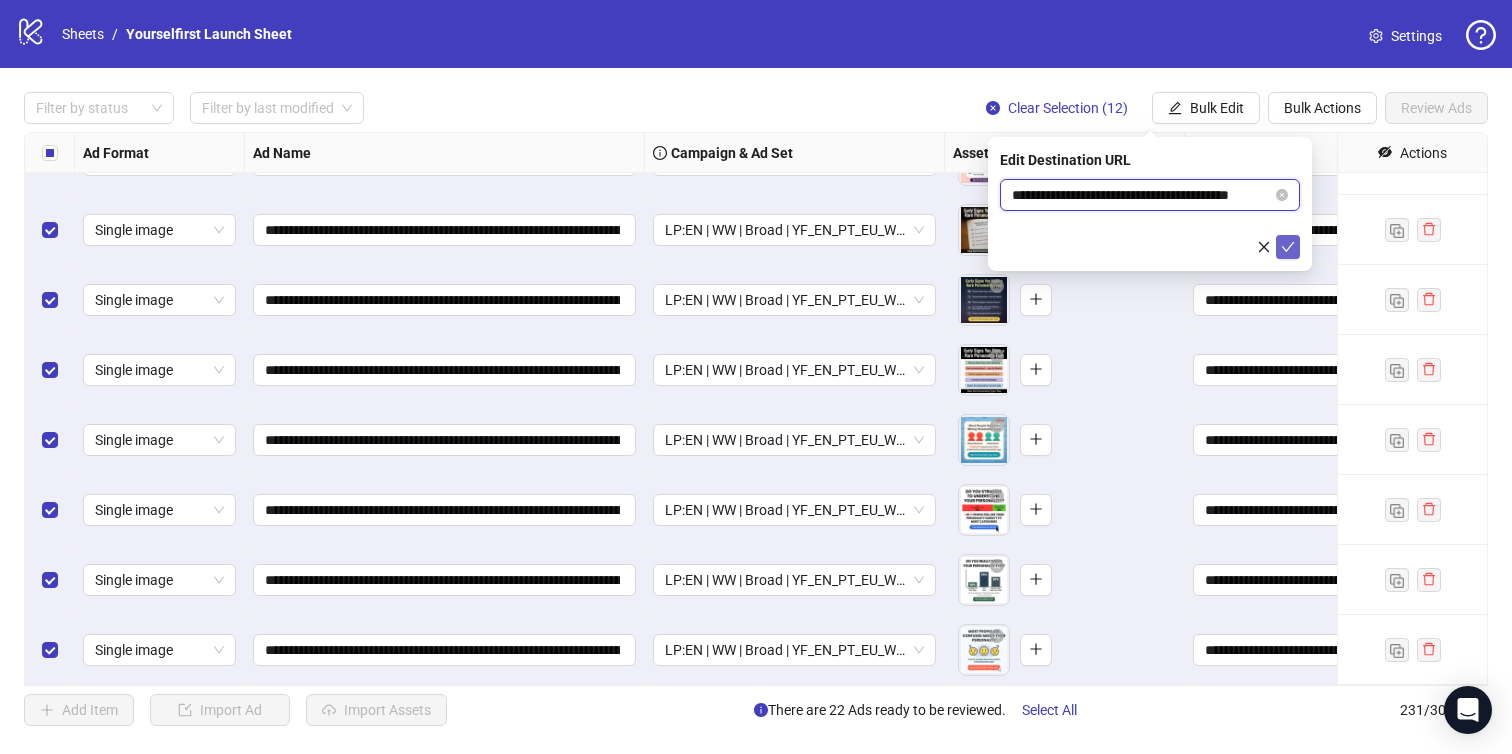 type on "**********" 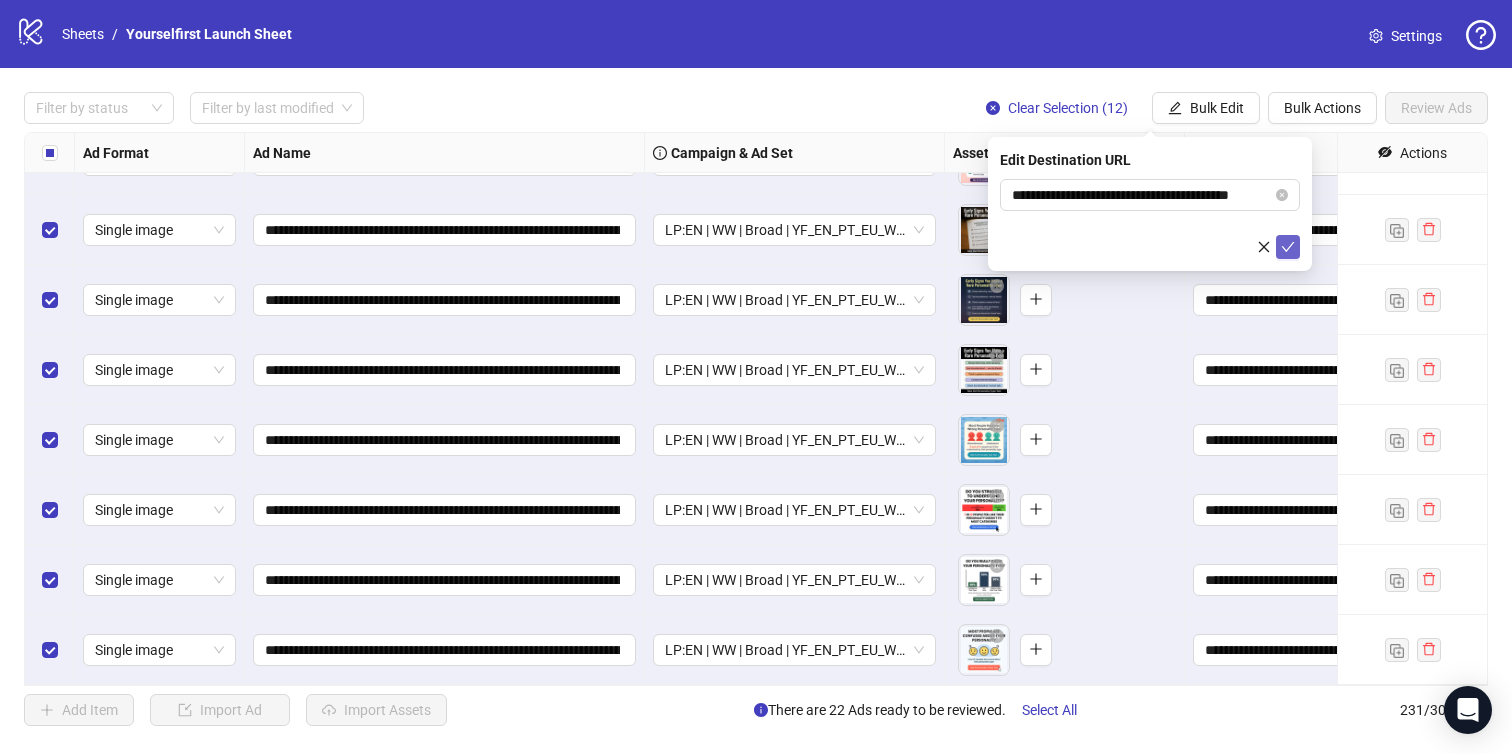click 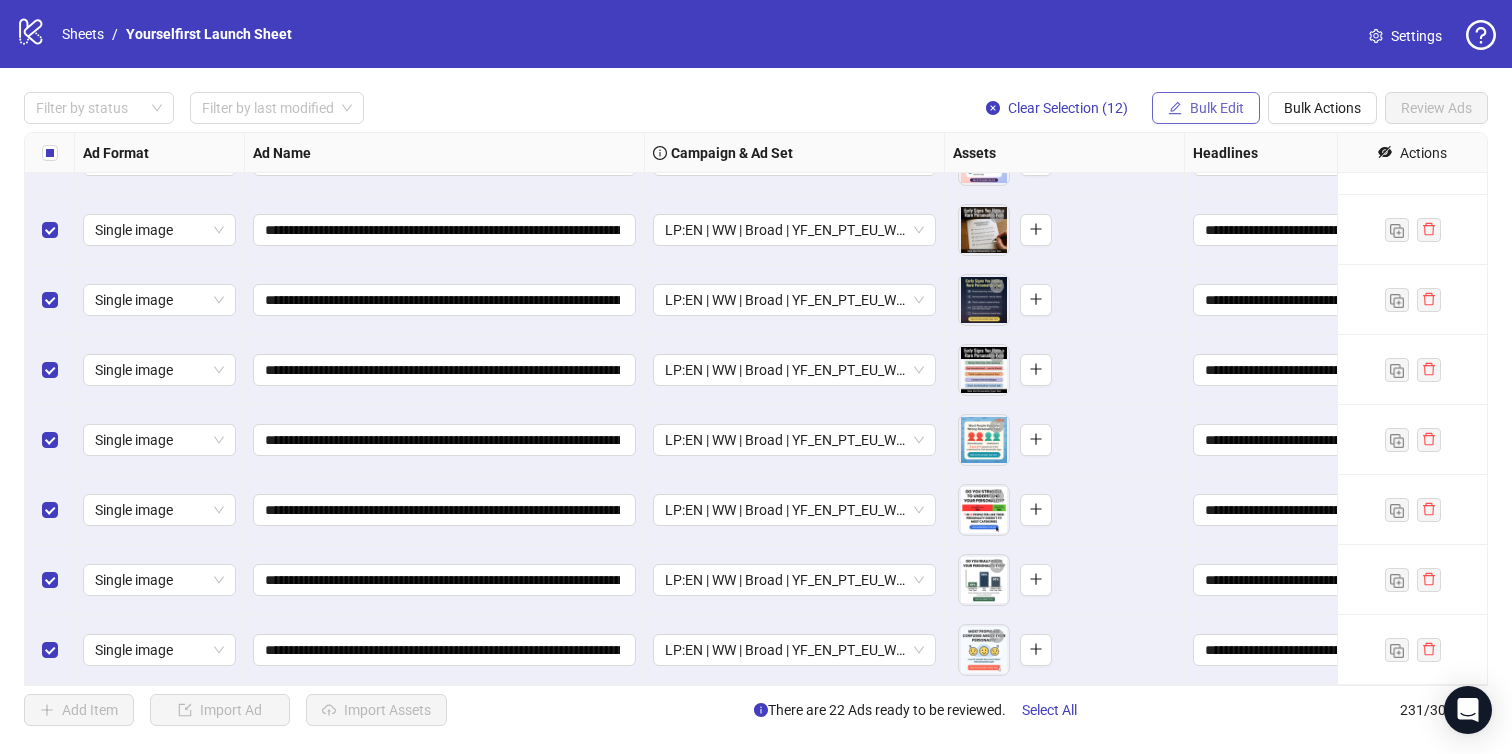 click on "Bulk Edit" at bounding box center [1217, 108] 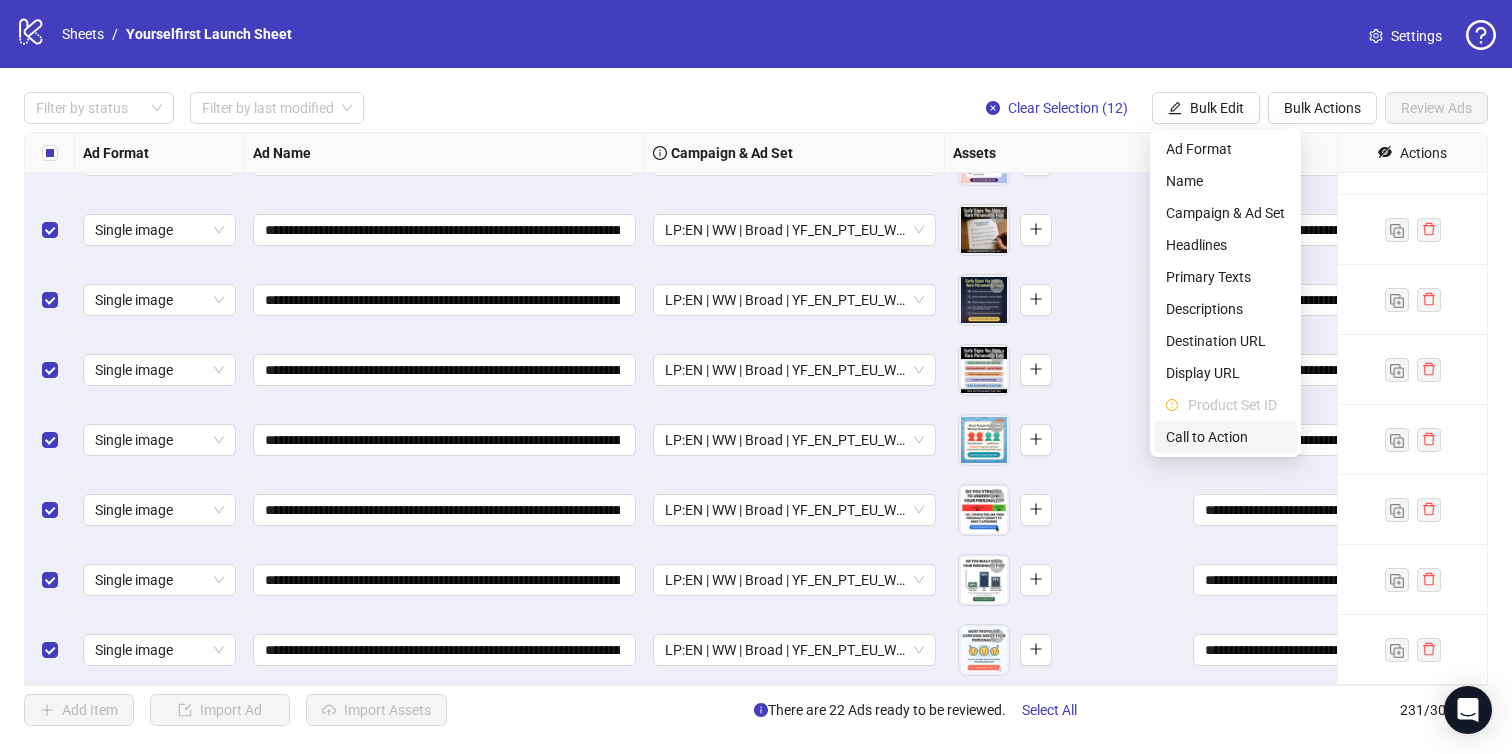 click on "Call to Action" at bounding box center [1225, 437] 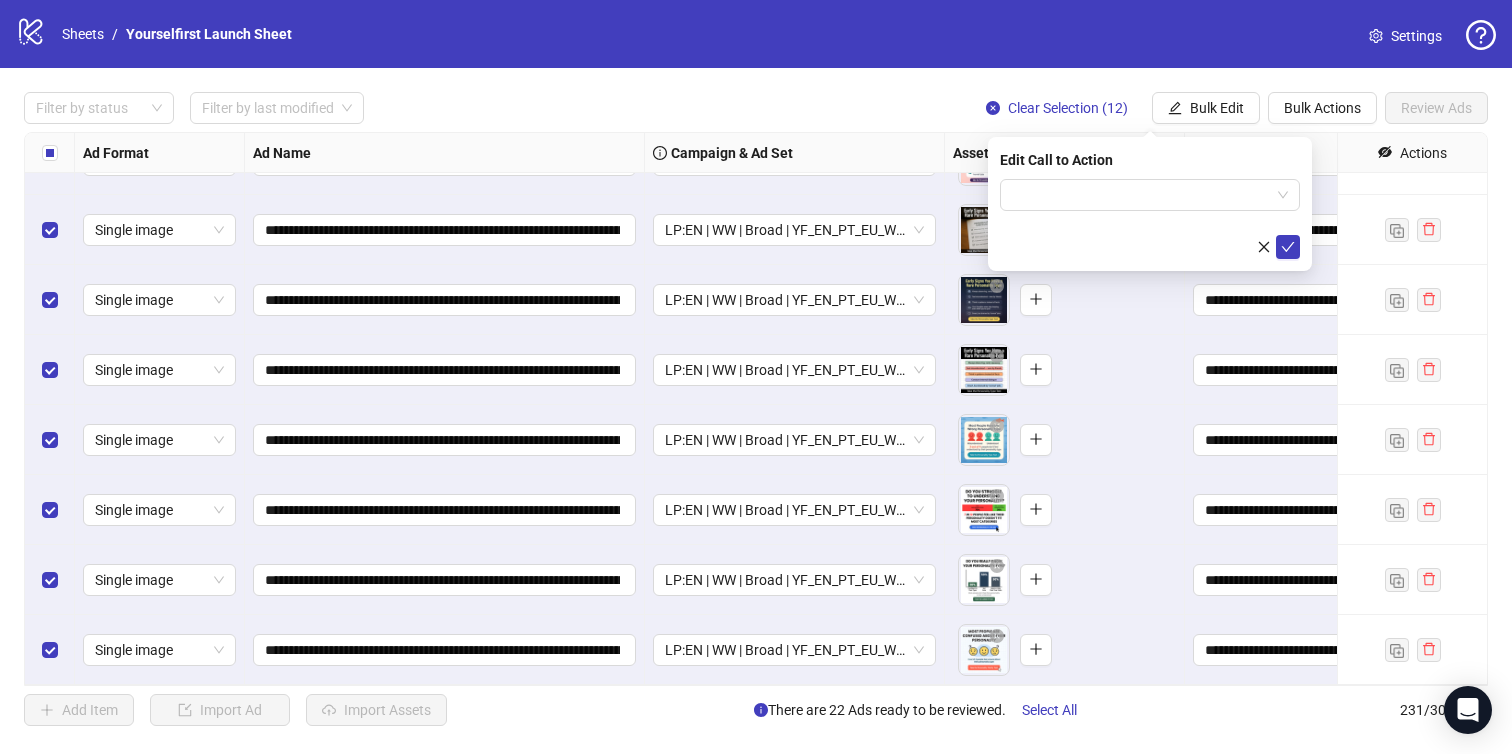 click on "To pick up a draggable item, press the space bar.
While dragging, use the arrow keys to move the item.
Press space again to drop the item in its new position, or press escape to cancel." at bounding box center [1064, 300] 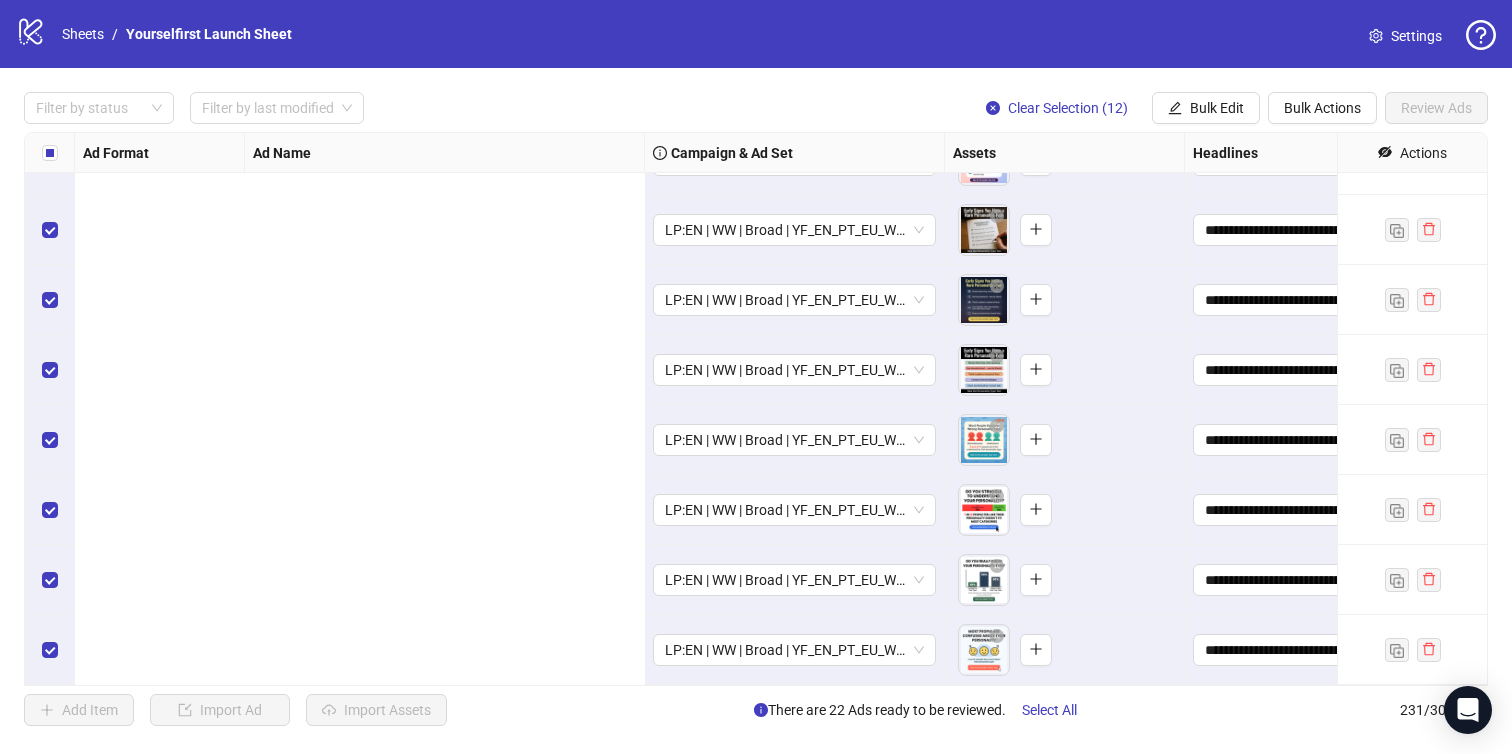scroll, scrollTop: 15658, scrollLeft: 950, axis: both 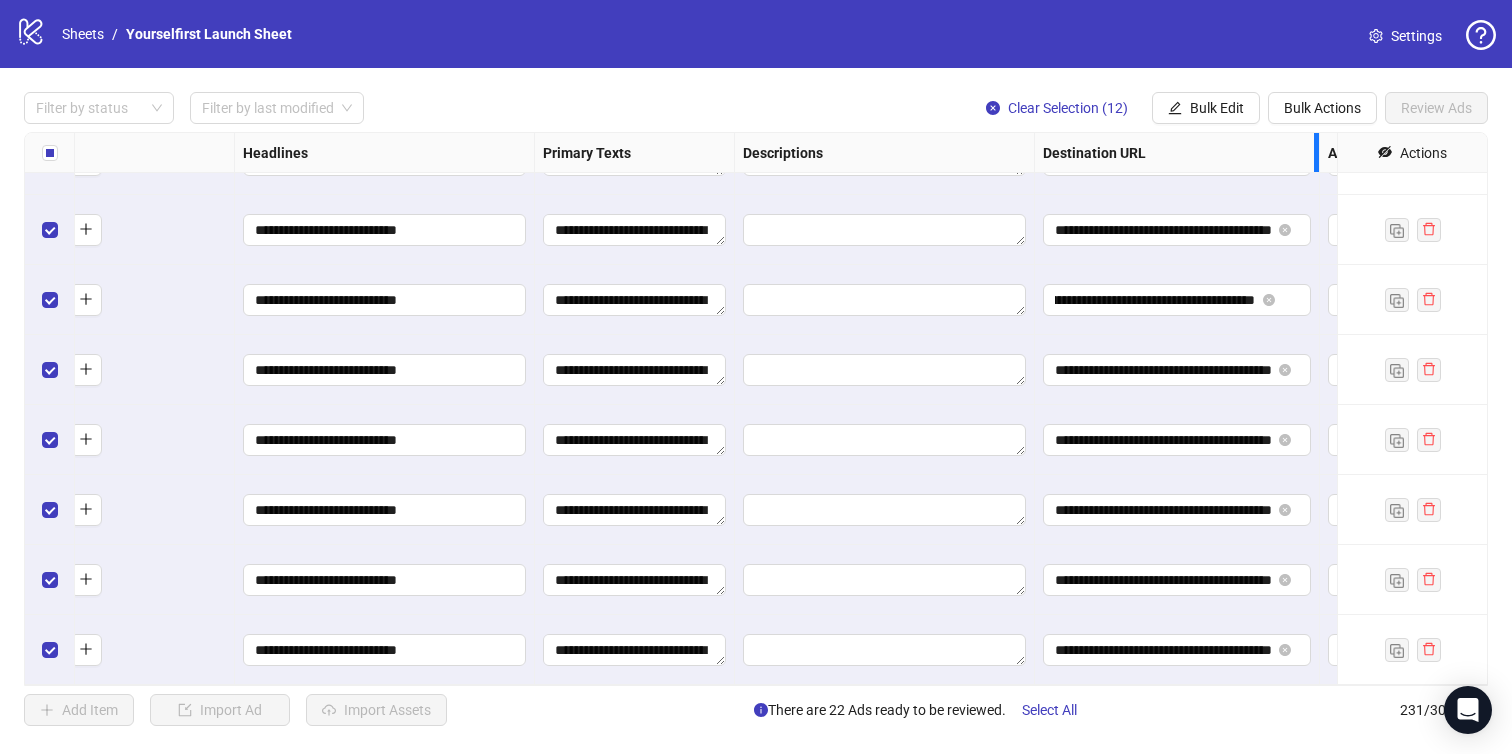 drag, startPoint x: 1229, startPoint y: 156, endPoint x: 1323, endPoint y: 146, distance: 94.53042 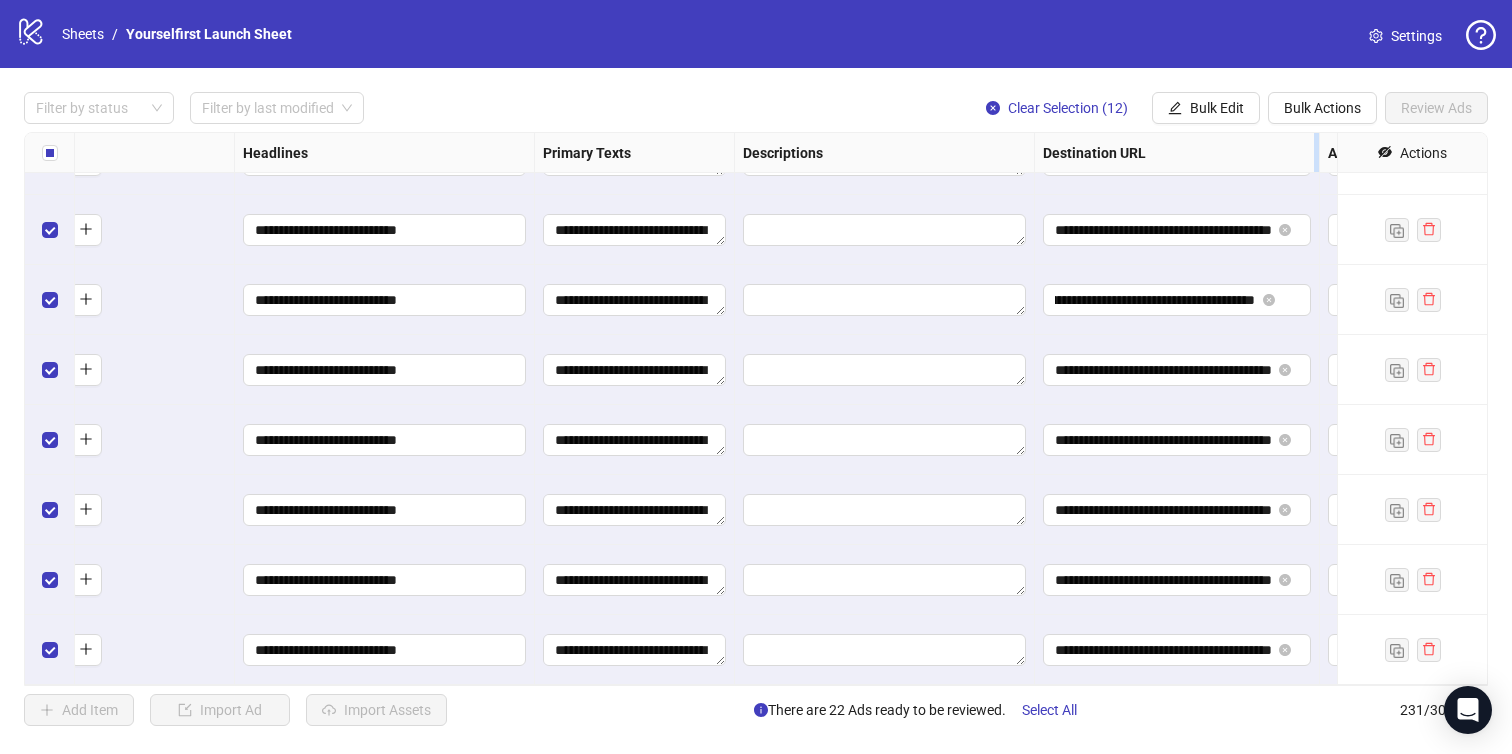 click at bounding box center (1316, 152) 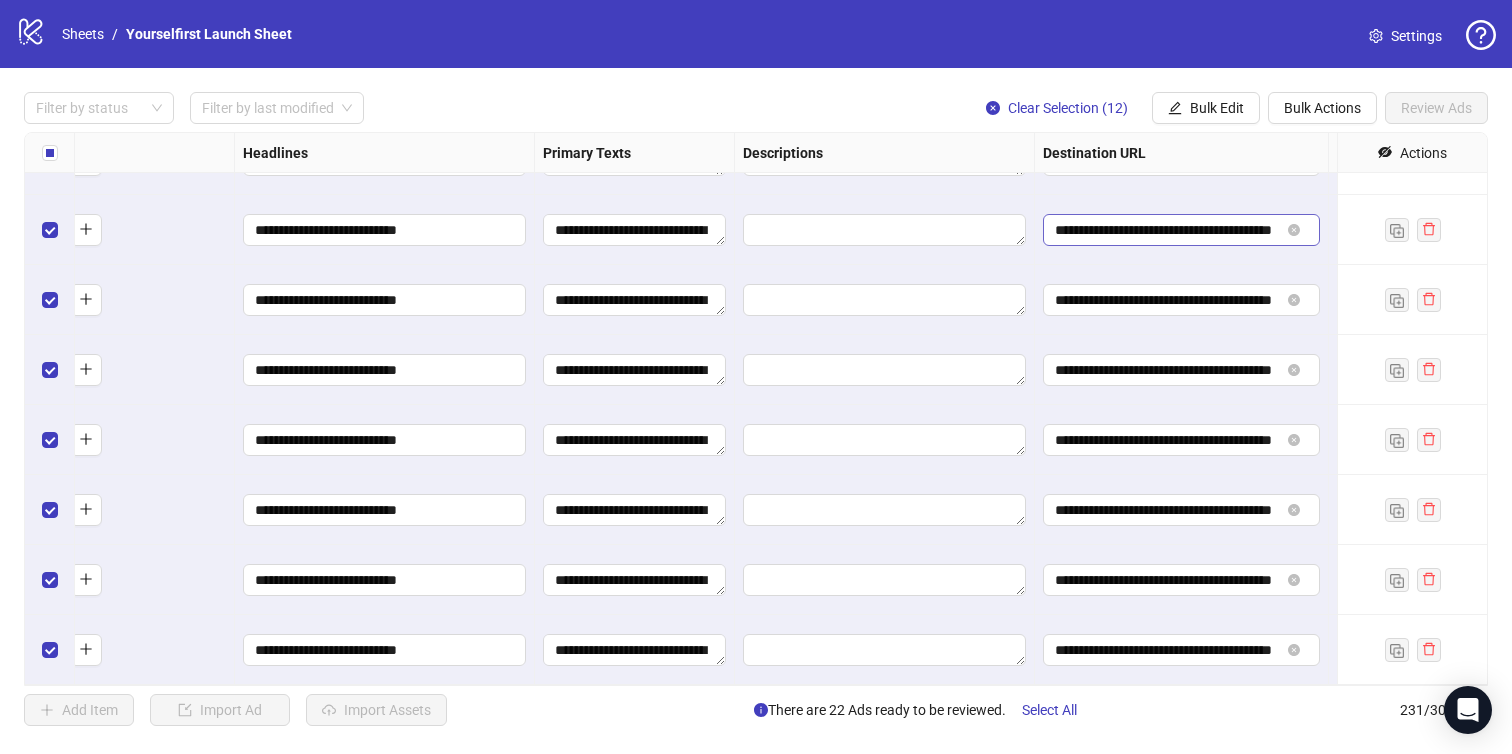 scroll, scrollTop: 0, scrollLeft: 50, axis: horizontal 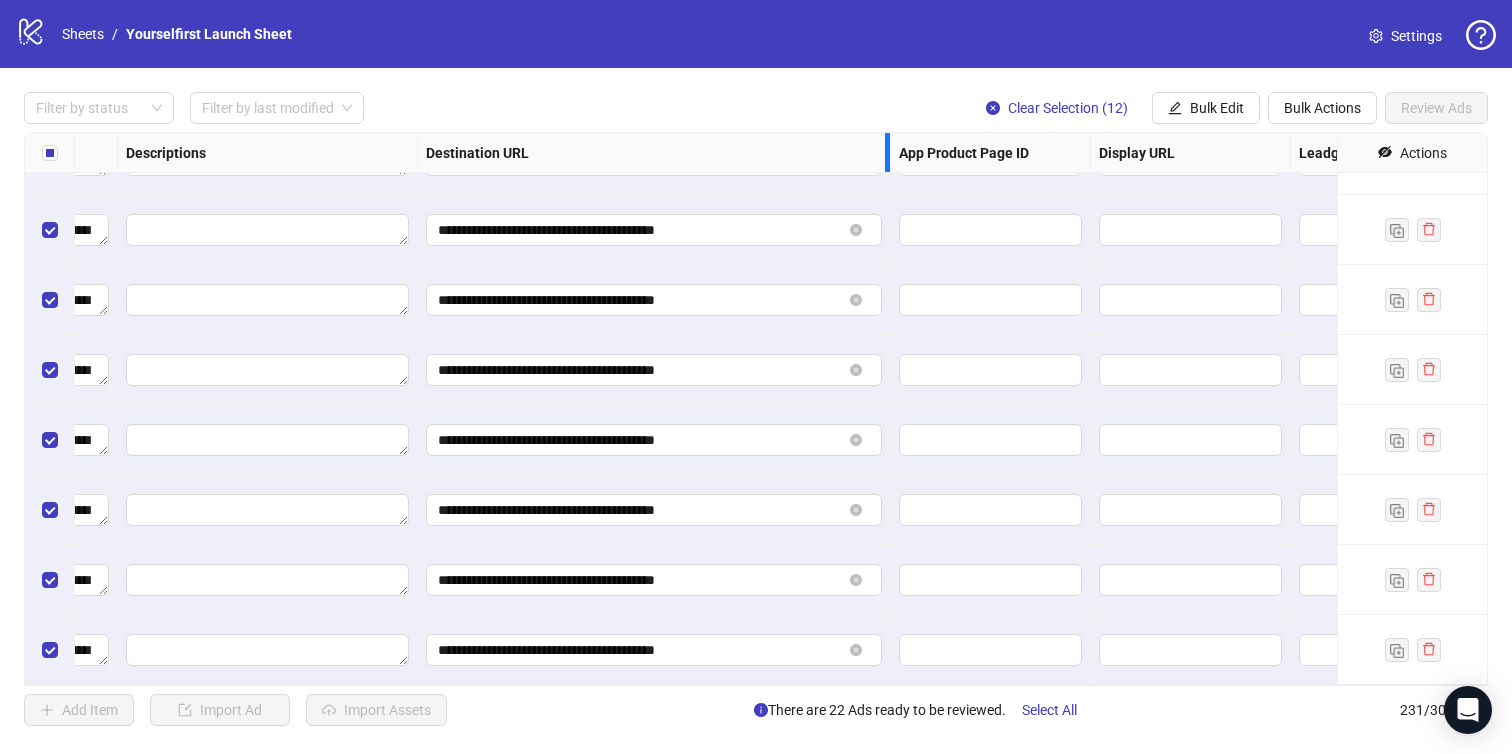 drag, startPoint x: 708, startPoint y: 152, endPoint x: 887, endPoint y: 142, distance: 179.27911 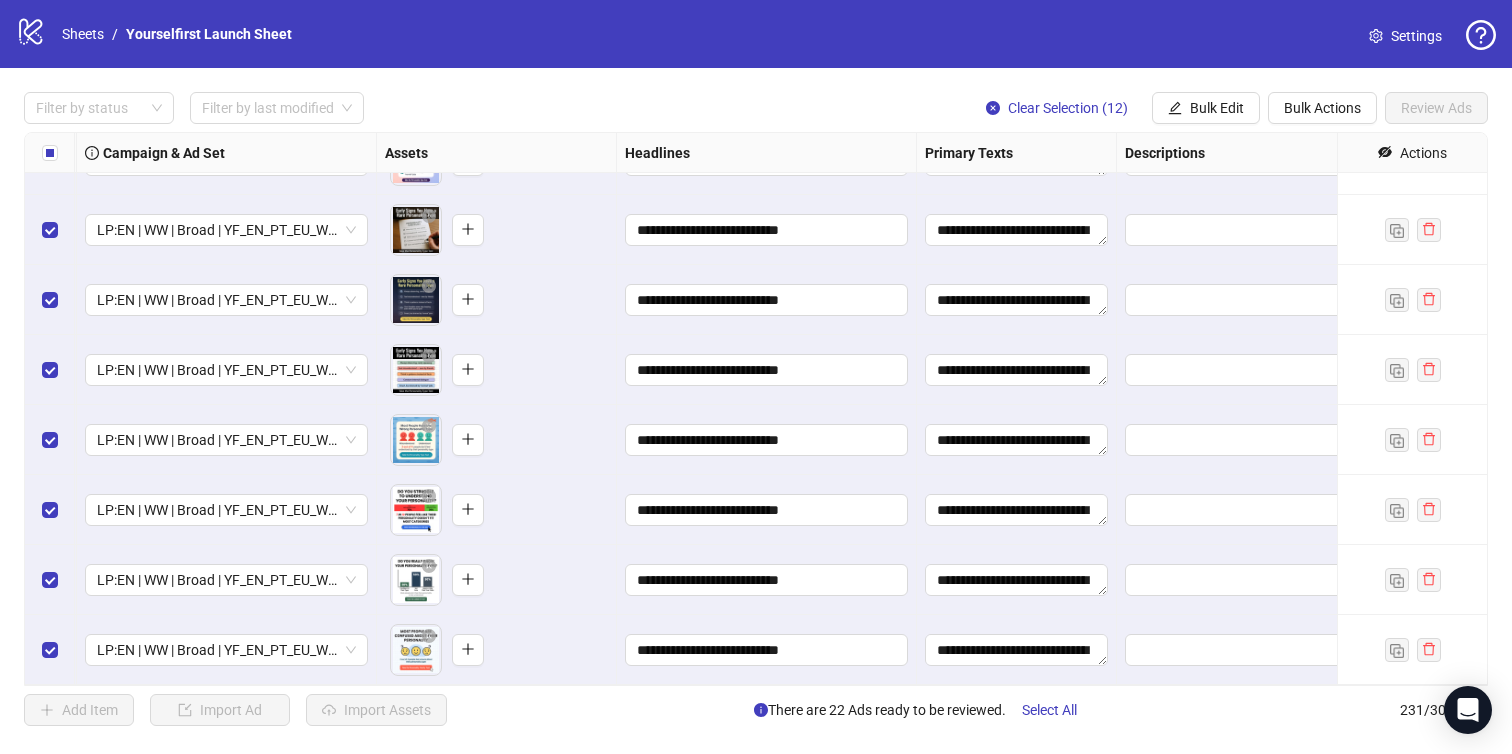 scroll, scrollTop: 15658, scrollLeft: 0, axis: vertical 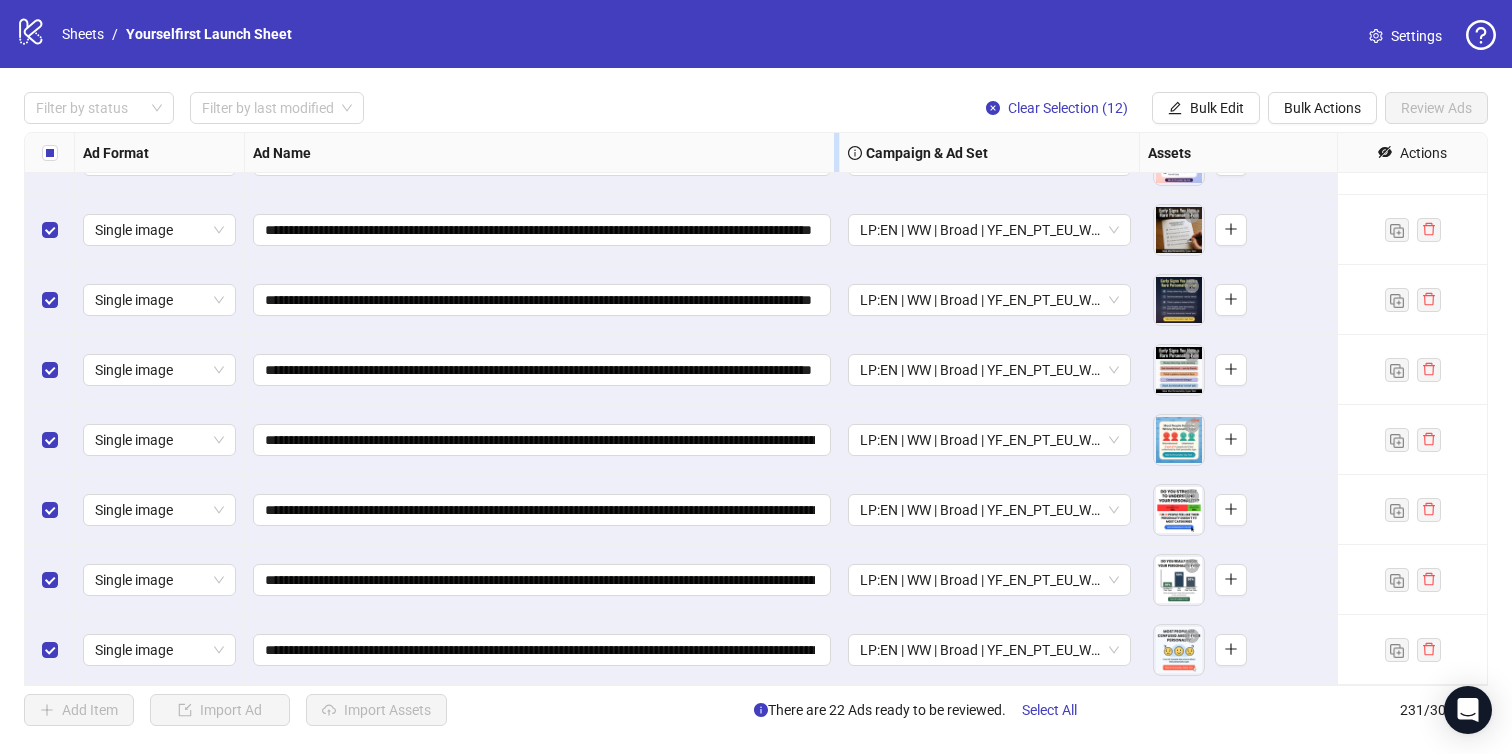 drag, startPoint x: 643, startPoint y: 152, endPoint x: 839, endPoint y: 145, distance: 196.12495 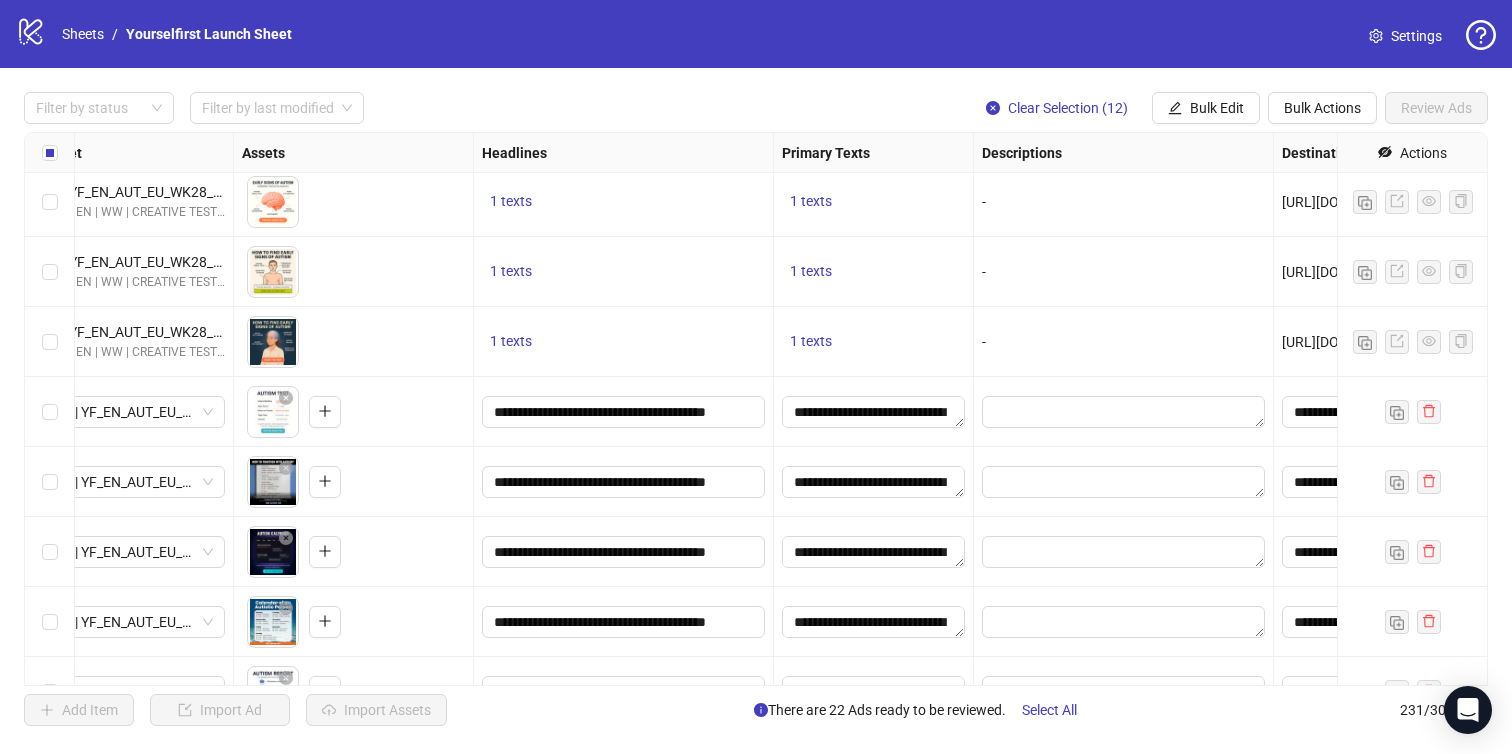 scroll, scrollTop: 12746, scrollLeft: 0, axis: vertical 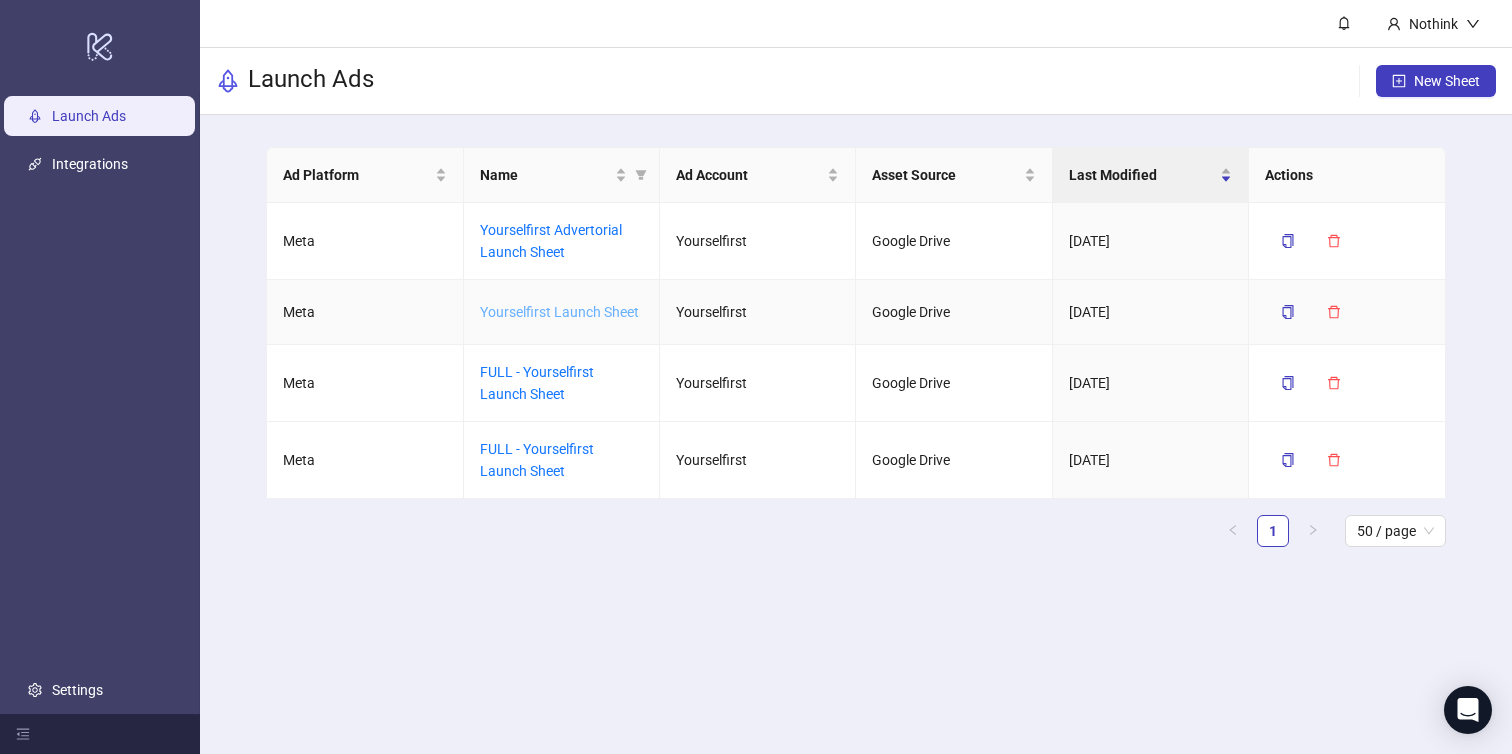click on "Yourselfirst Launch Sheet" at bounding box center (559, 312) 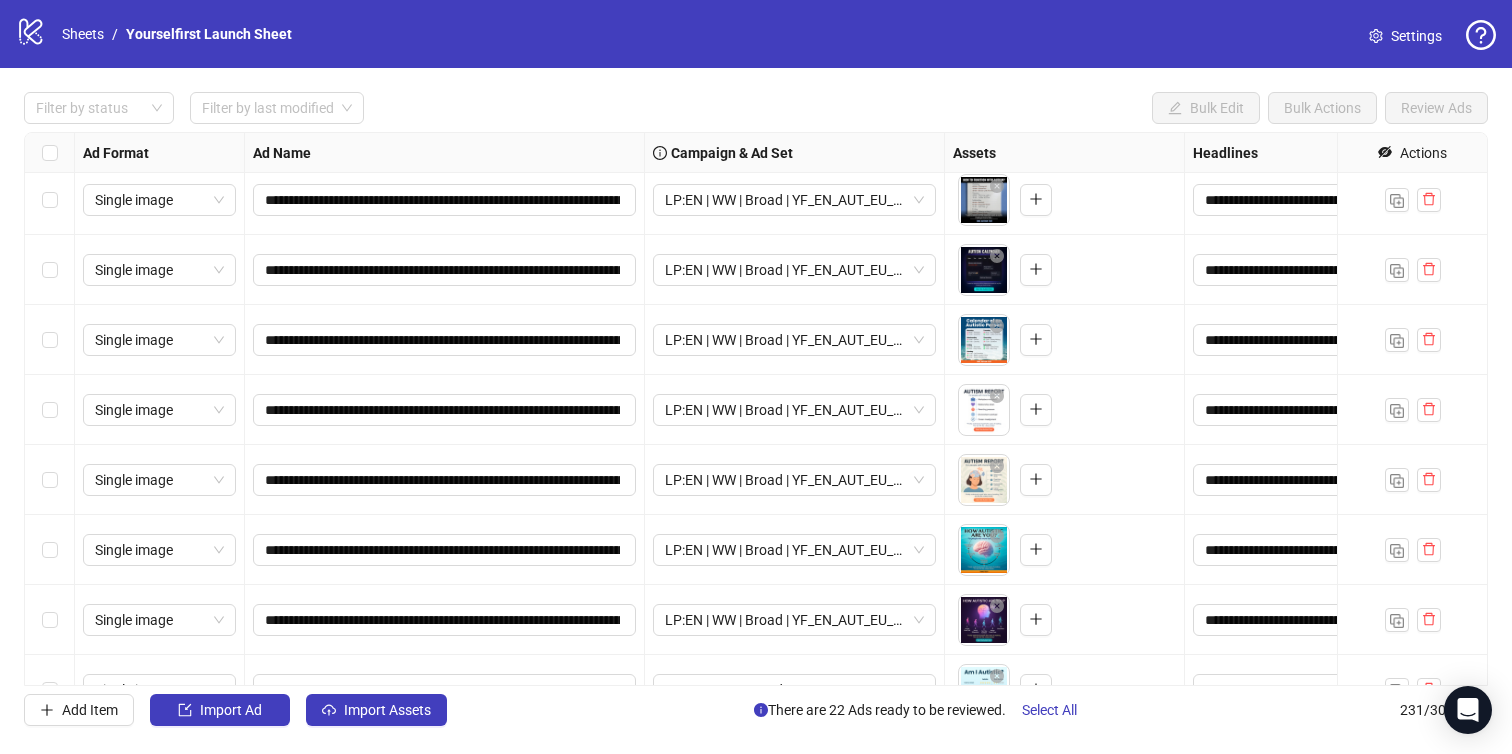scroll, scrollTop: 12739, scrollLeft: 0, axis: vertical 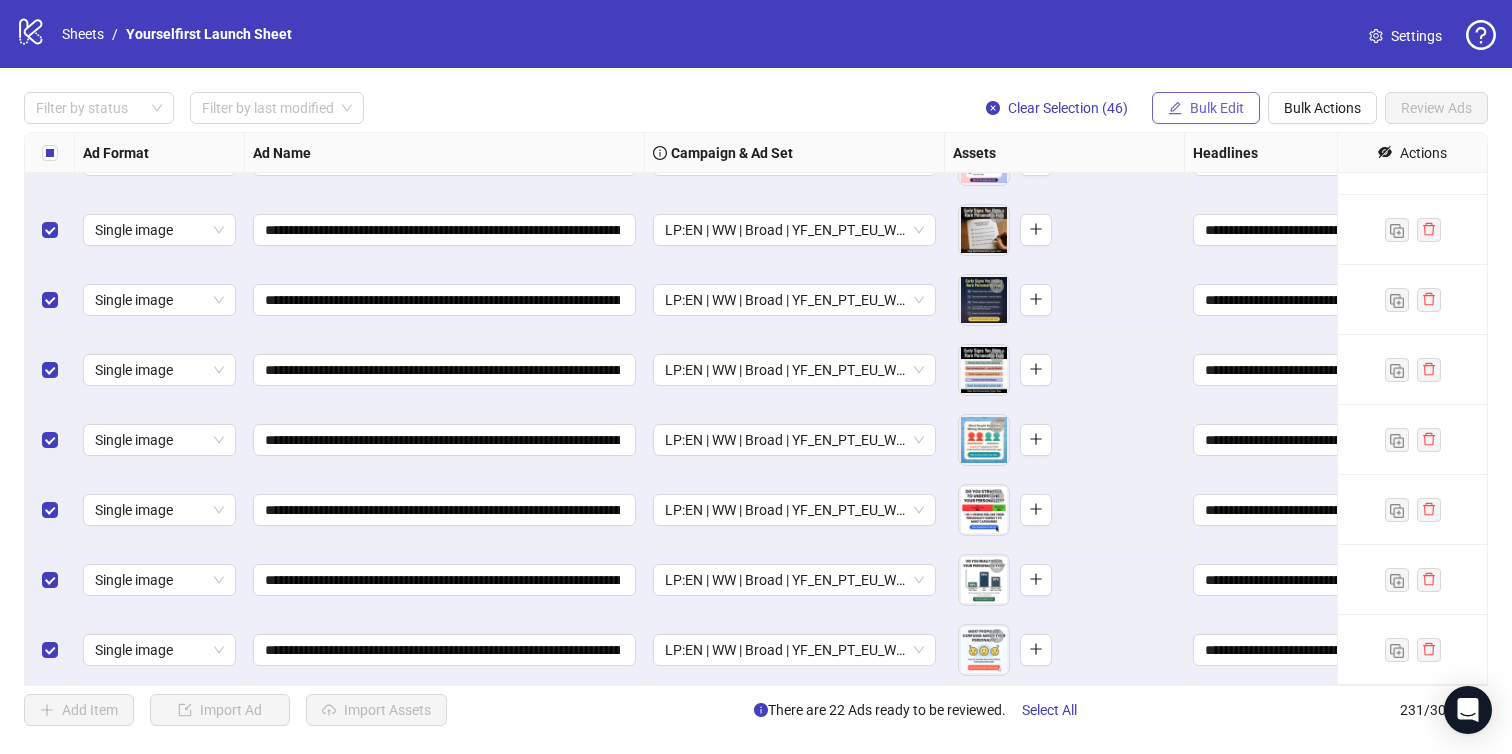 click on "Bulk Edit" at bounding box center (1217, 108) 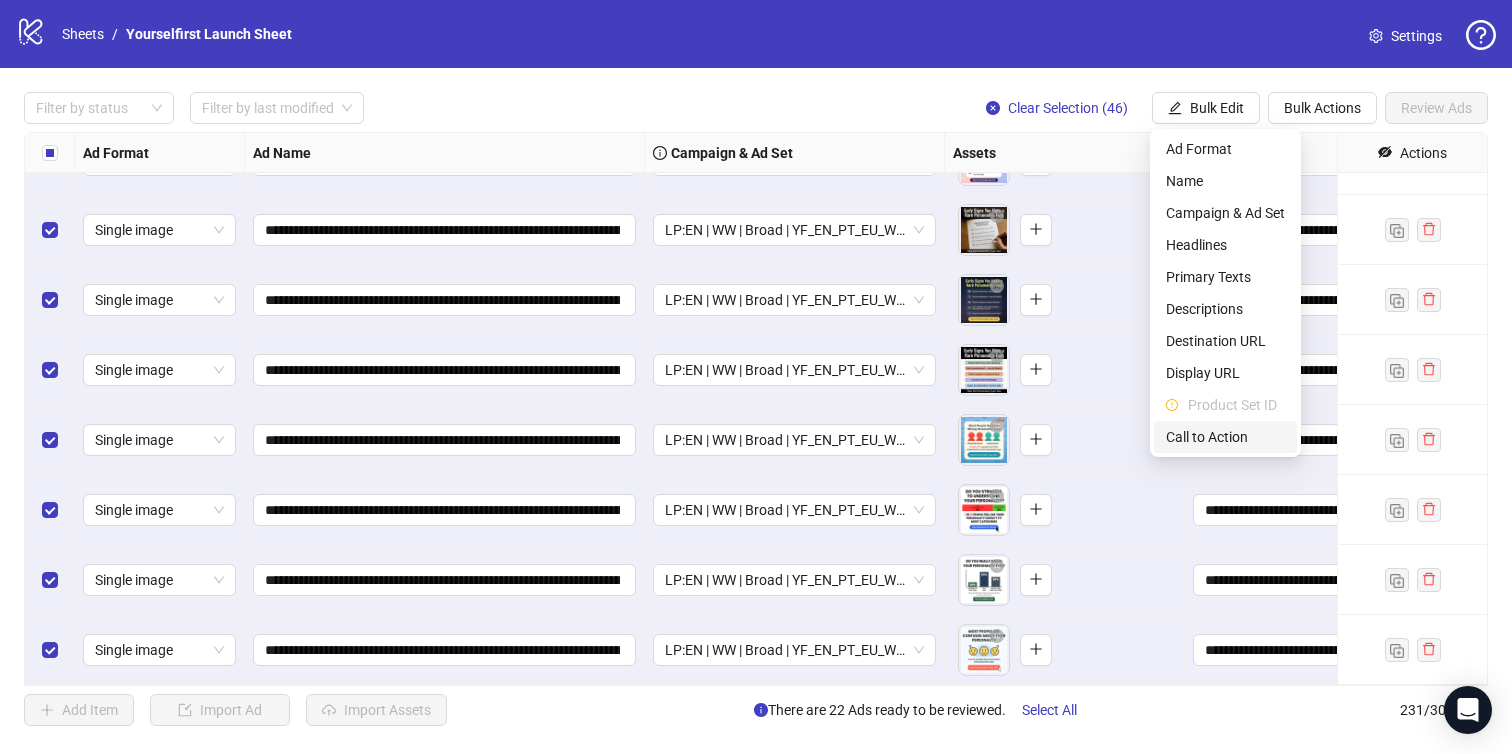 click on "Call to Action" at bounding box center [1225, 437] 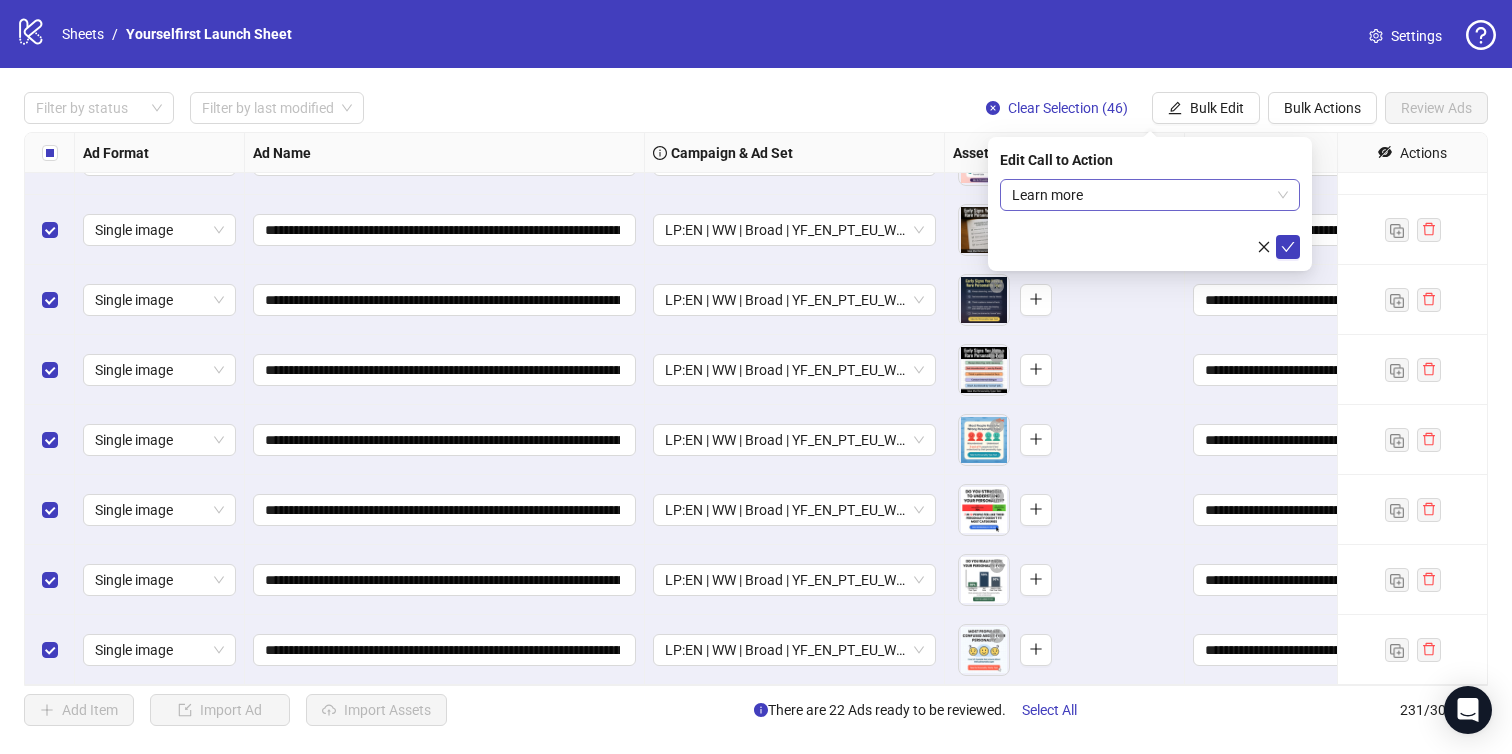 click on "Learn more" at bounding box center [1150, 195] 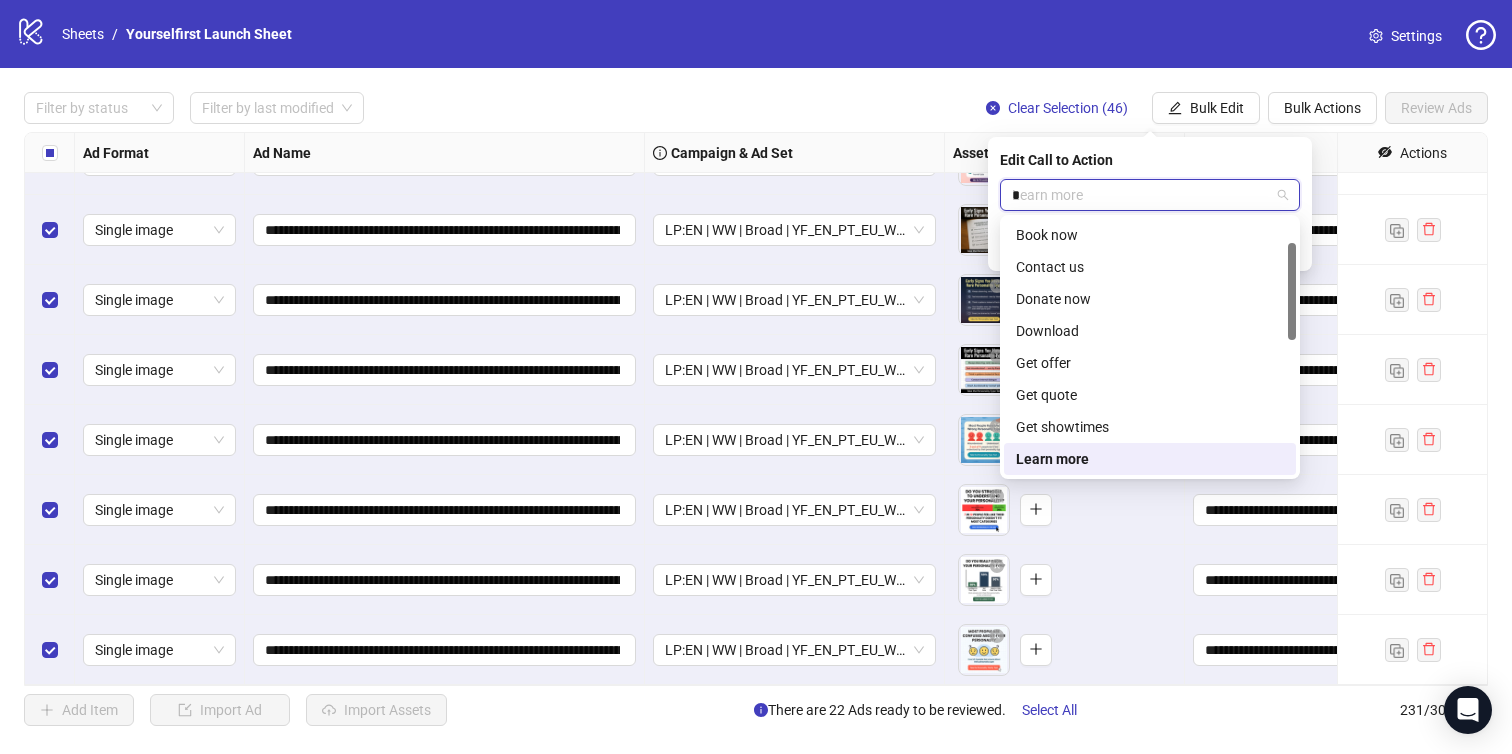scroll, scrollTop: 0, scrollLeft: 0, axis: both 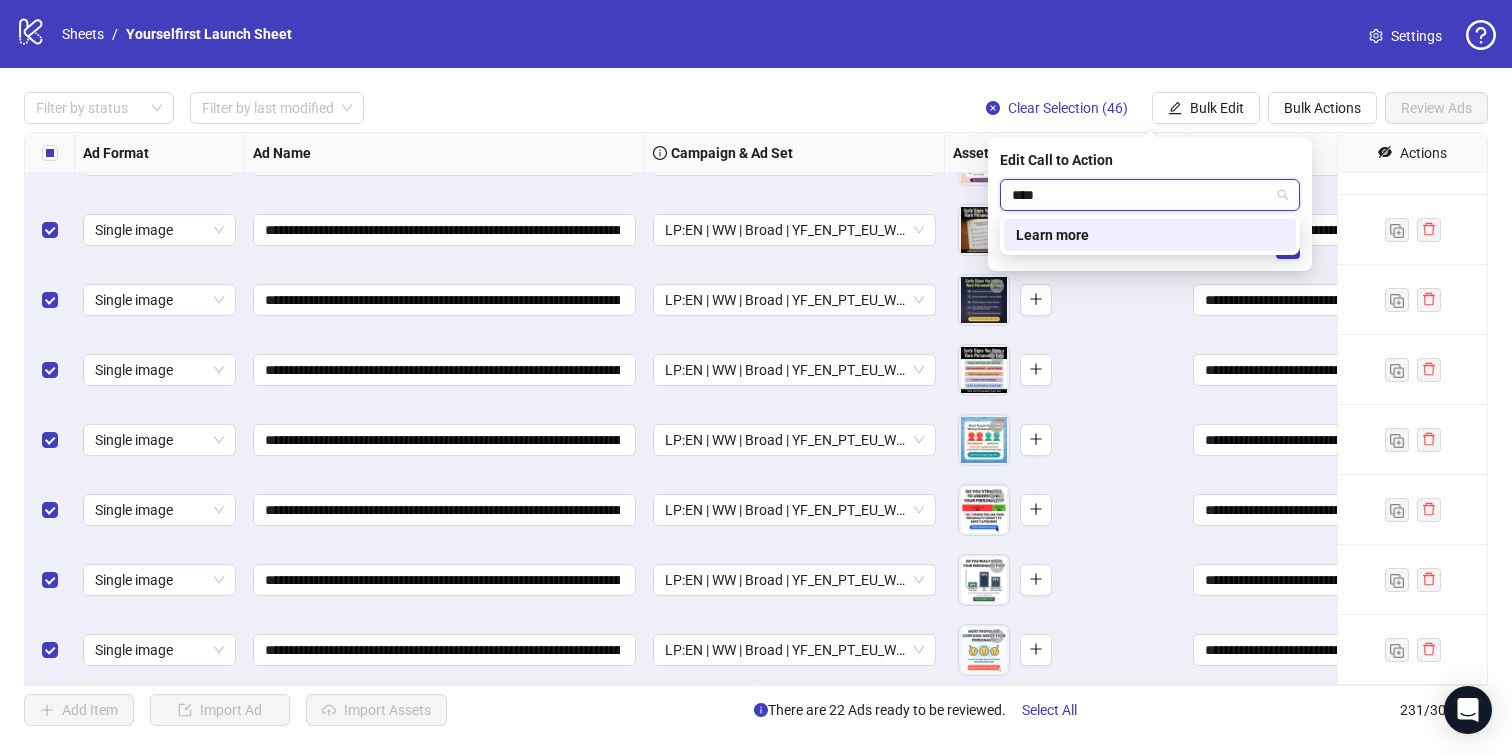 type on "*****" 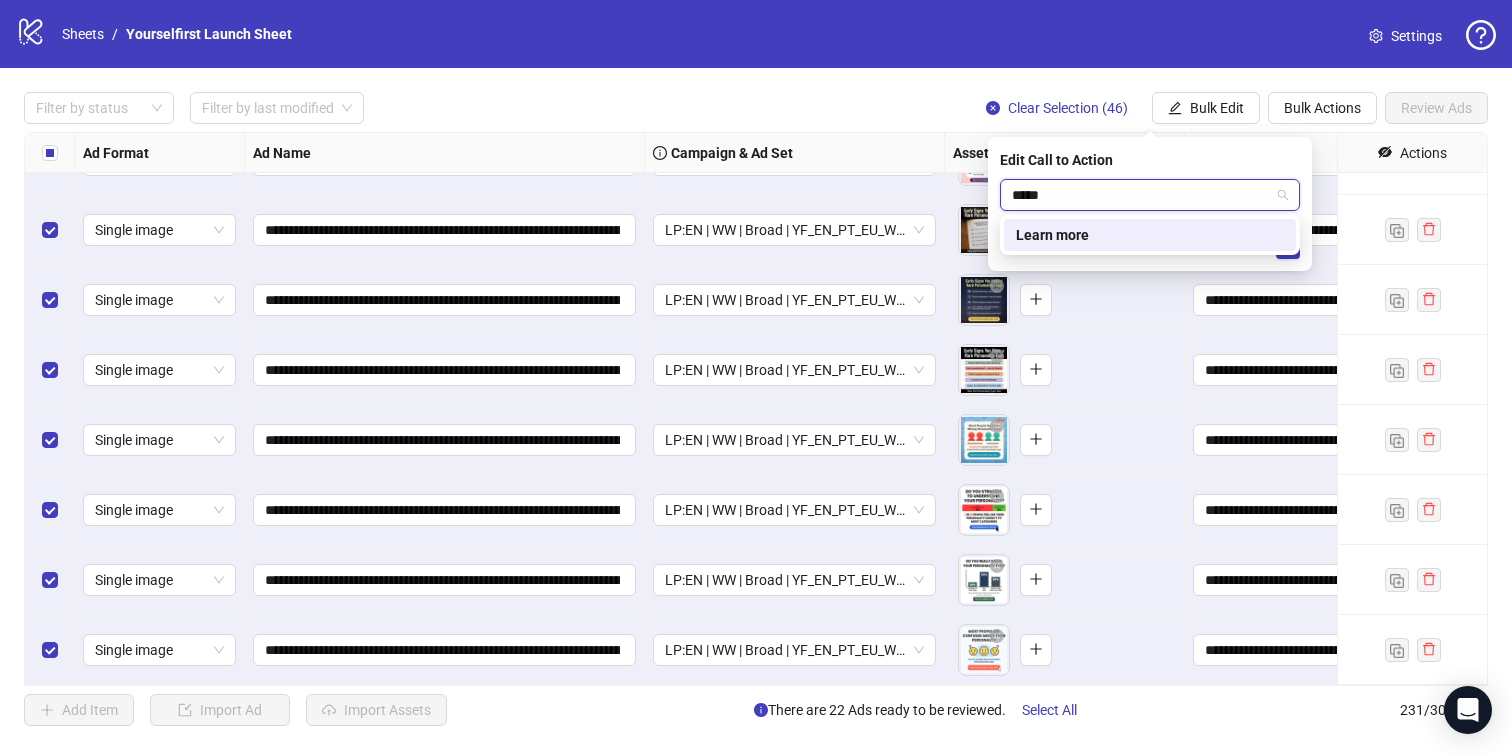 click on "Learn more" at bounding box center (1150, 235) 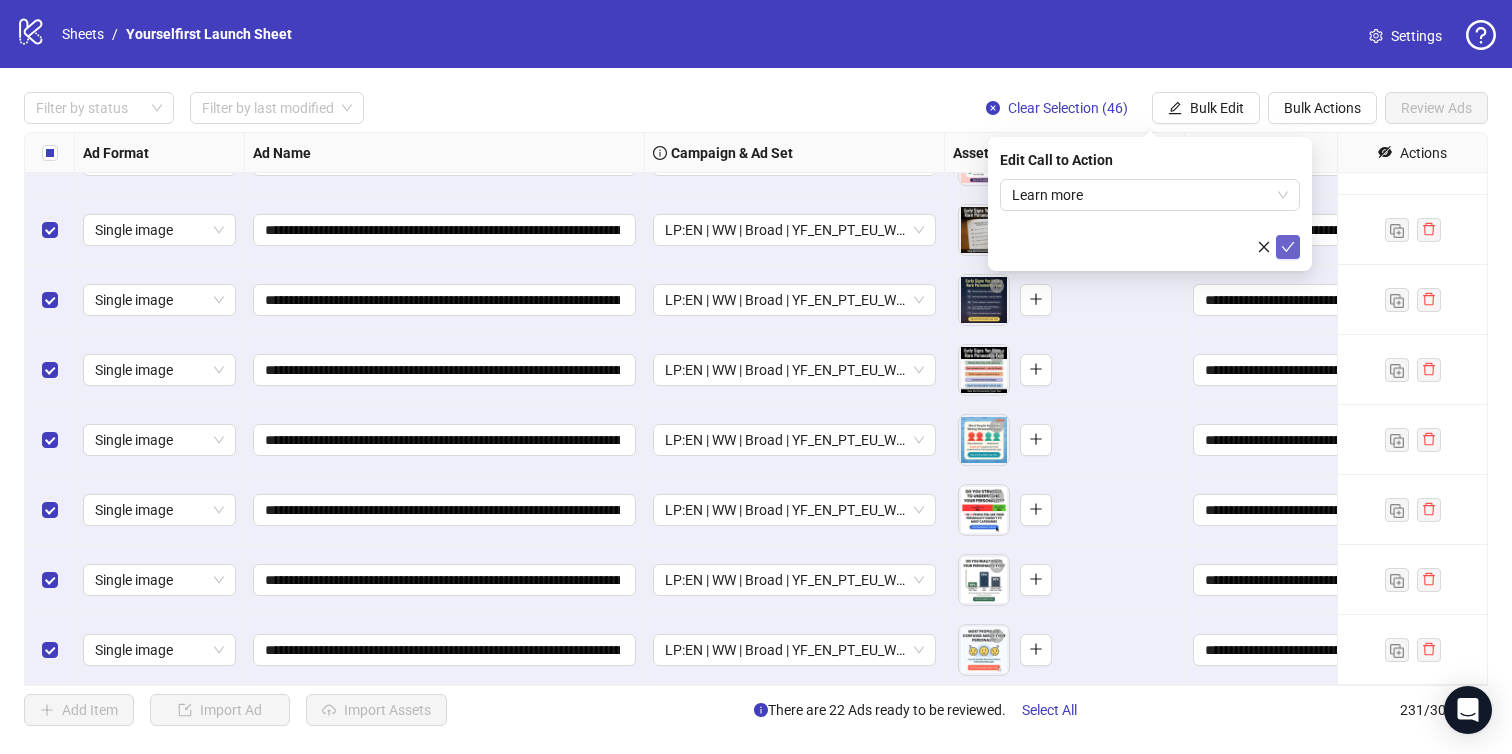 click 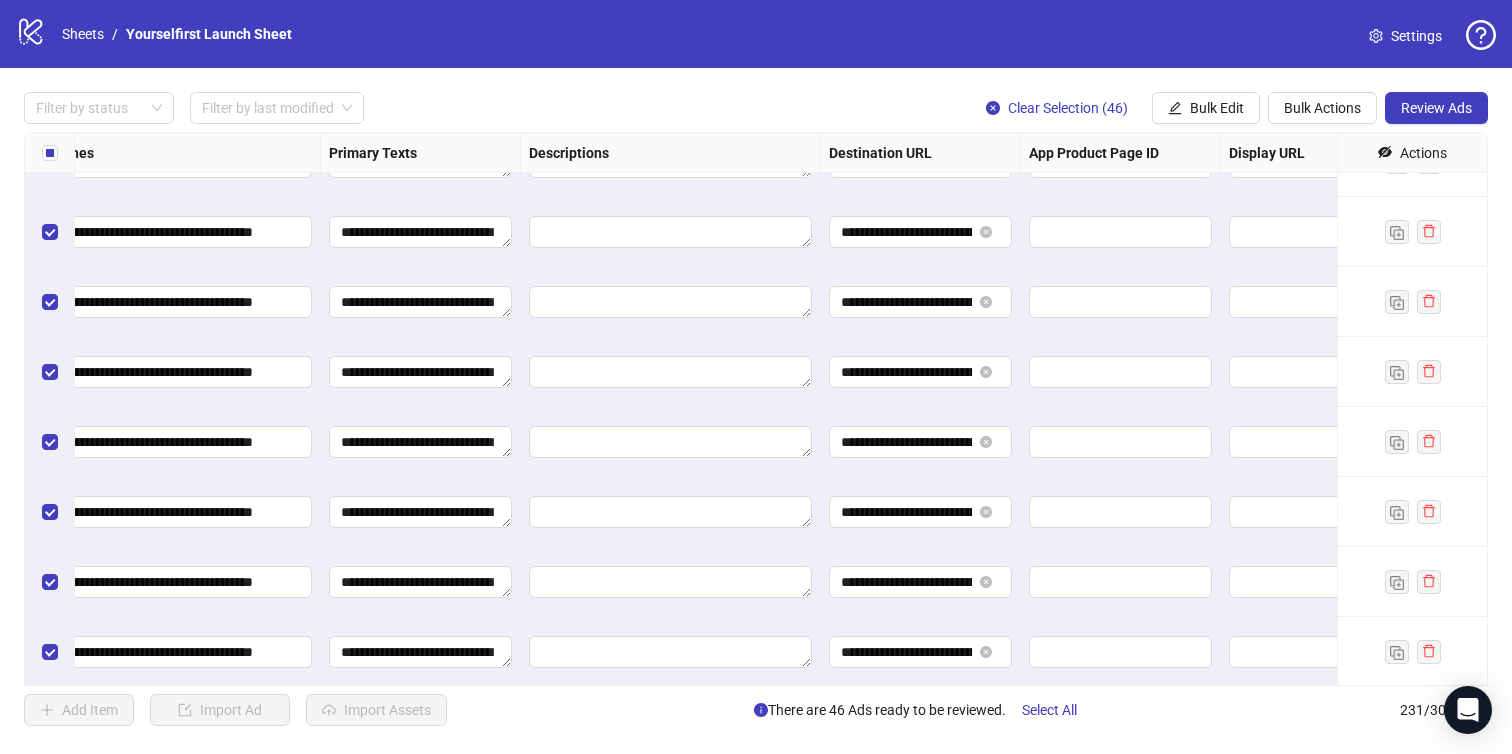 scroll, scrollTop: 13206, scrollLeft: 1211, axis: both 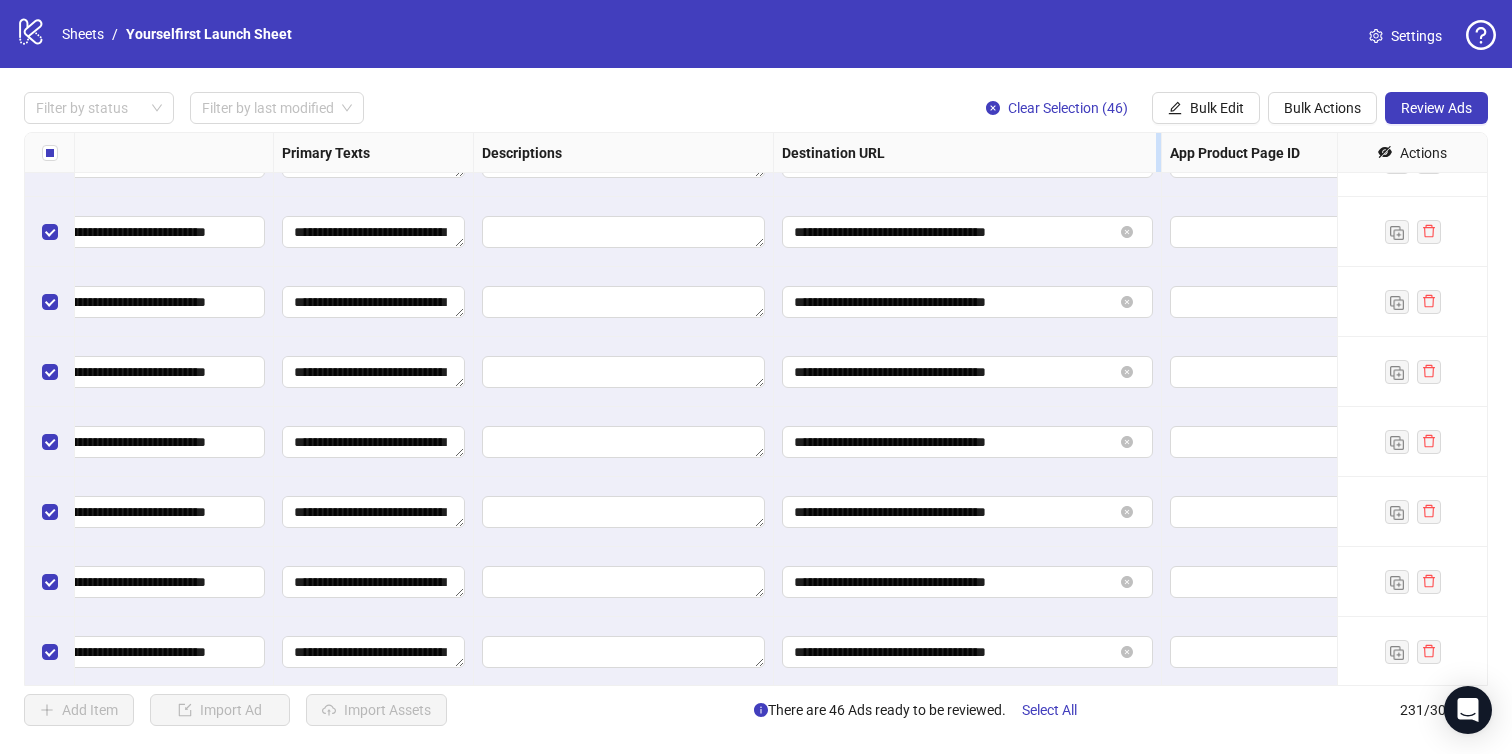 drag, startPoint x: 968, startPoint y: 152, endPoint x: 1156, endPoint y: 143, distance: 188.2153 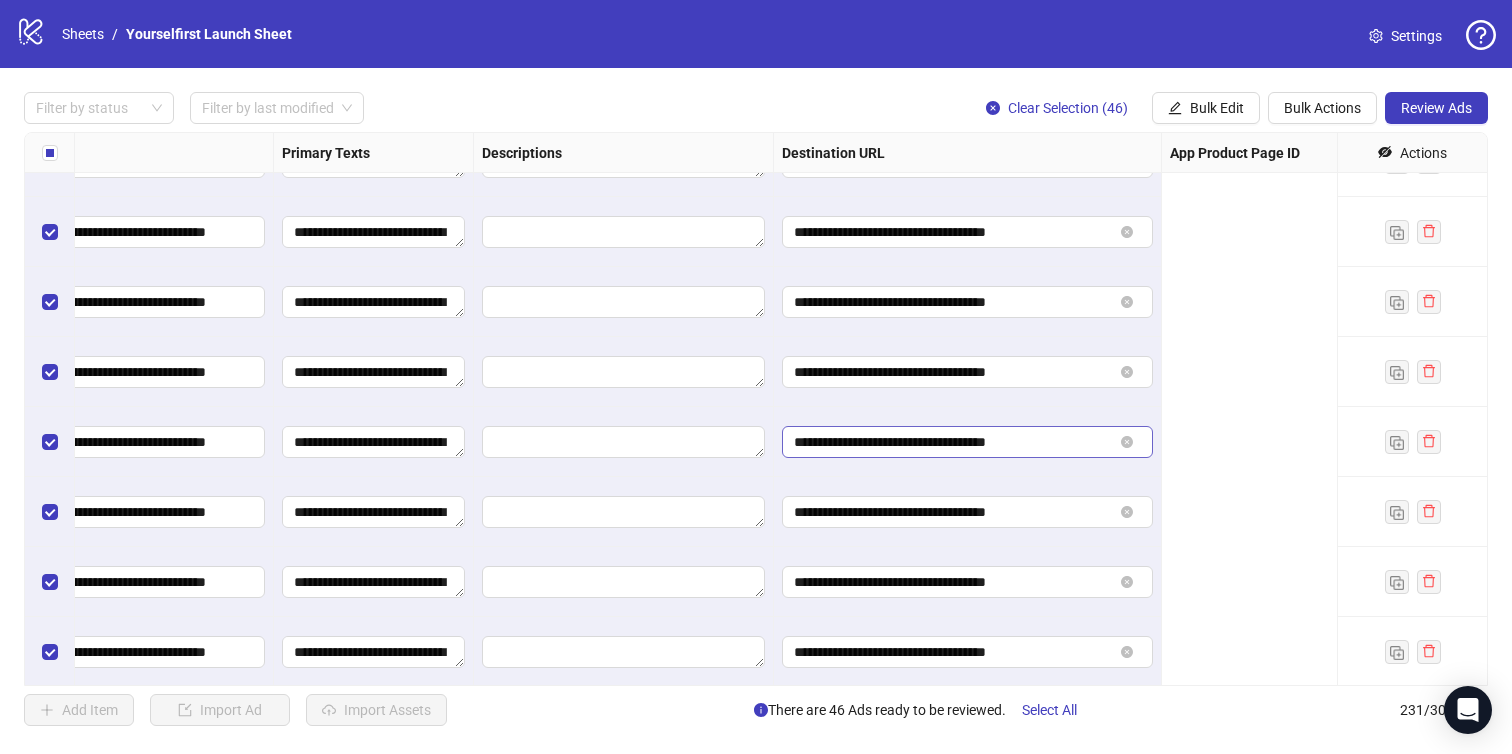 scroll, scrollTop: 13206, scrollLeft: 0, axis: vertical 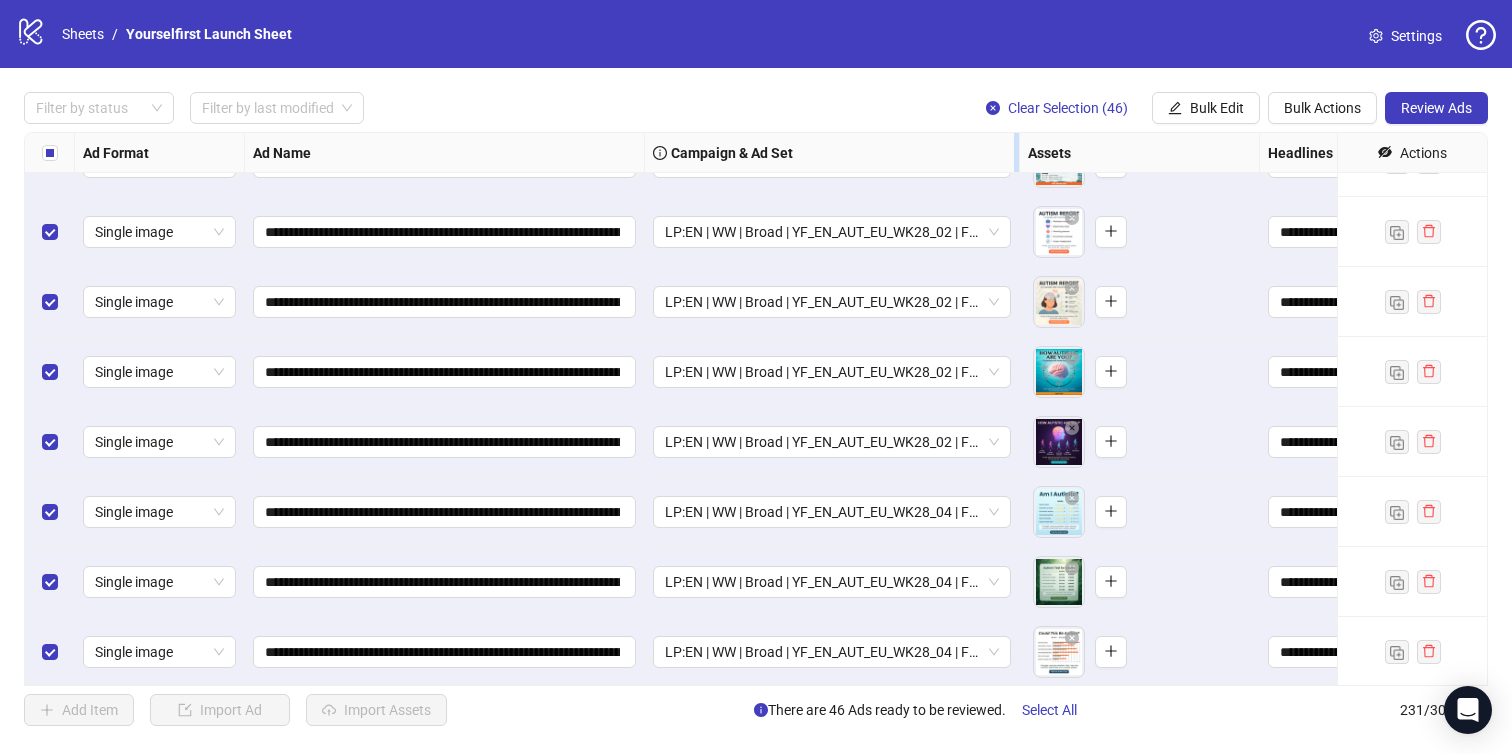 drag, startPoint x: 943, startPoint y: 147, endPoint x: 1064, endPoint y: 147, distance: 121 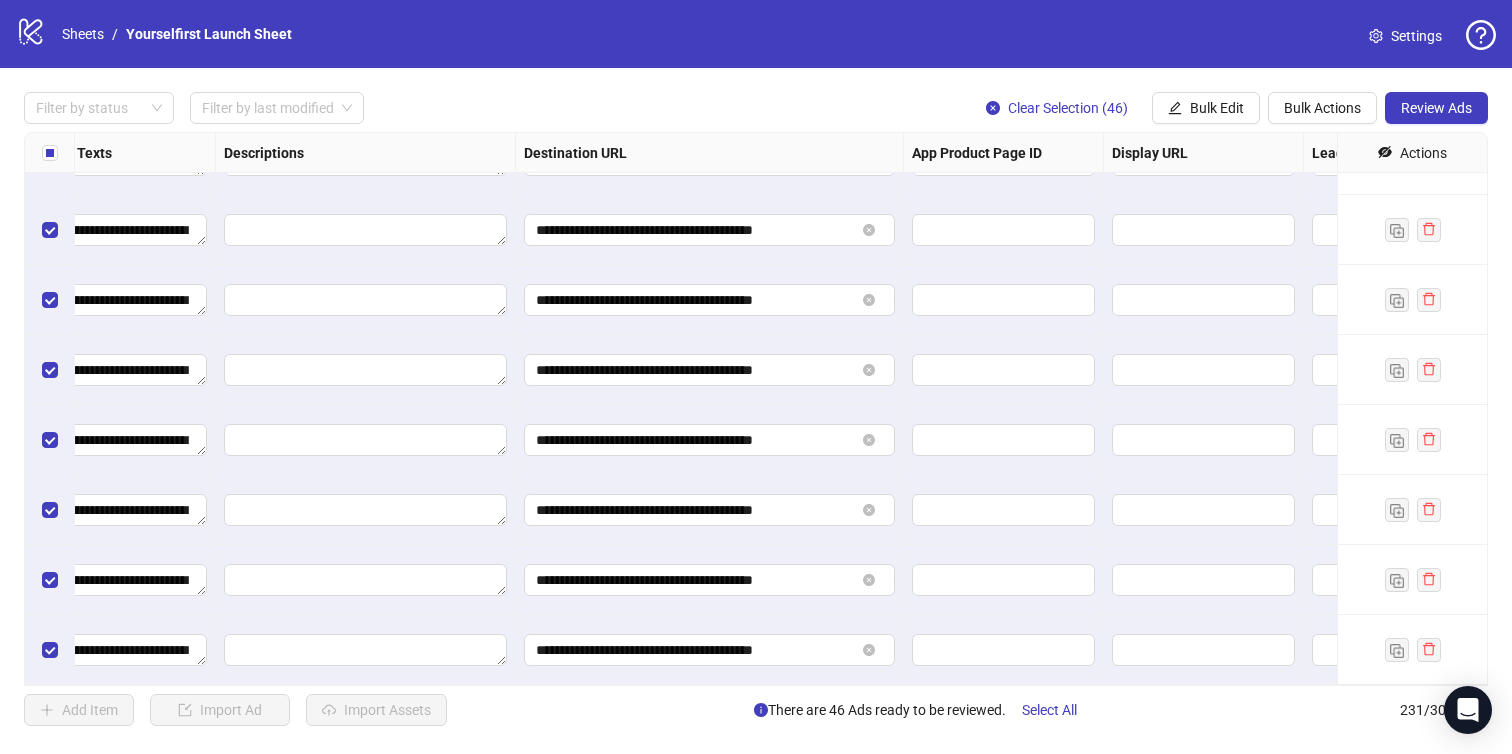 scroll, scrollTop: 15658, scrollLeft: 1590, axis: both 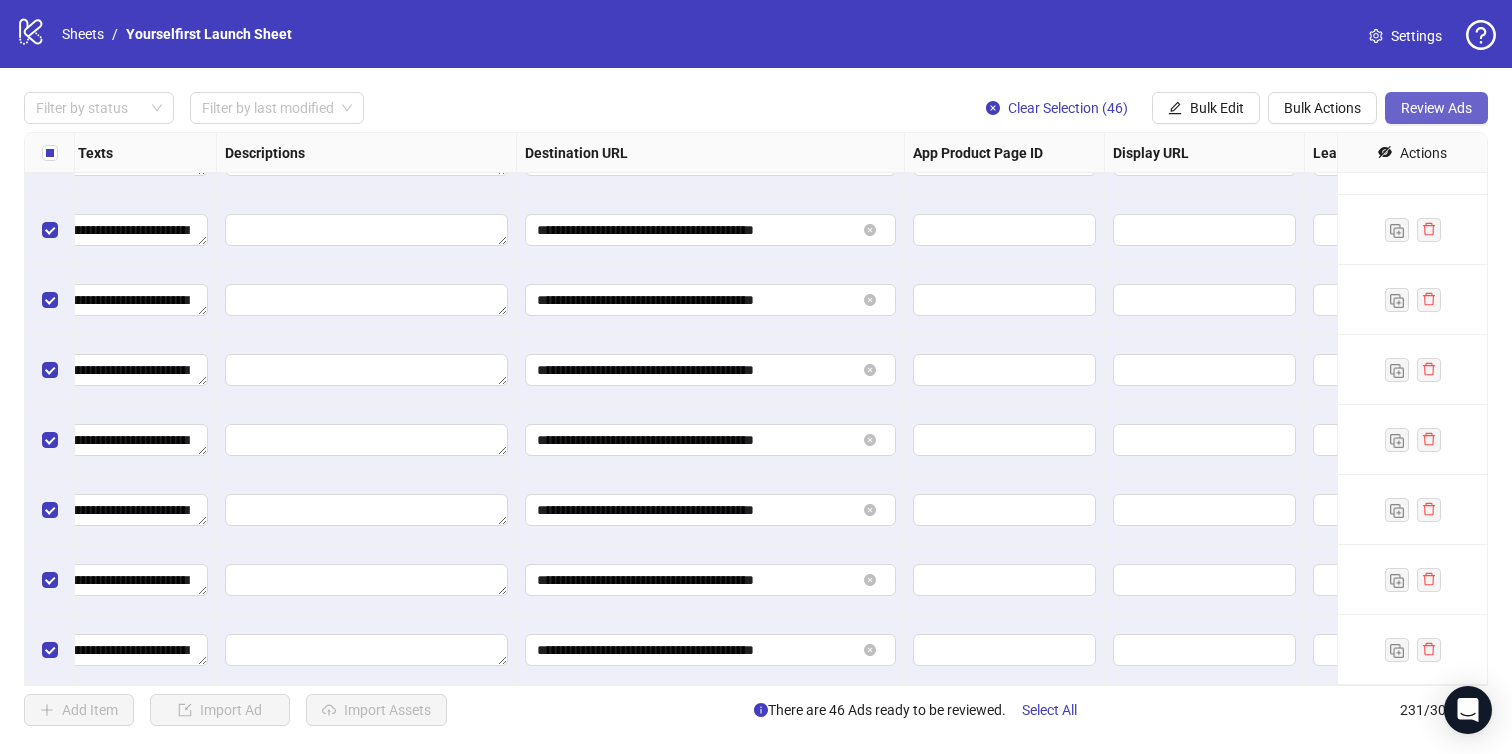 click on "Review Ads" at bounding box center (1436, 108) 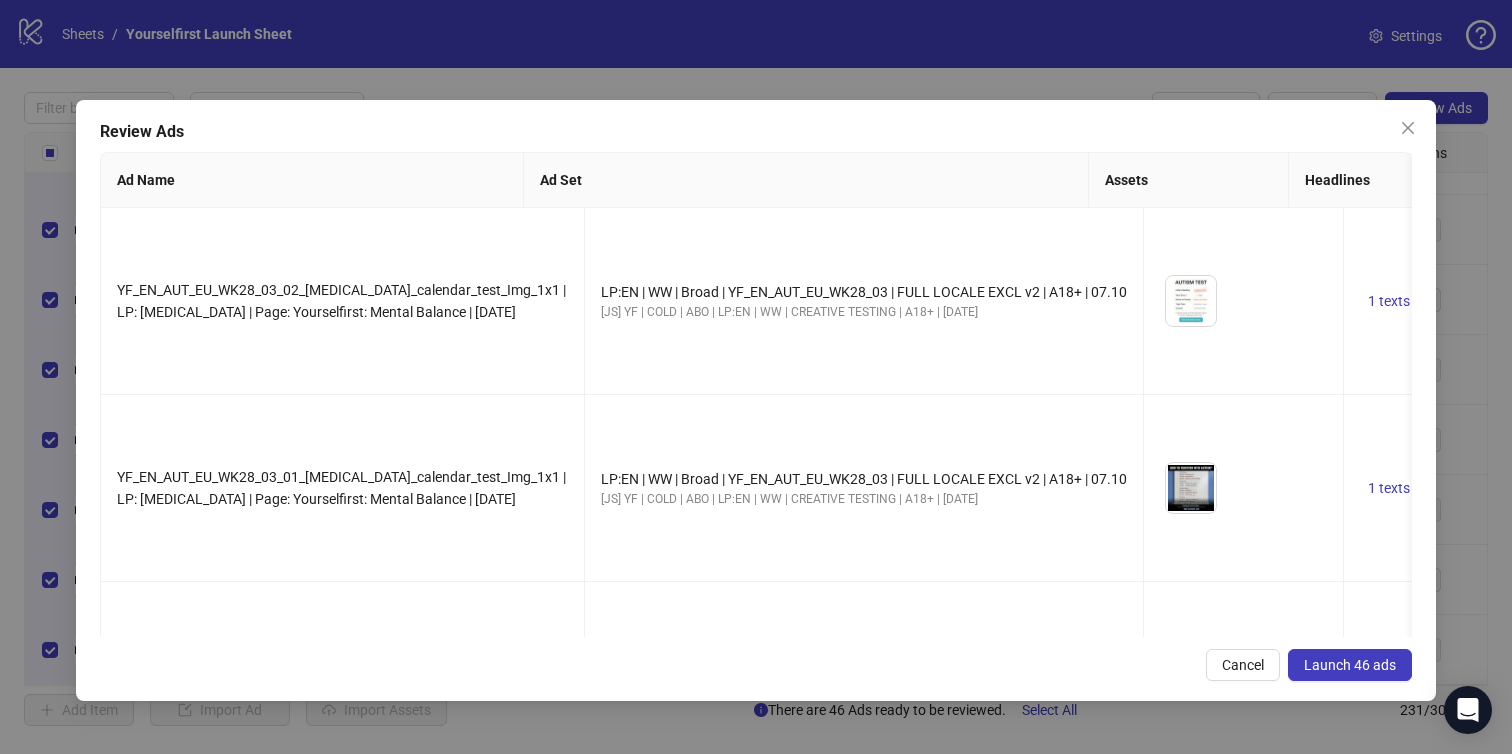 click on "Launch 46 ads" at bounding box center [1350, 665] 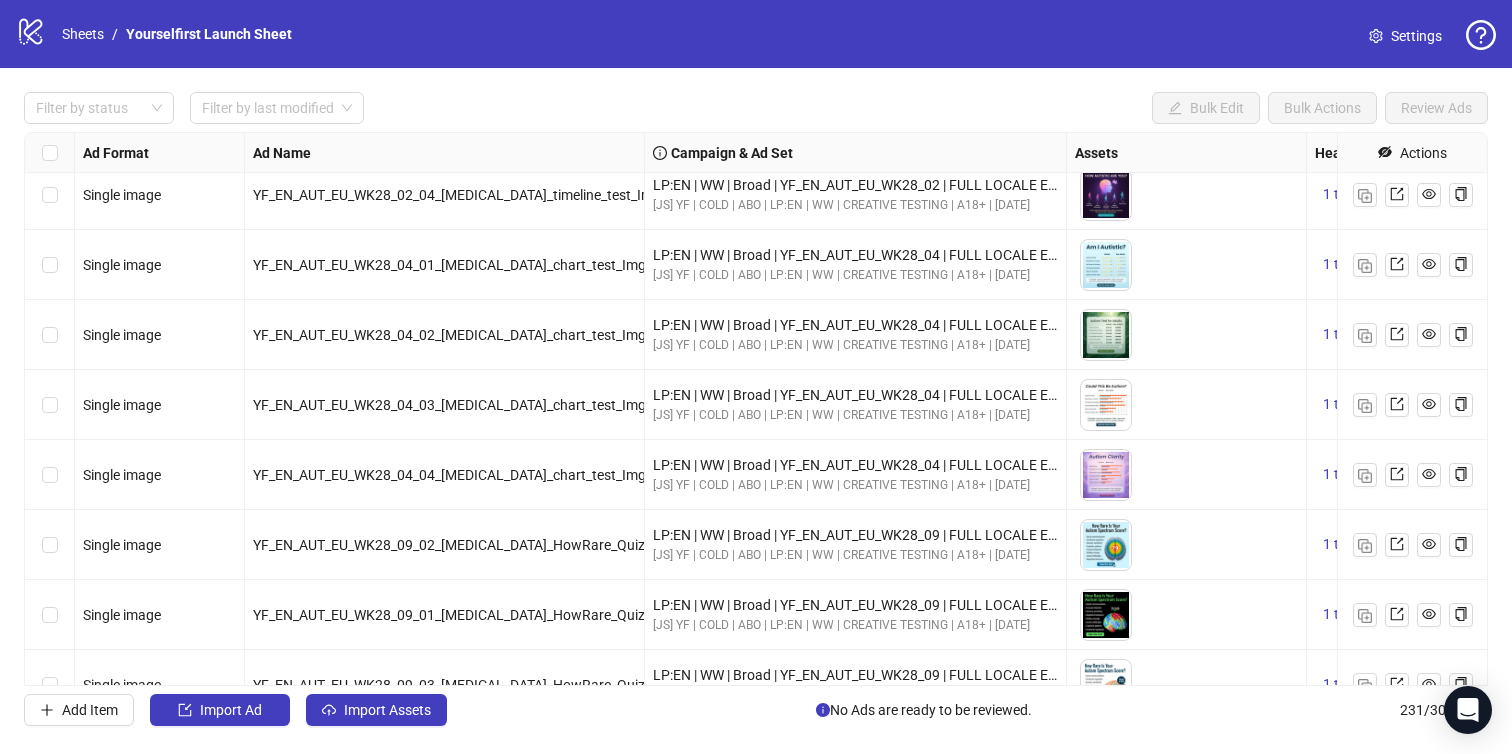 scroll, scrollTop: 13436, scrollLeft: 0, axis: vertical 